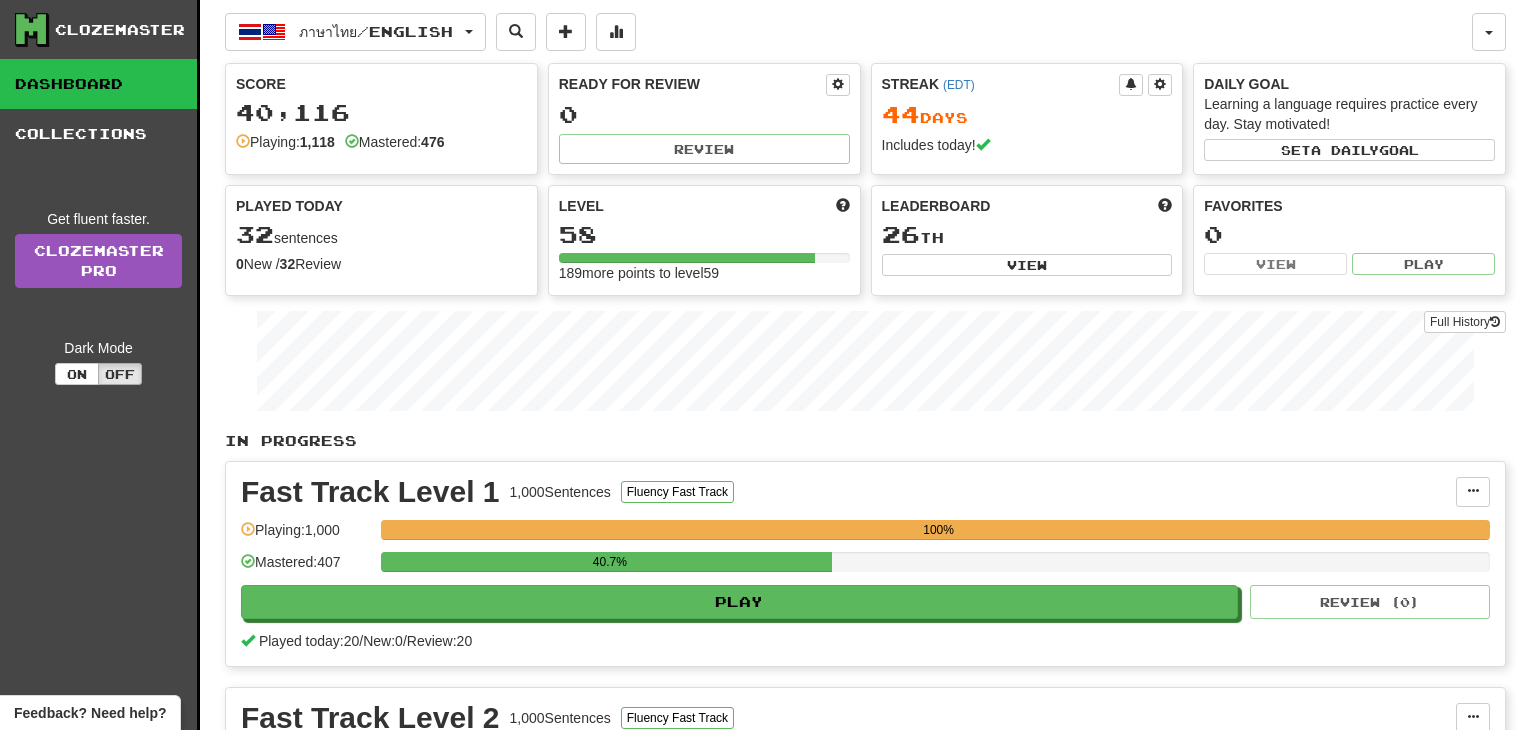 scroll, scrollTop: 0, scrollLeft: 0, axis: both 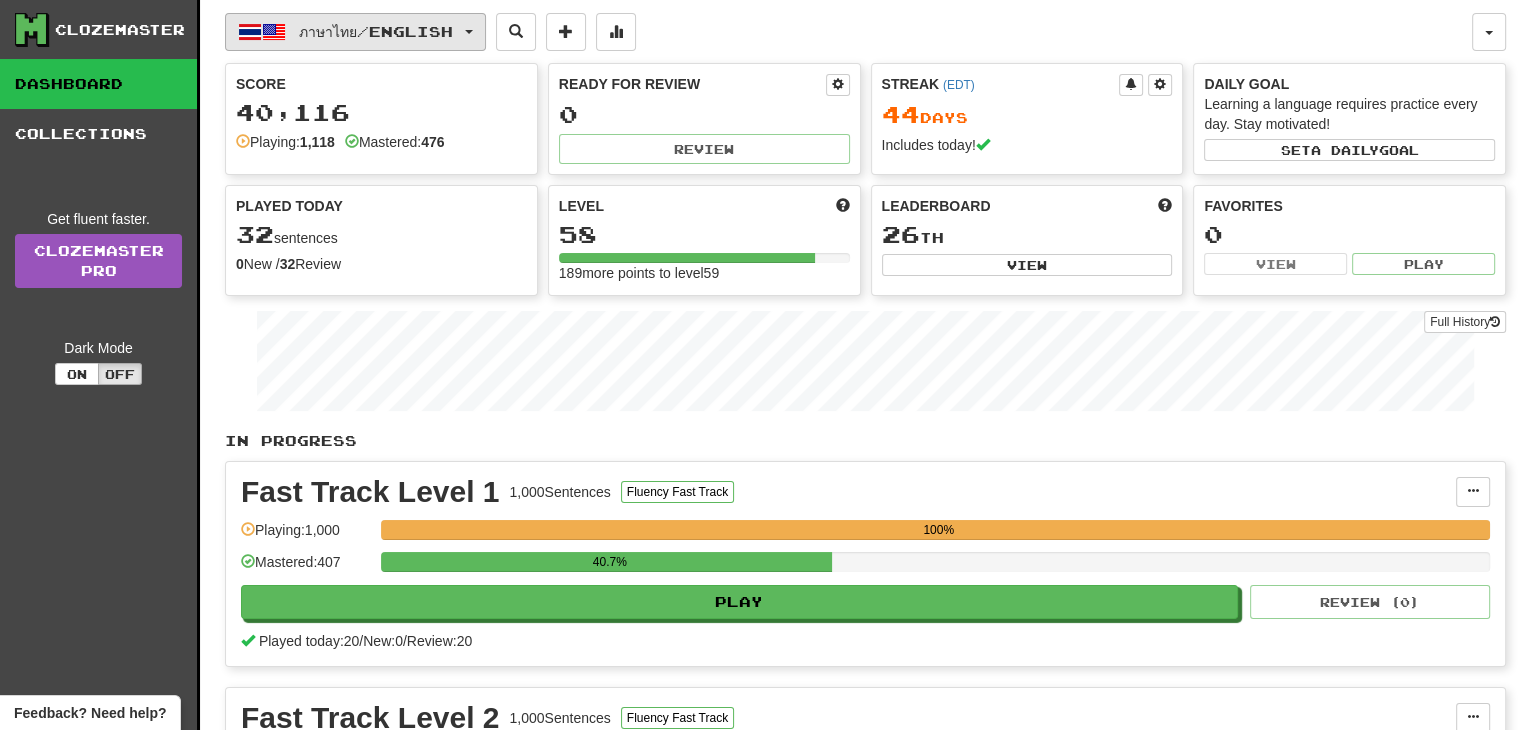 click on "ภาษาไทย  /  English" at bounding box center (376, 31) 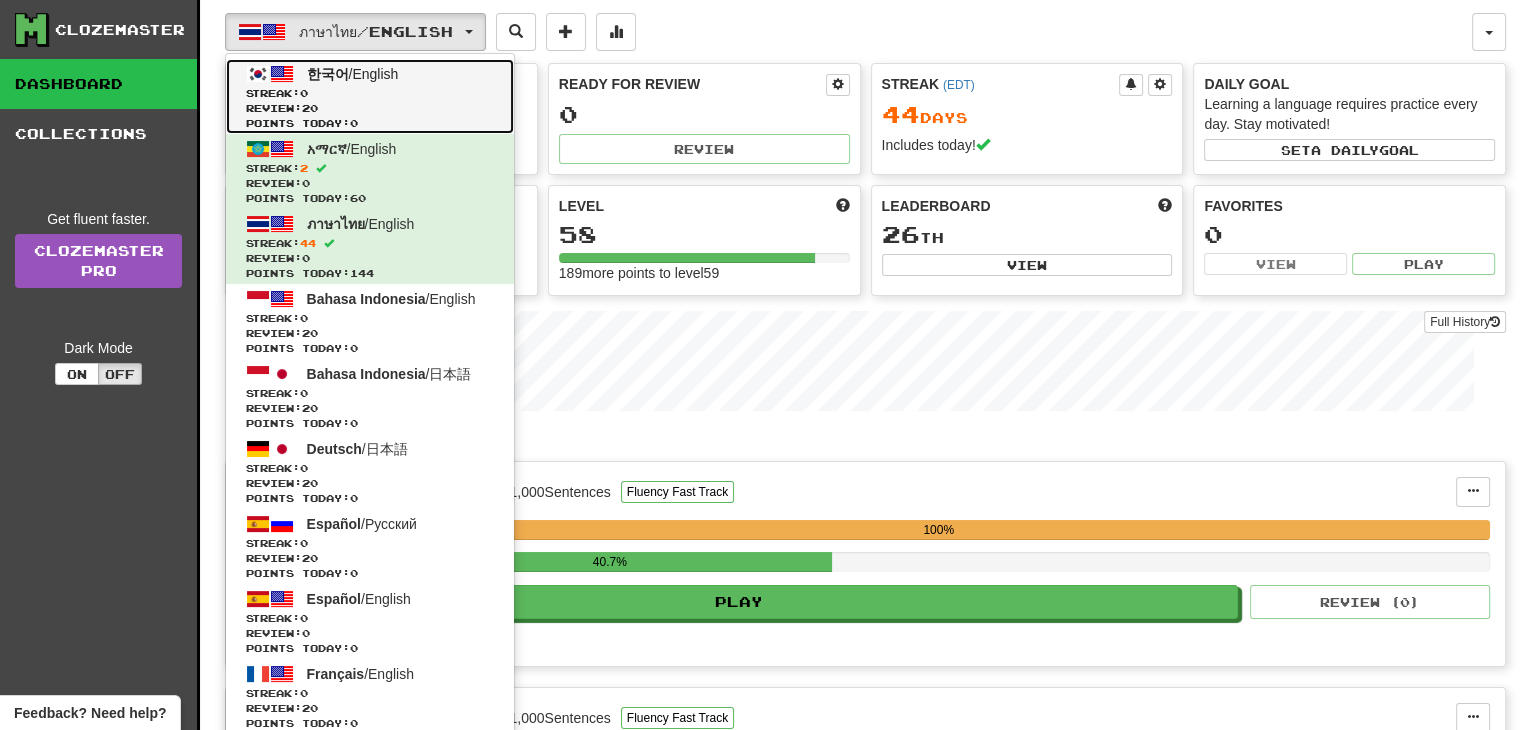 click on "Review:  20" at bounding box center (370, 108) 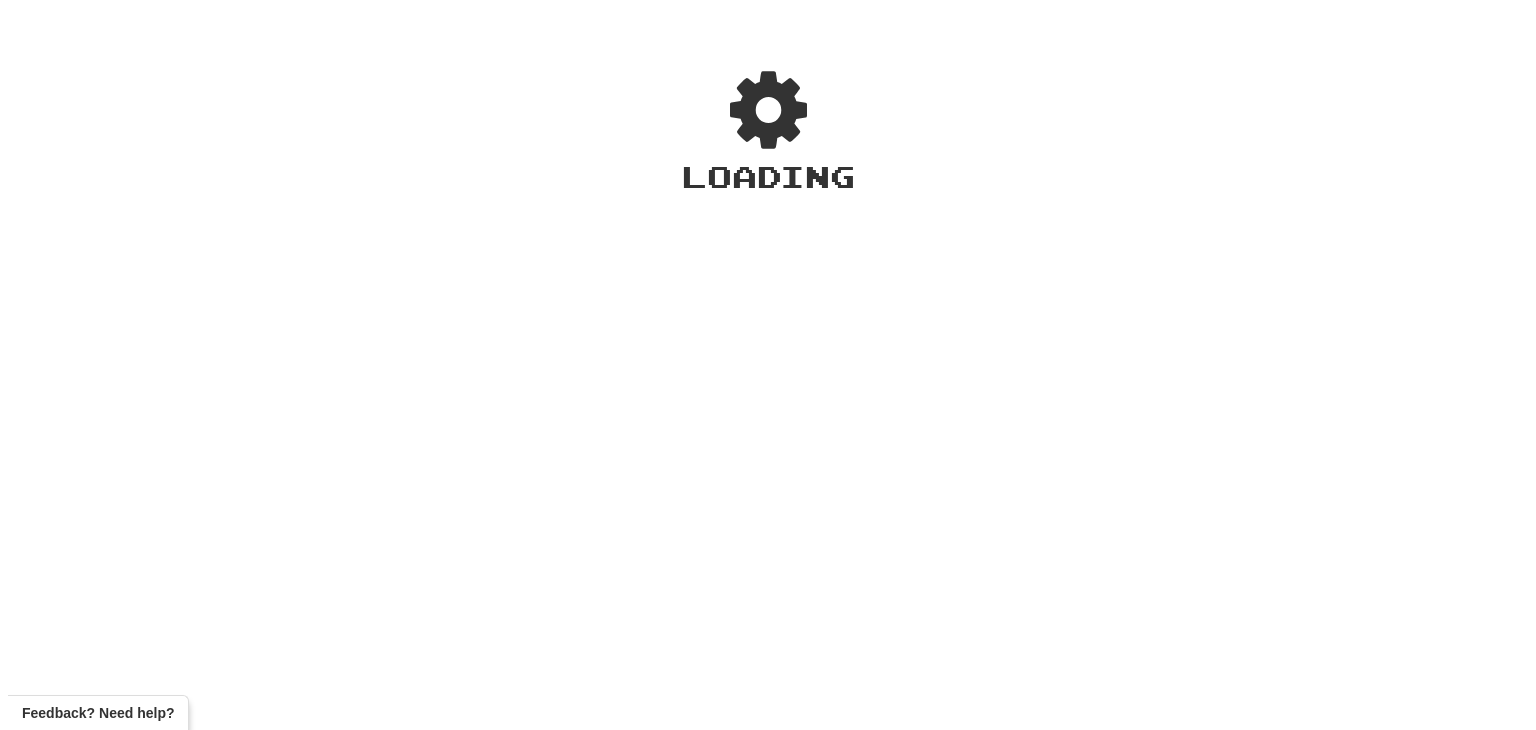 scroll, scrollTop: 0, scrollLeft: 0, axis: both 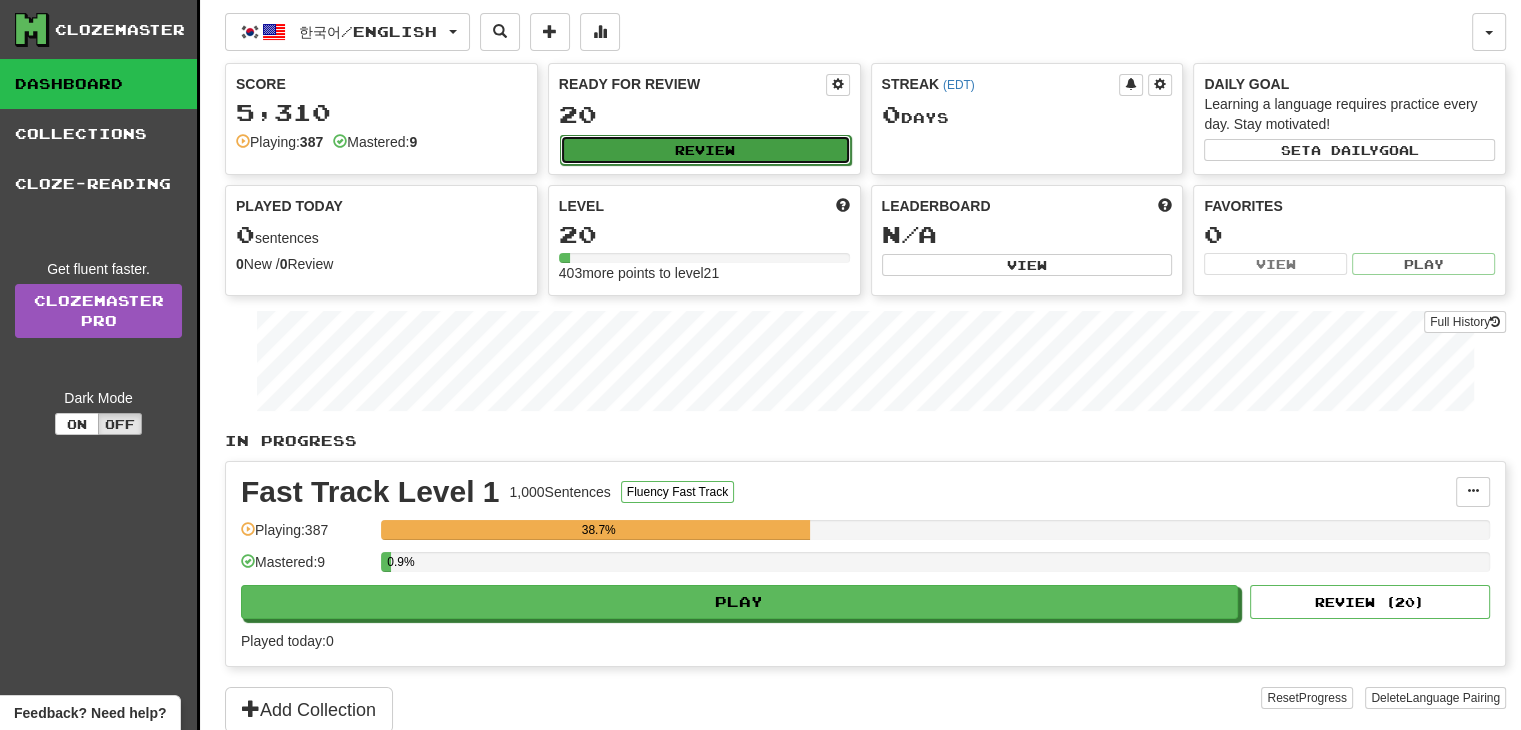 click on "Review" 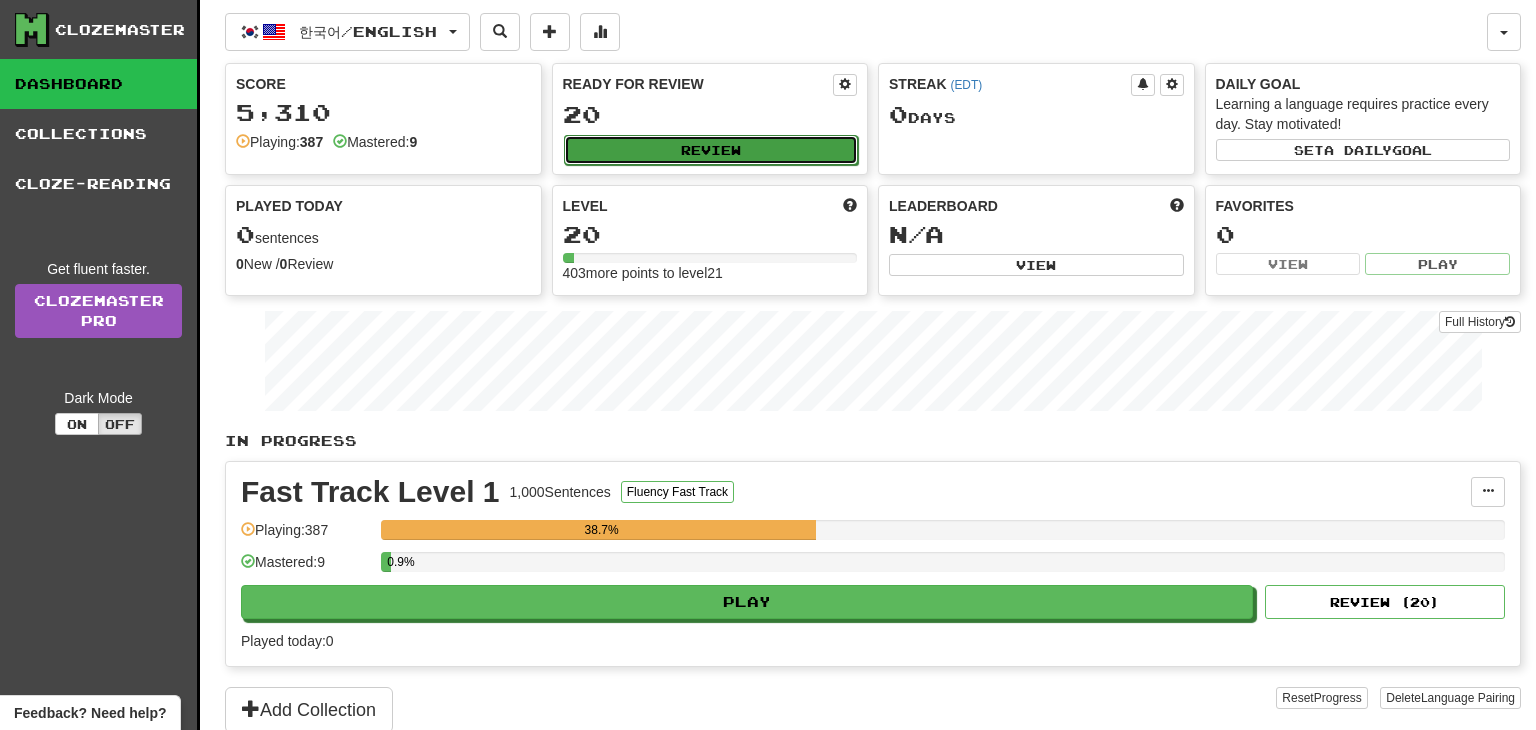 select on "**" 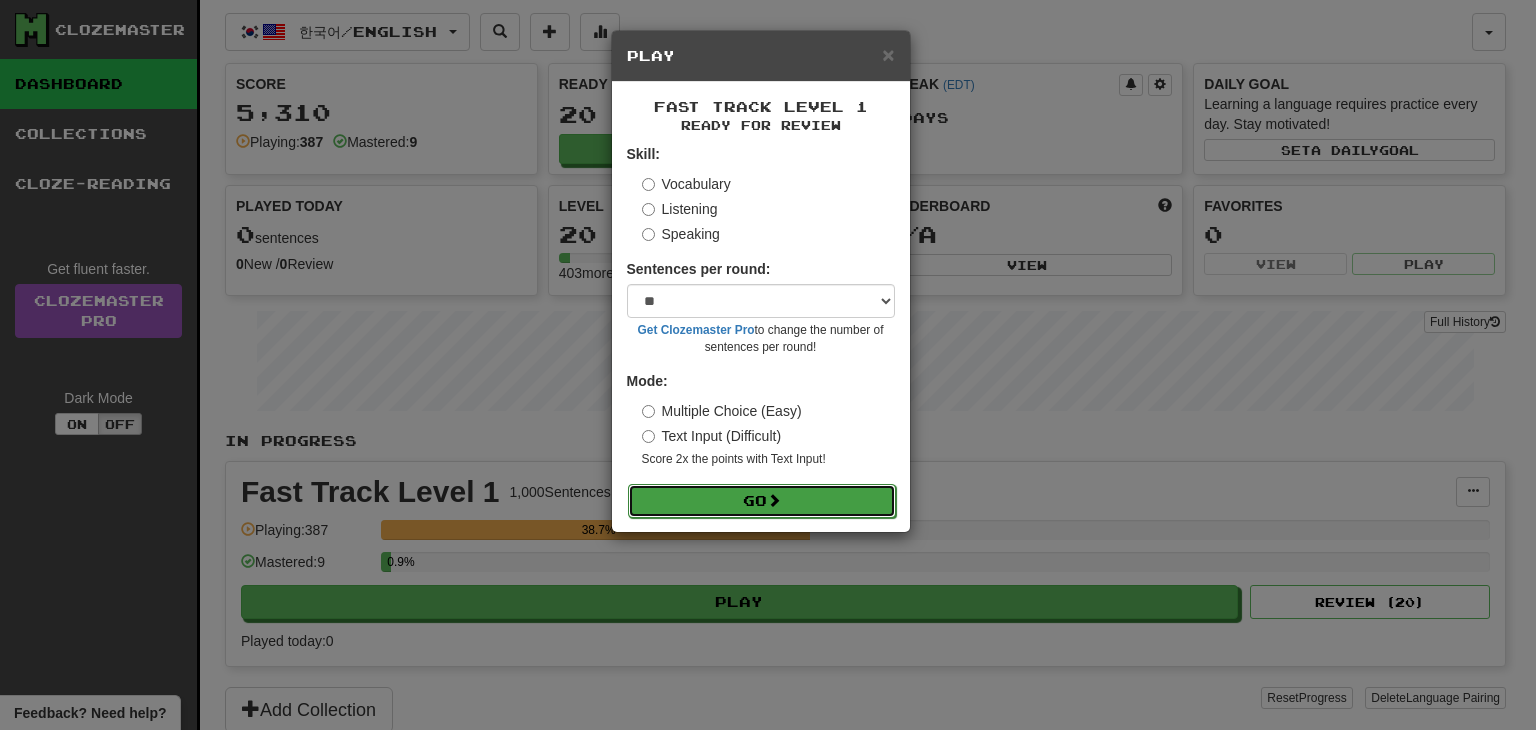 click on "Go" at bounding box center (762, 501) 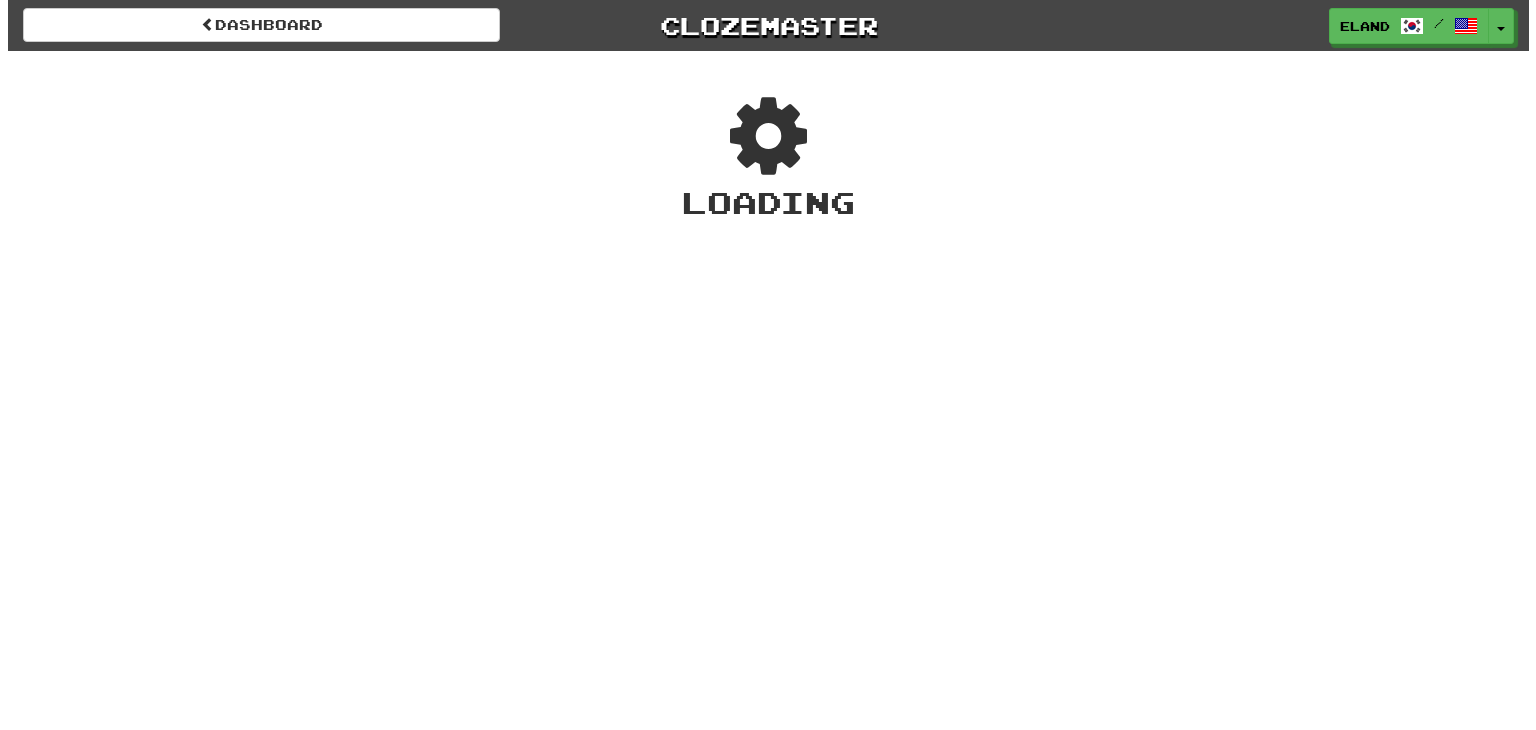 scroll, scrollTop: 0, scrollLeft: 0, axis: both 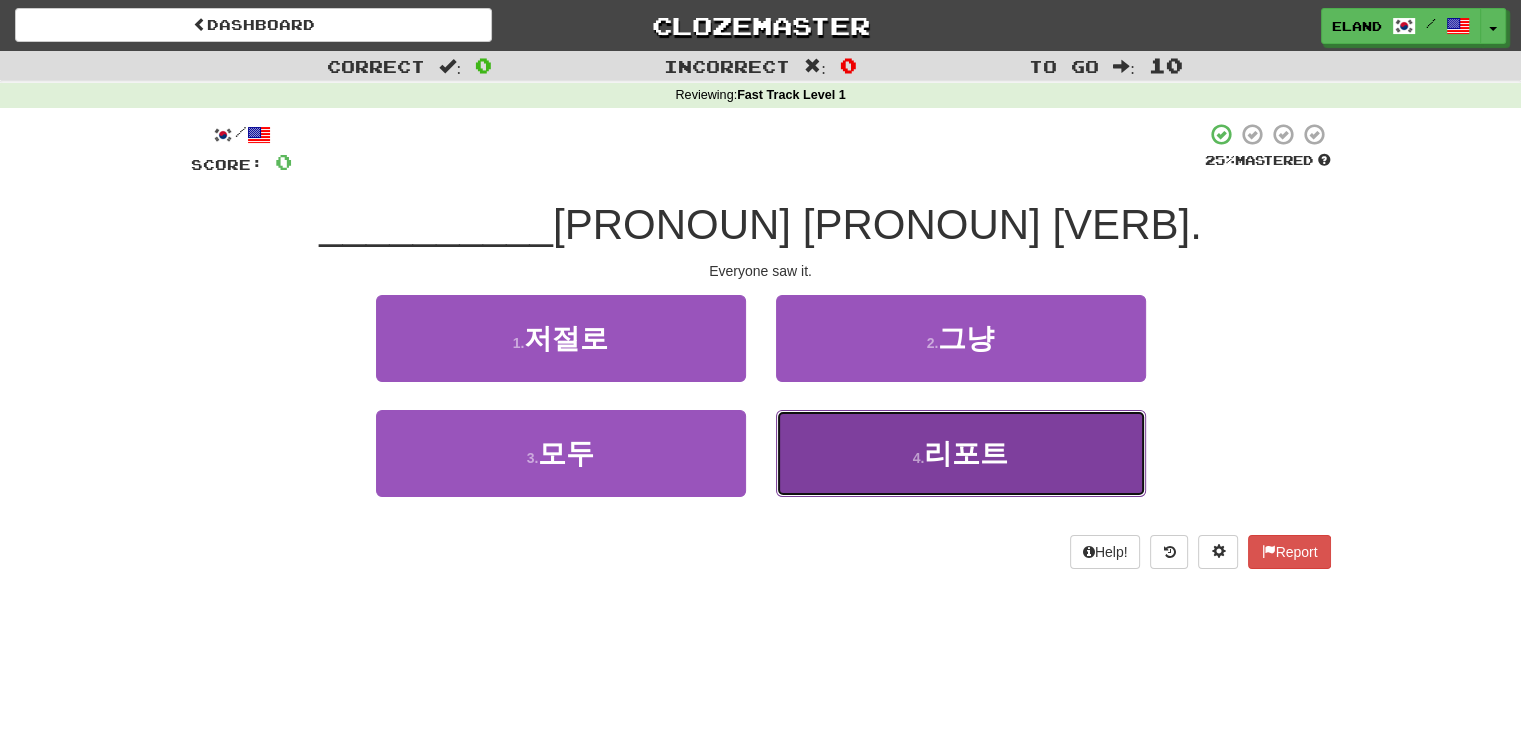 click on "4 .  리포트" at bounding box center [961, 453] 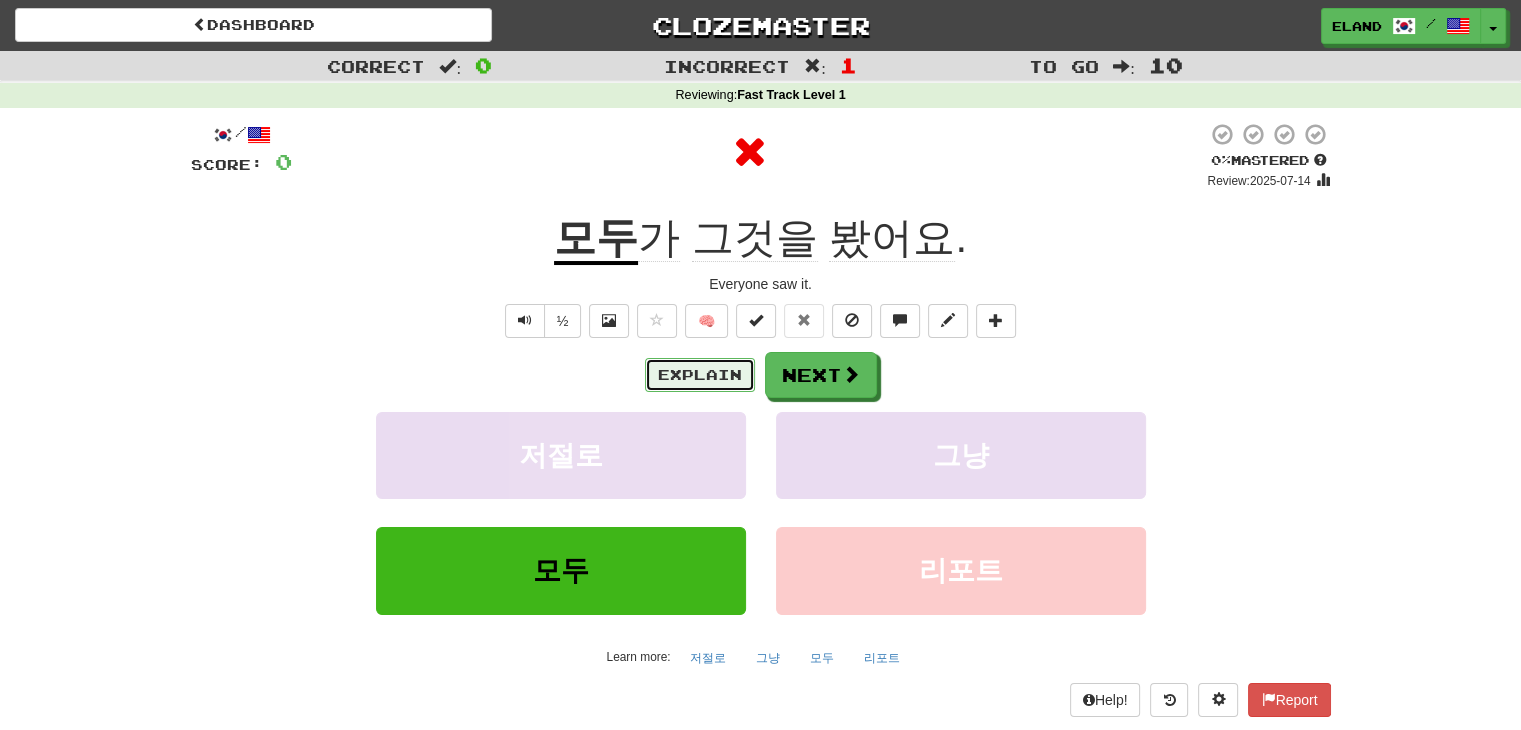 click on "Explain" at bounding box center (700, 375) 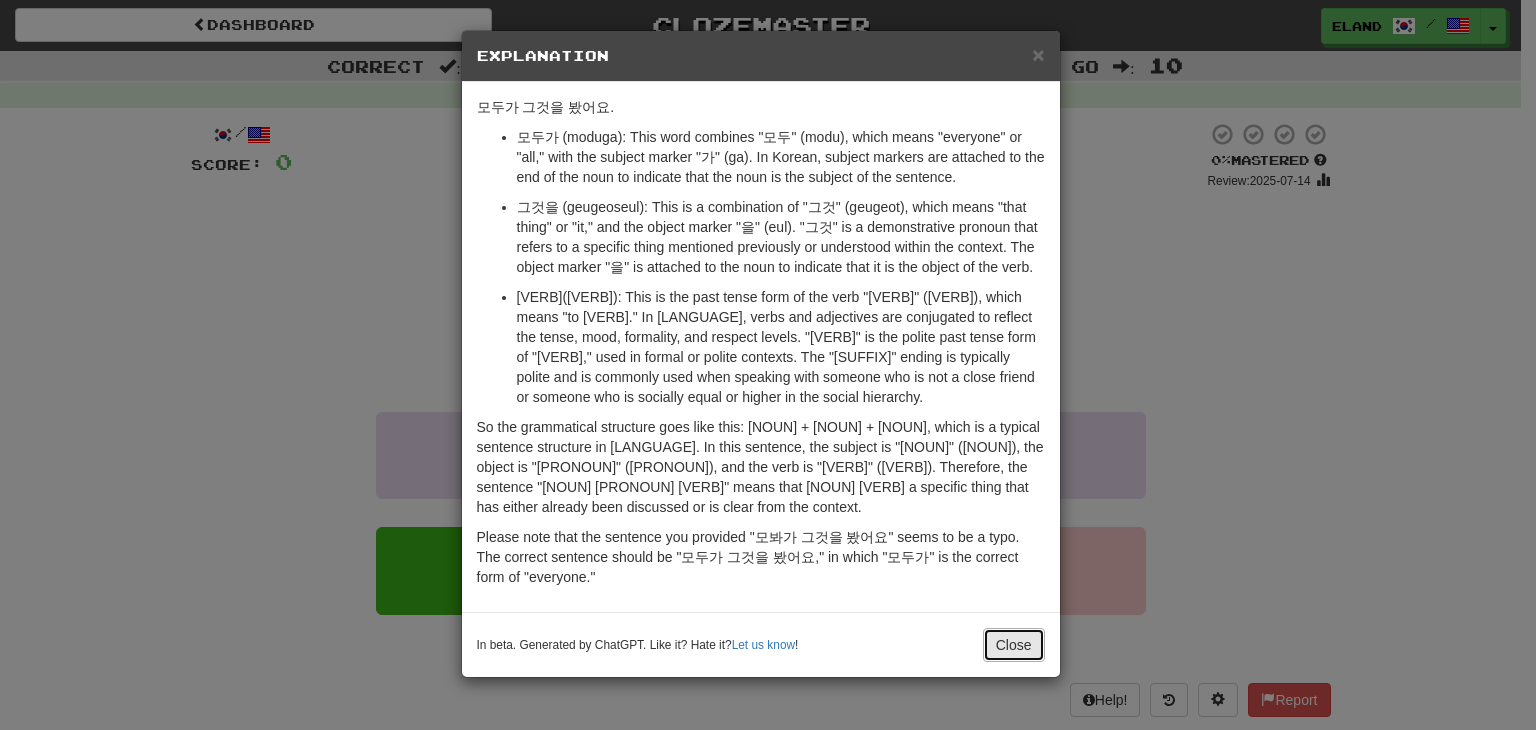 click on "Close" at bounding box center [1014, 645] 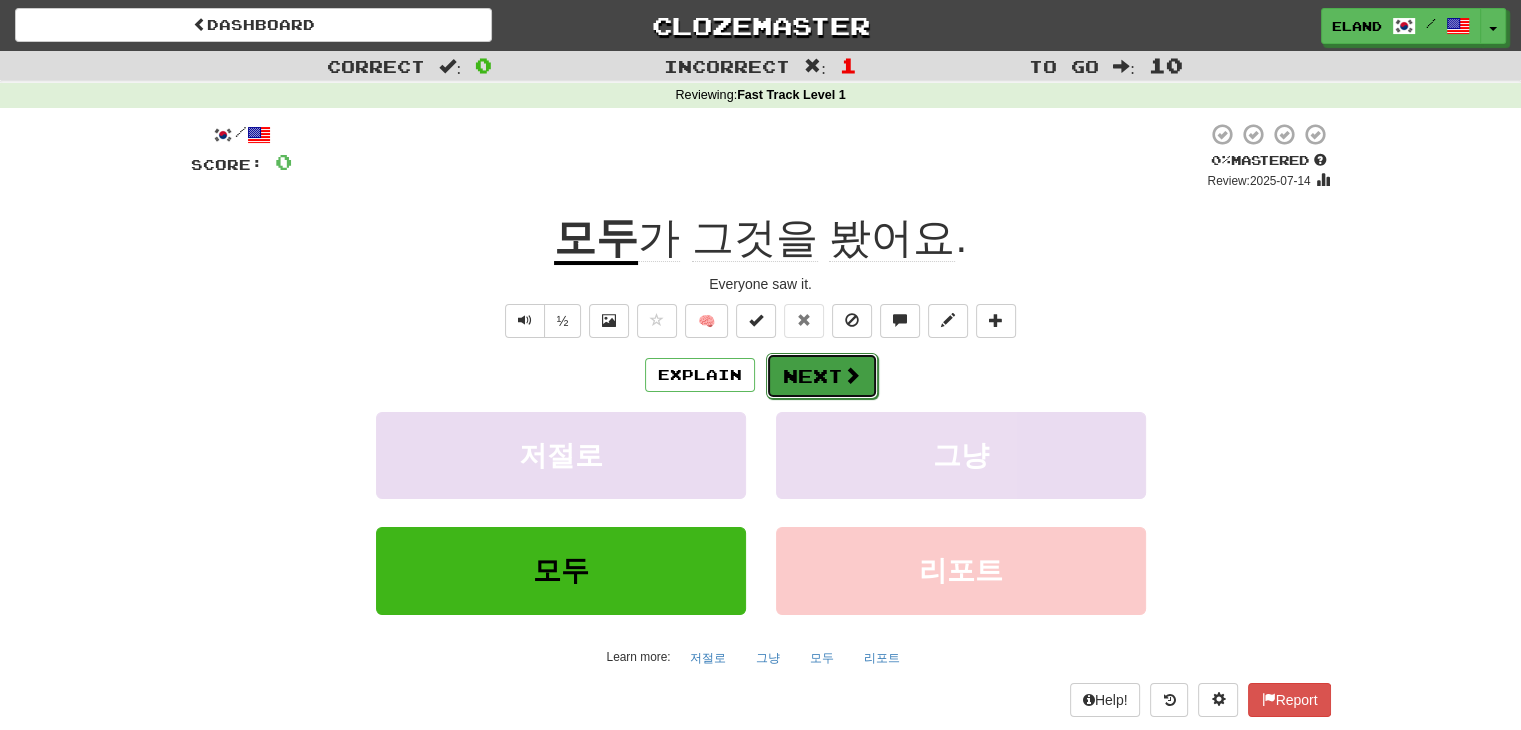 click on "Next" at bounding box center (822, 376) 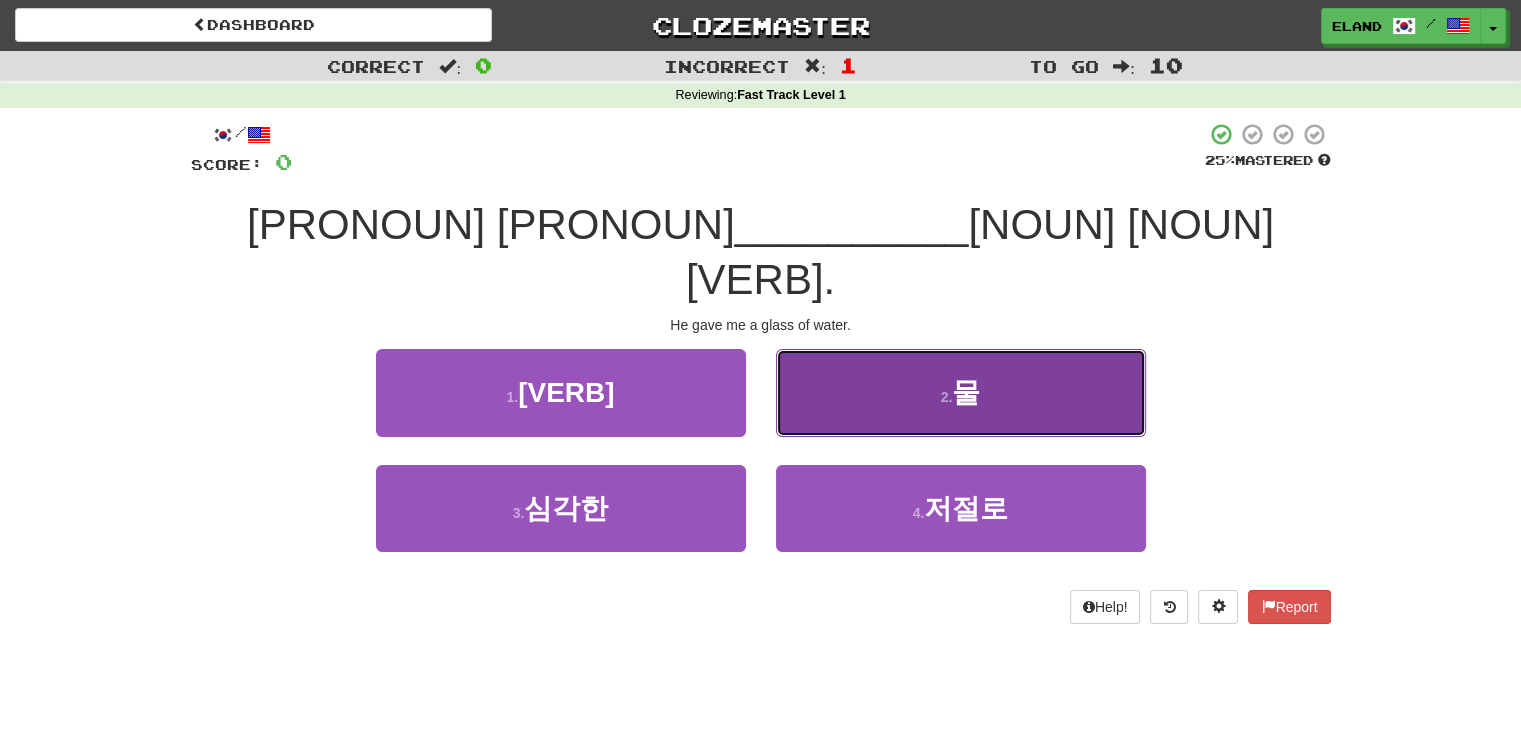 click on "2 .  물" at bounding box center [961, 392] 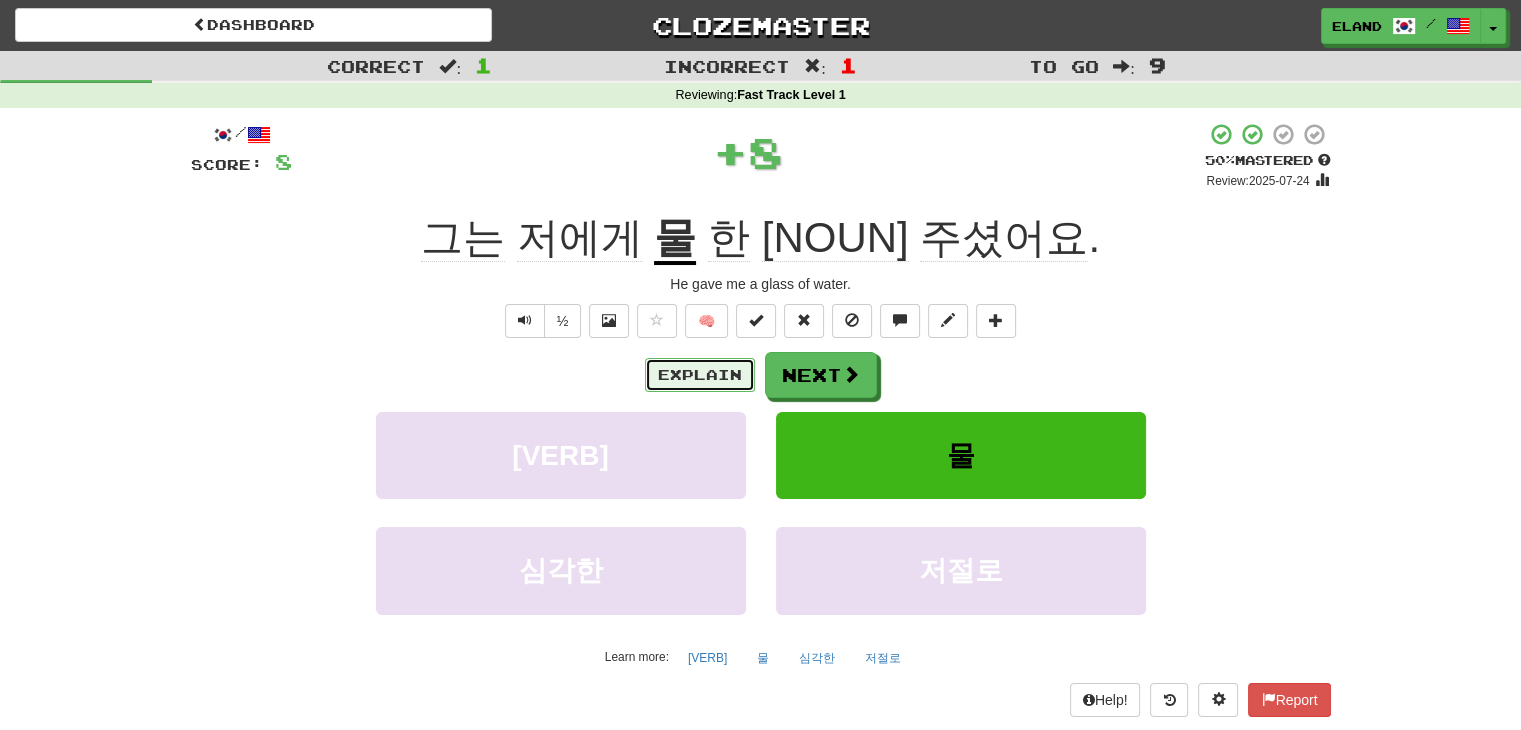 click on "Explain" at bounding box center (700, 375) 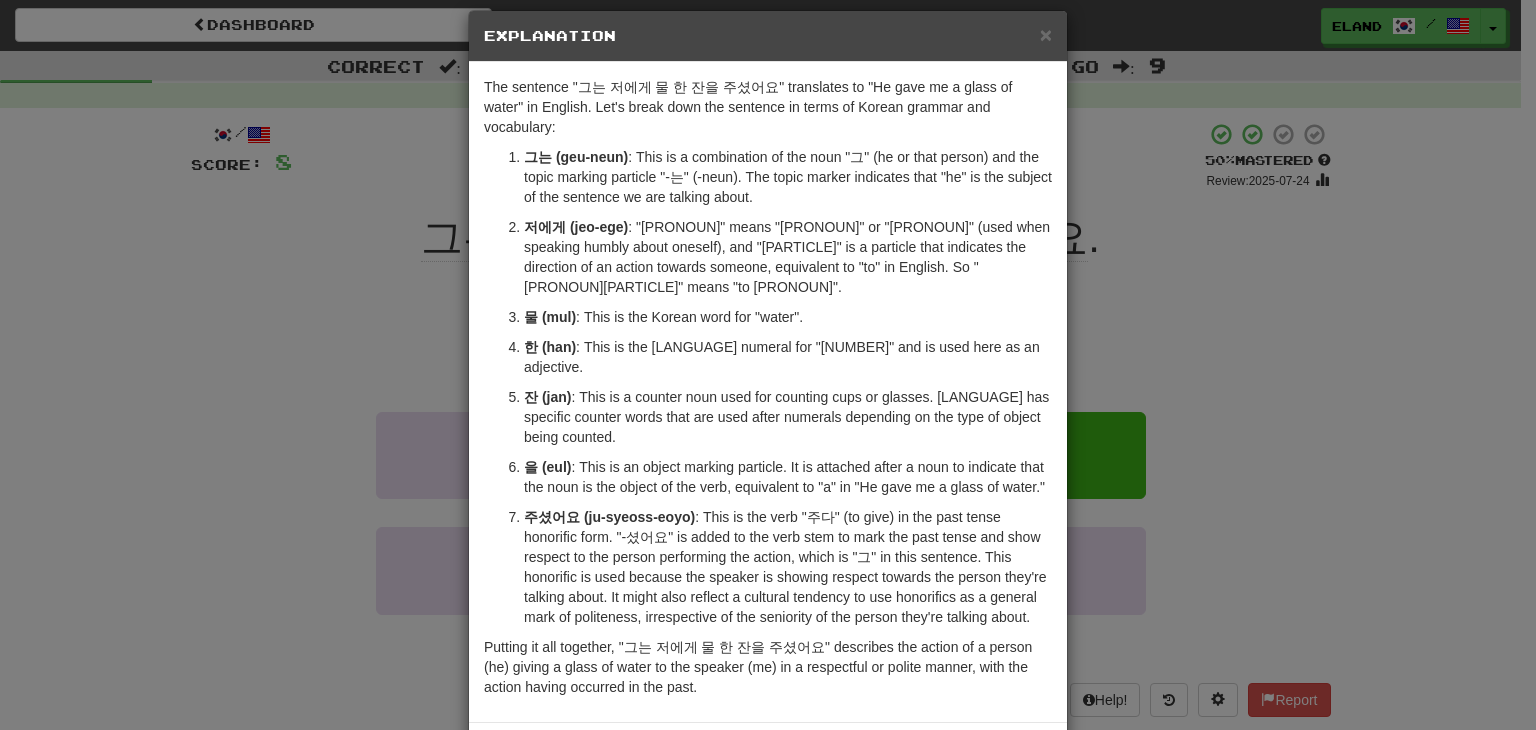 scroll, scrollTop: 47, scrollLeft: 0, axis: vertical 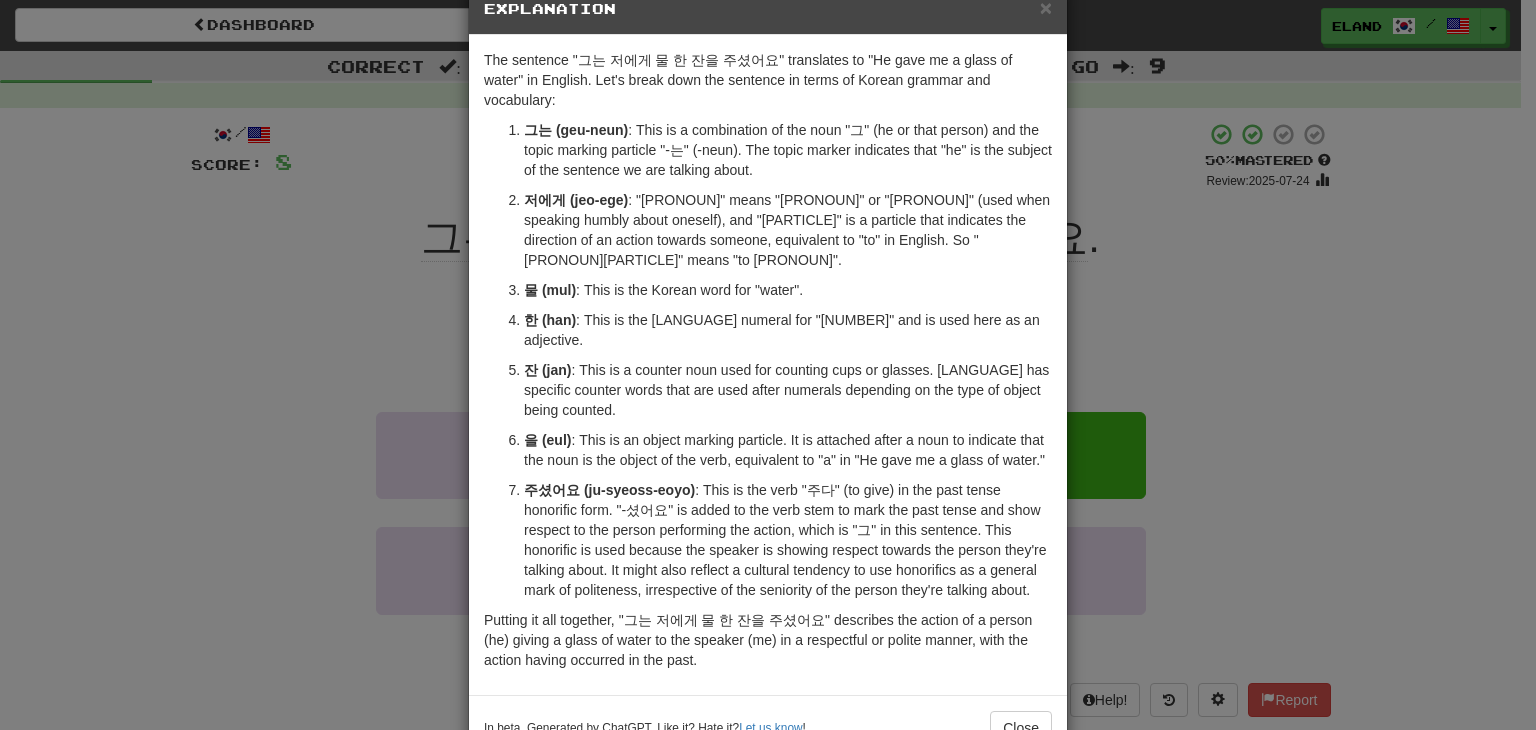 click on "In beta. Generated by ChatGPT. Like it? Hate it?  Let us know ! Close" at bounding box center [768, 727] 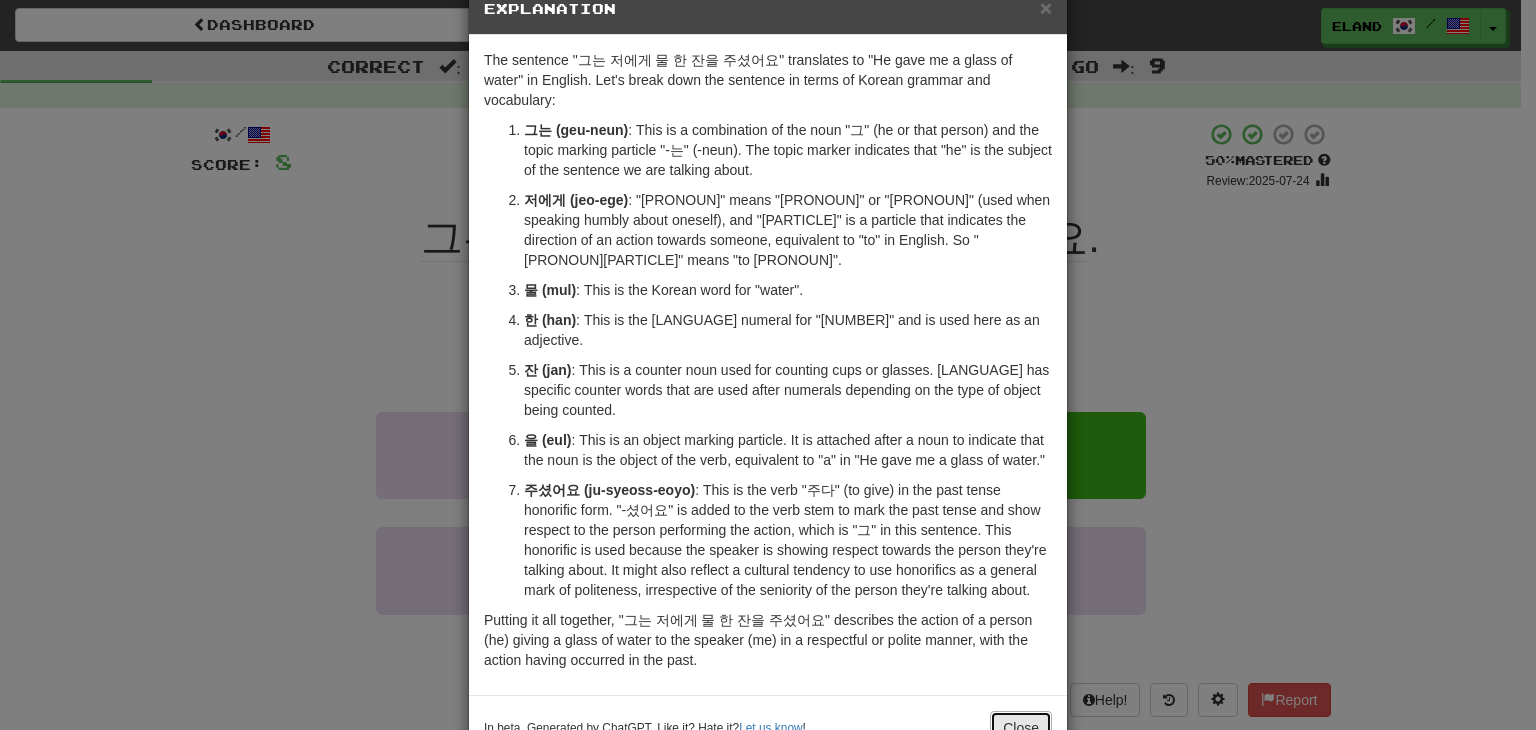 click on "Close" at bounding box center [1021, 728] 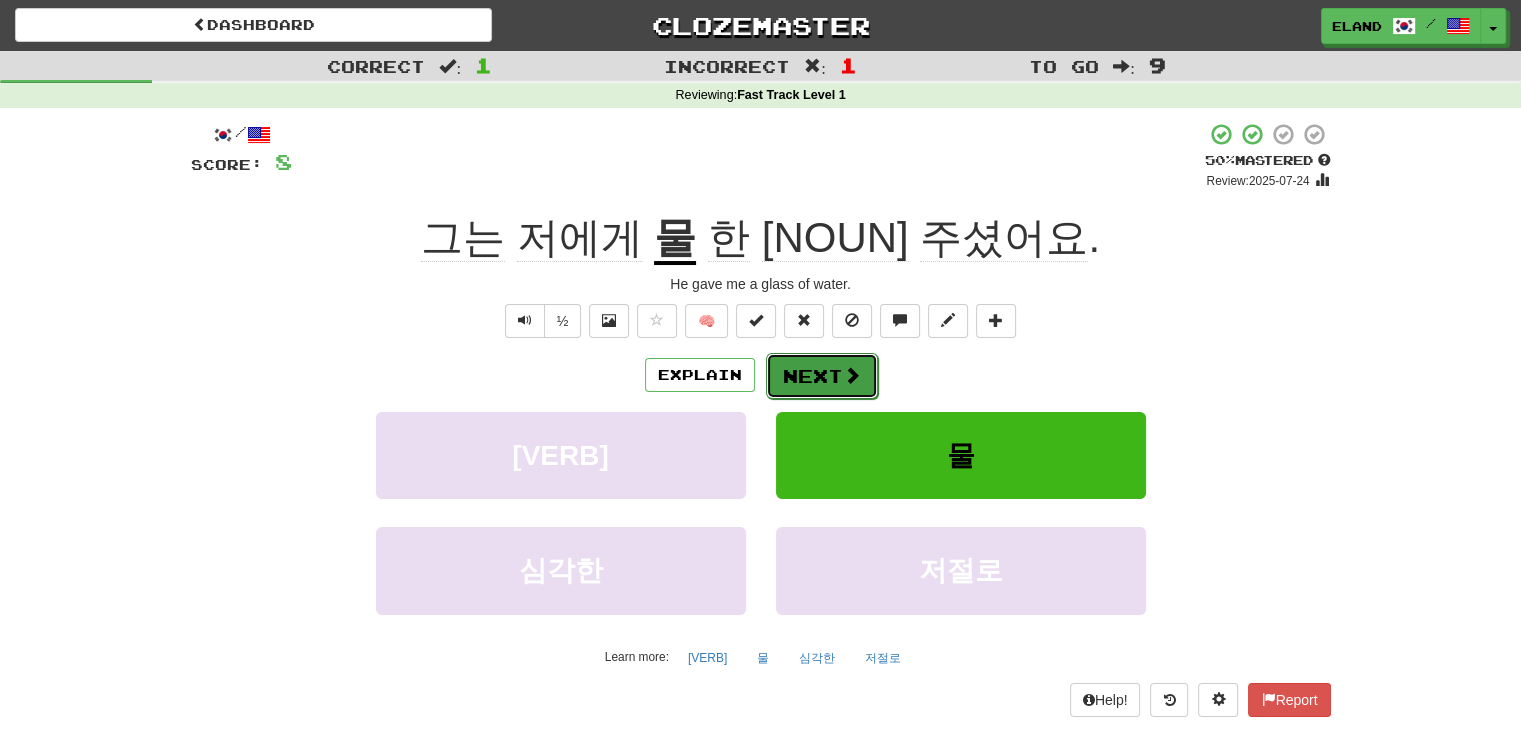 click on "Next" at bounding box center (822, 376) 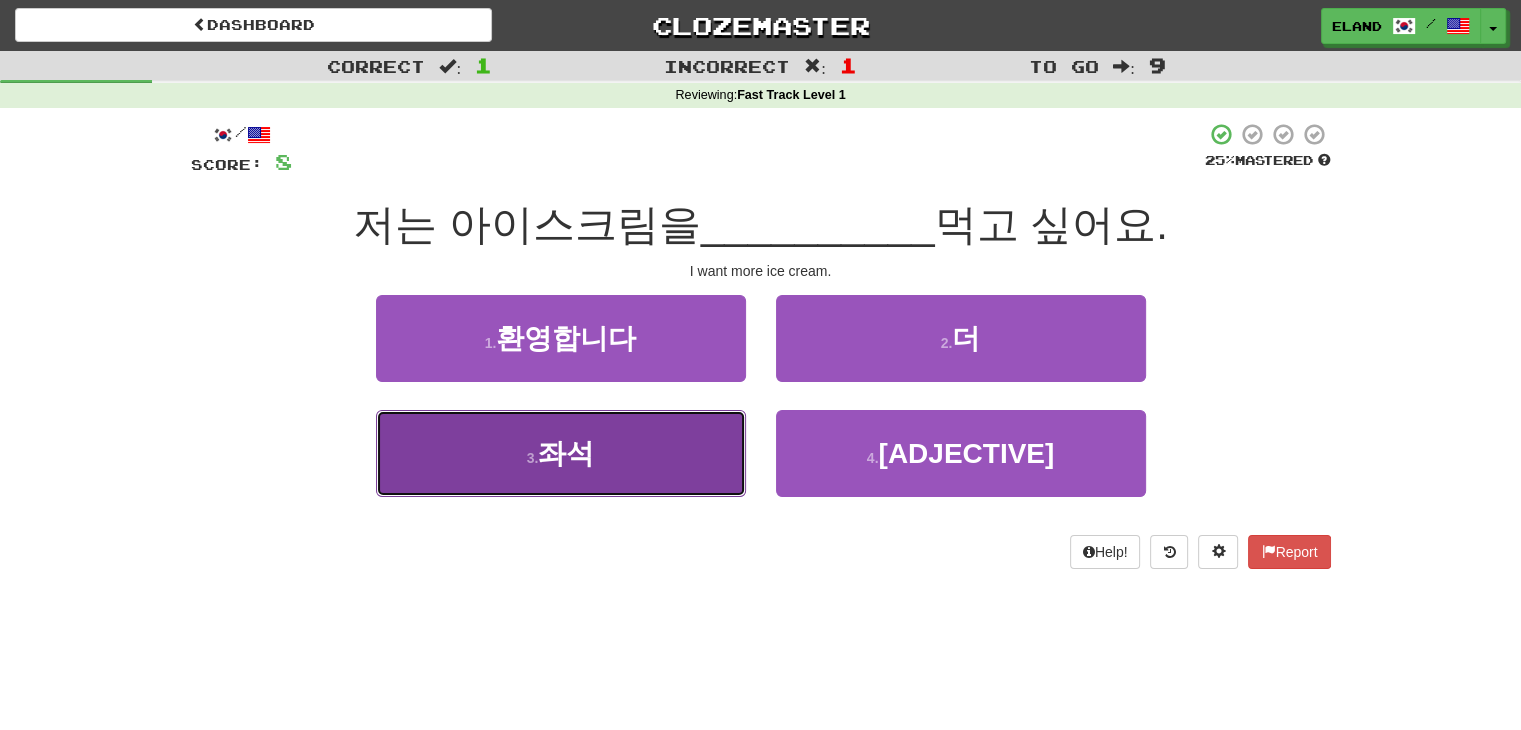 click on "3 .  좌석" at bounding box center (561, 453) 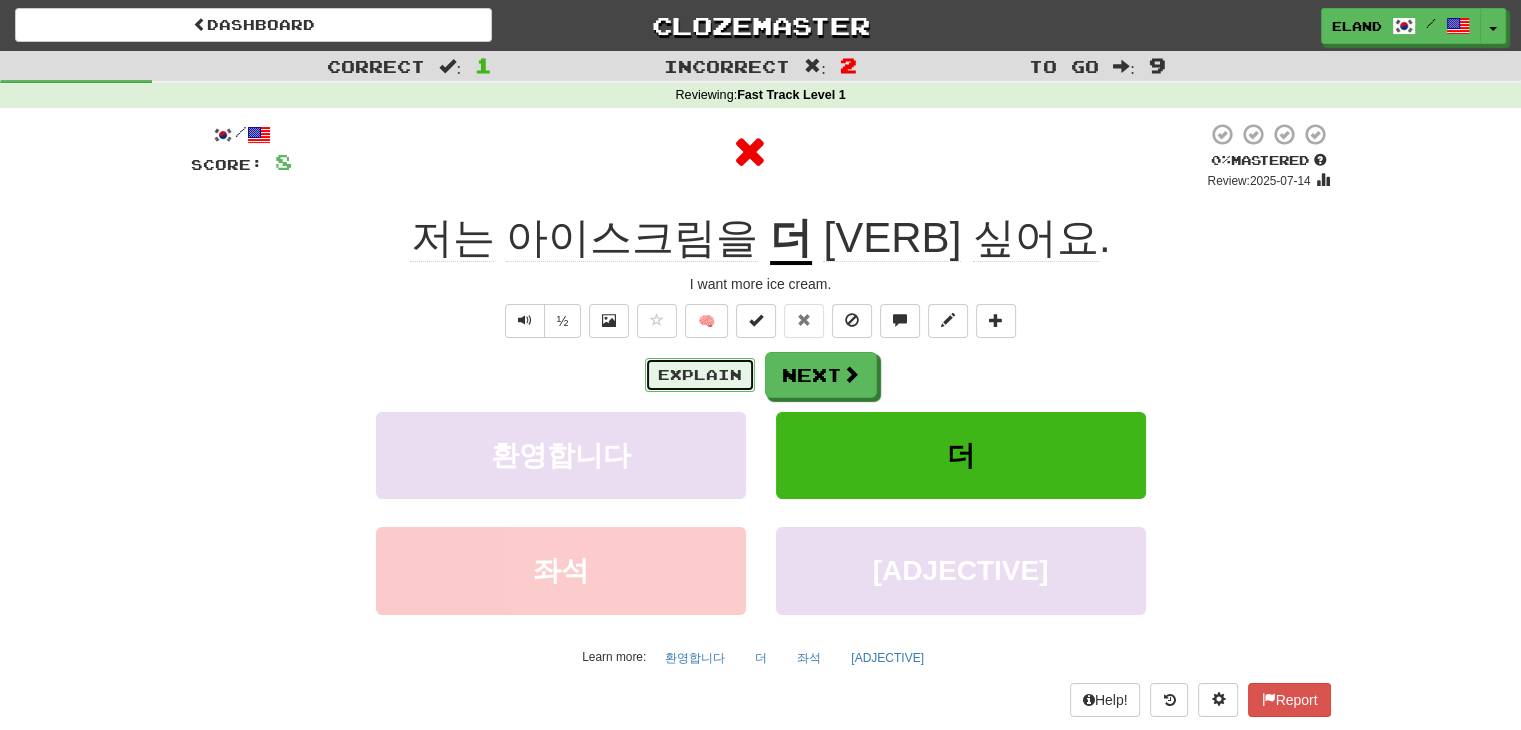 click on "Explain" at bounding box center [700, 375] 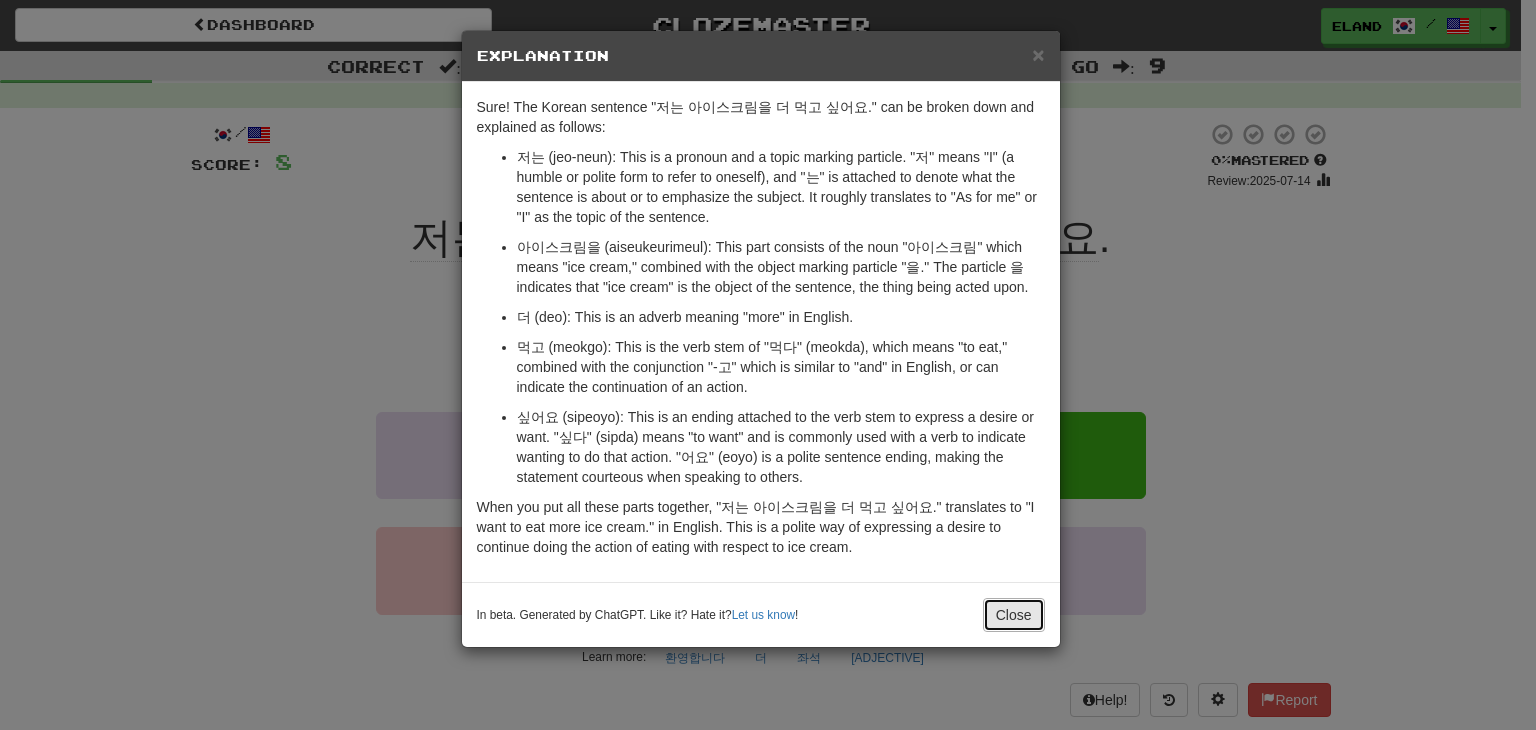 drag, startPoint x: 1037, startPoint y: 609, endPoint x: 989, endPoint y: 558, distance: 70.035706 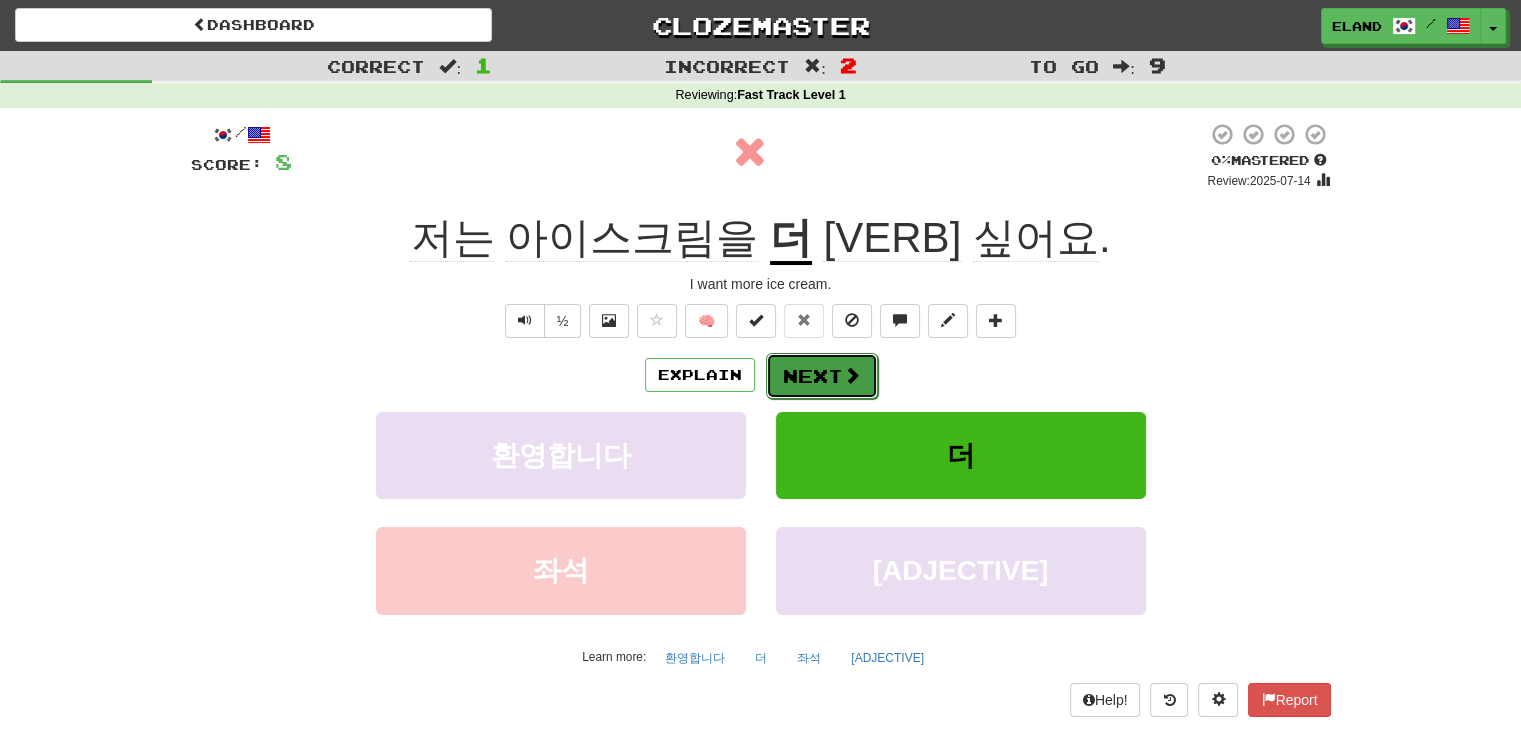 click on "Next" at bounding box center [822, 376] 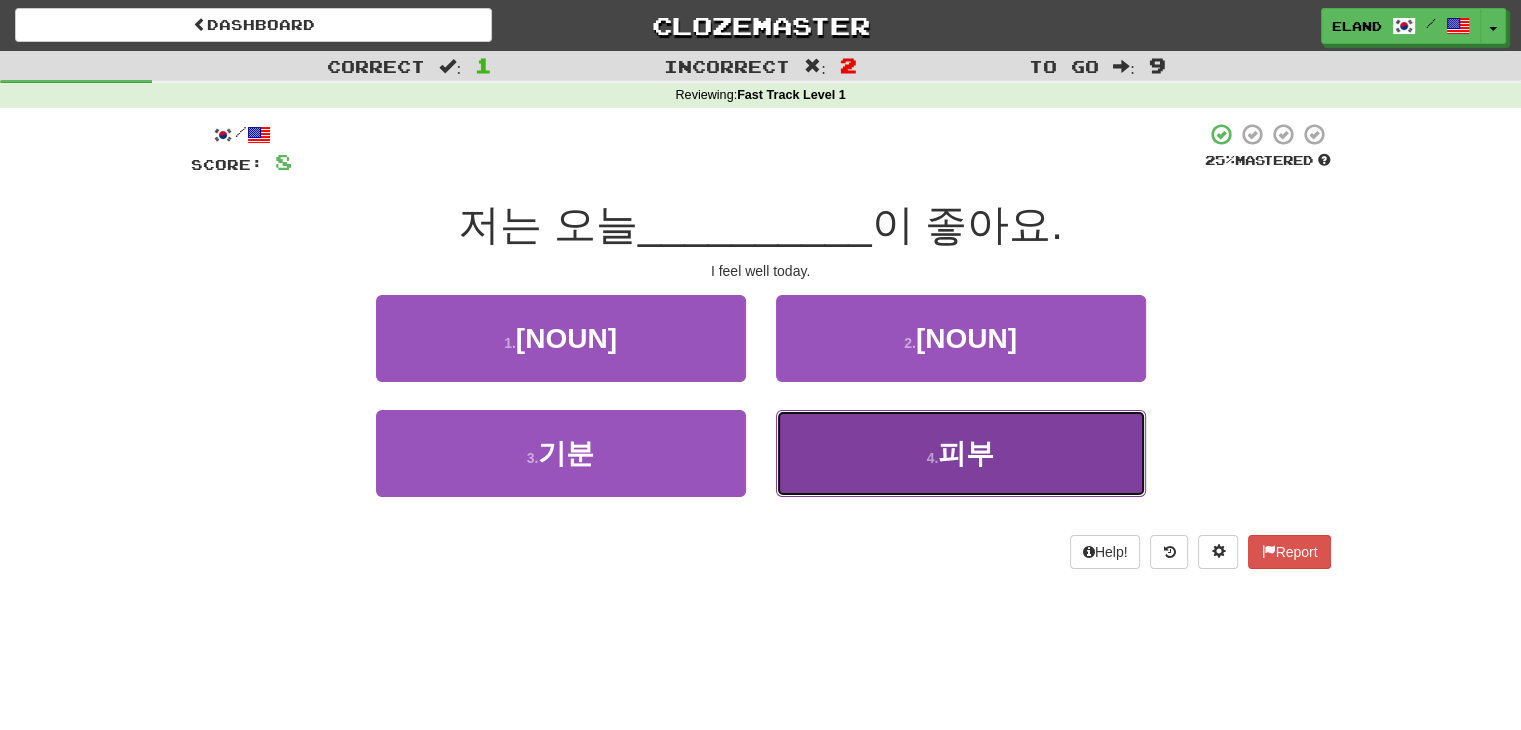 click on "4 .  피부" at bounding box center (961, 453) 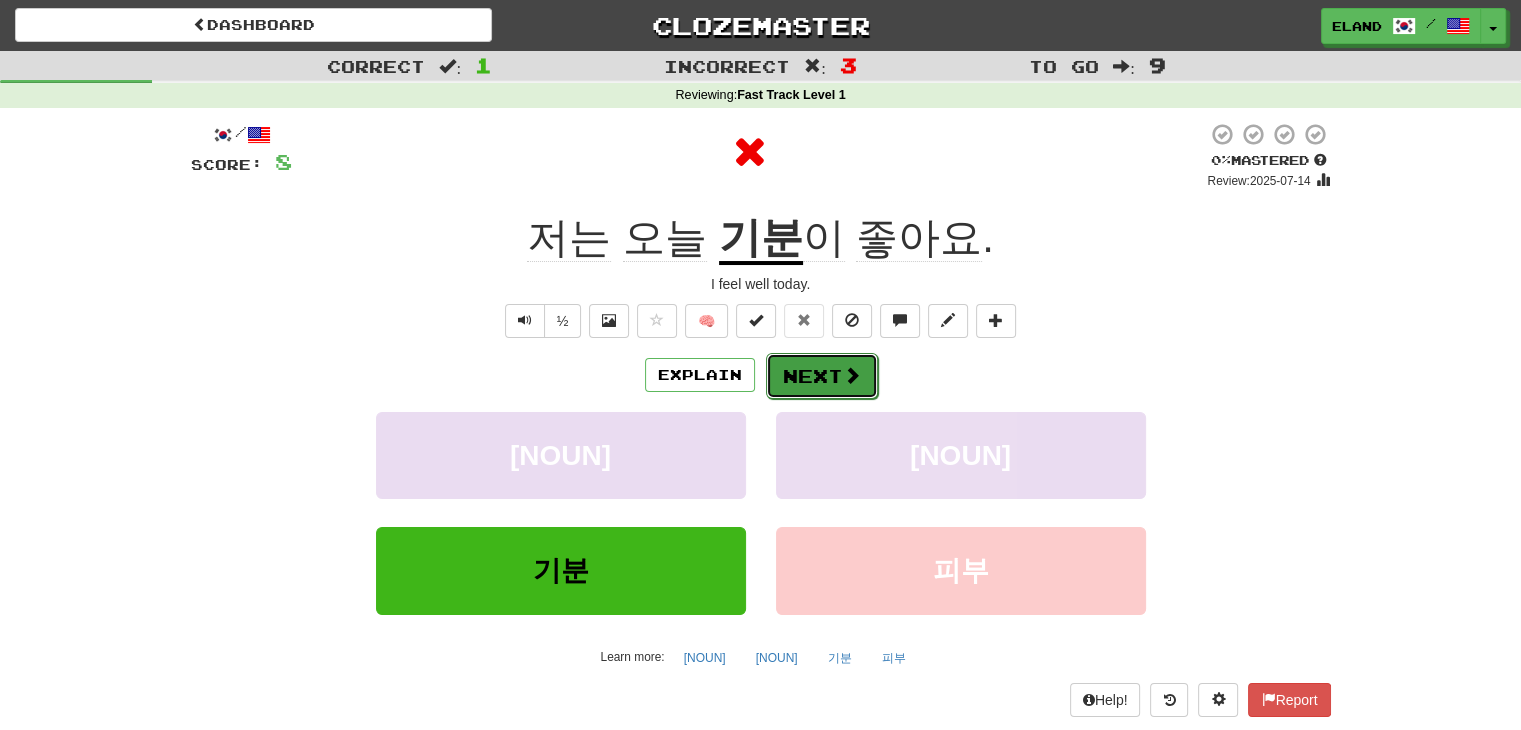 click on "Next" at bounding box center [822, 376] 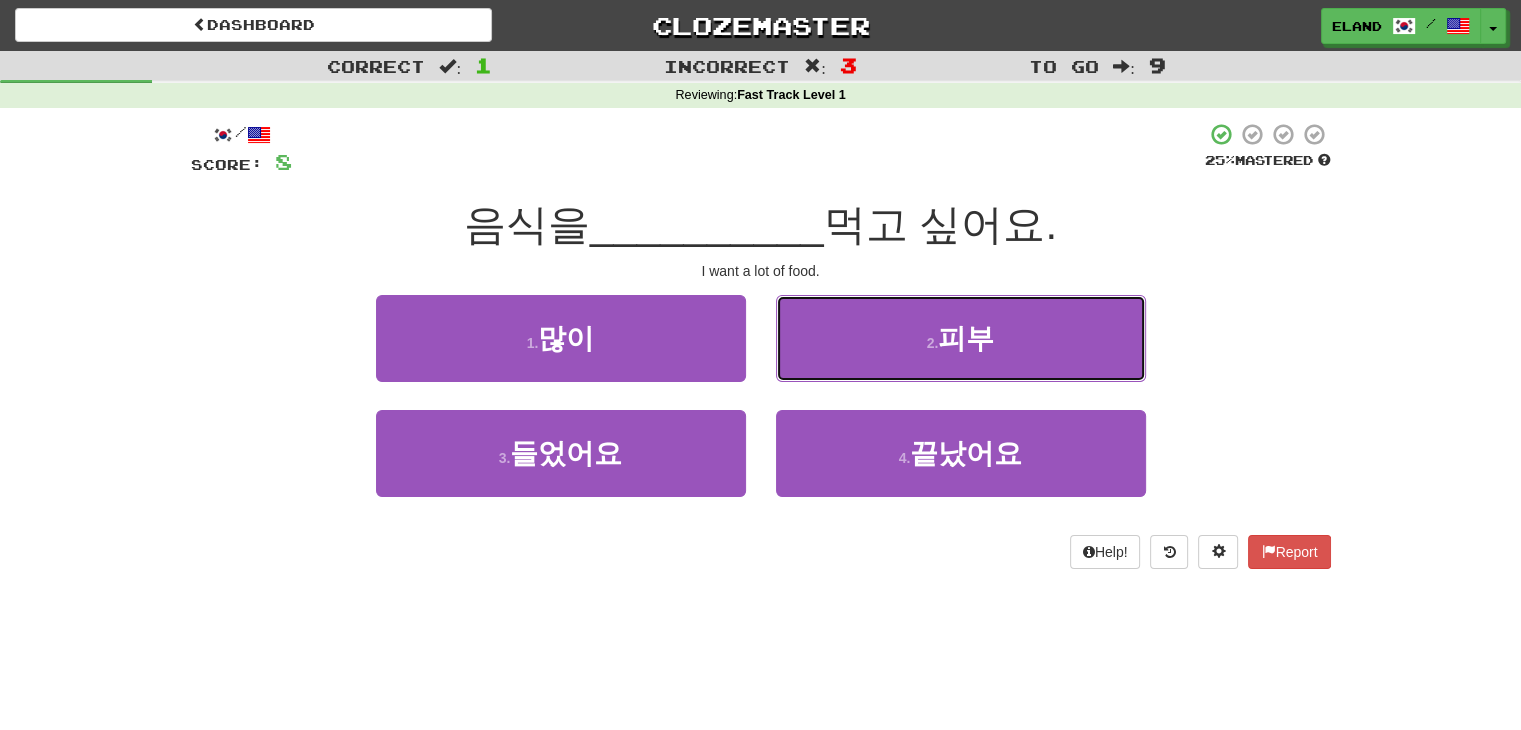 click on "2 ." at bounding box center (933, 343) 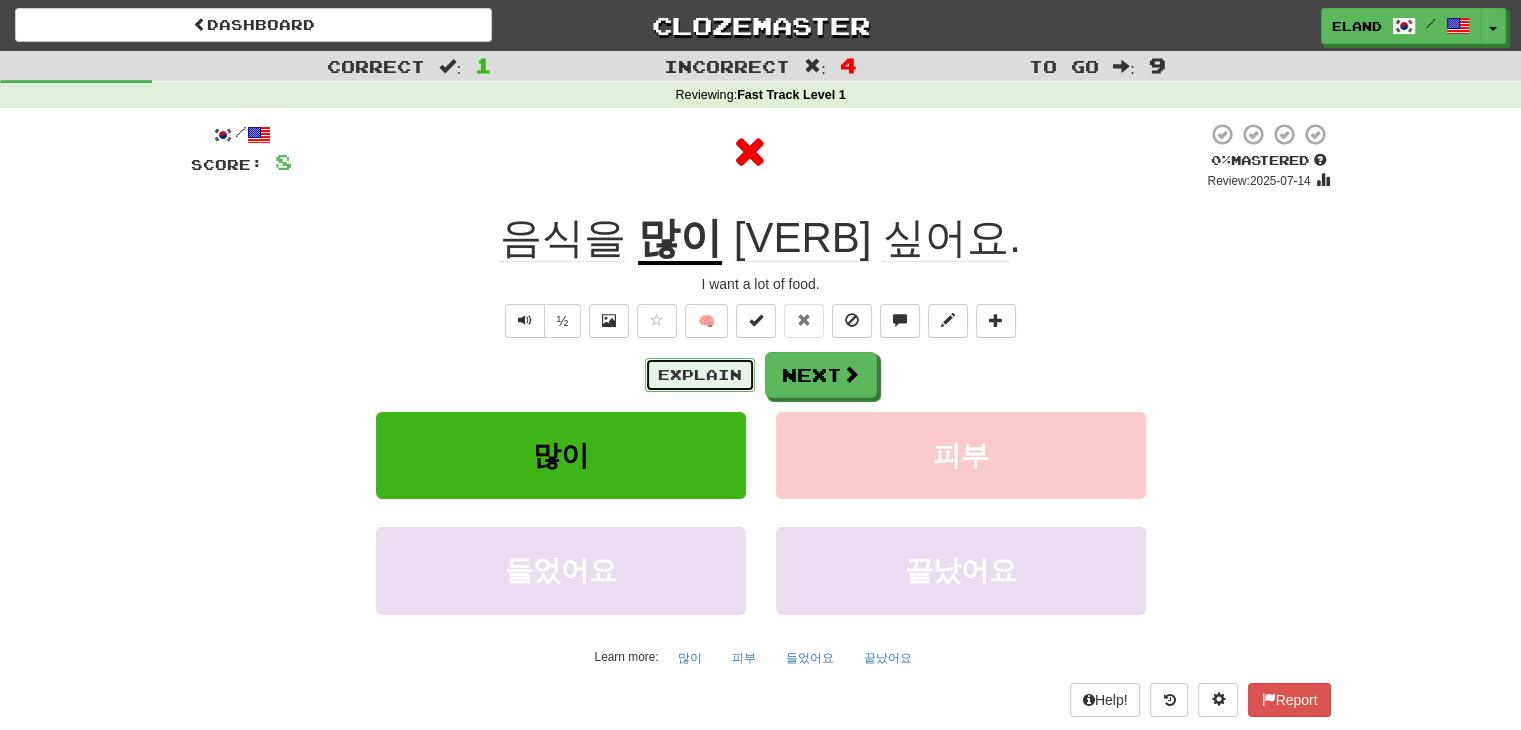 click on "Explain" at bounding box center [700, 375] 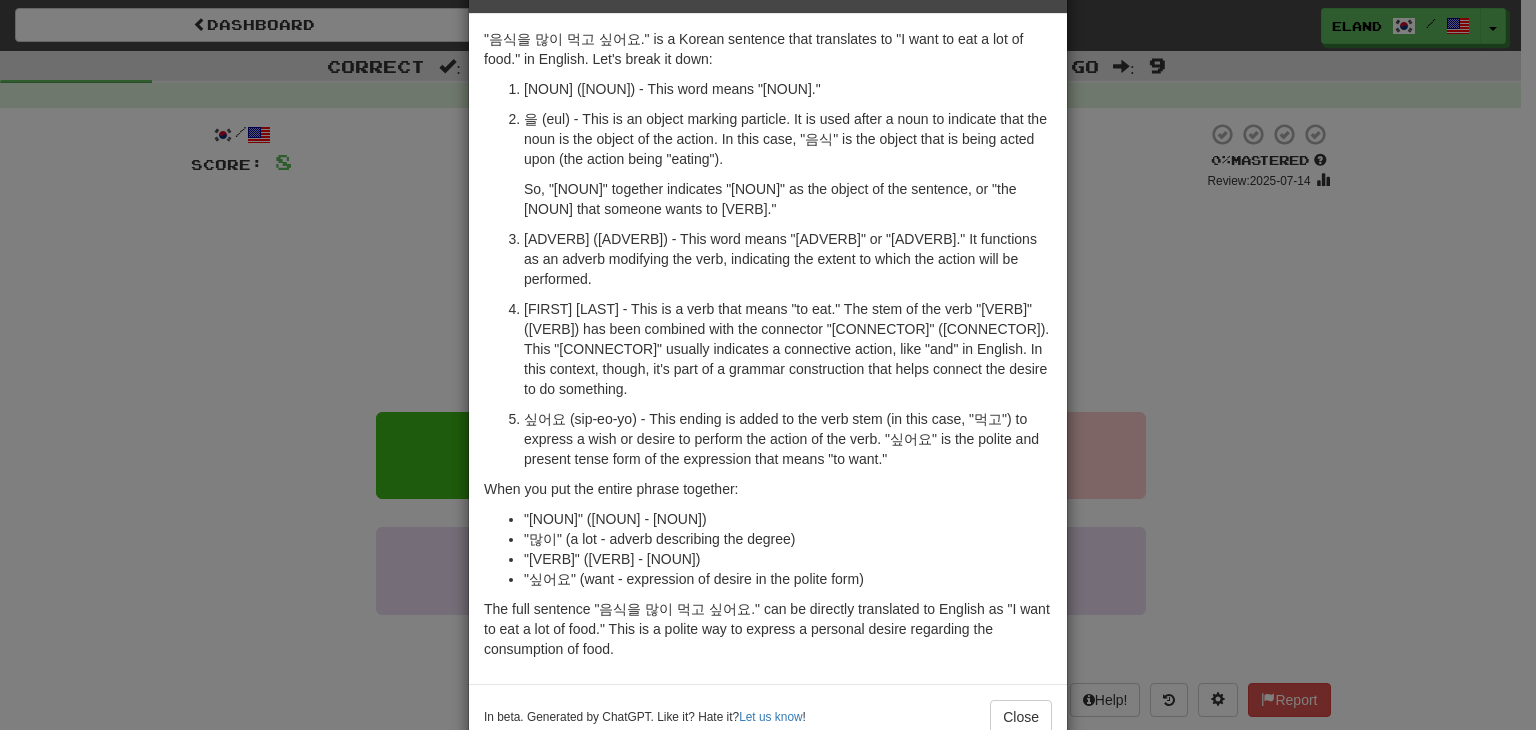 scroll, scrollTop: 77, scrollLeft: 0, axis: vertical 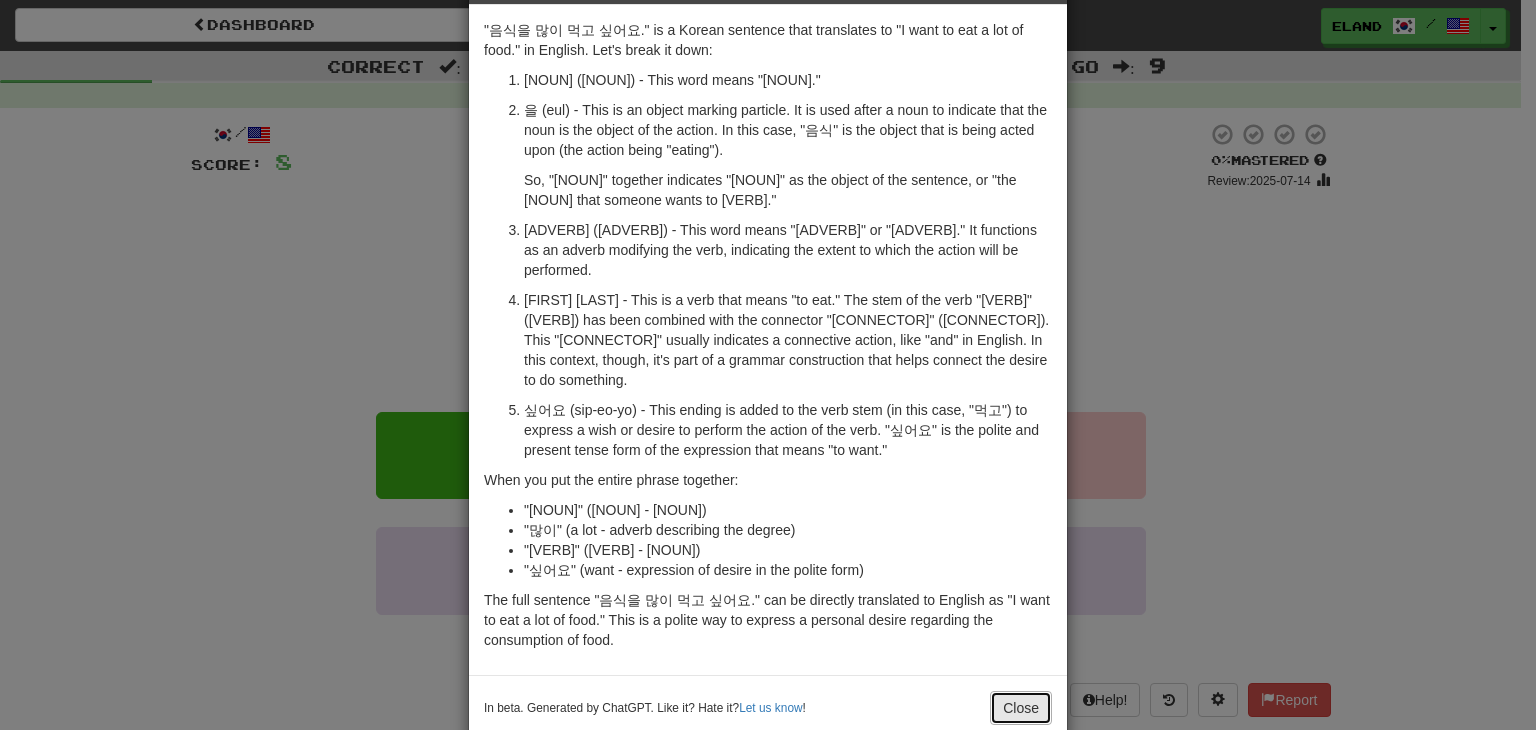 click on "Close" at bounding box center [1021, 708] 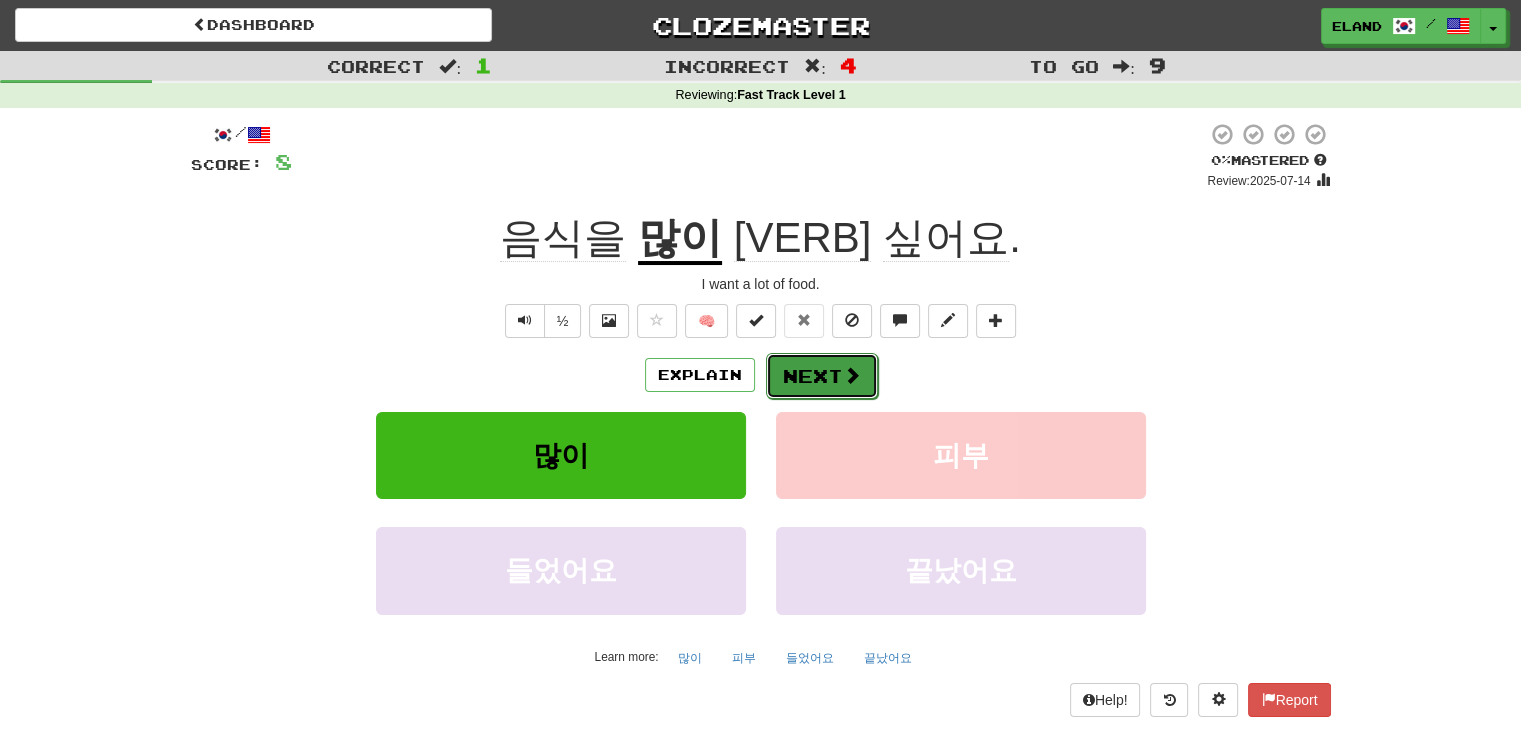 click at bounding box center [852, 375] 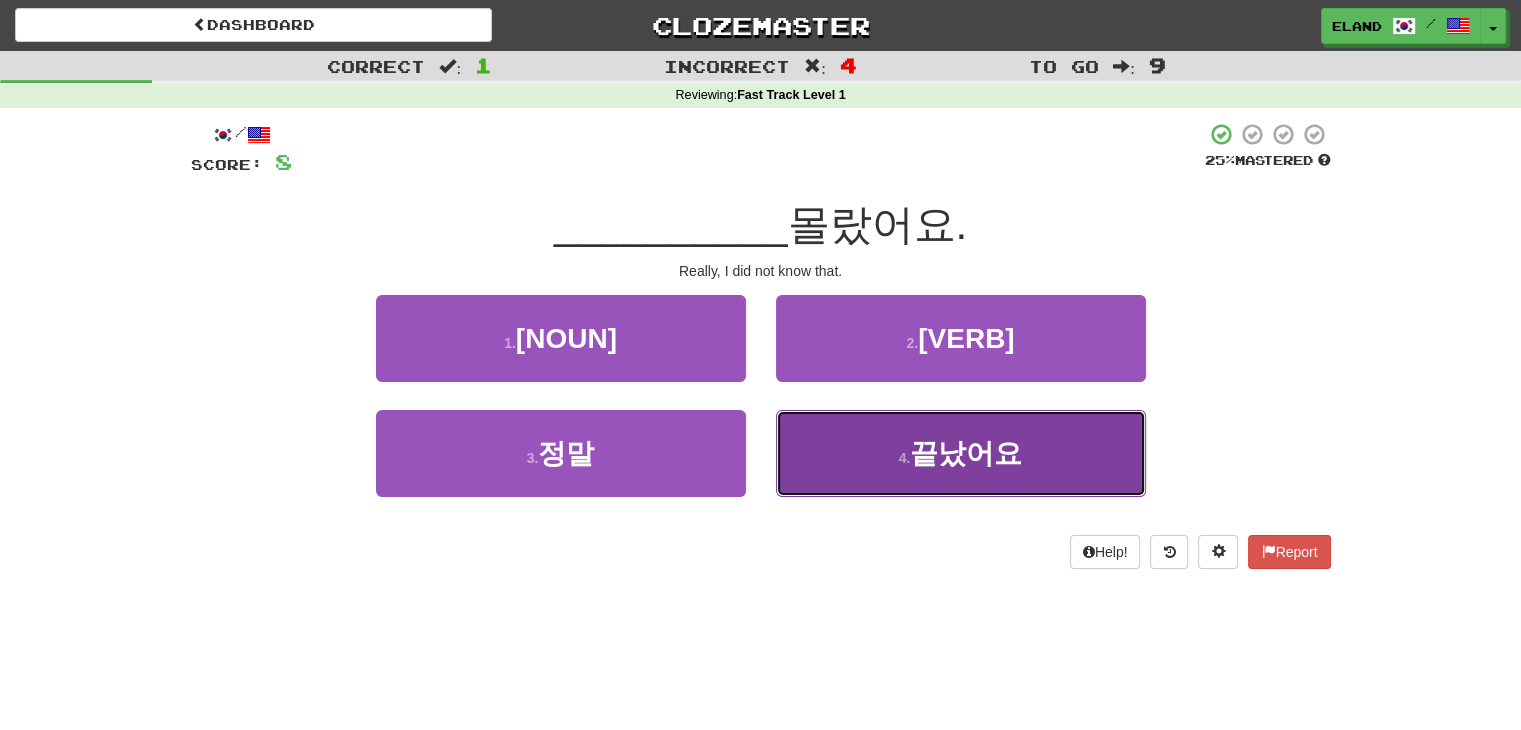 click on "끝났어요" at bounding box center [966, 453] 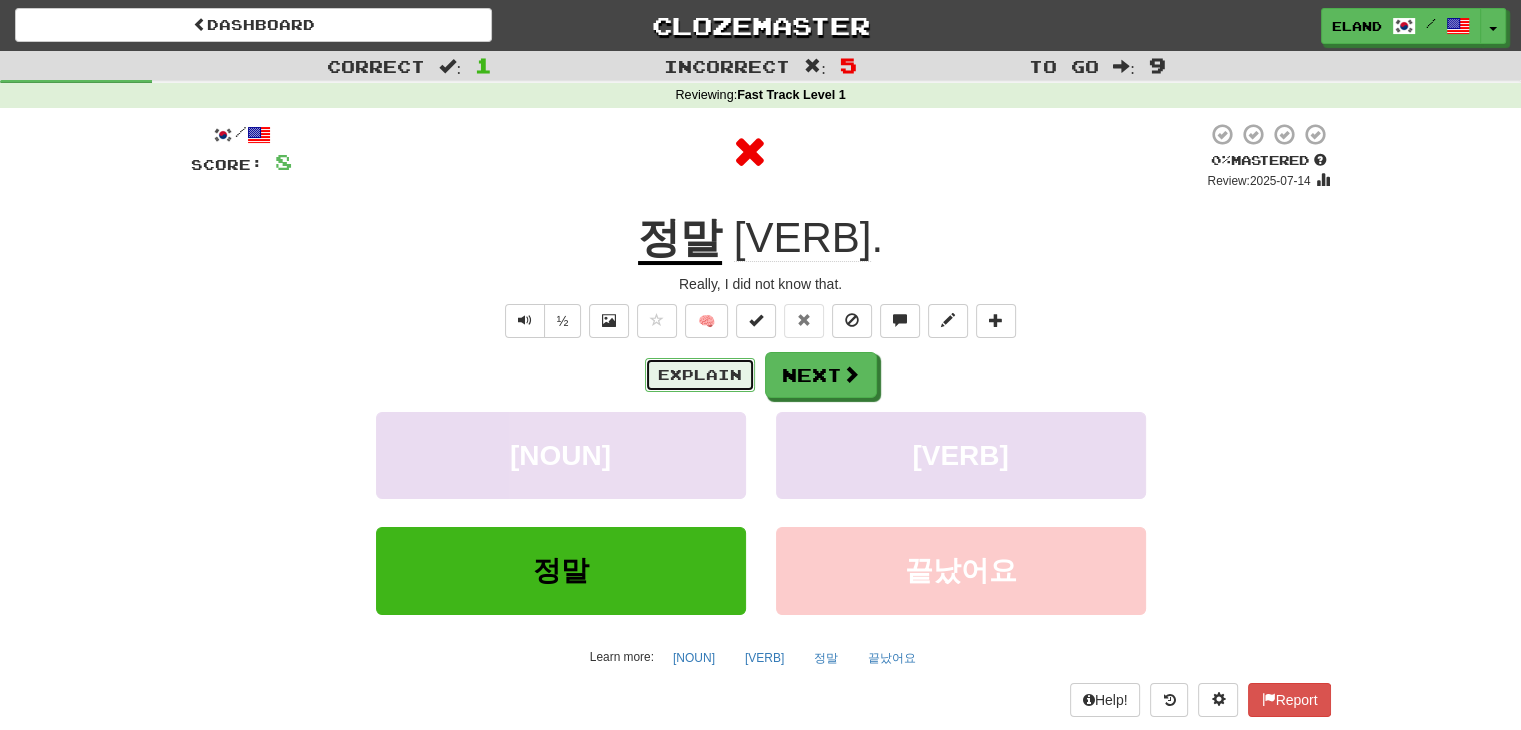 click on "Explain" at bounding box center [700, 375] 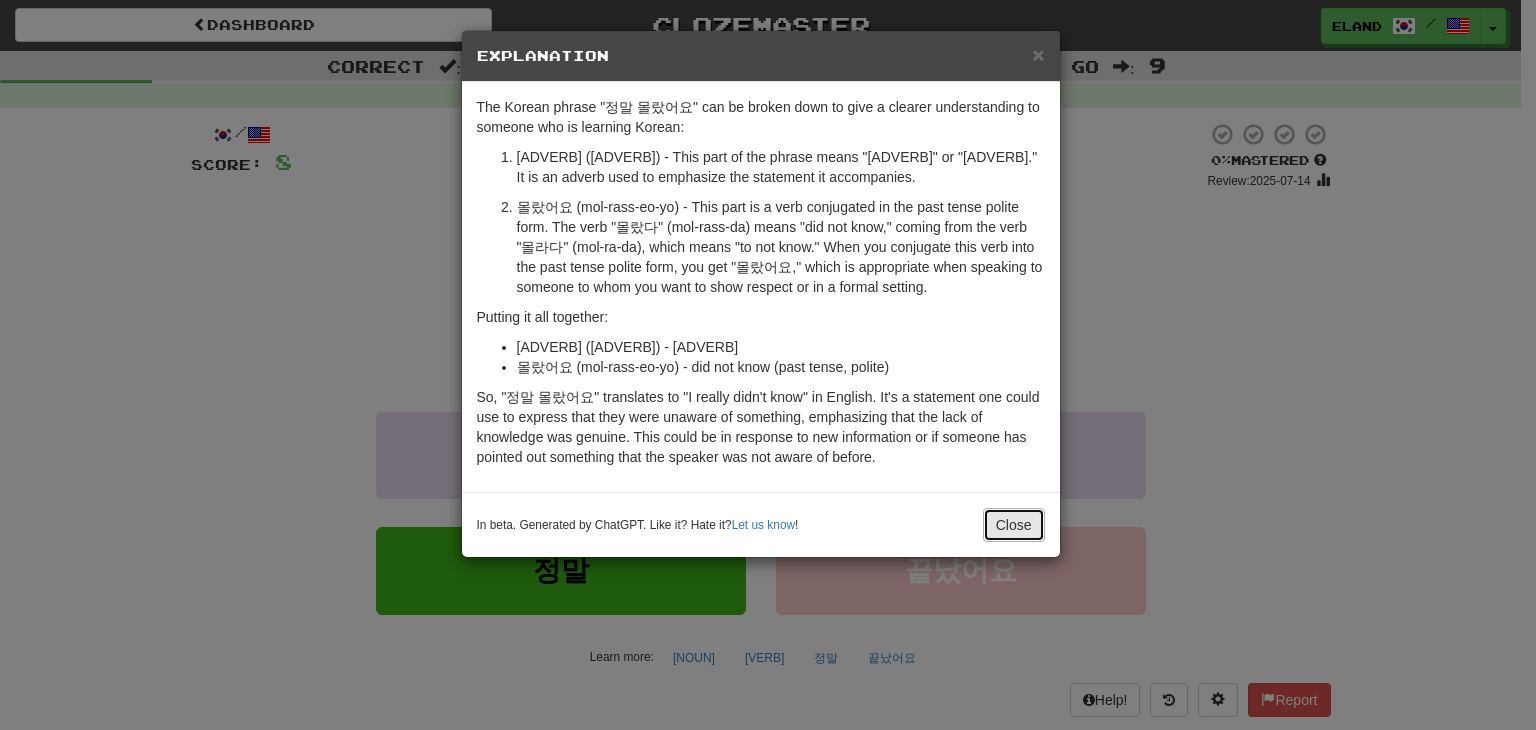 click on "Close" at bounding box center (1014, 525) 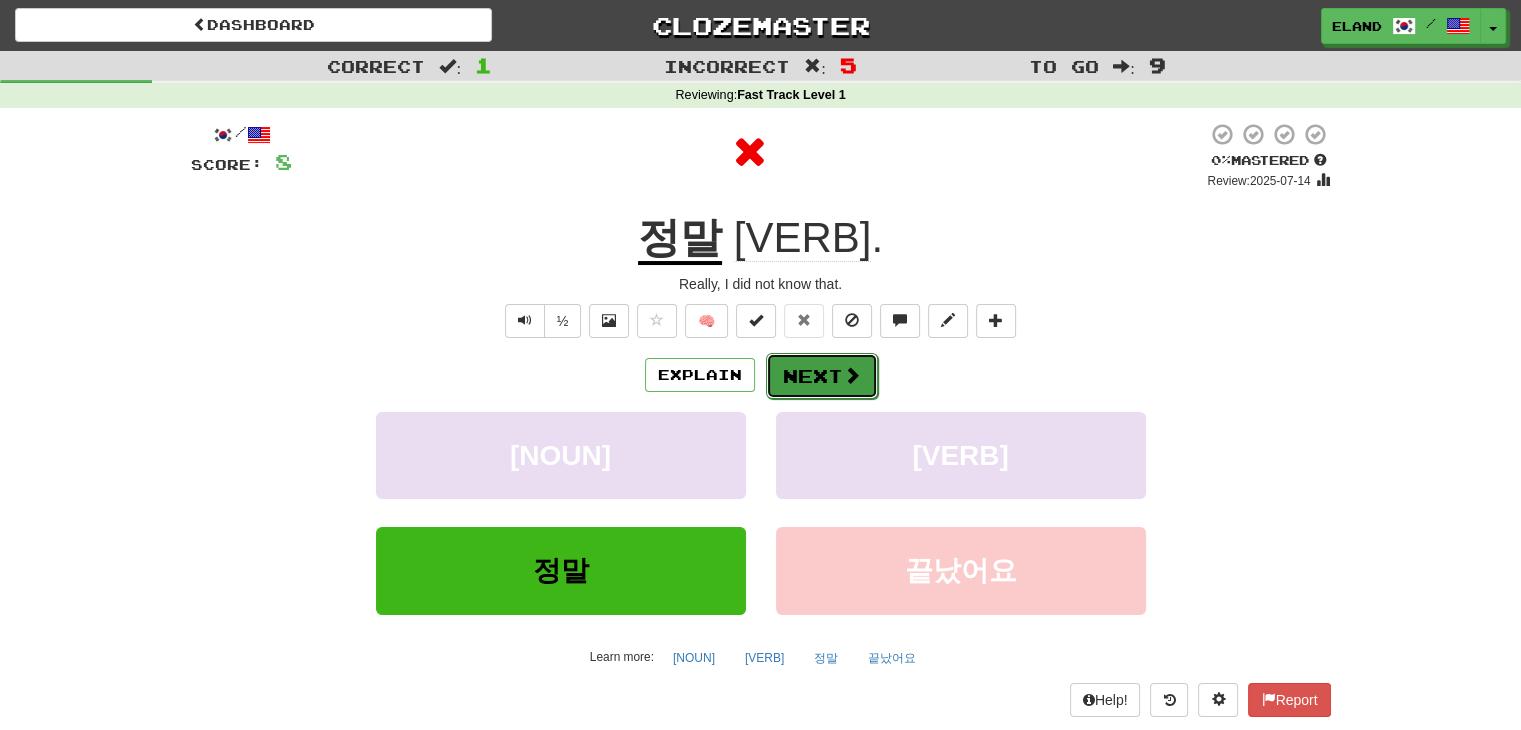 click on "Next" at bounding box center [822, 376] 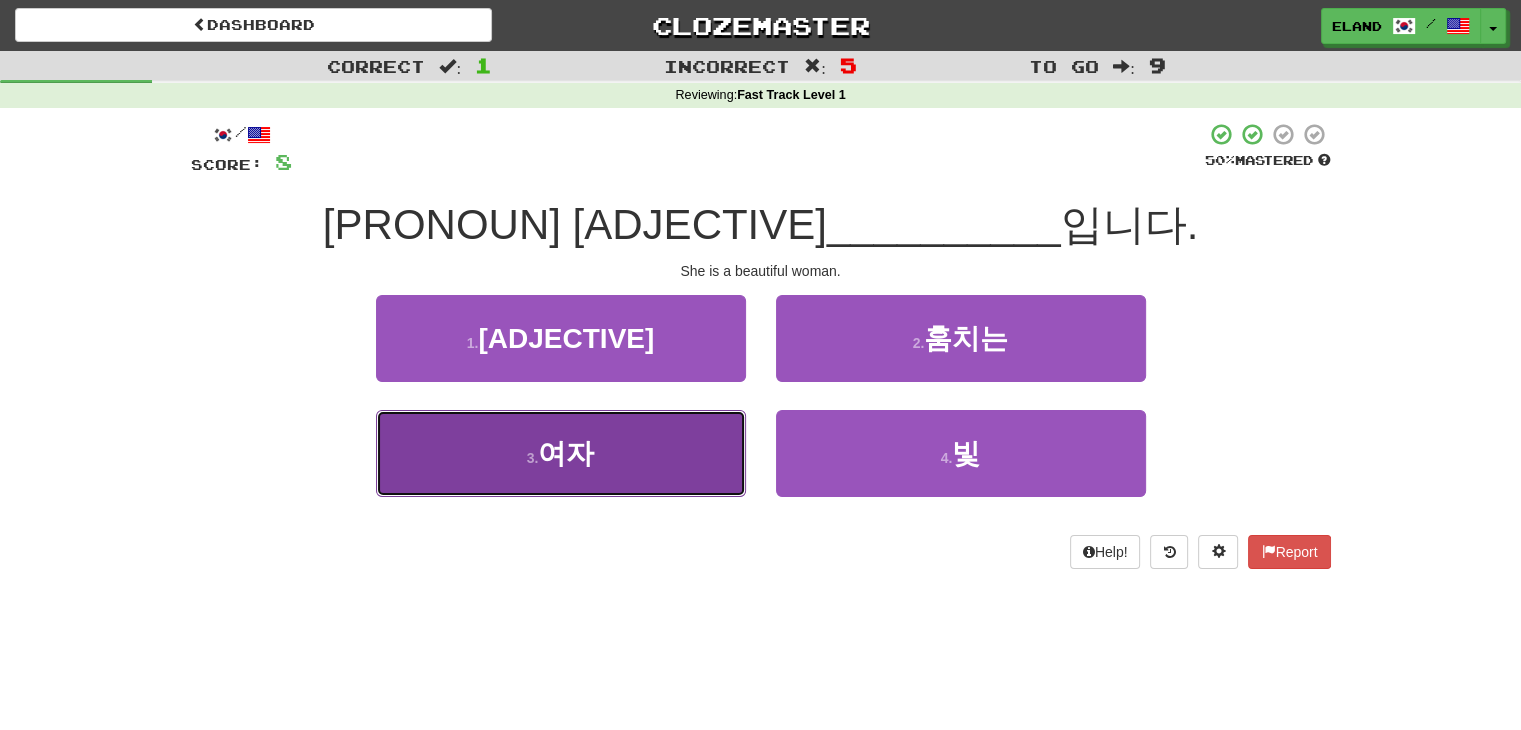 click on "3 .  여자" at bounding box center [561, 453] 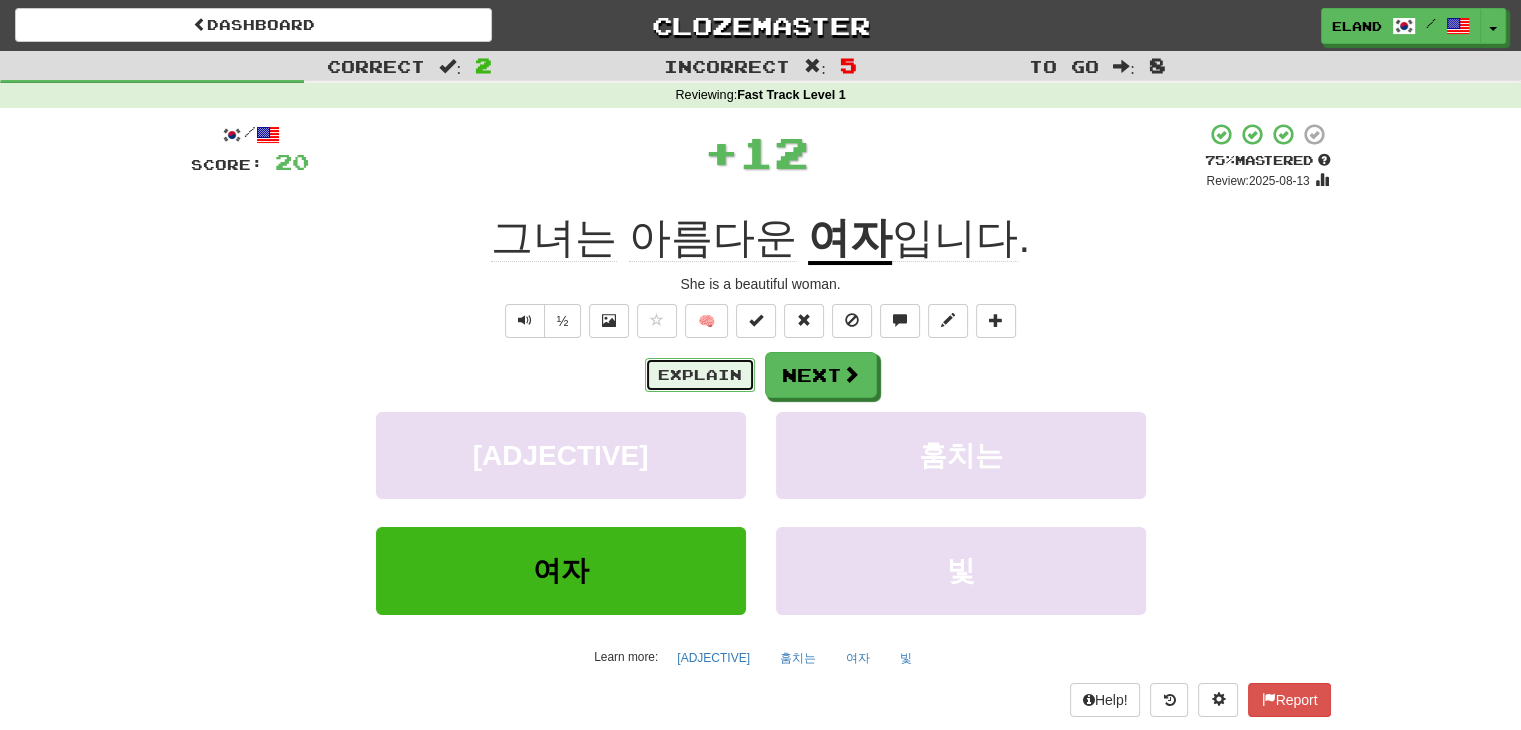 click on "Explain" at bounding box center (700, 375) 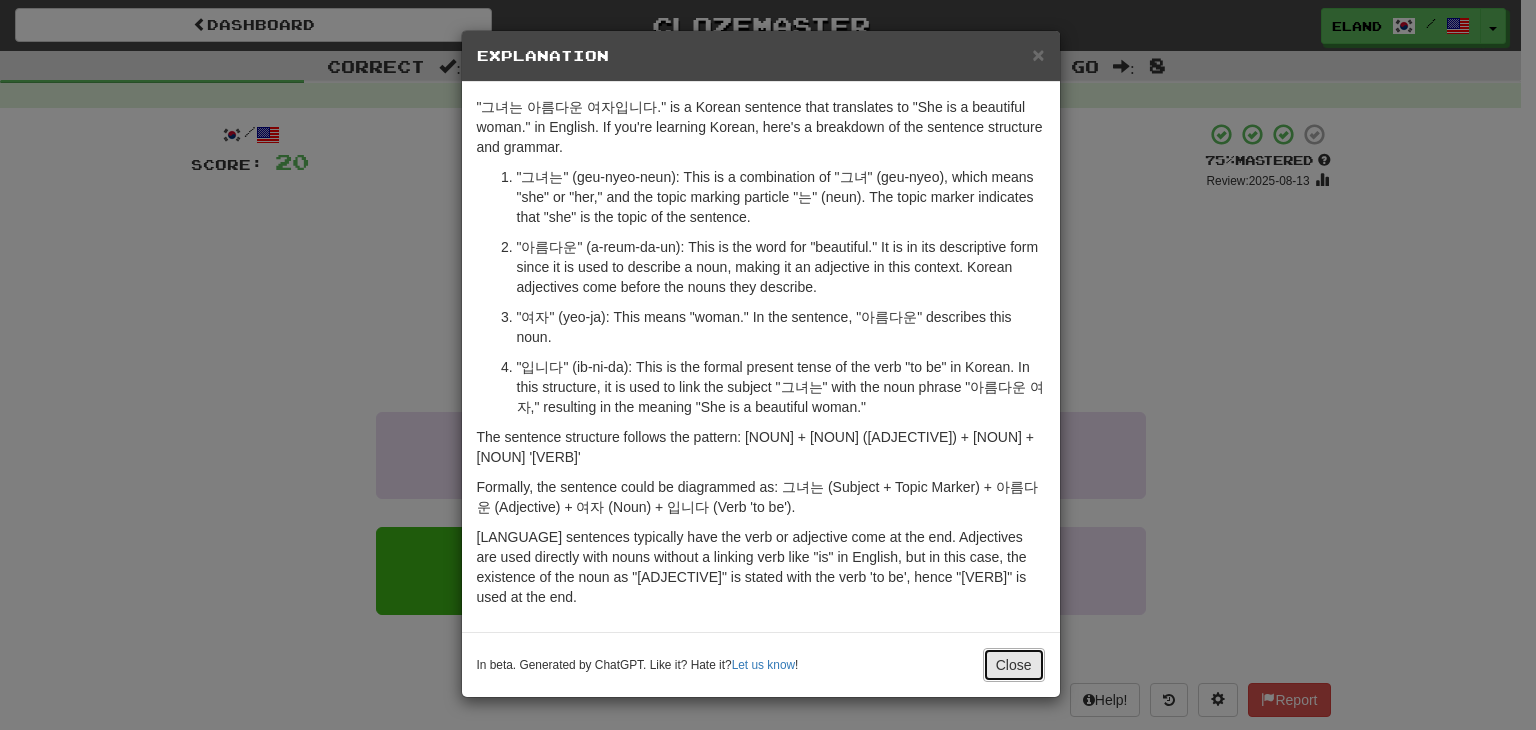 drag, startPoint x: 1023, startPoint y: 613, endPoint x: 813, endPoint y: 345, distance: 340.47614 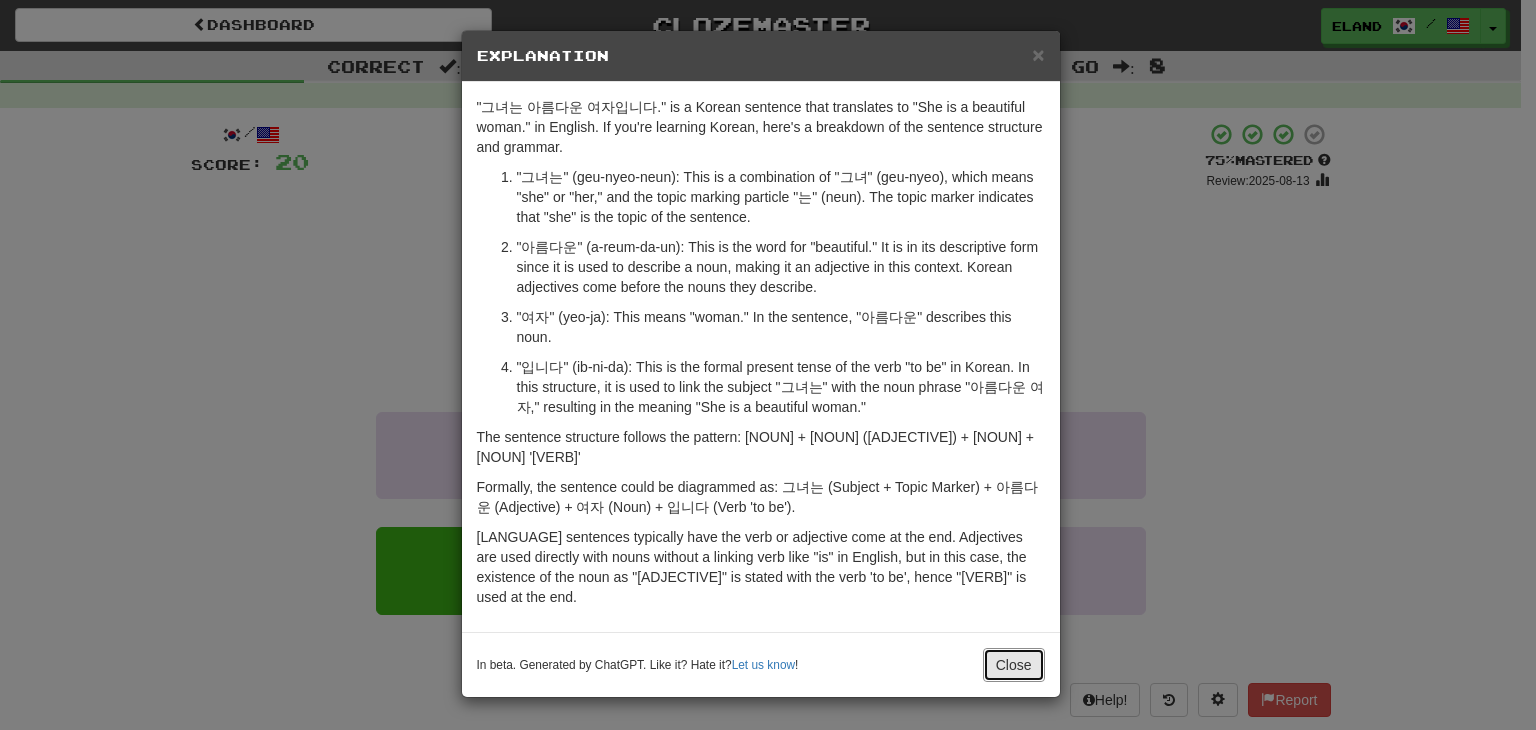 click on "Close" at bounding box center (1014, 665) 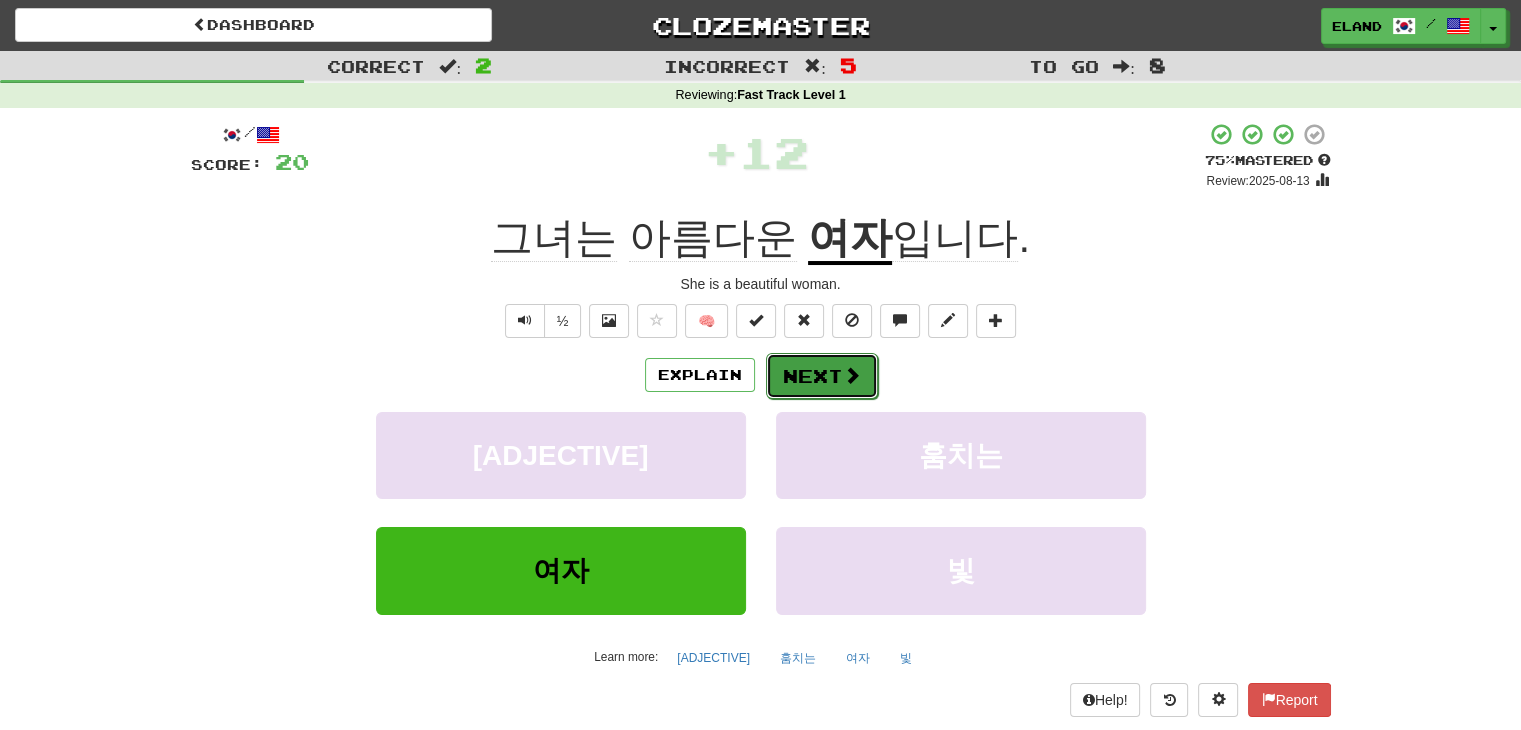 click on "Next" at bounding box center [822, 376] 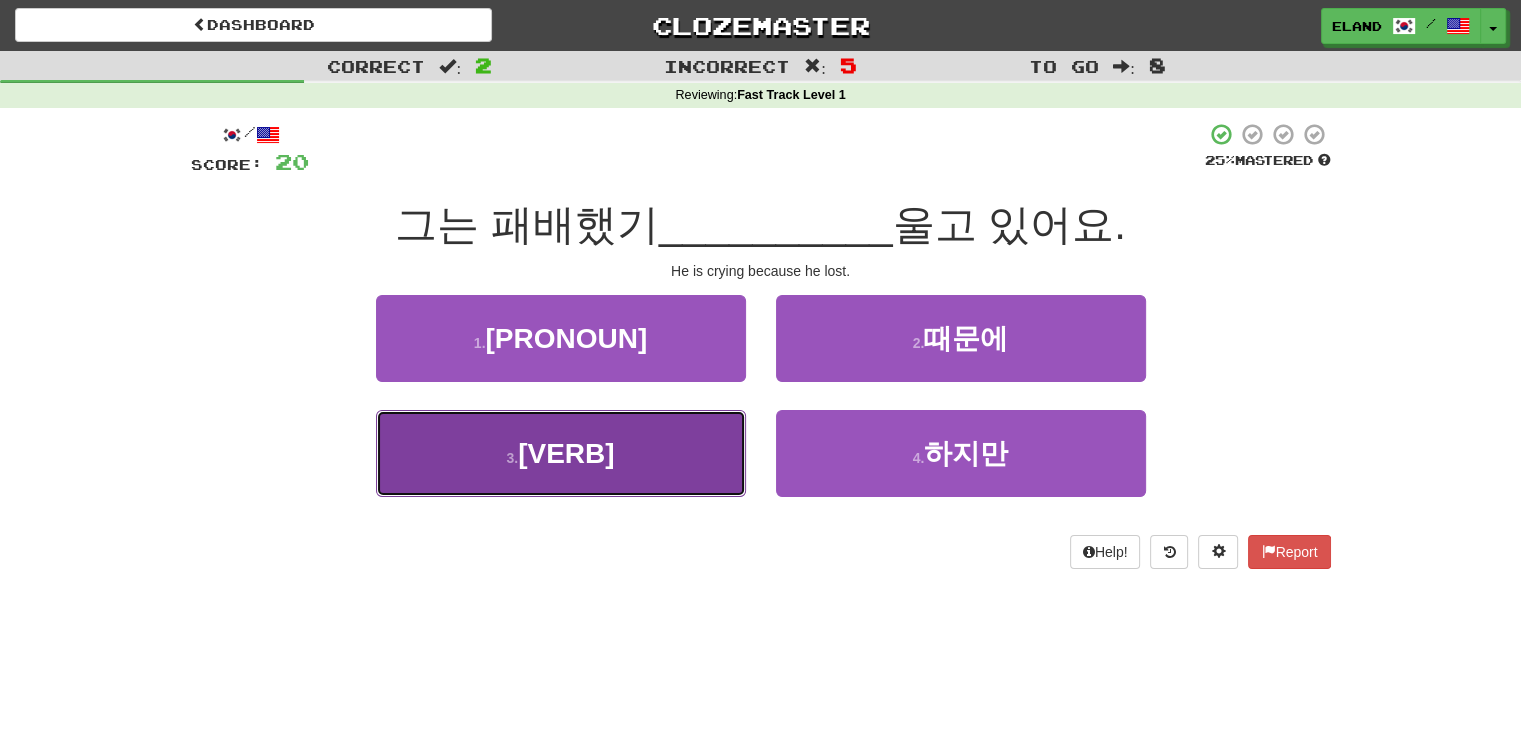 click on "3 .  오실" at bounding box center (561, 453) 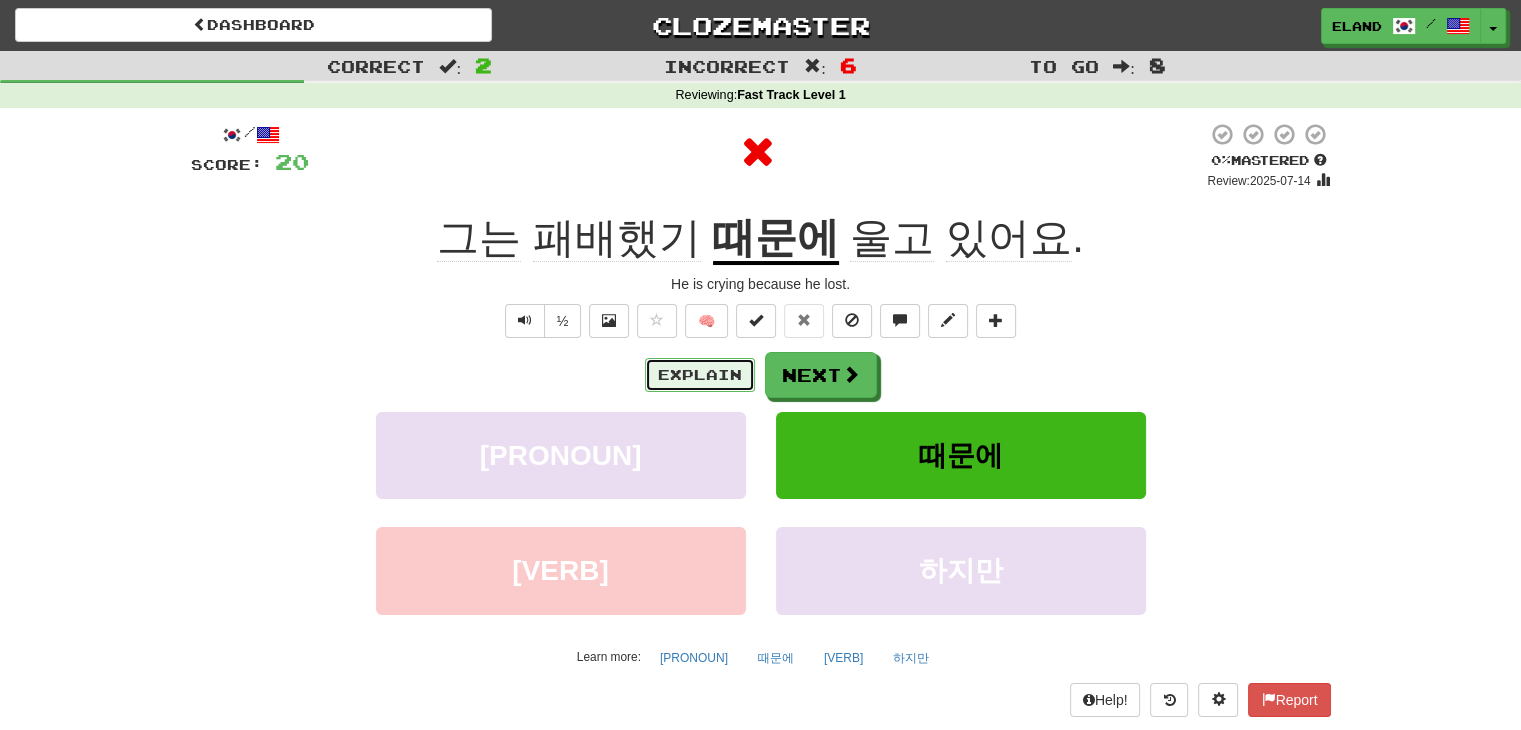click on "Explain" at bounding box center (700, 375) 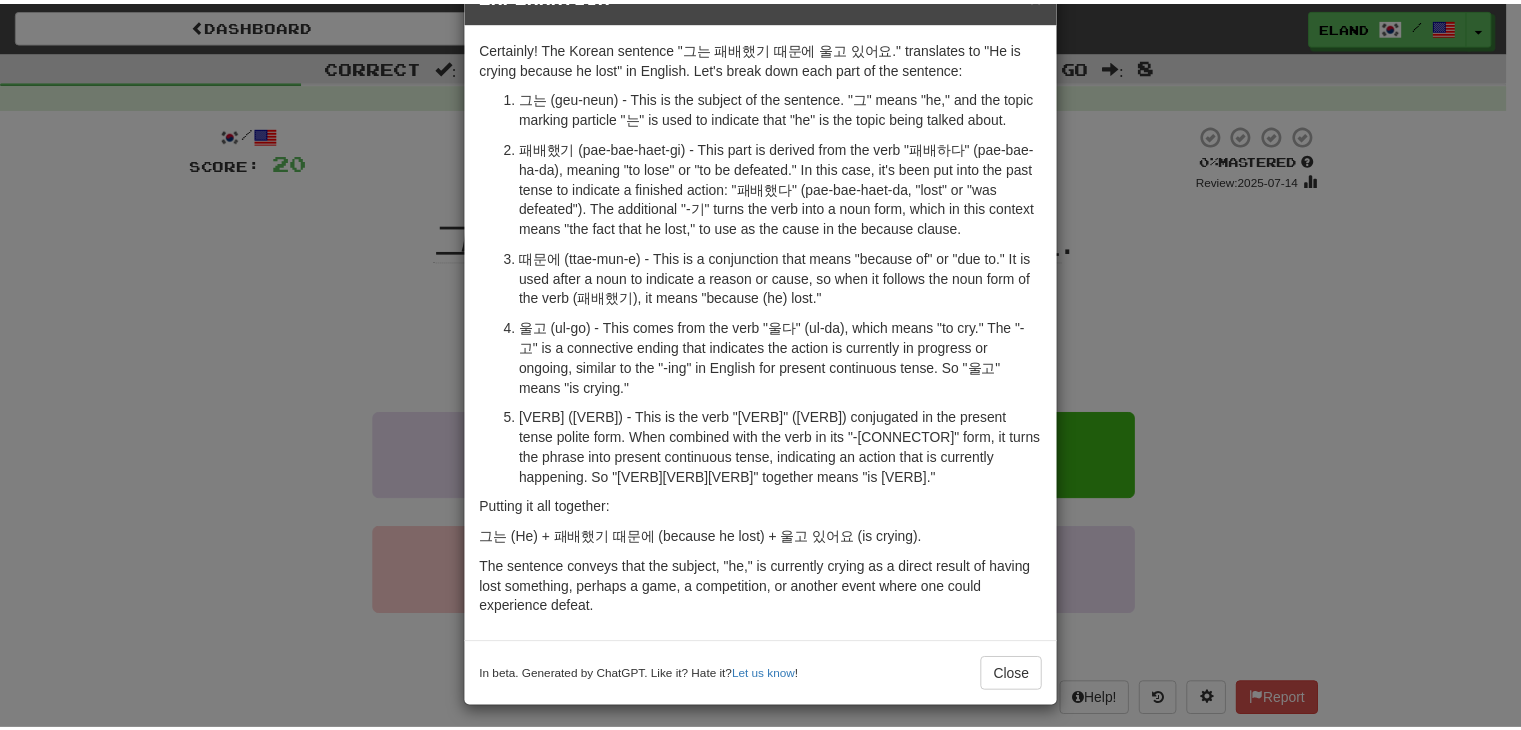 scroll, scrollTop: 67, scrollLeft: 0, axis: vertical 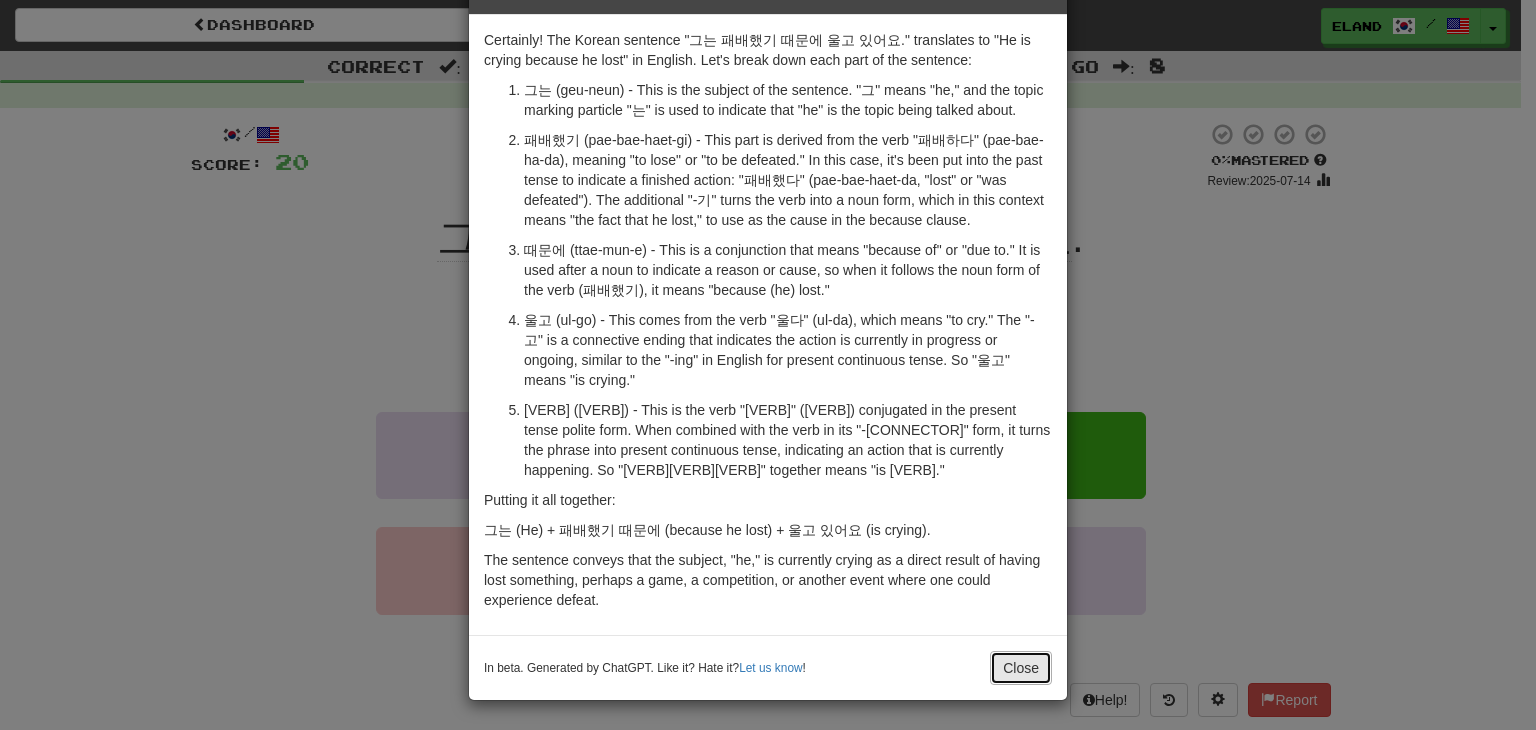 click on "Close" at bounding box center (1021, 668) 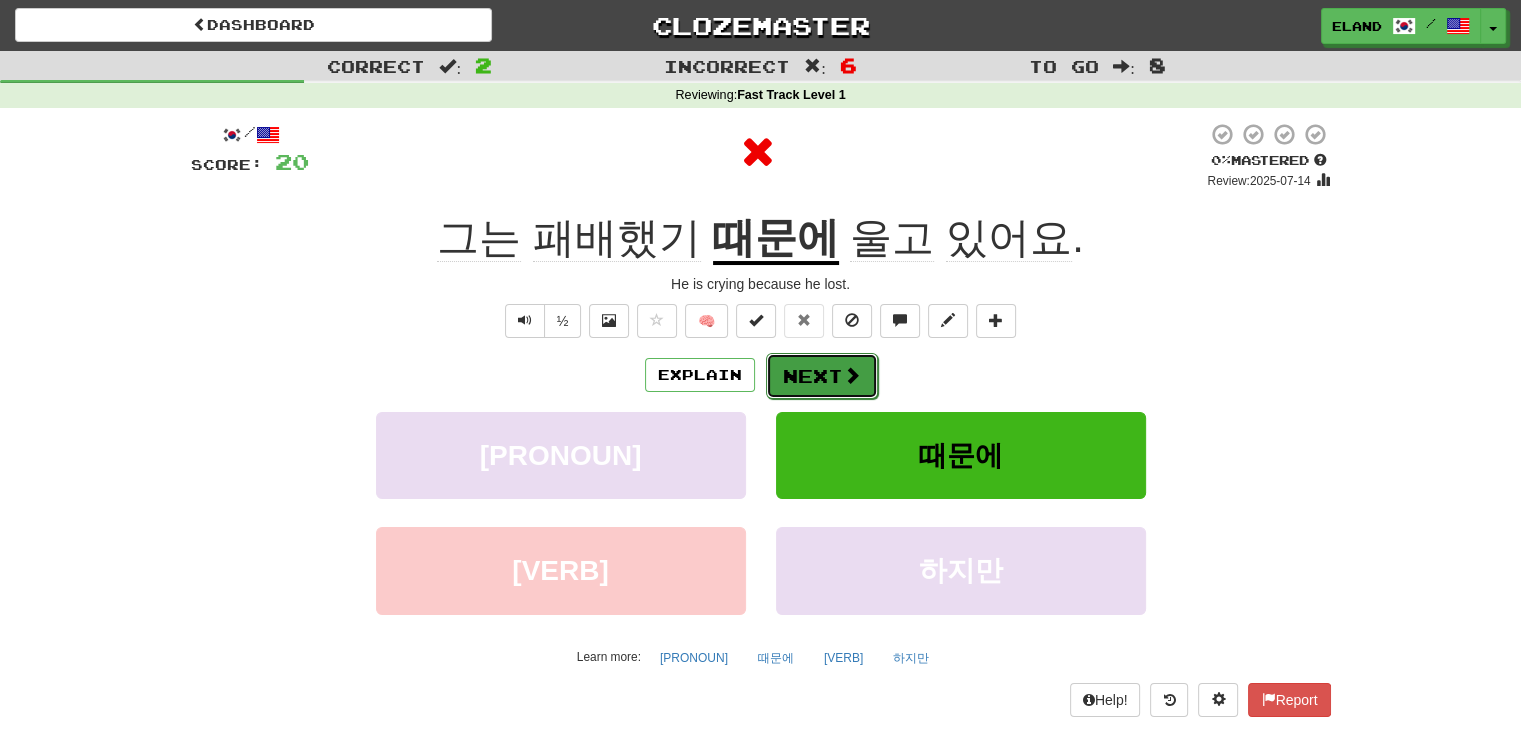 click on "Next" at bounding box center (822, 376) 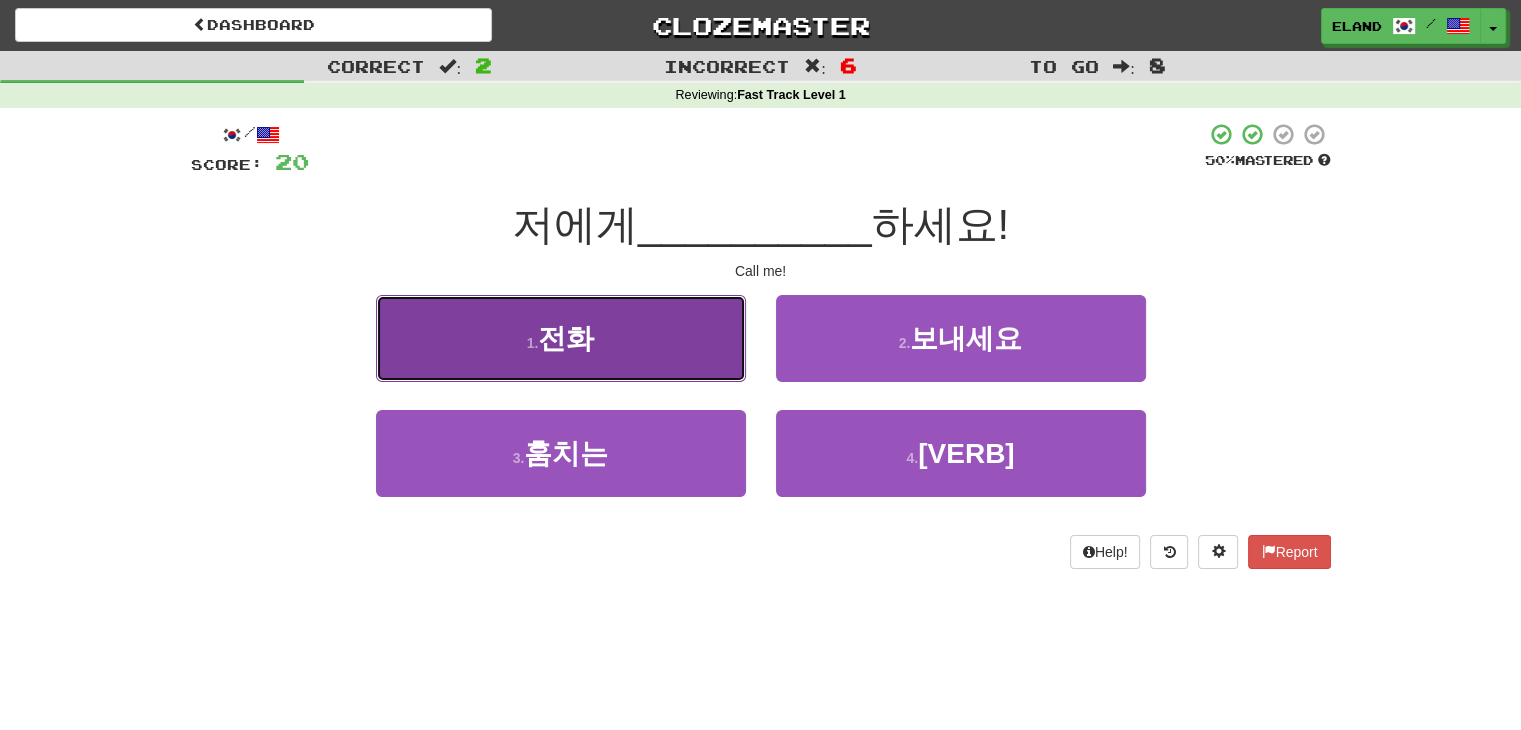 click on "전화" at bounding box center (566, 338) 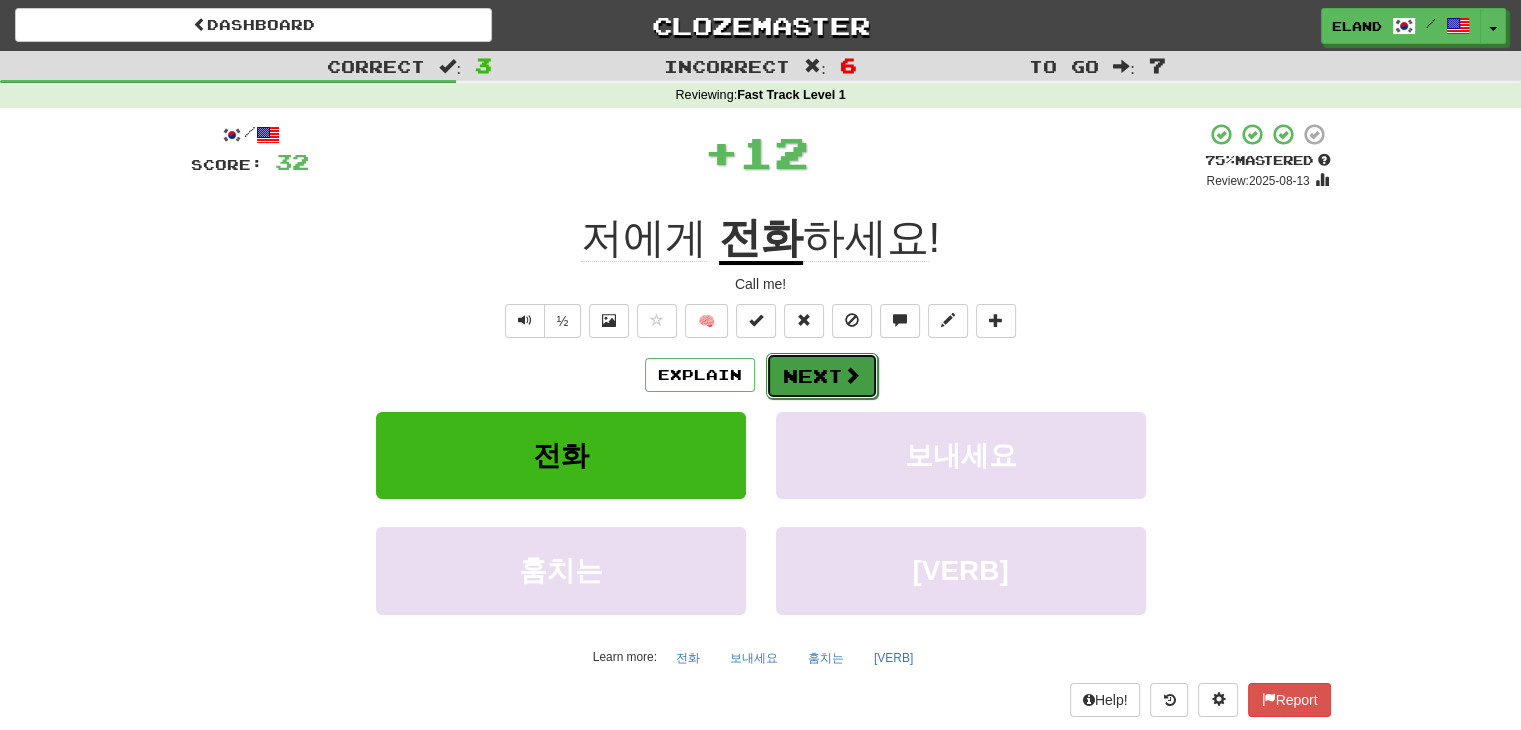 click on "Next" at bounding box center [822, 376] 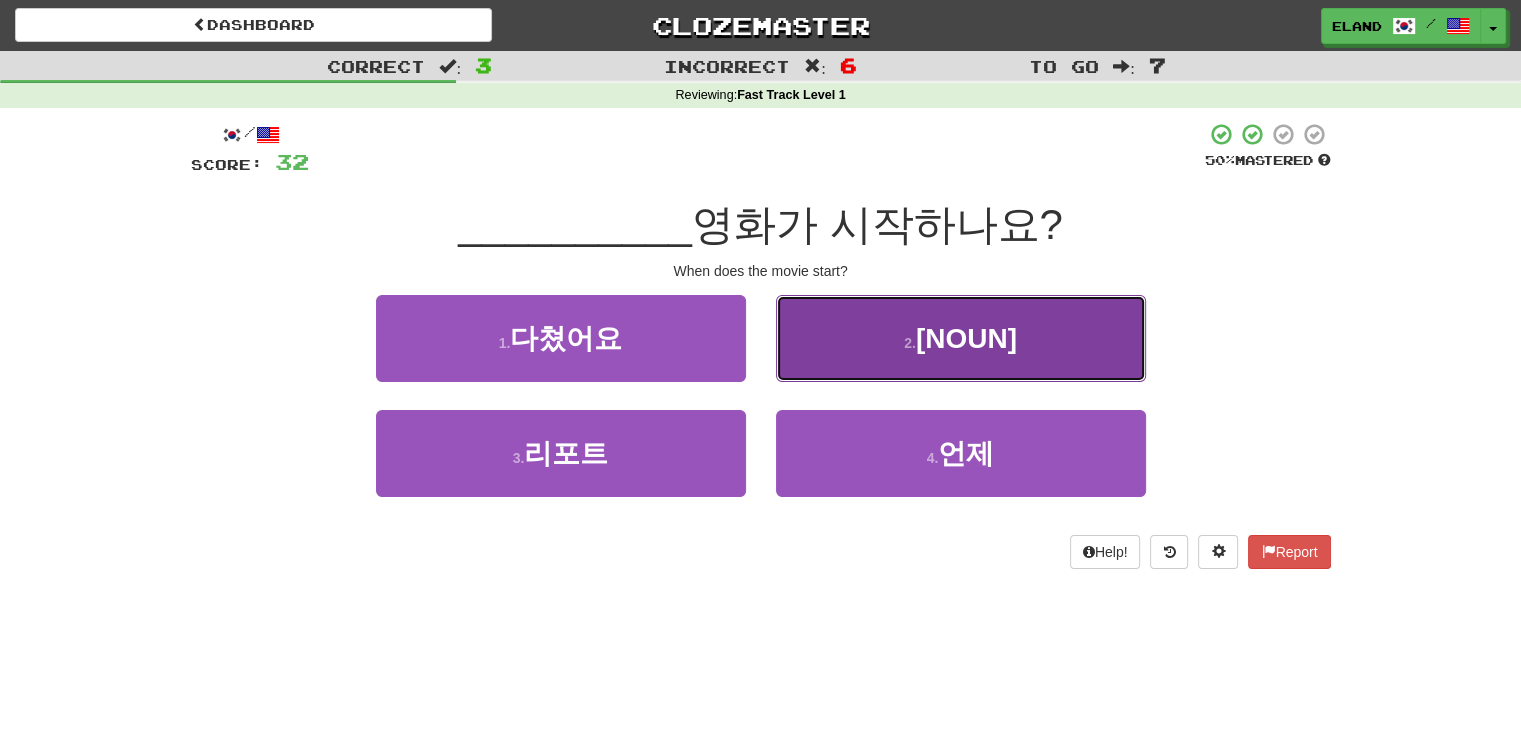 click on "2 .  물고기" at bounding box center [961, 338] 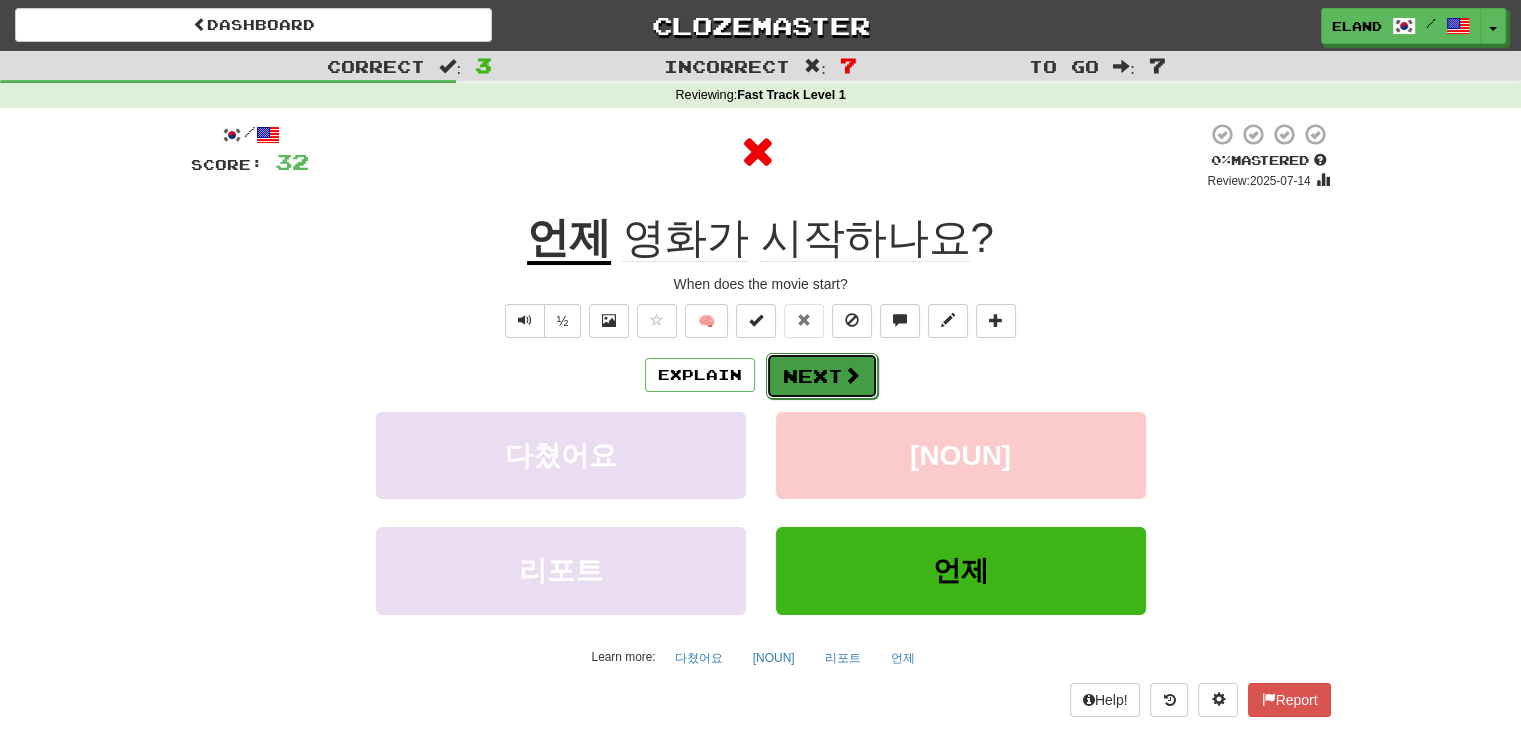 click on "Next" at bounding box center [822, 376] 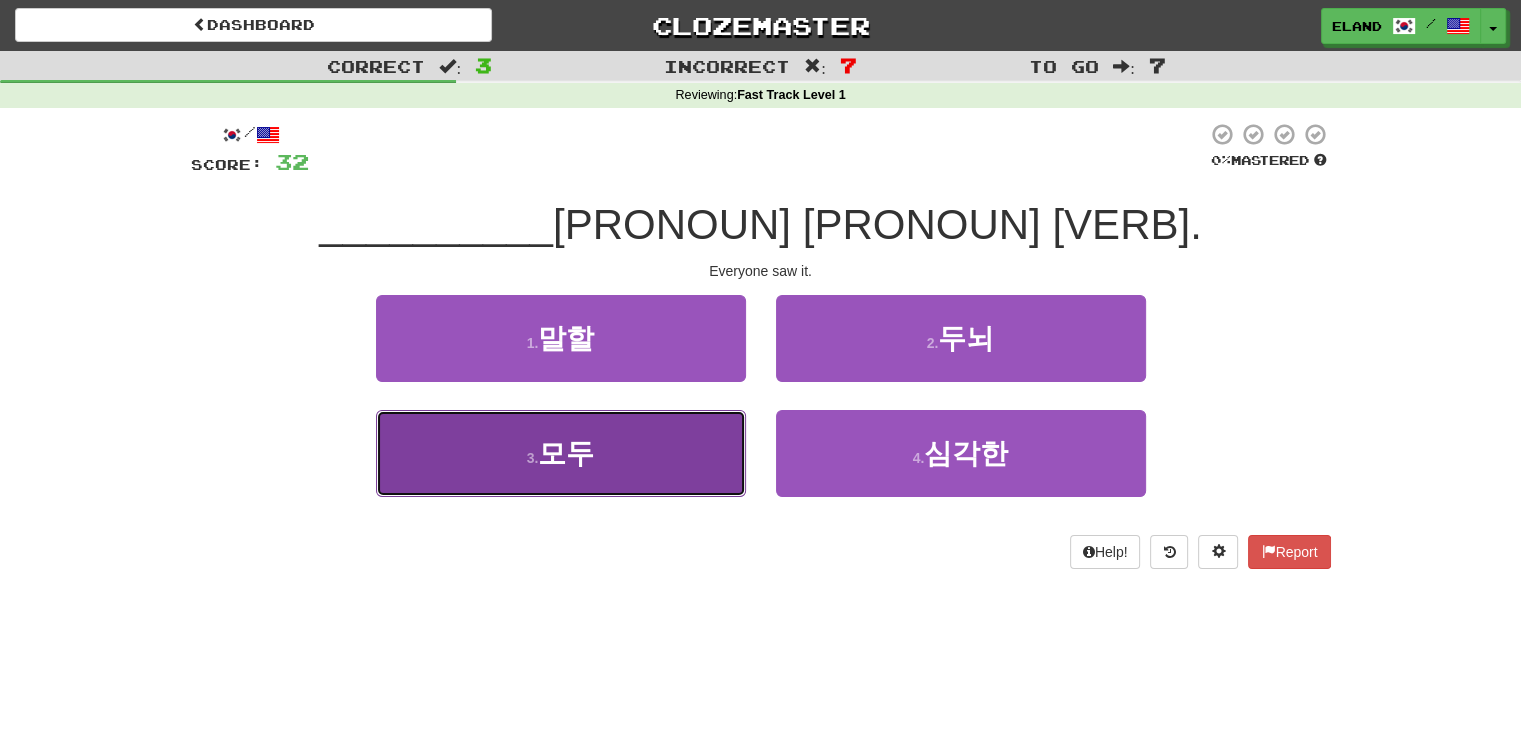 click on "3 .  모두" at bounding box center (561, 453) 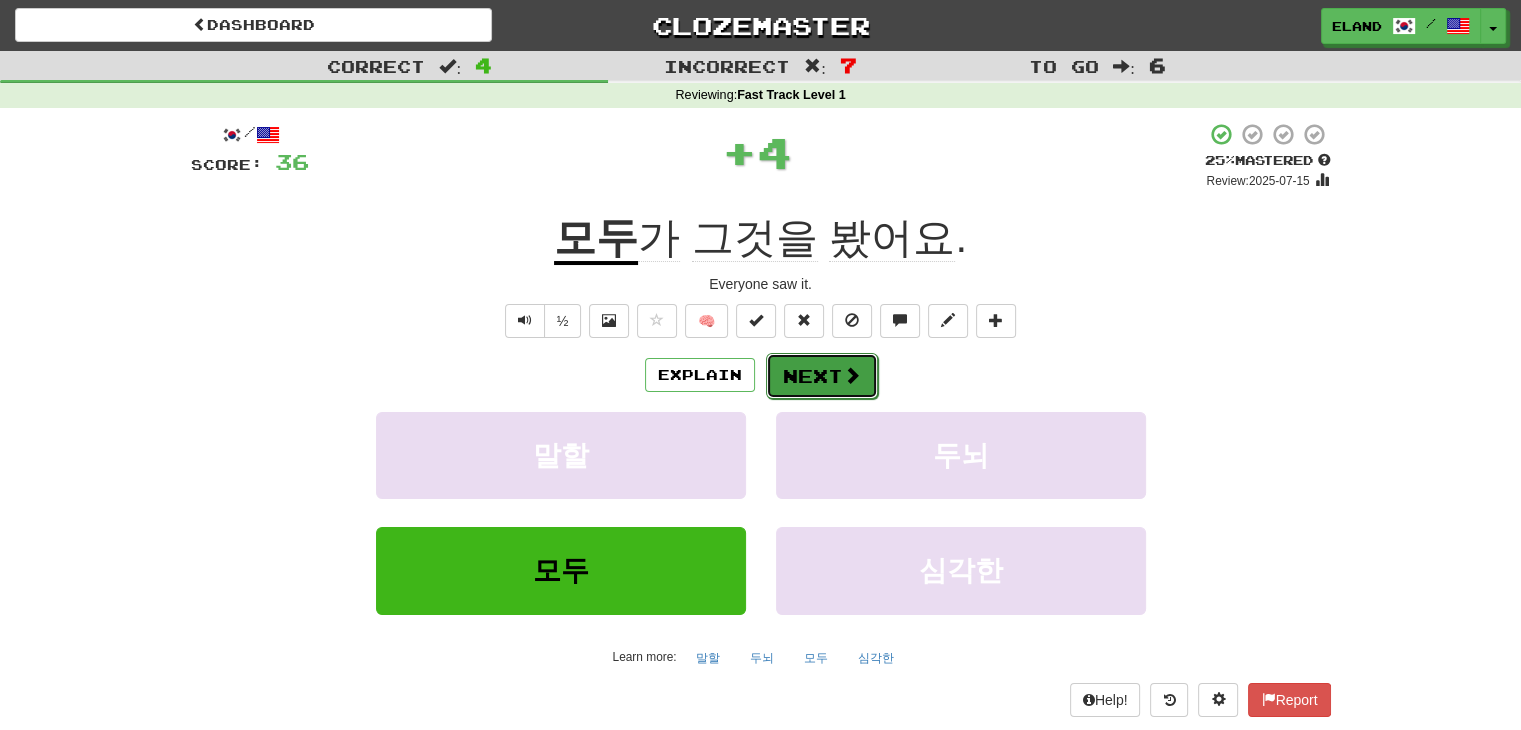 click on "Next" at bounding box center (822, 376) 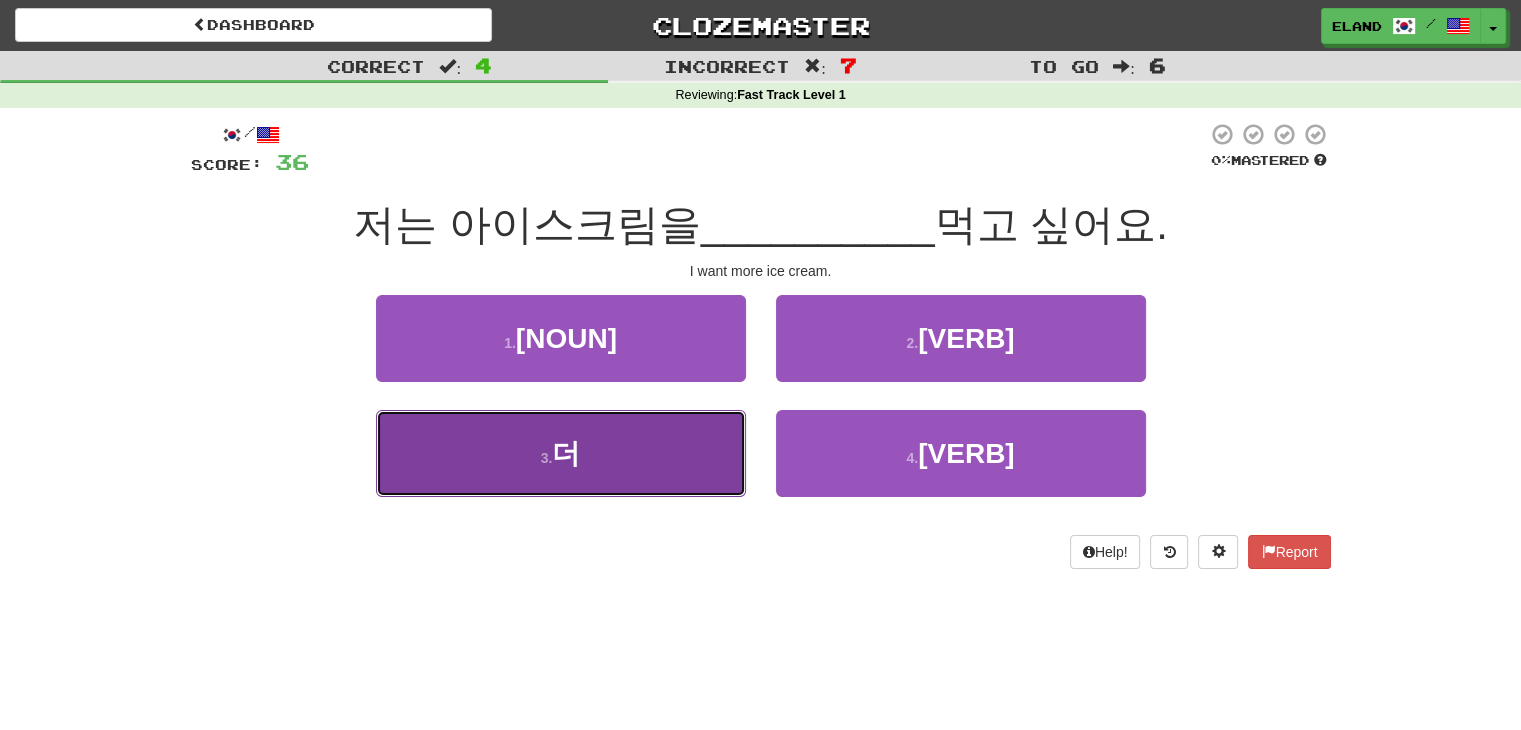 click on "3 .  더" at bounding box center [561, 453] 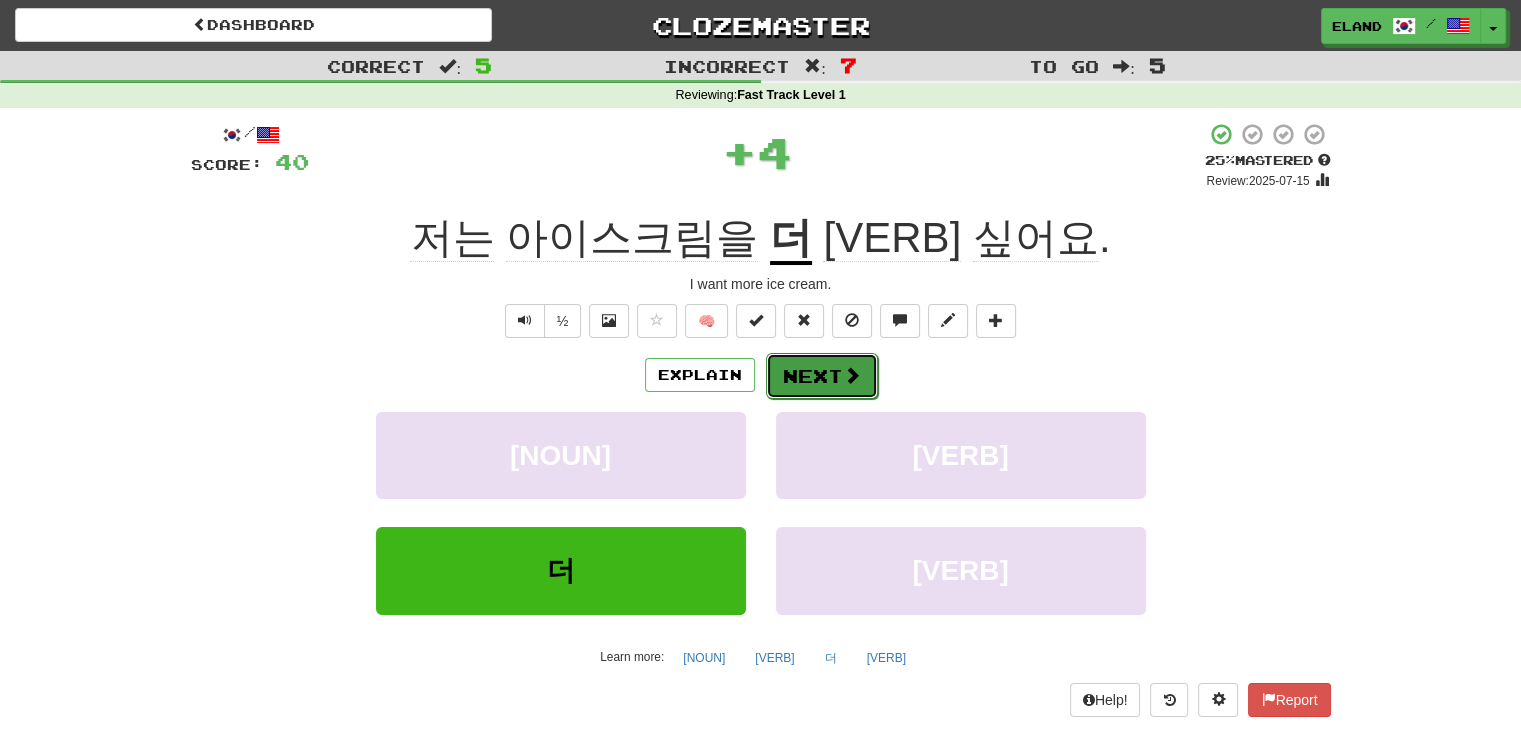 click on "Next" at bounding box center (822, 376) 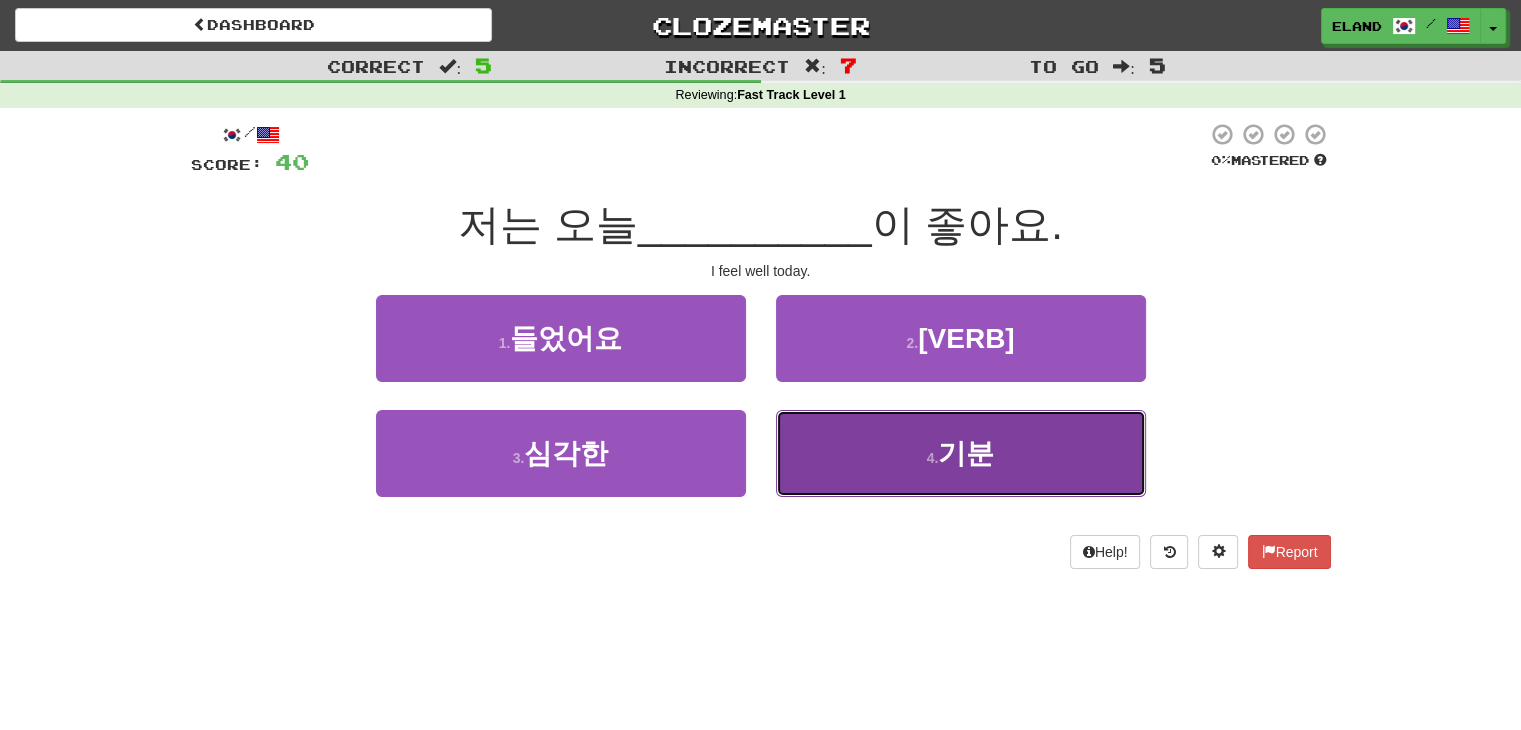 click on "4 .  기분" at bounding box center [961, 453] 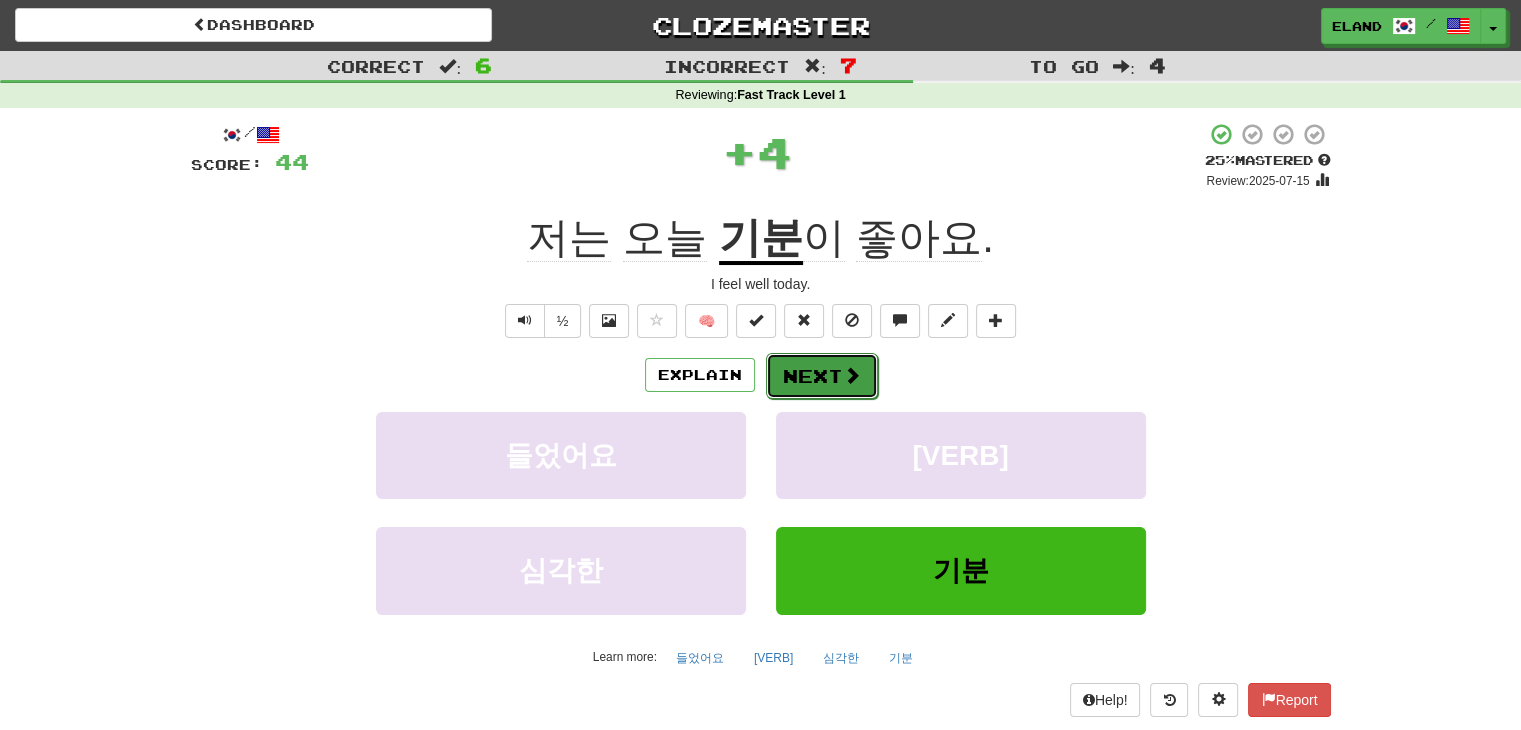 click on "Next" at bounding box center (822, 376) 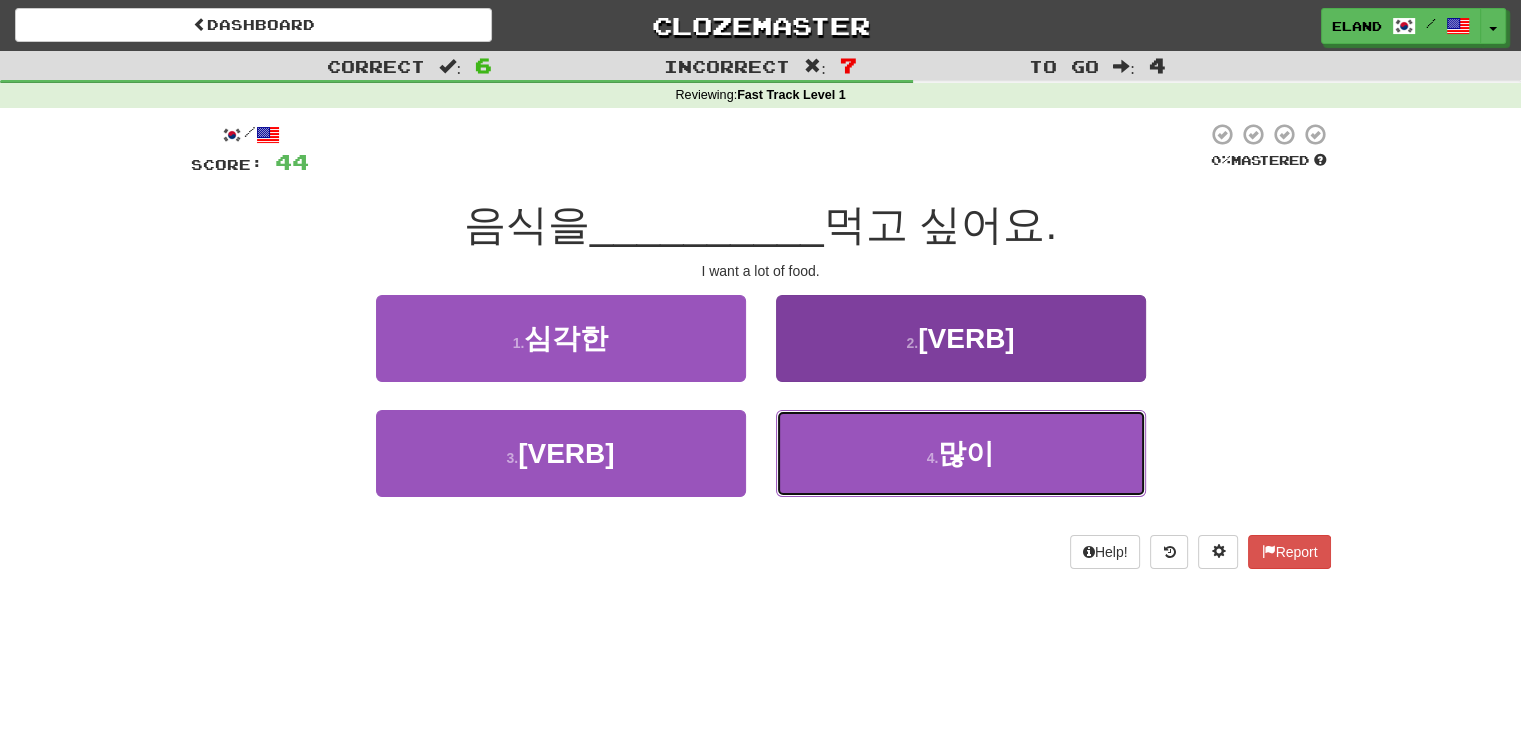 click on "4 .  많이" at bounding box center [961, 453] 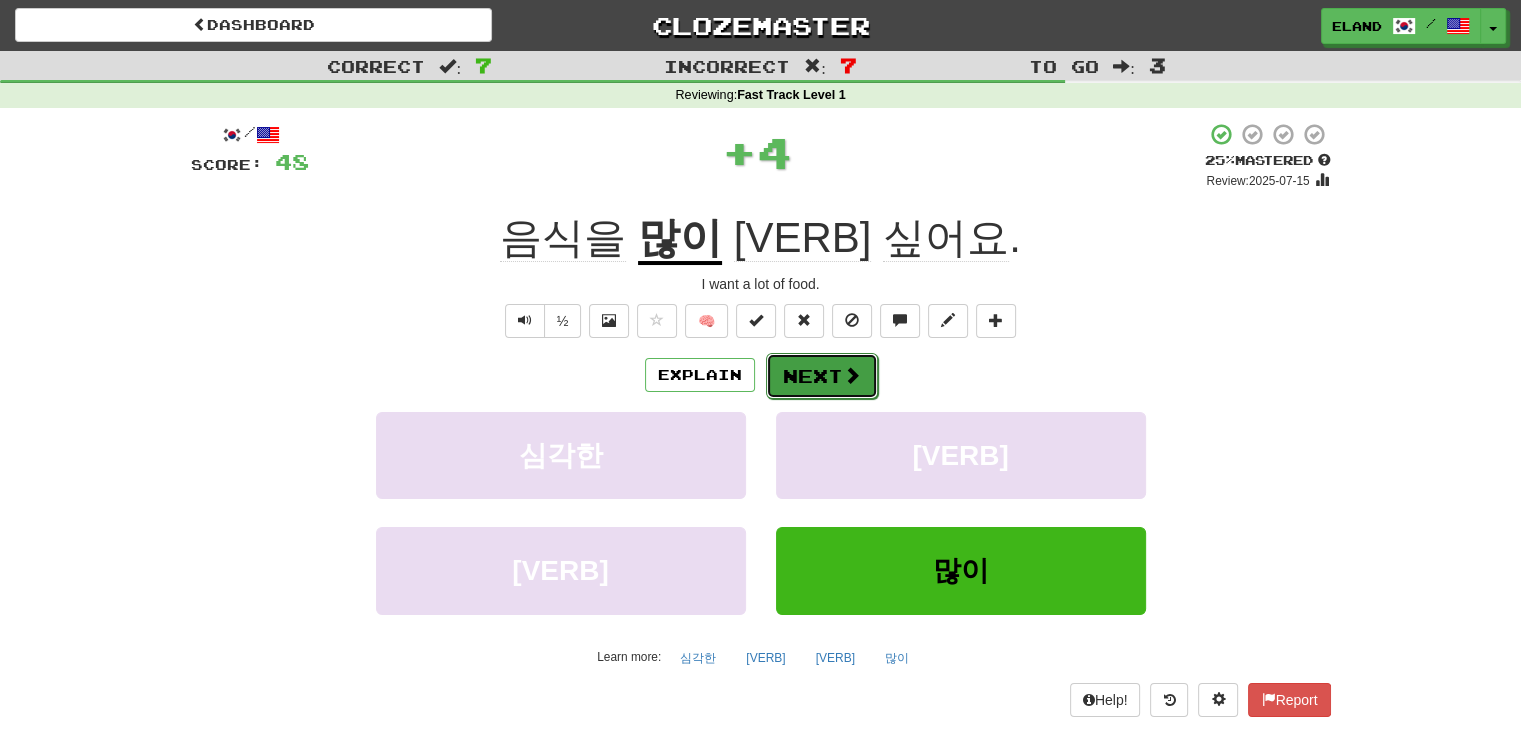 click at bounding box center [852, 375] 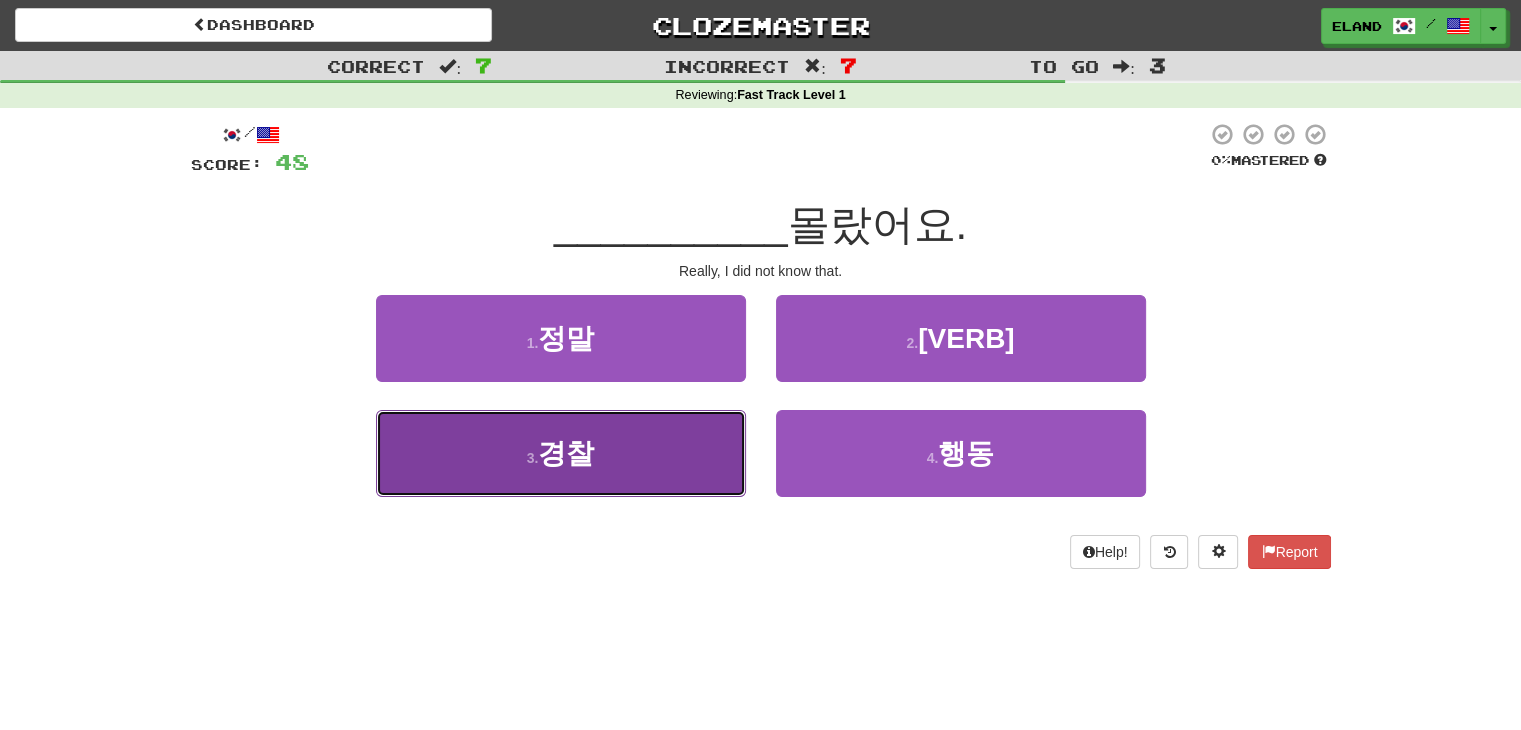 click on "3 .  경찰" at bounding box center (561, 453) 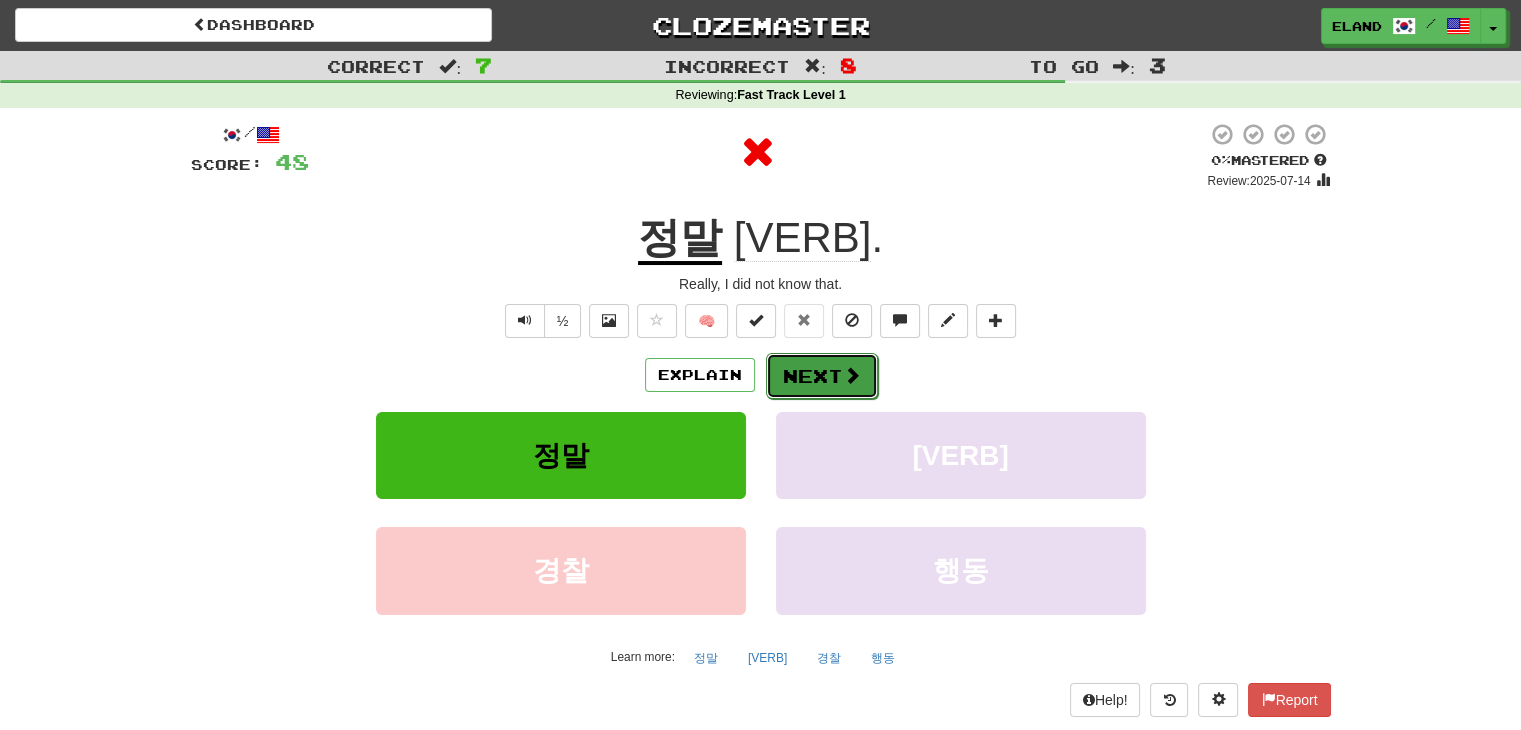click on "Next" at bounding box center (822, 376) 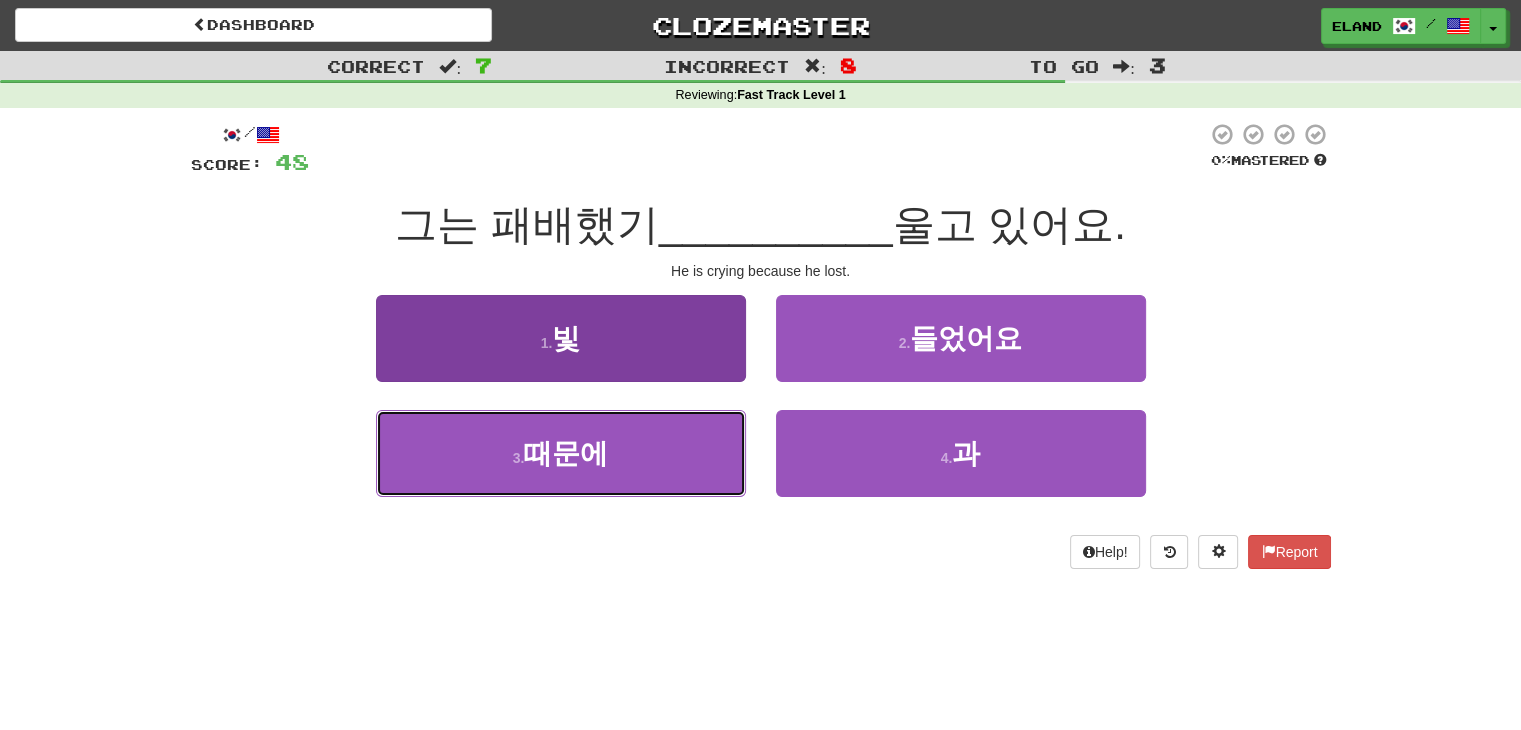 drag, startPoint x: 586, startPoint y: 446, endPoint x: 708, endPoint y: 416, distance: 125.63439 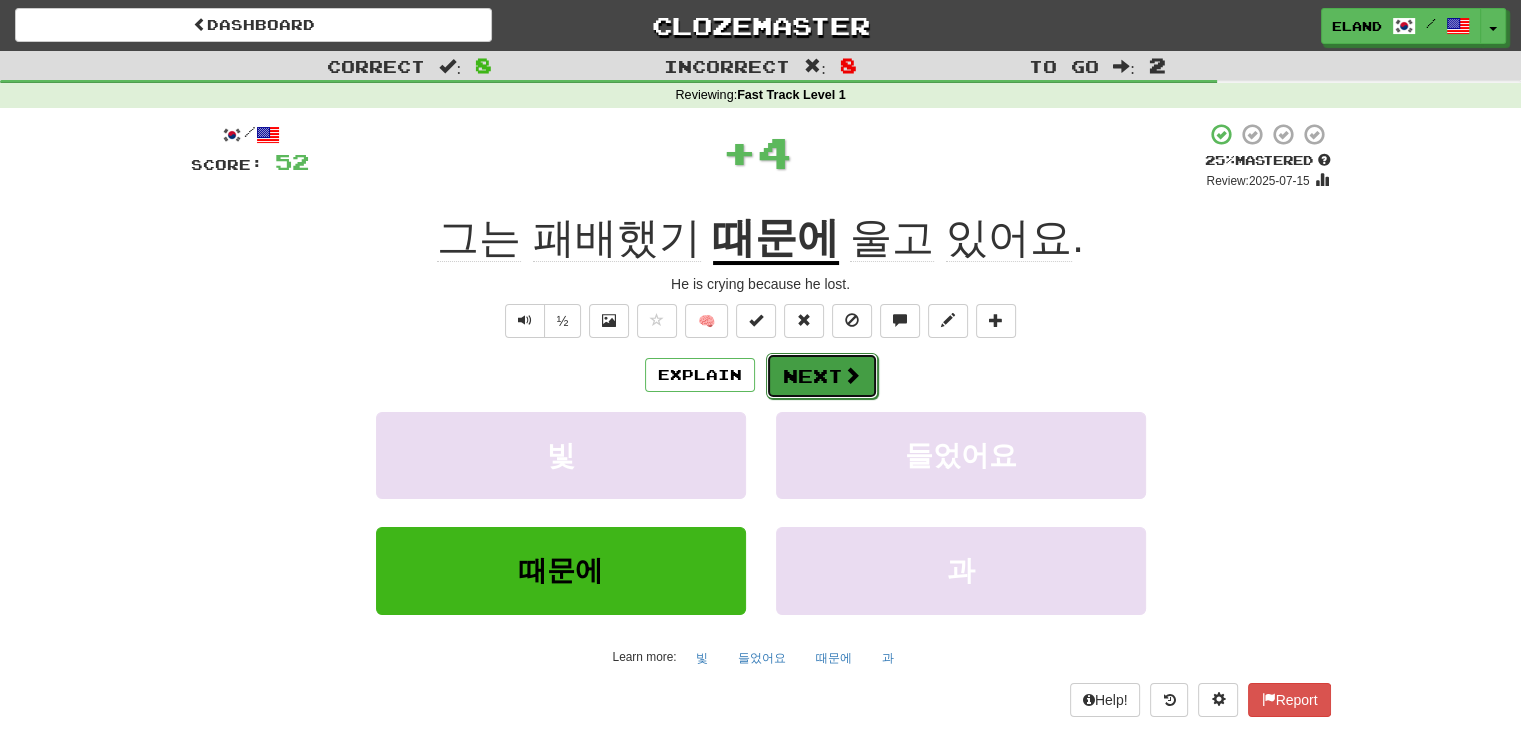 click on "Next" at bounding box center (822, 376) 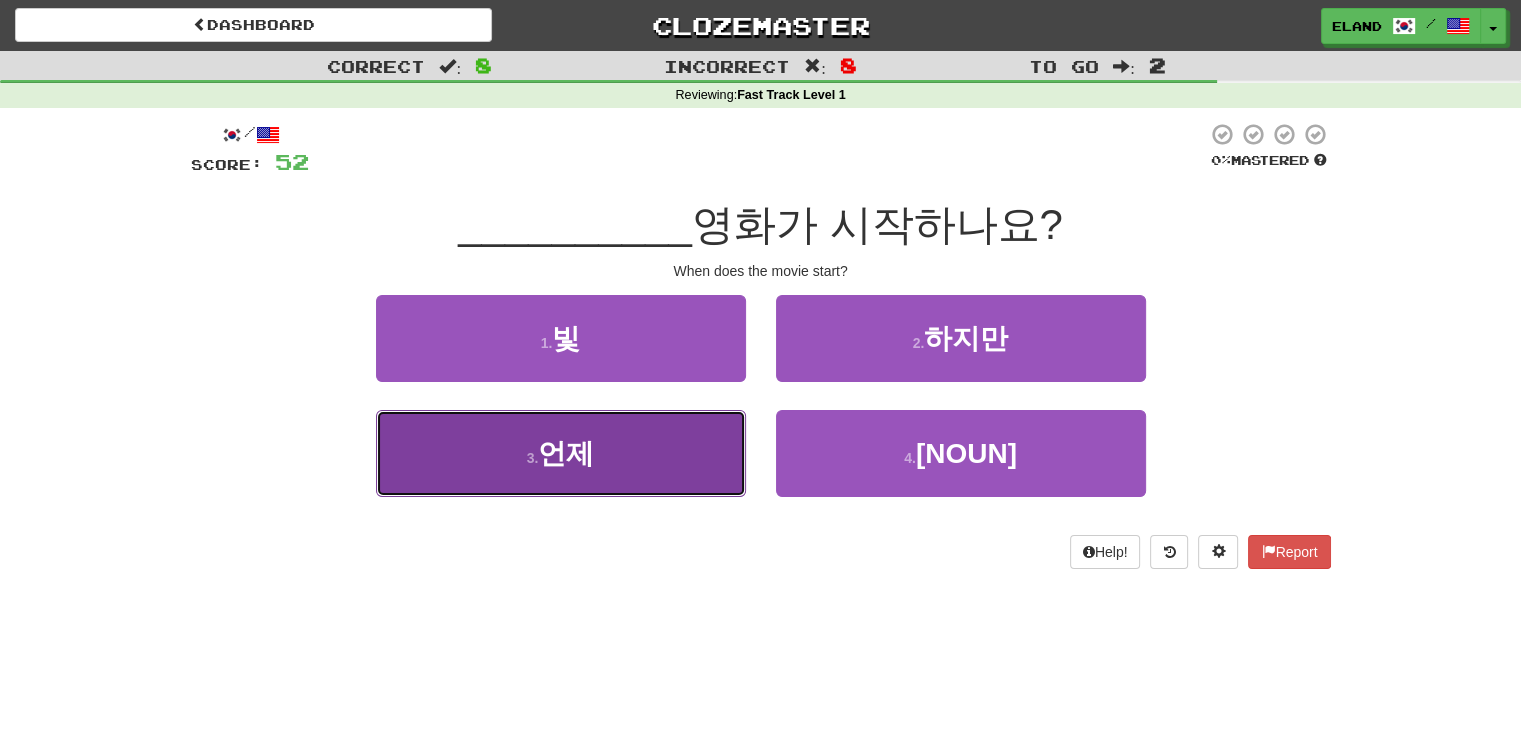 click on "3 .  언제" at bounding box center (561, 453) 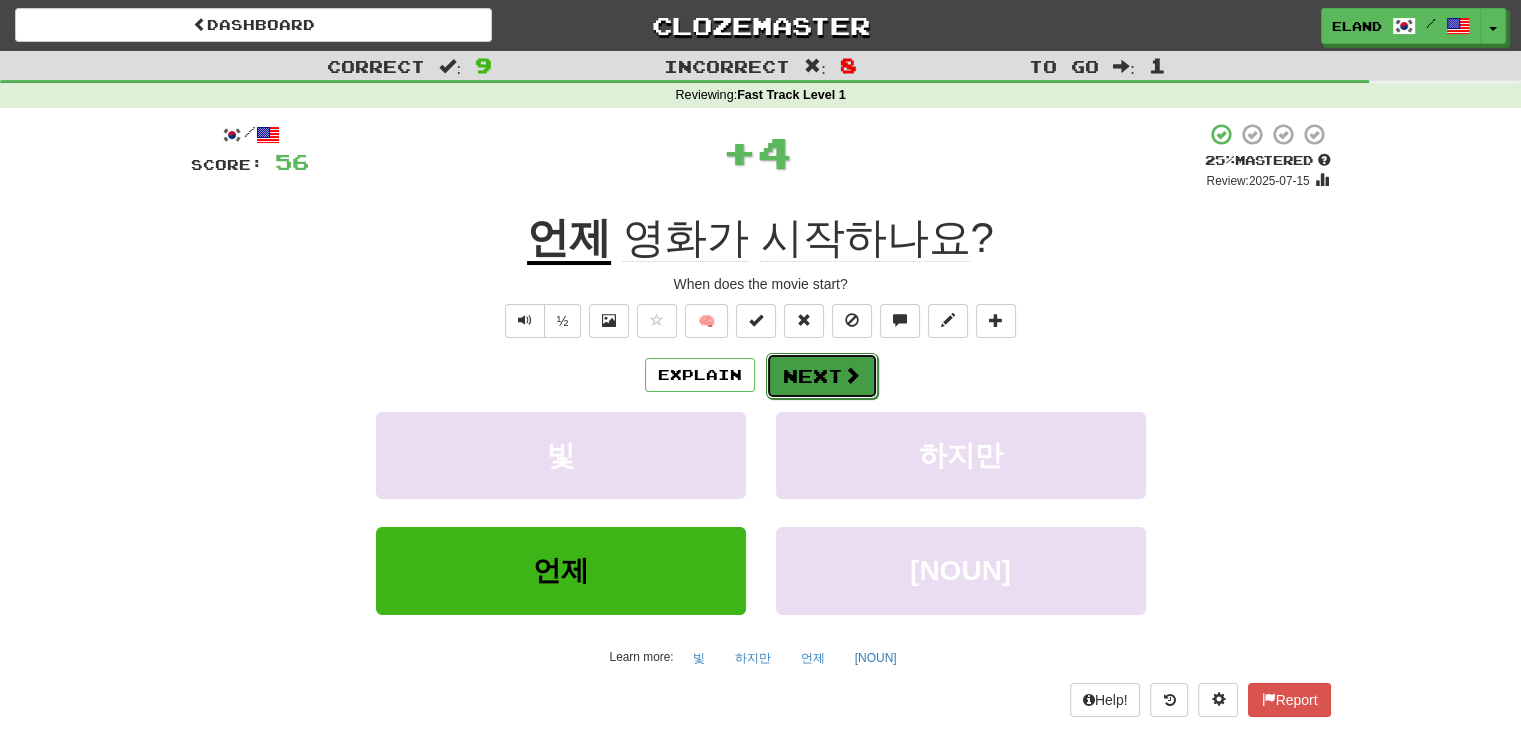 click on "Next" at bounding box center [822, 376] 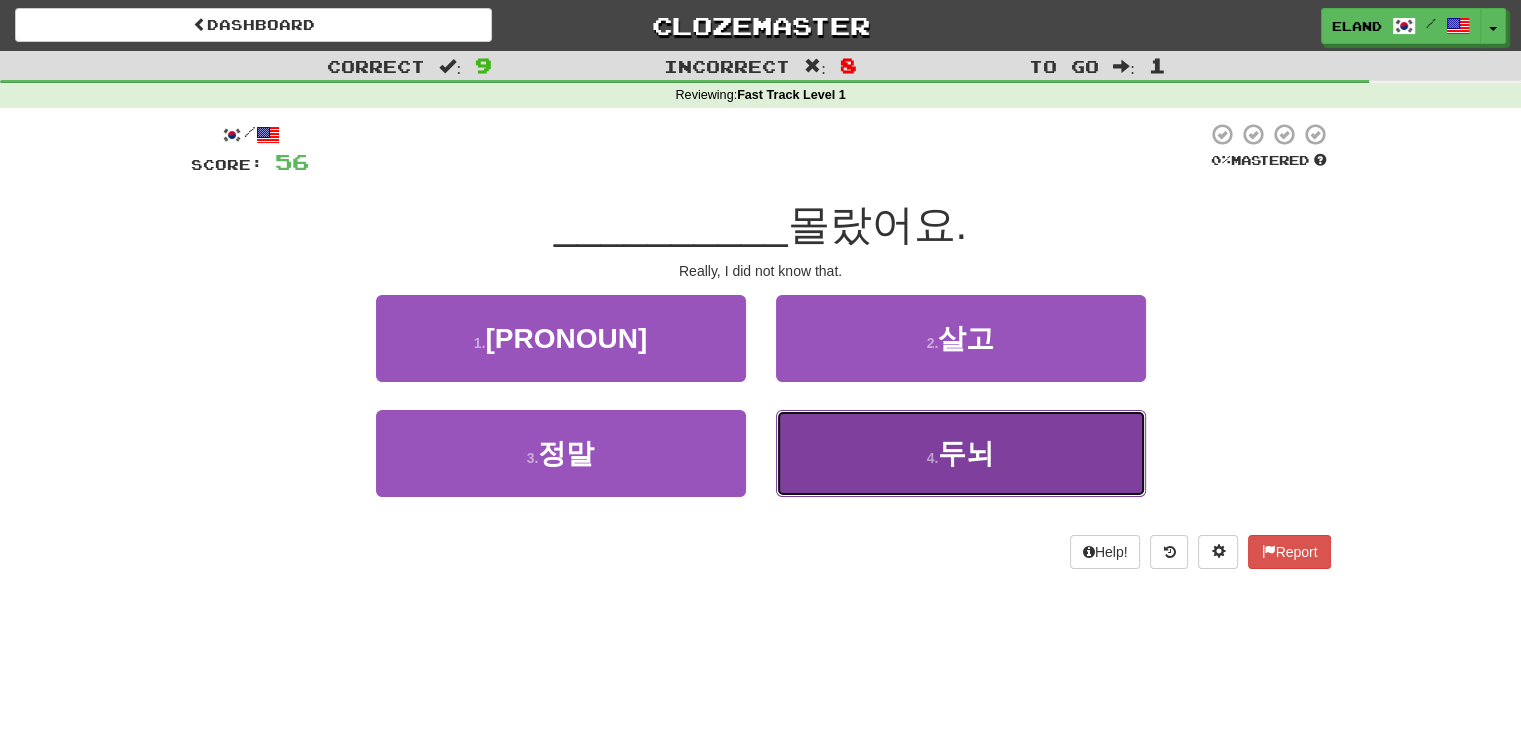 click on "4 .  두뇌" at bounding box center (961, 453) 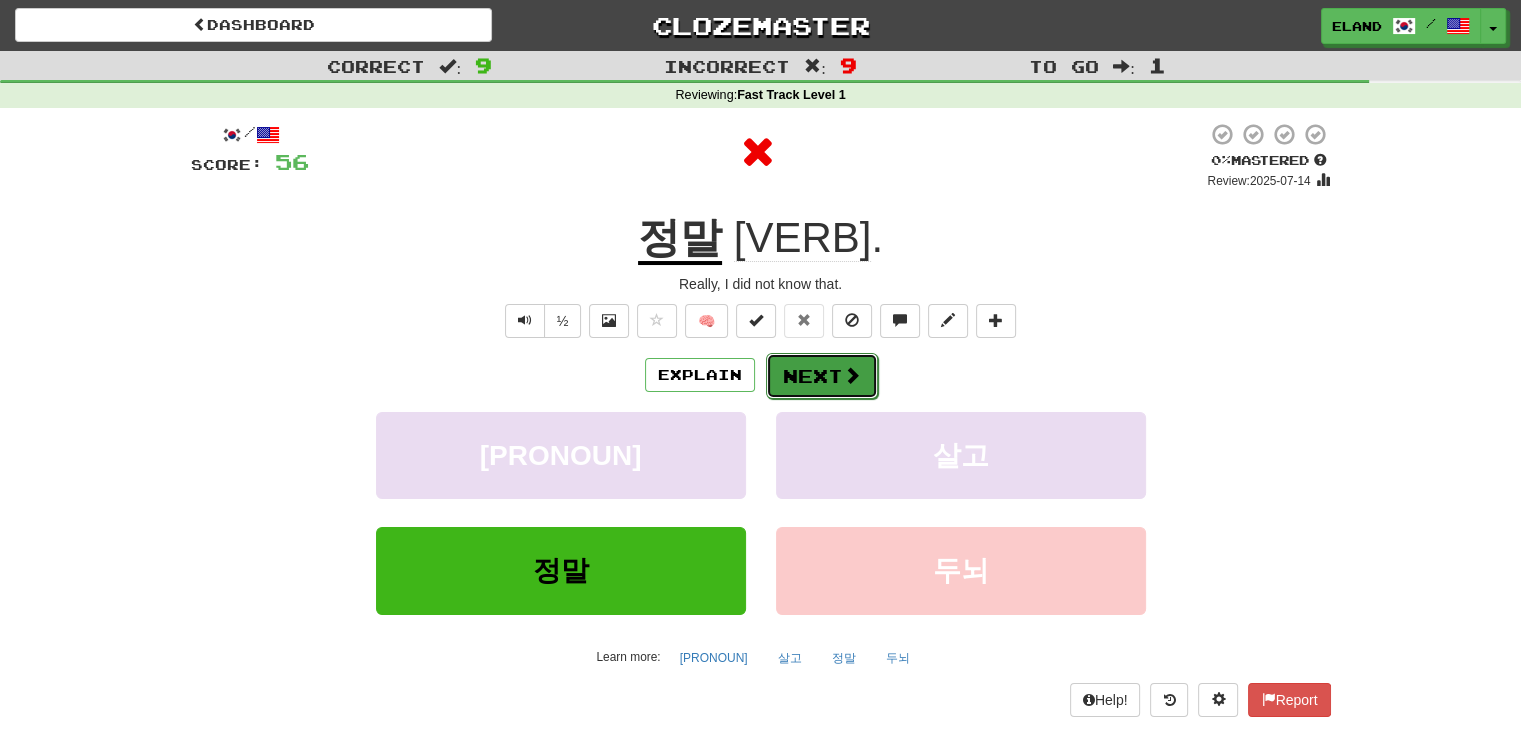 click on "Next" at bounding box center (822, 376) 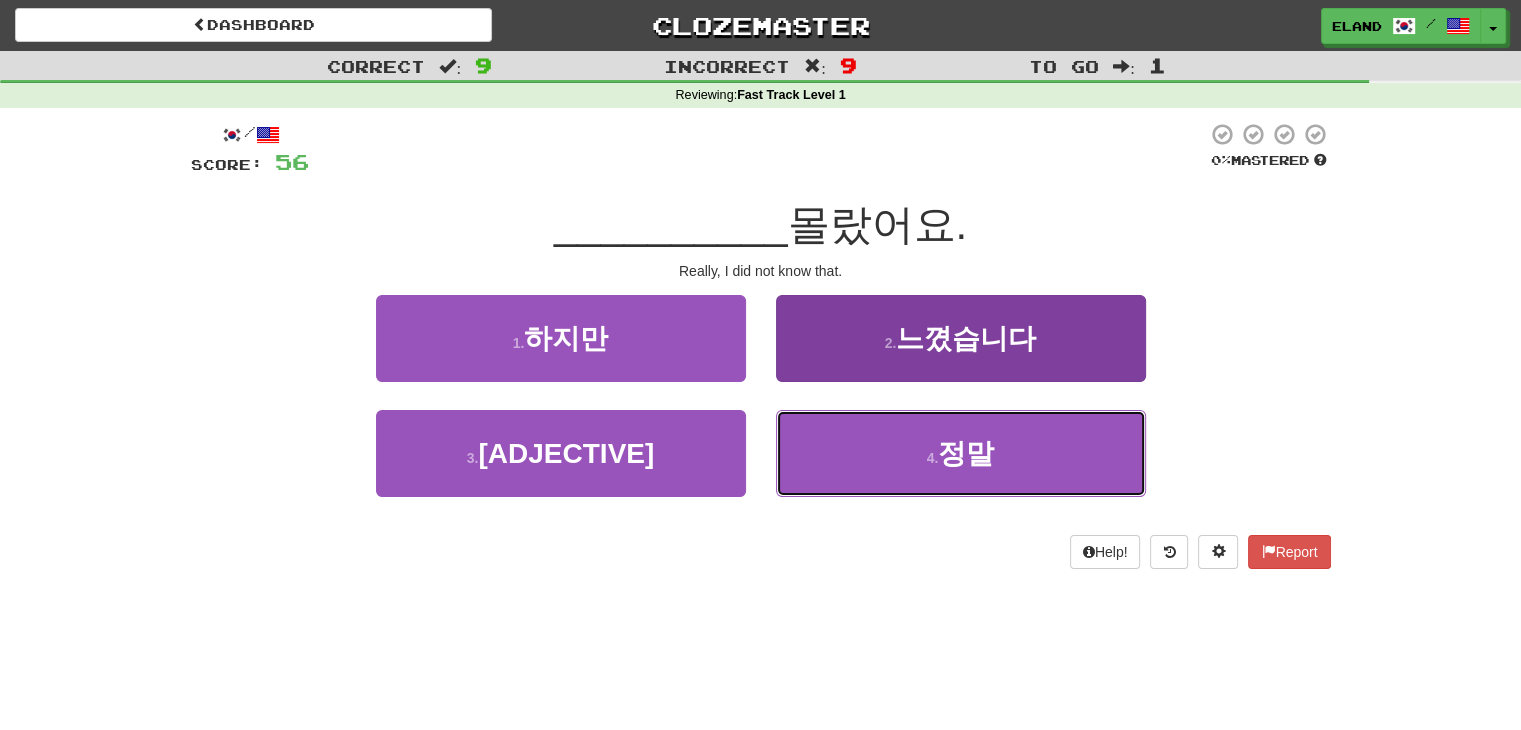 click on "정말" at bounding box center (966, 453) 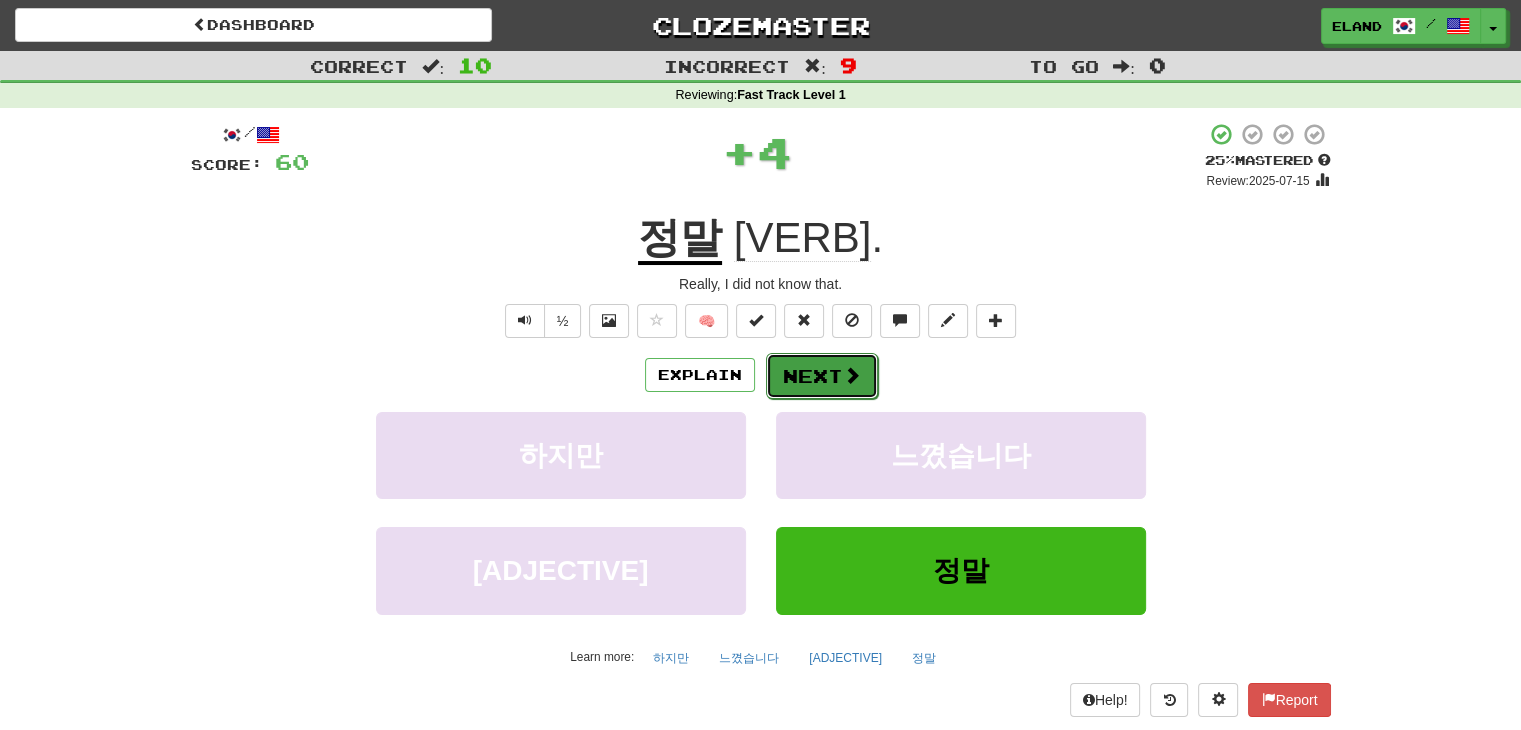 click on "Next" at bounding box center [822, 376] 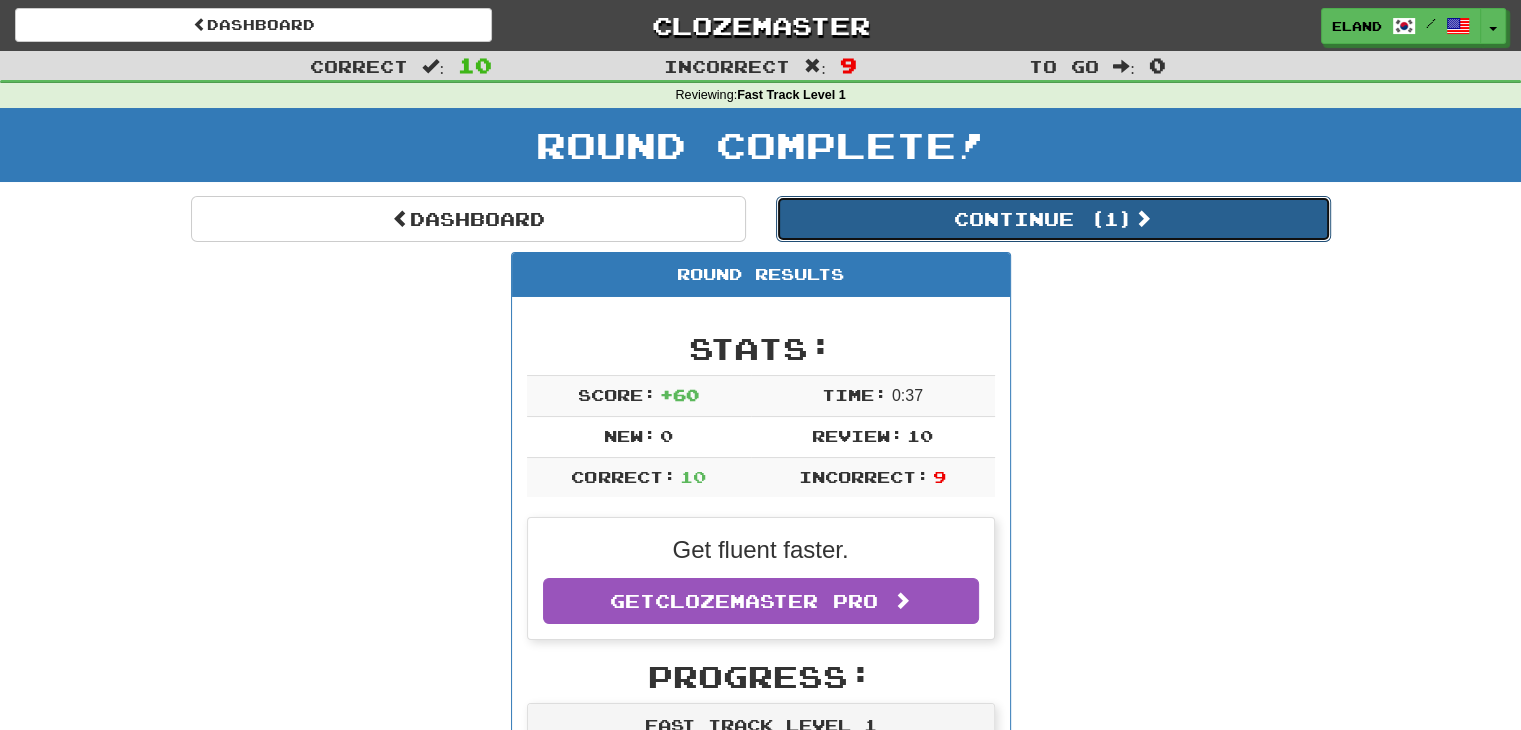 click on "Continue ( 1 )" at bounding box center [1053, 219] 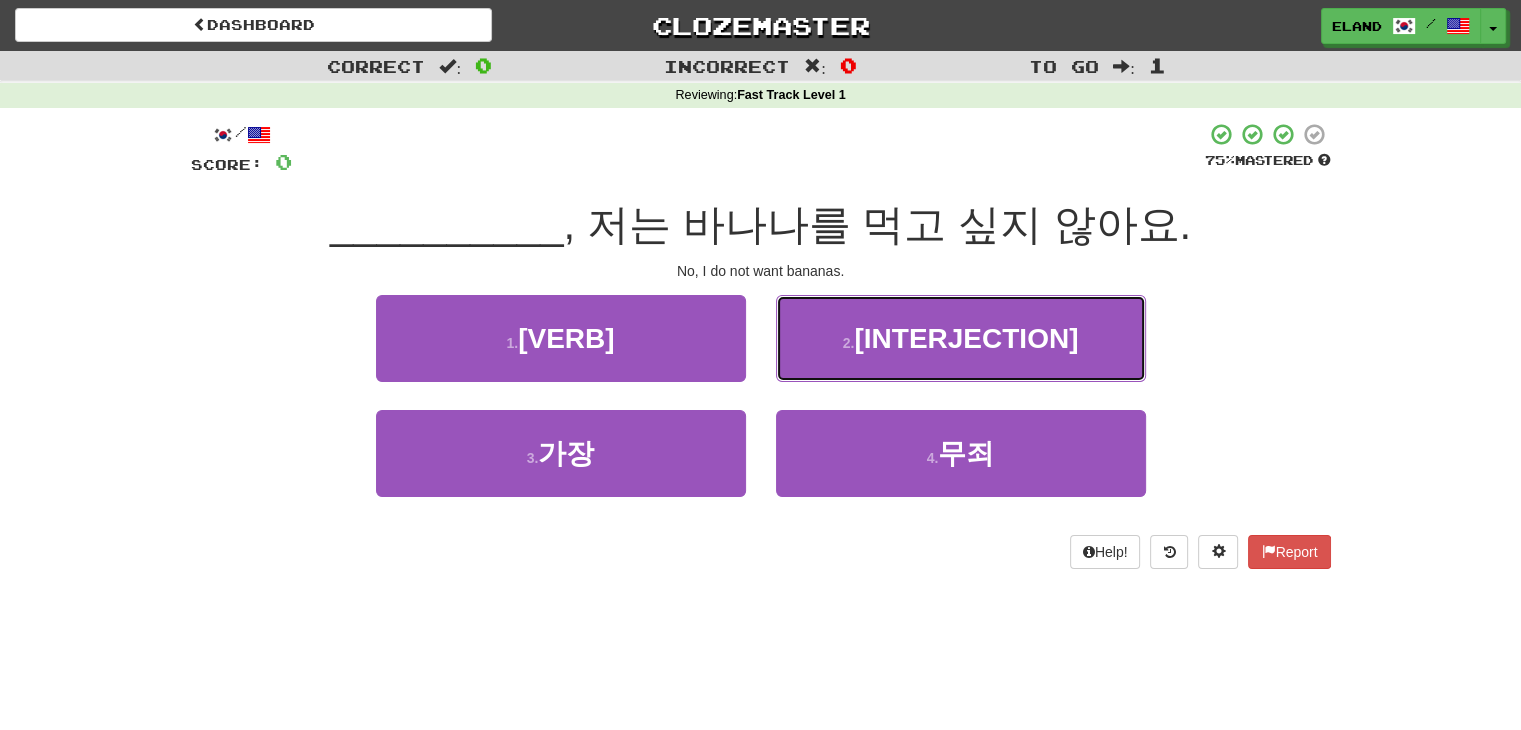 click on "2 .  아니요" at bounding box center [961, 338] 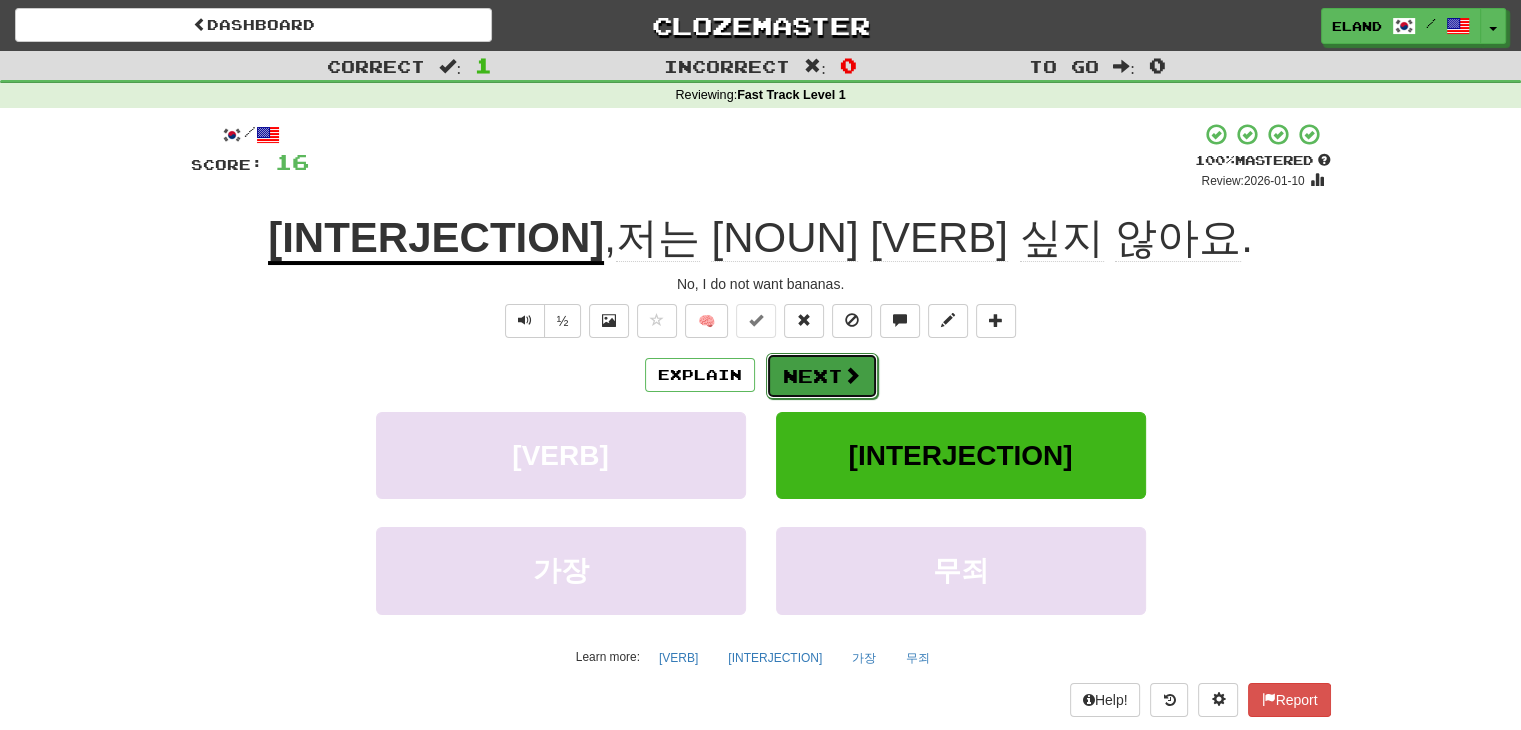 click on "Next" at bounding box center [822, 376] 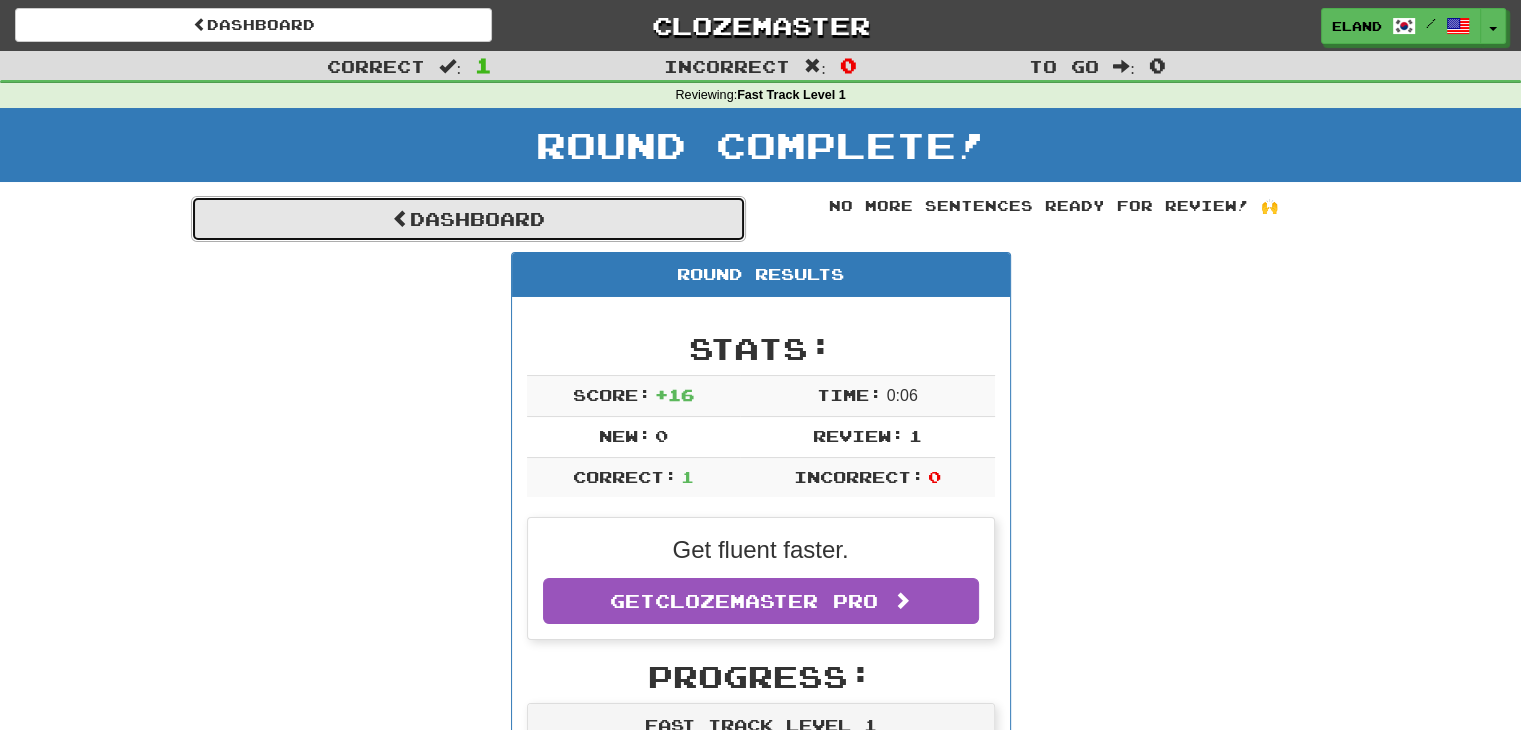 click on "Dashboard" at bounding box center (468, 219) 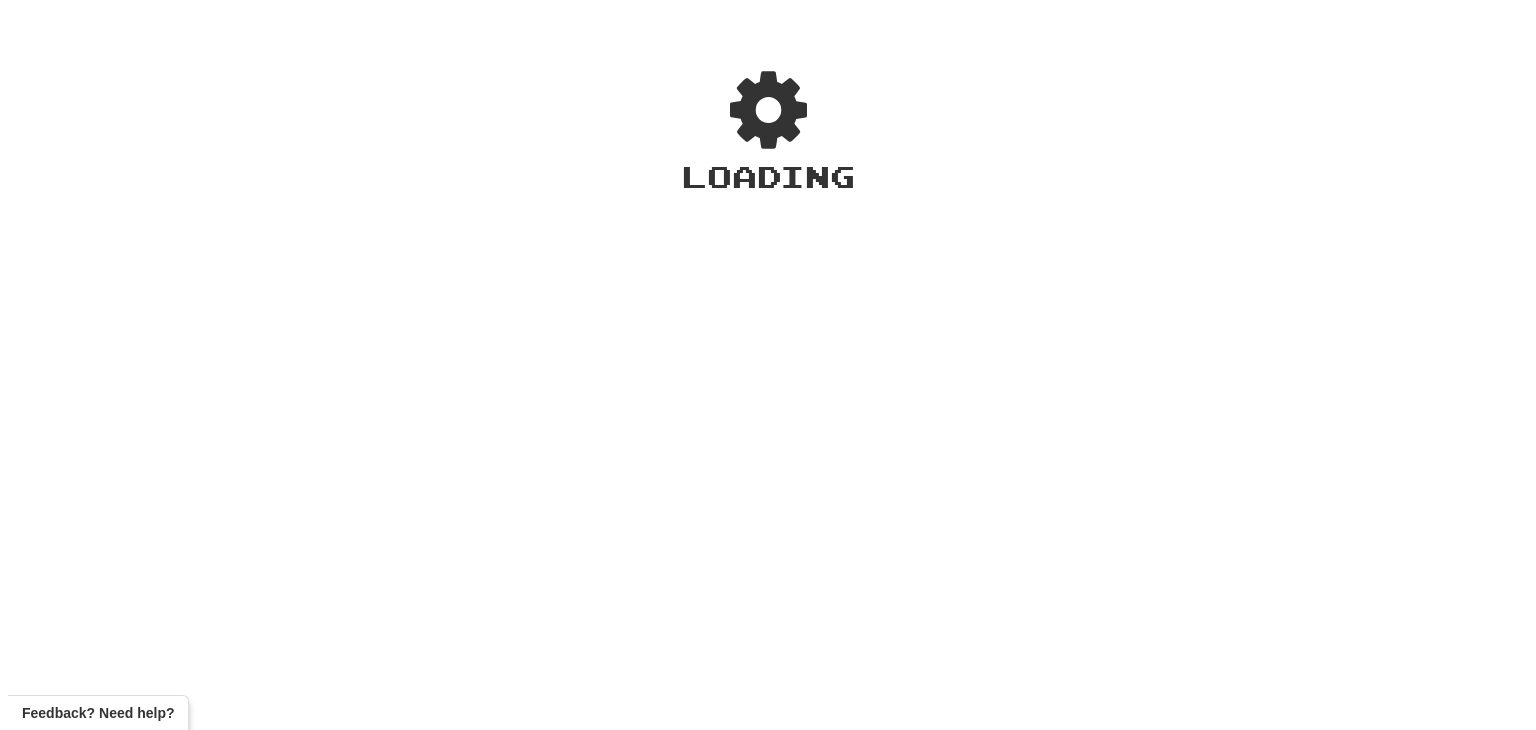 scroll, scrollTop: 0, scrollLeft: 0, axis: both 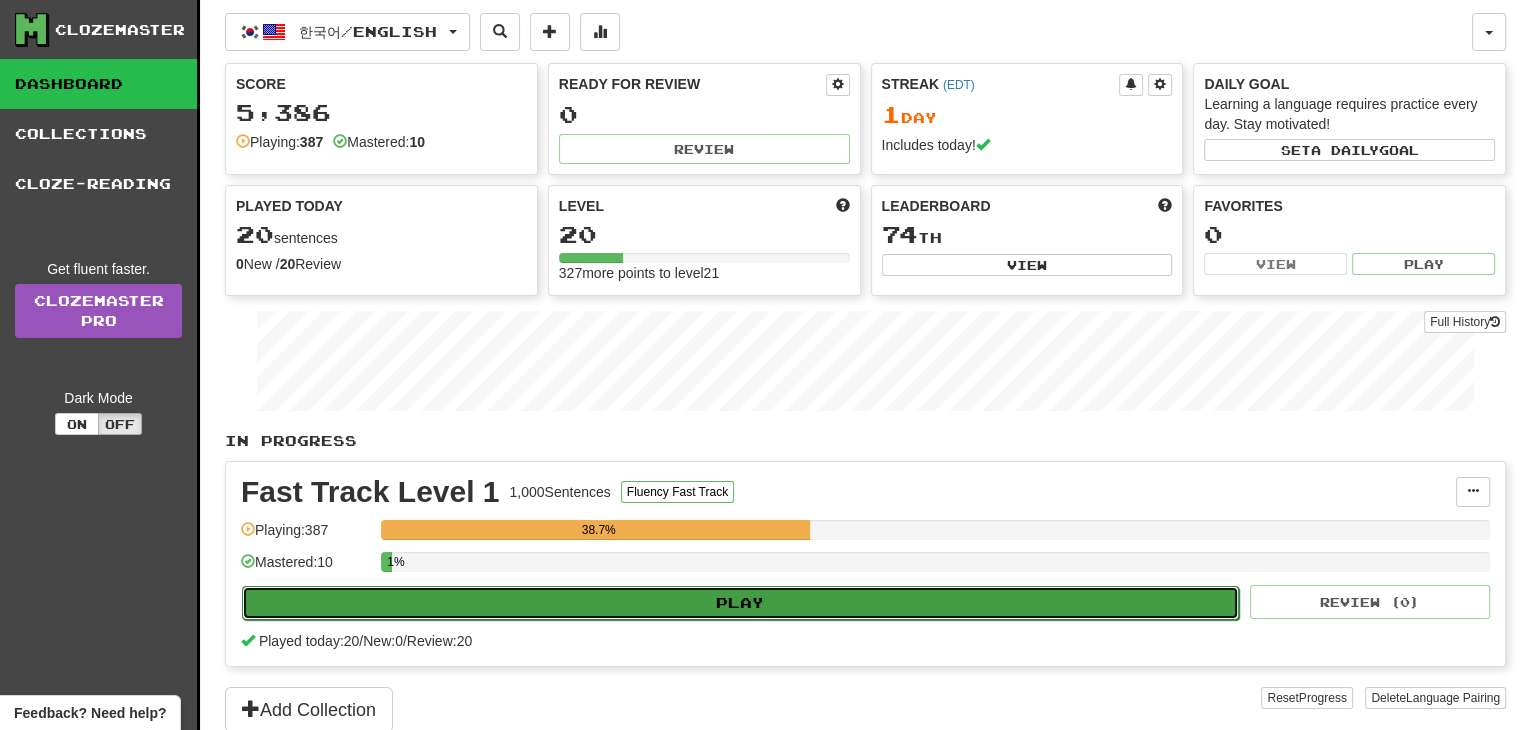click on "Play" at bounding box center [740, 603] 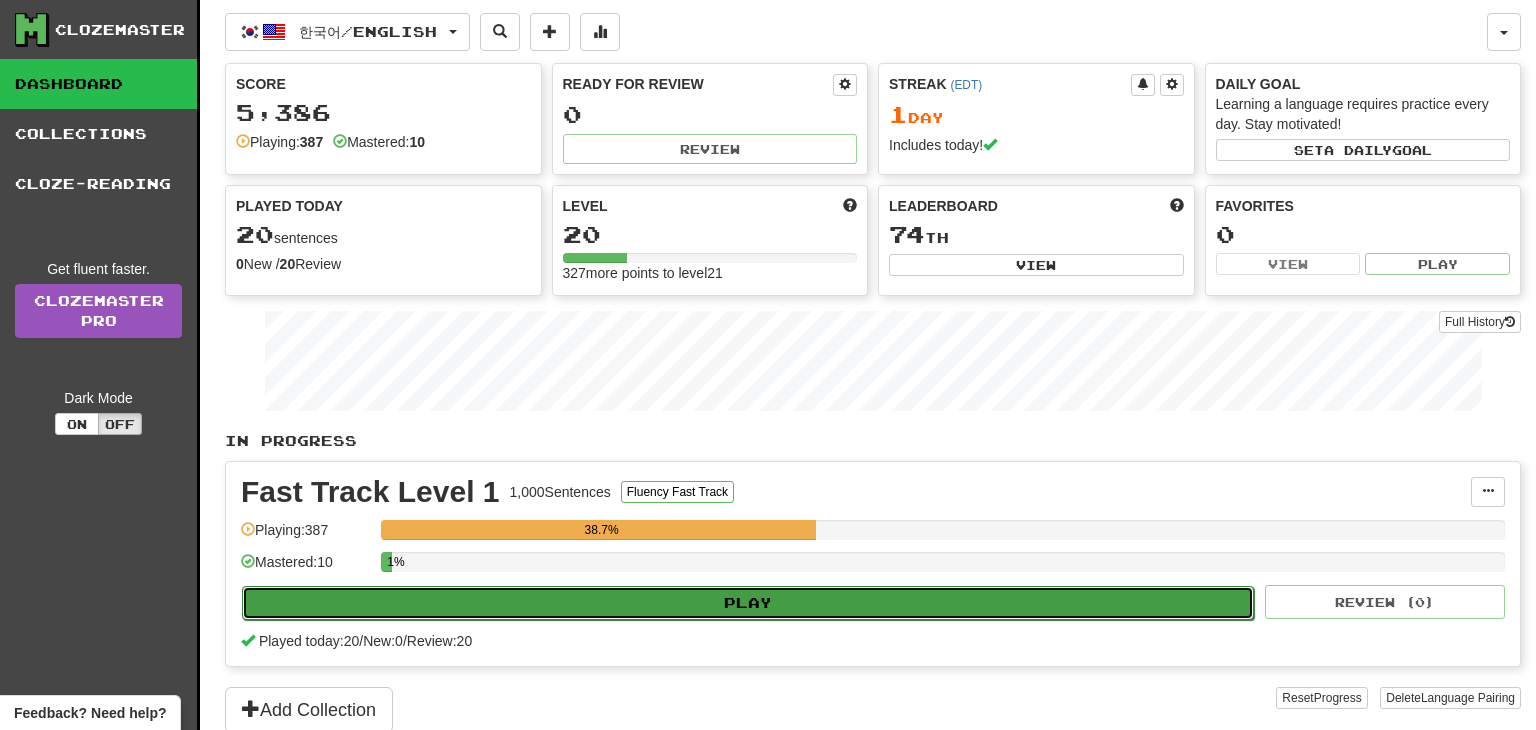 select on "**" 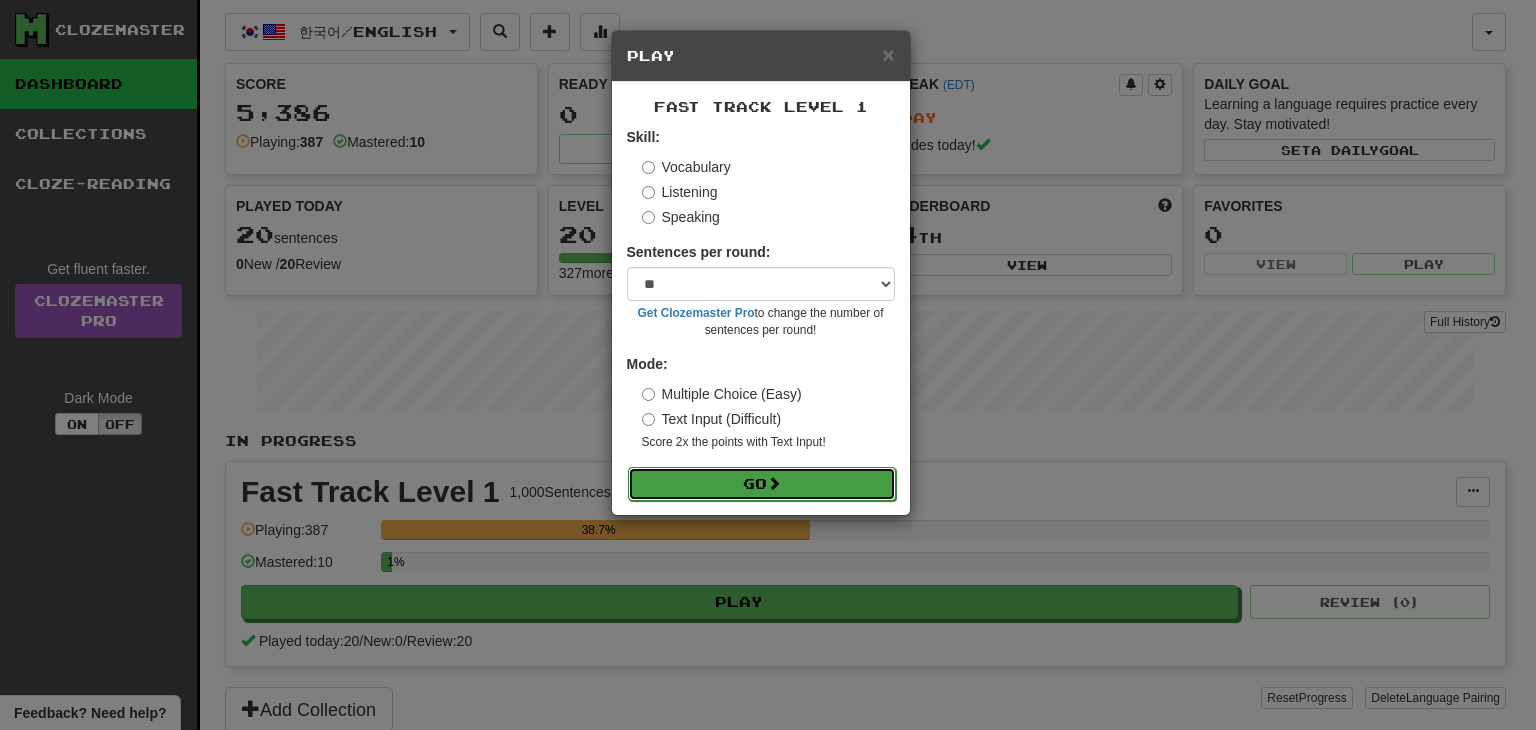 click on "Go" at bounding box center [762, 484] 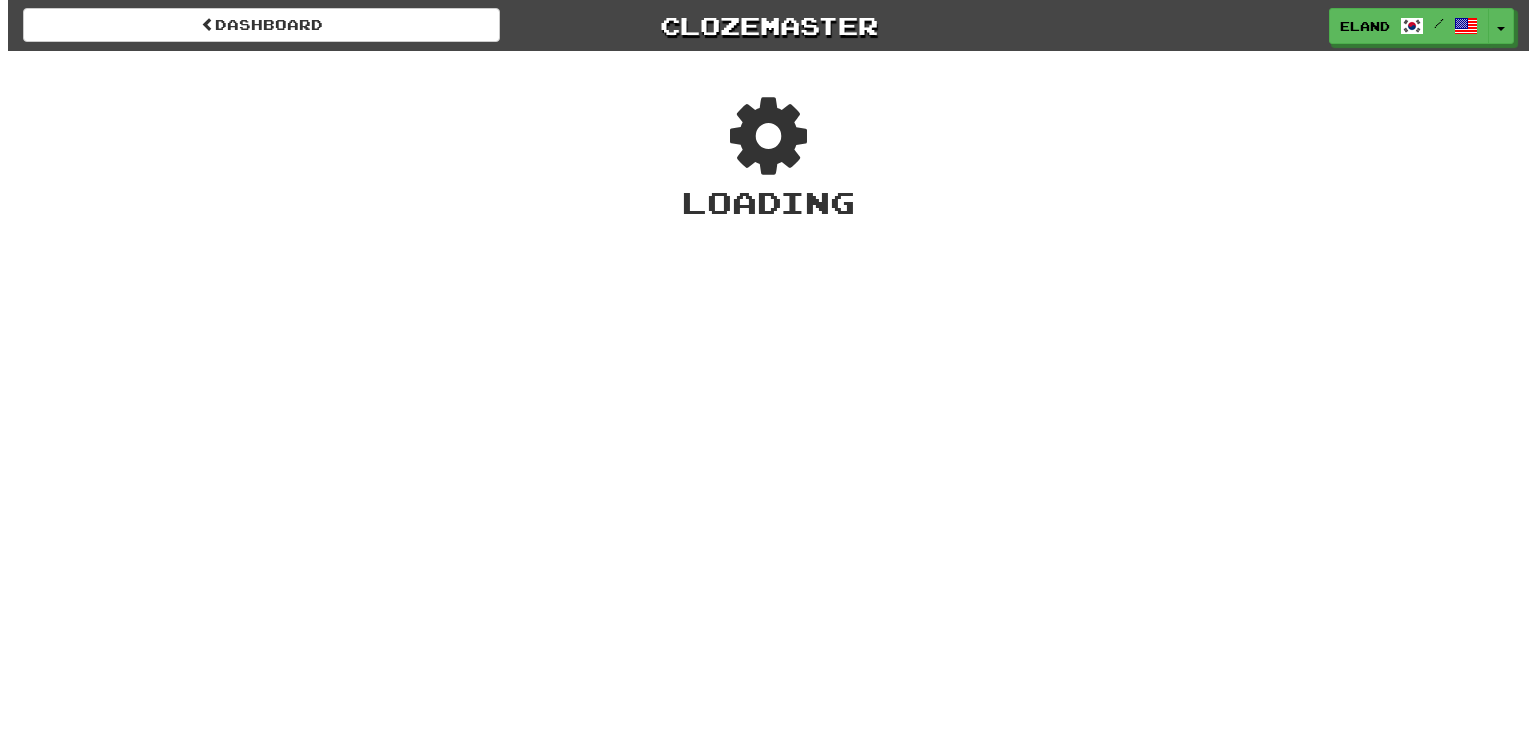 scroll, scrollTop: 0, scrollLeft: 0, axis: both 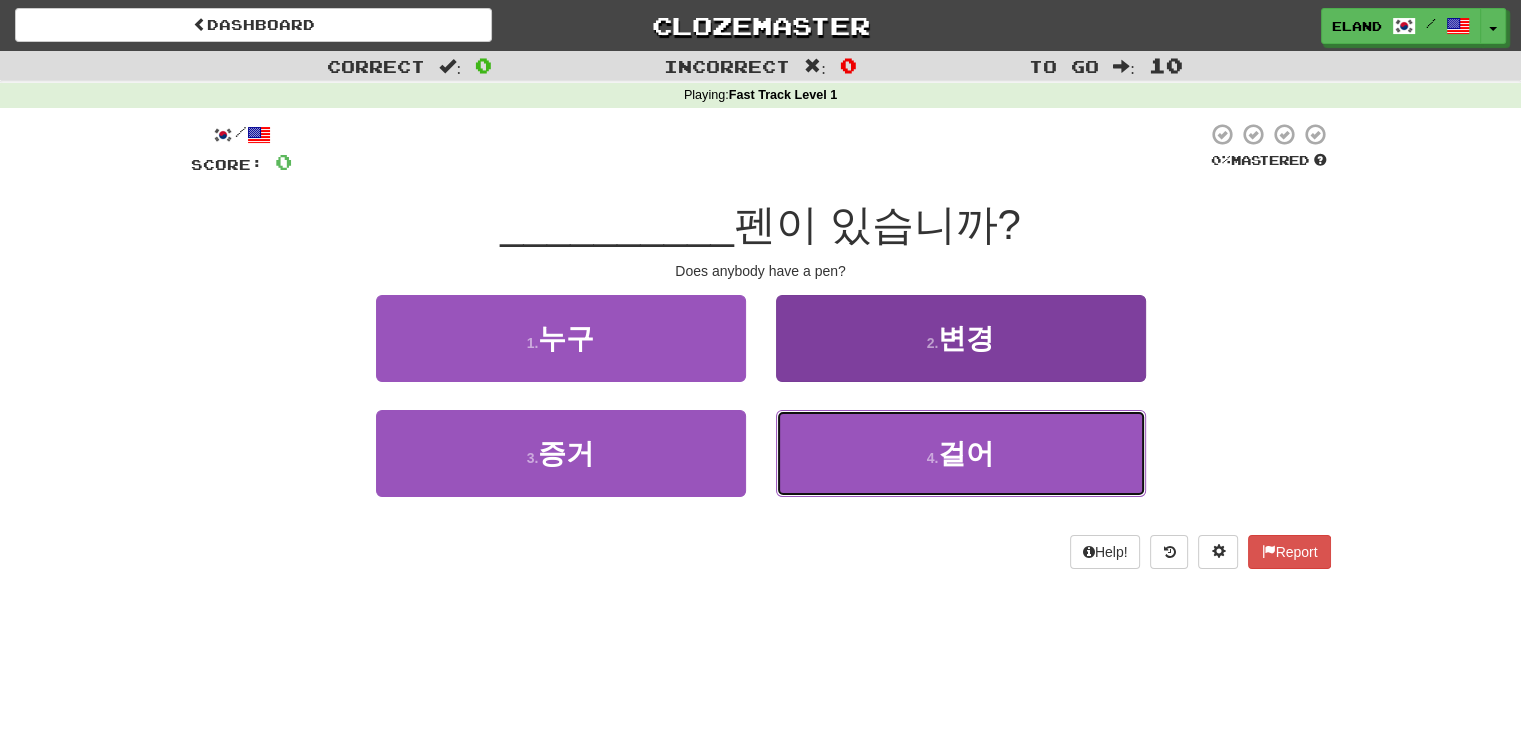 click on "4 .  걸어" at bounding box center (961, 453) 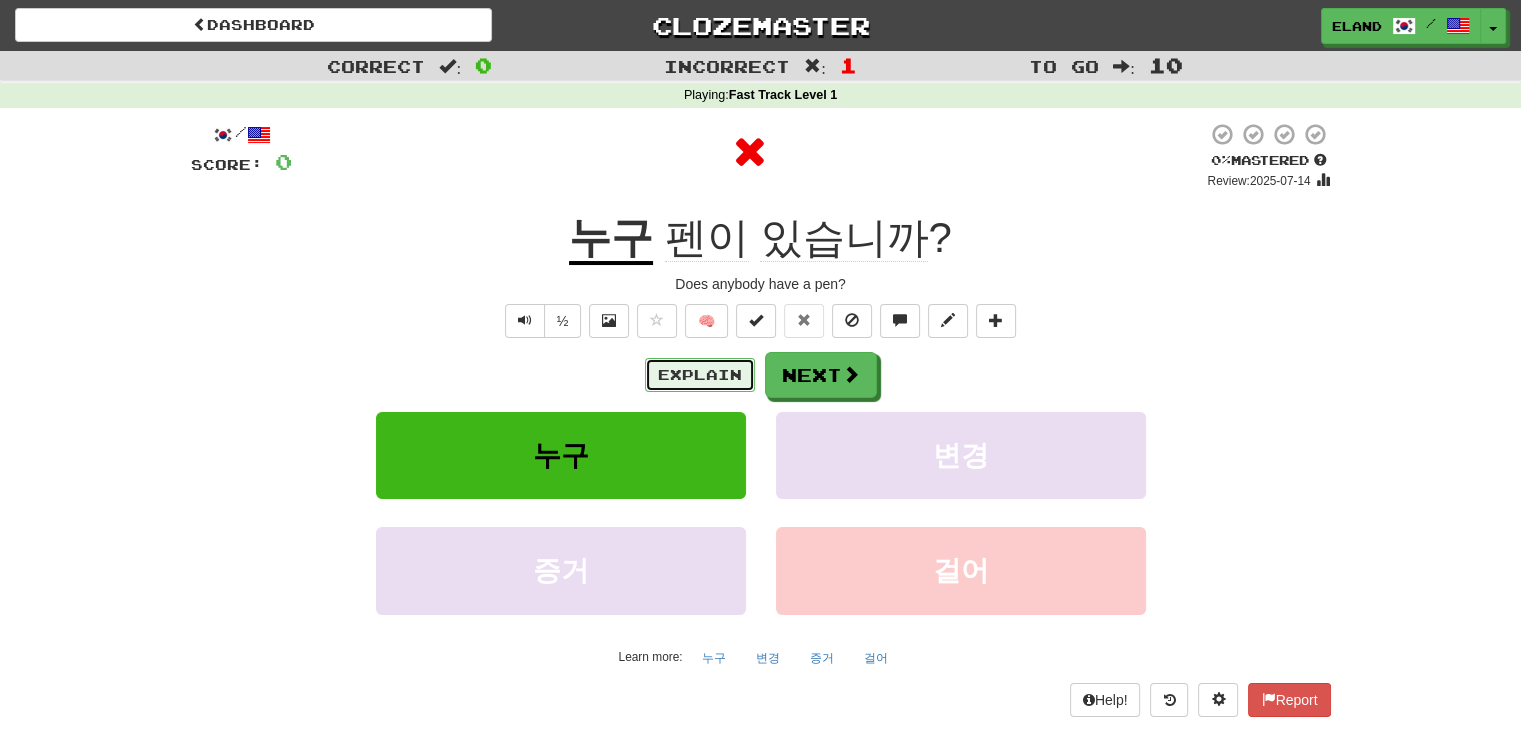 click on "Explain" at bounding box center (700, 375) 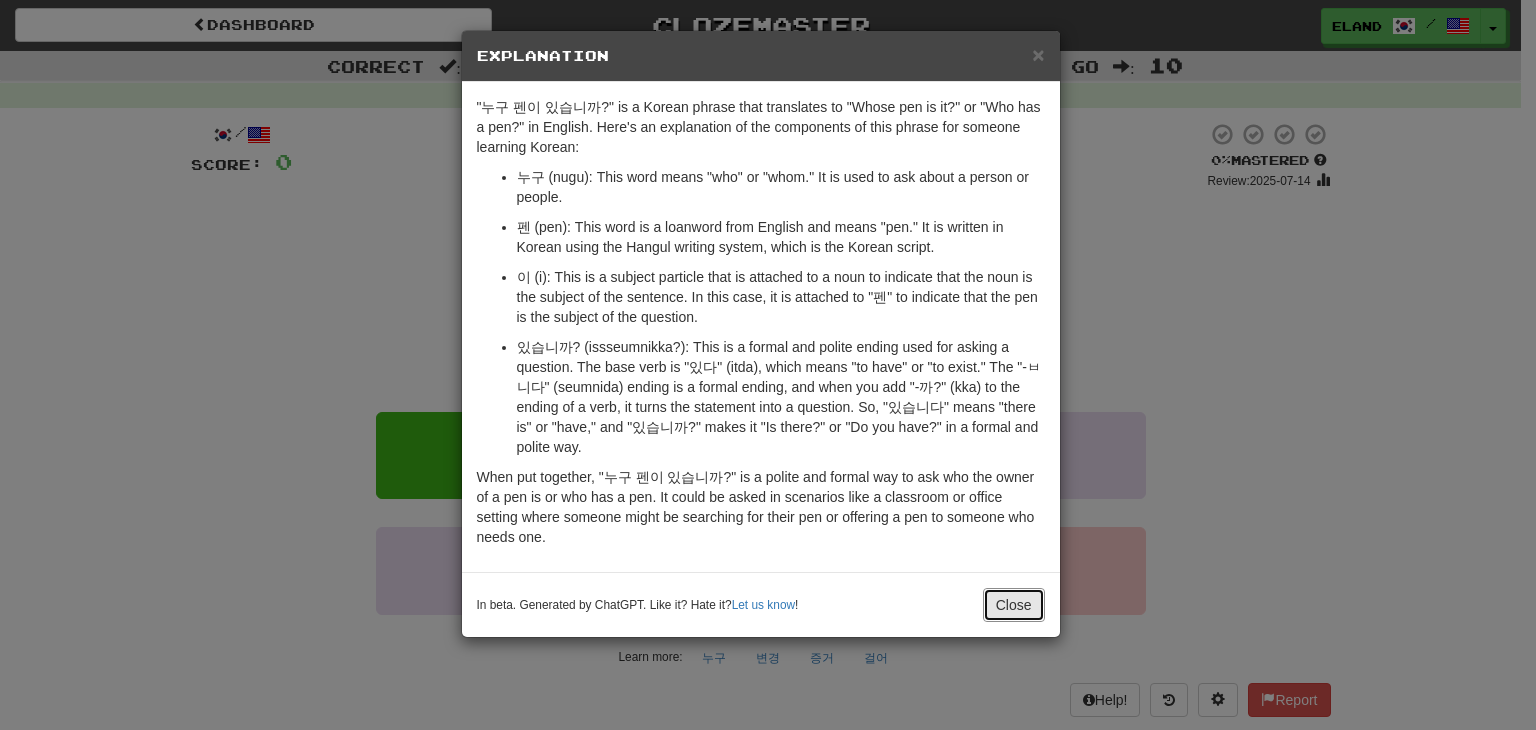 drag, startPoint x: 1014, startPoint y: 597, endPoint x: 784, endPoint y: 346, distance: 340.44235 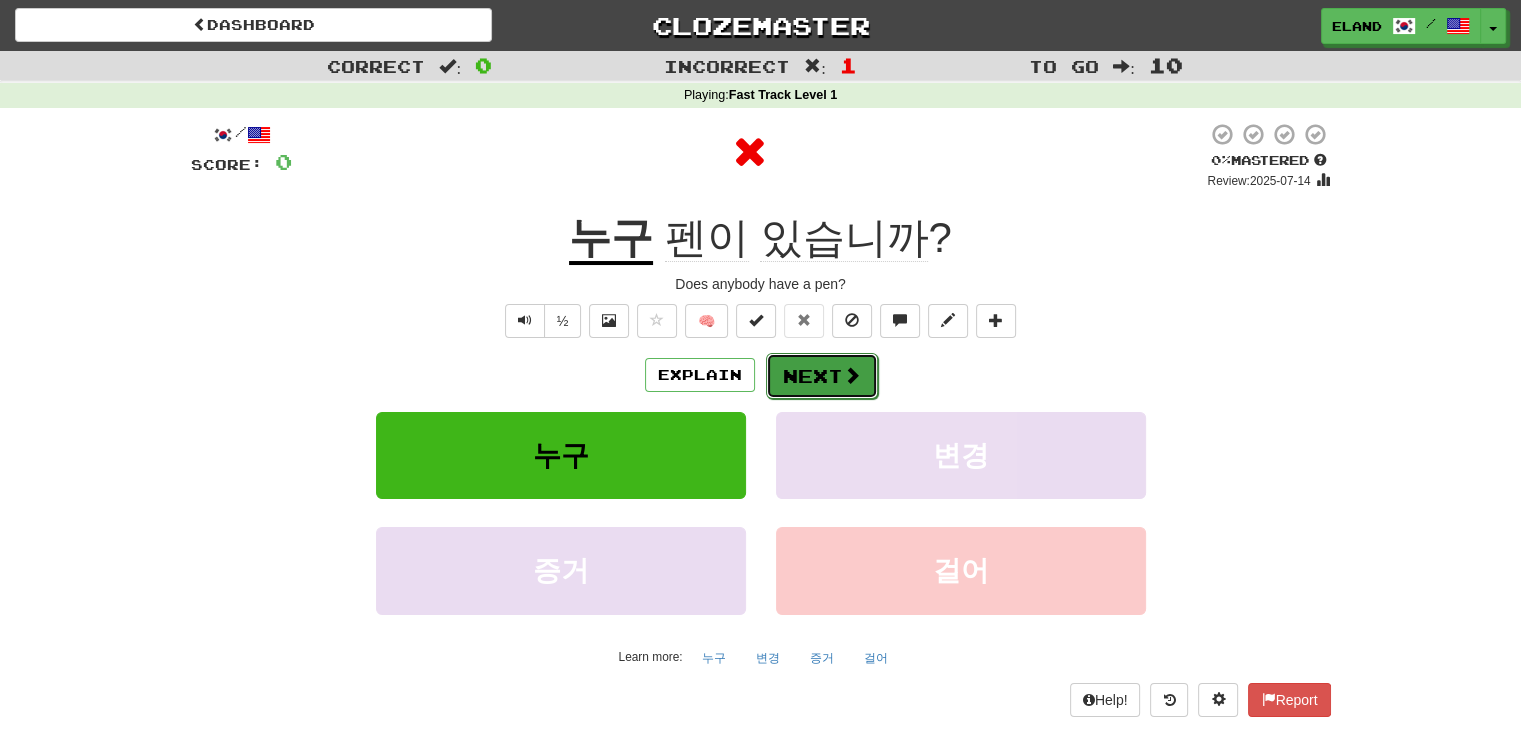 click on "Next" at bounding box center (822, 376) 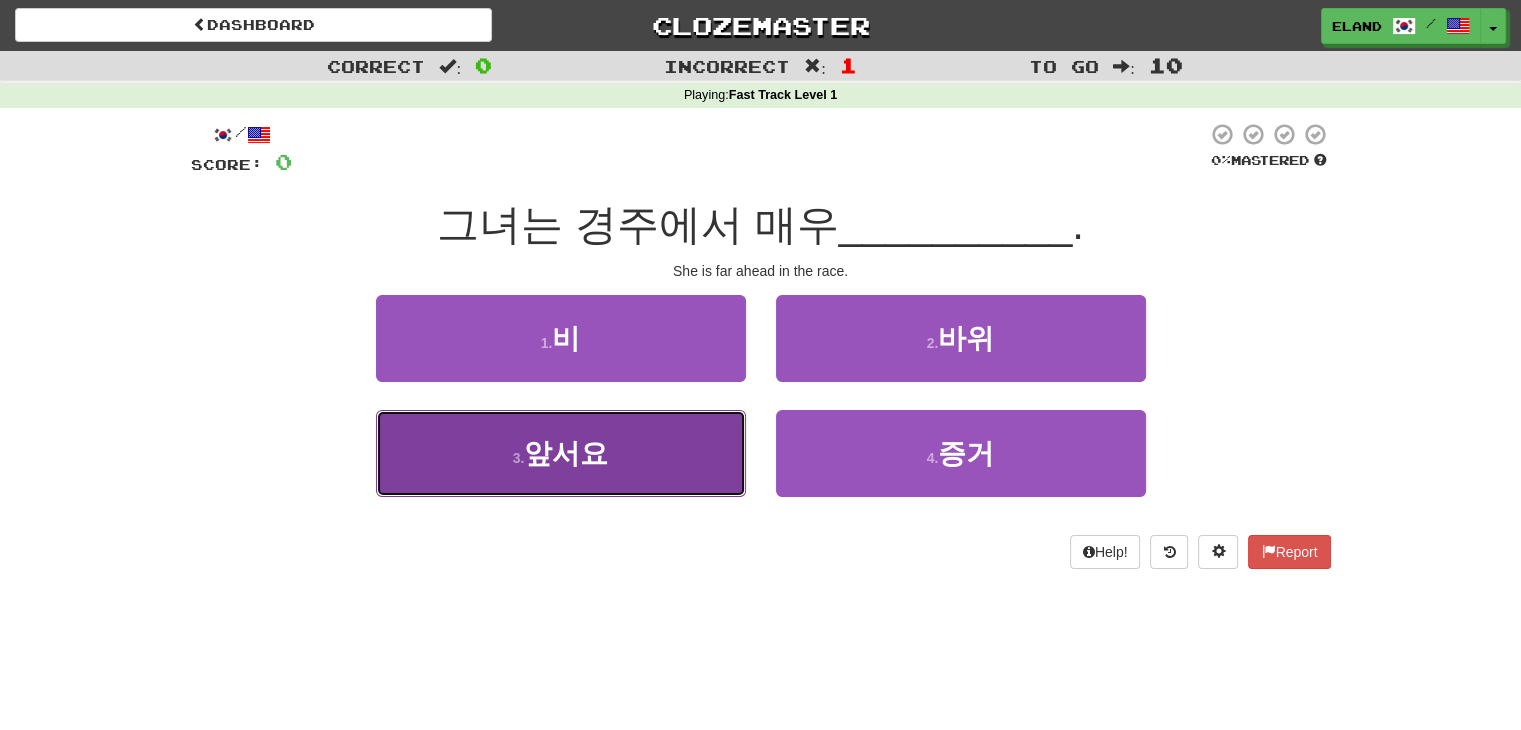 click on "3 .  앞서요" at bounding box center (561, 453) 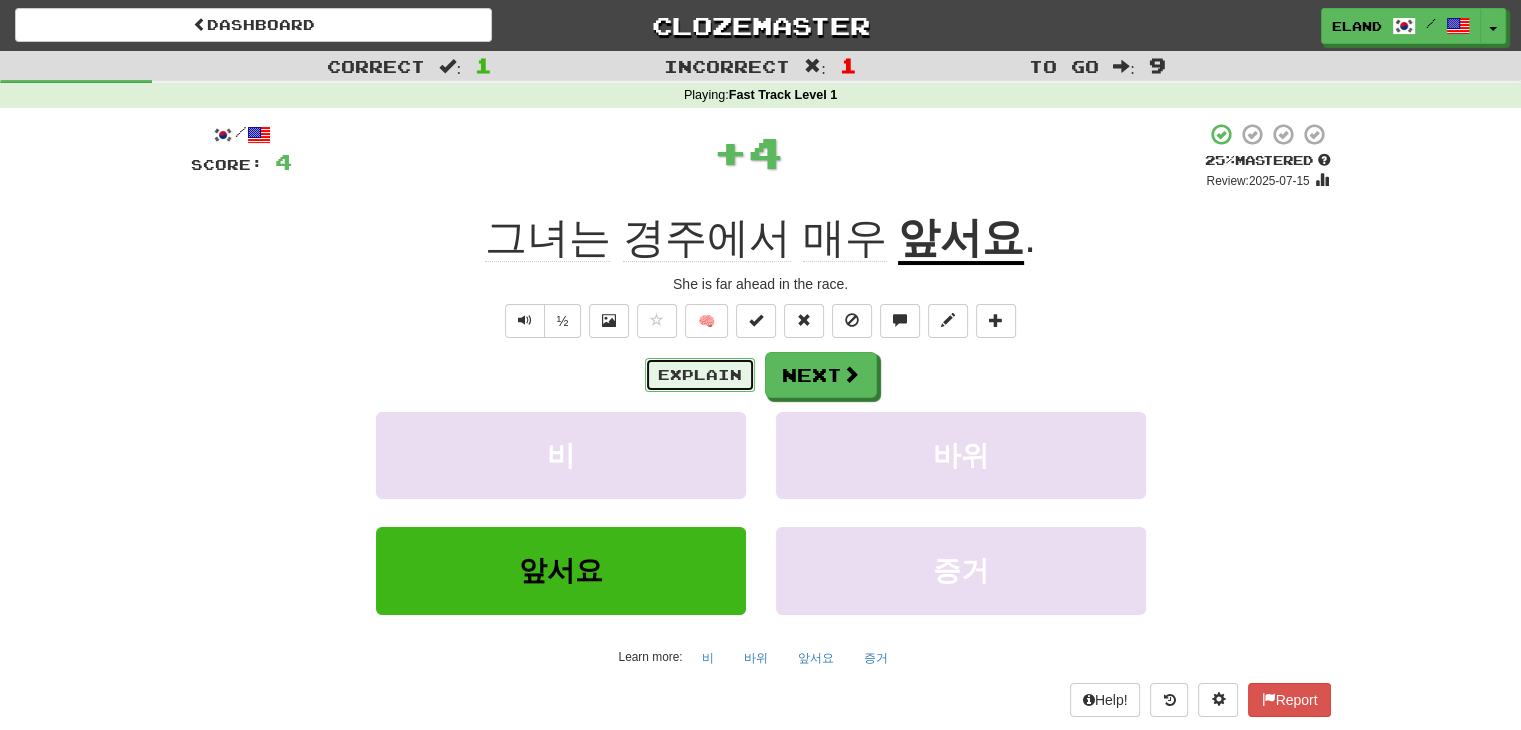 click on "Explain" at bounding box center [700, 375] 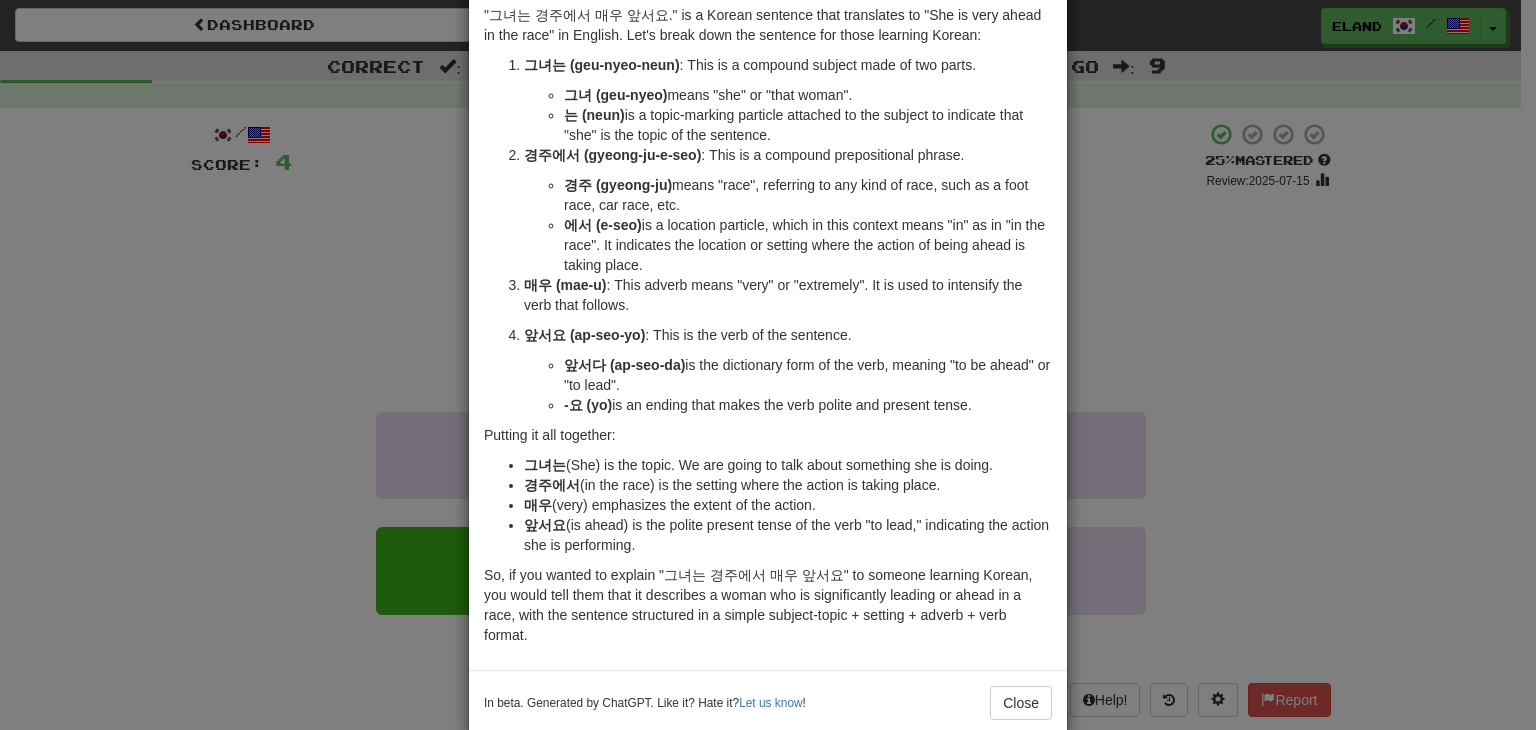 scroll, scrollTop: 100, scrollLeft: 0, axis: vertical 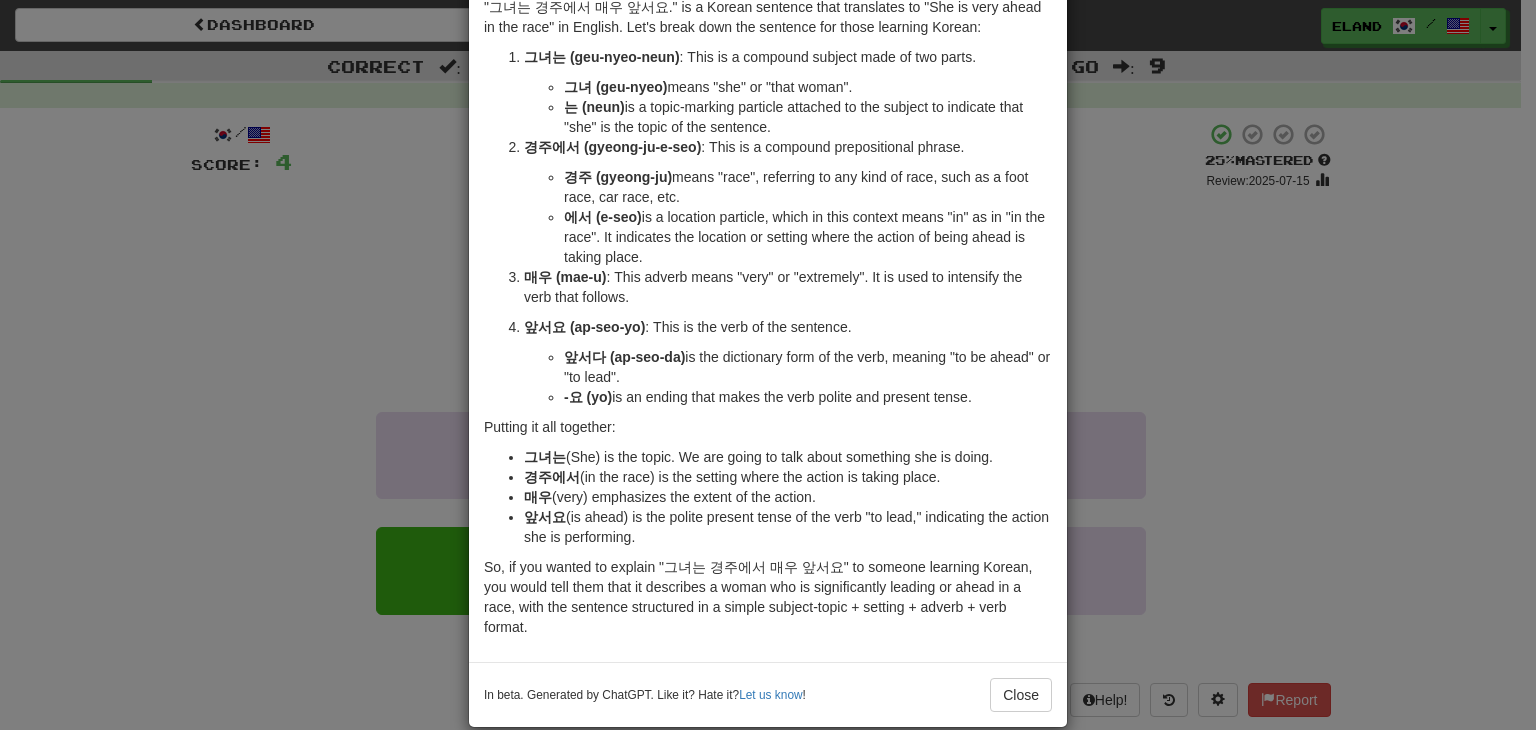 click on "In beta. Generated by ChatGPT. Like it? Hate it?  Let us know ! Close" at bounding box center (768, 694) 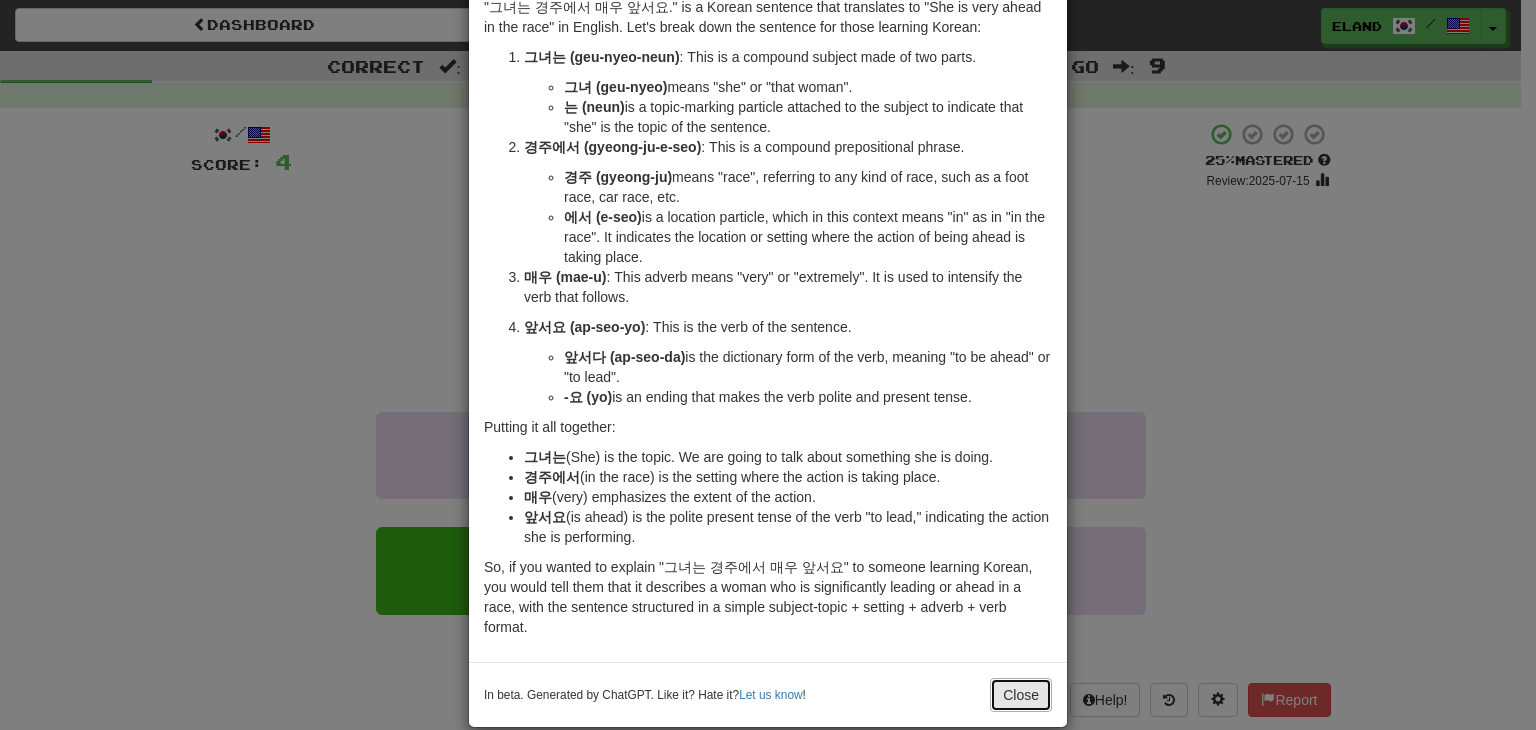 click on "Close" at bounding box center (1021, 695) 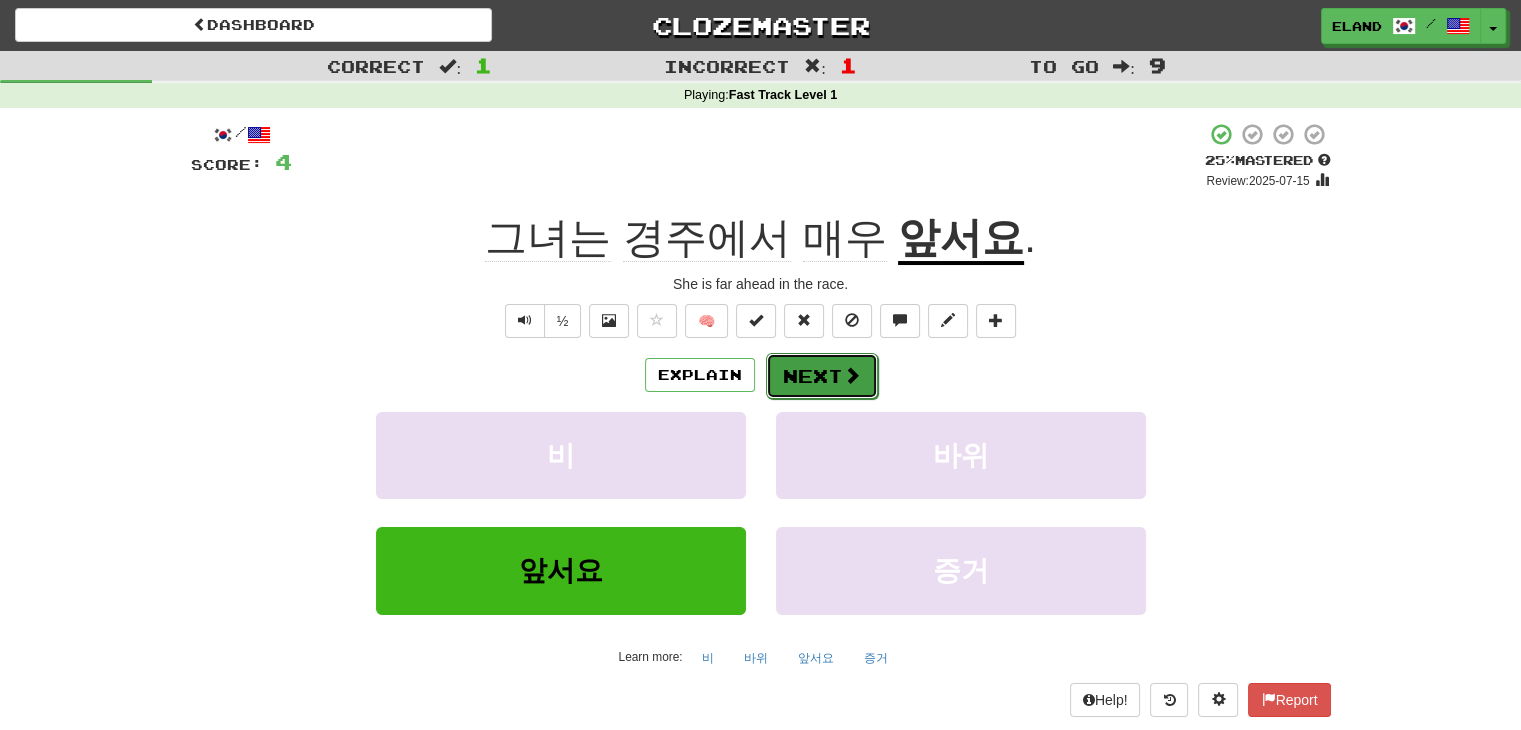 click on "Next" at bounding box center [822, 376] 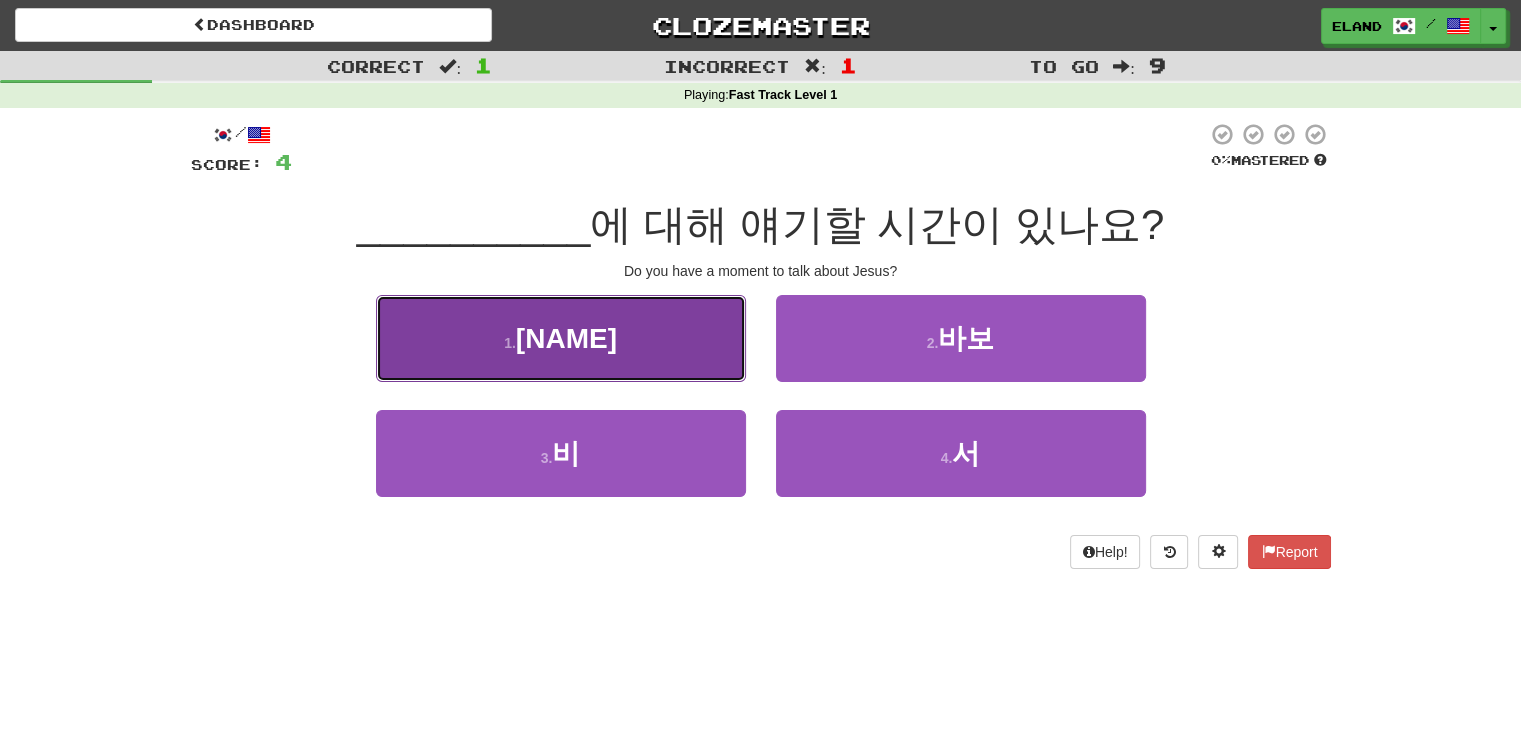 click on "예수님" at bounding box center (566, 338) 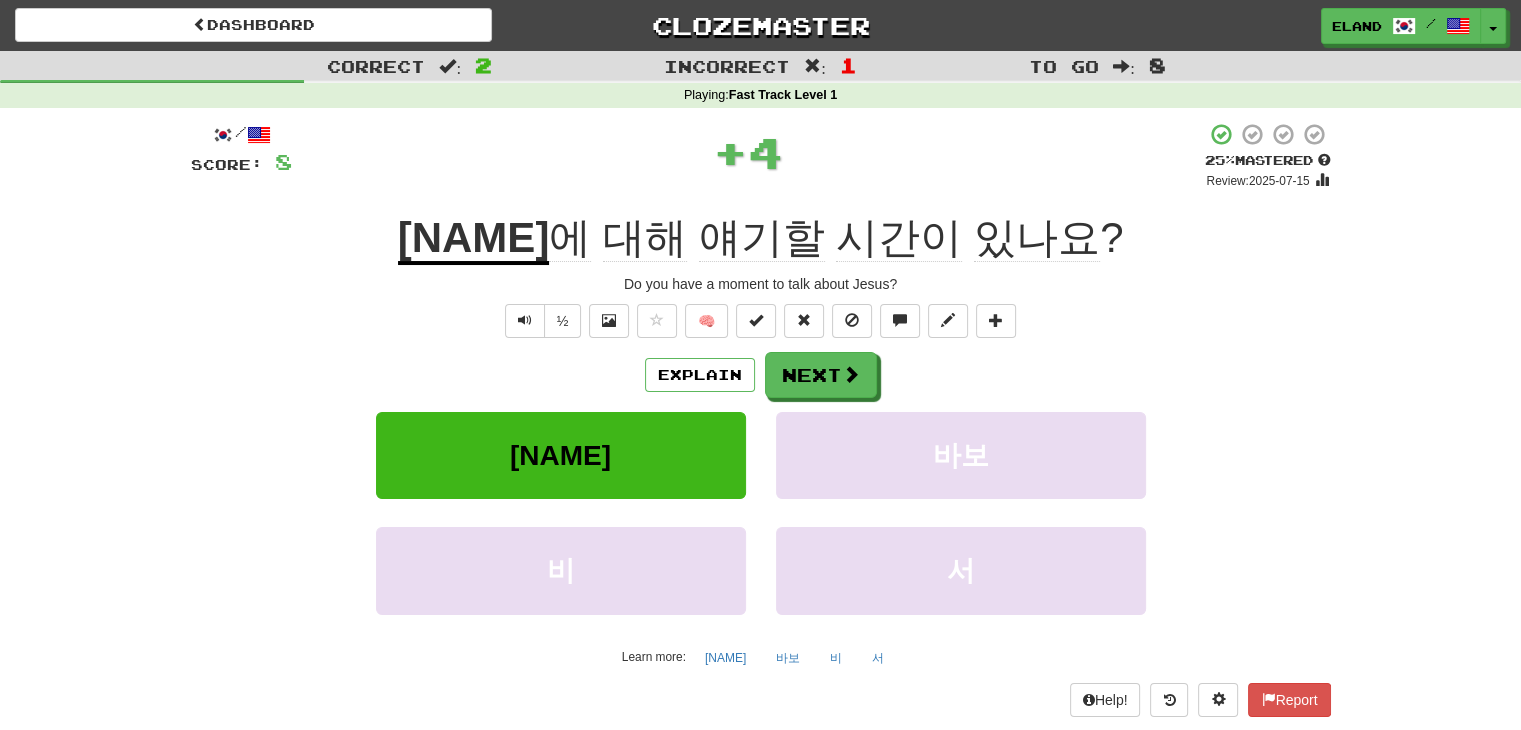 click on "Explain Next" at bounding box center [761, 375] 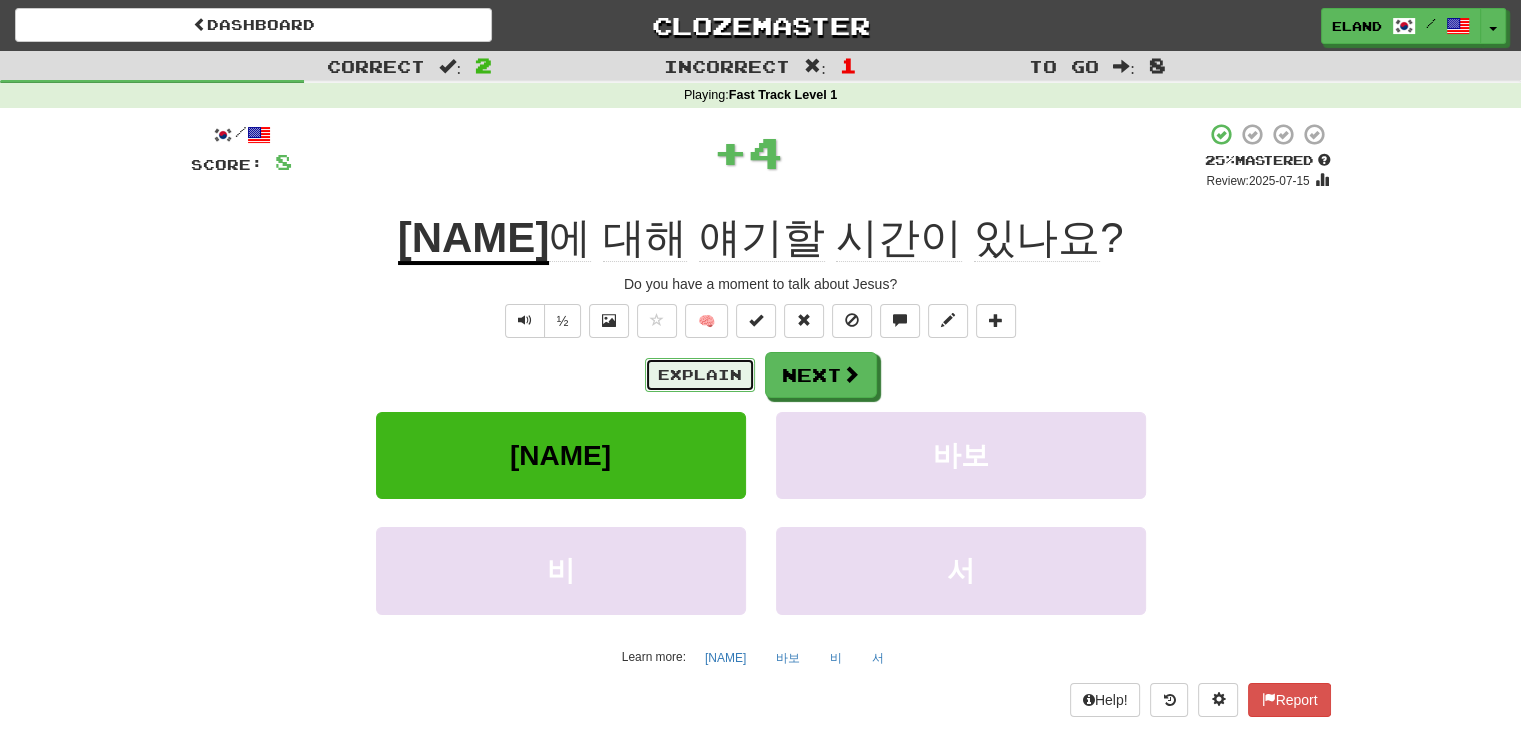 click on "Explain" at bounding box center (700, 375) 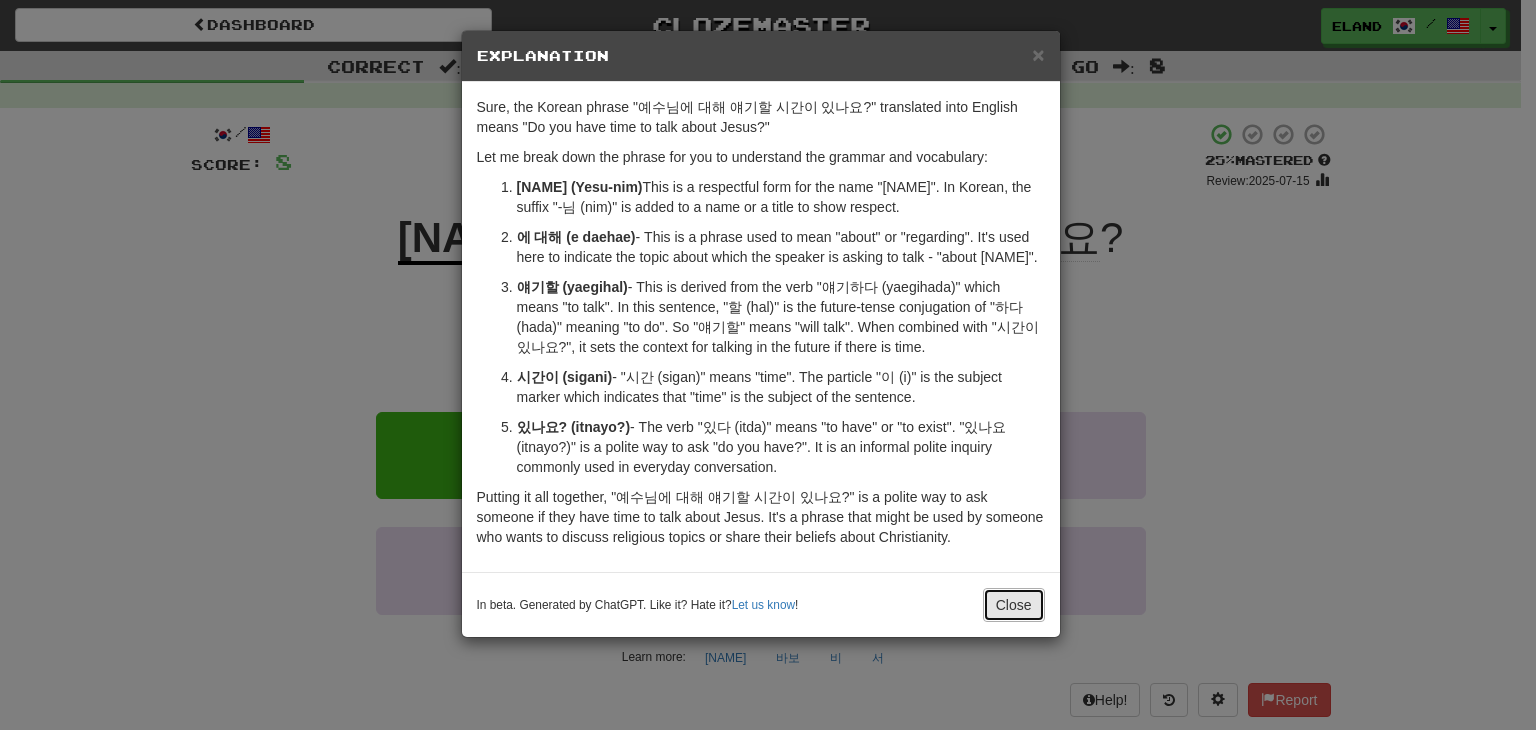 click on "Close" at bounding box center (1014, 605) 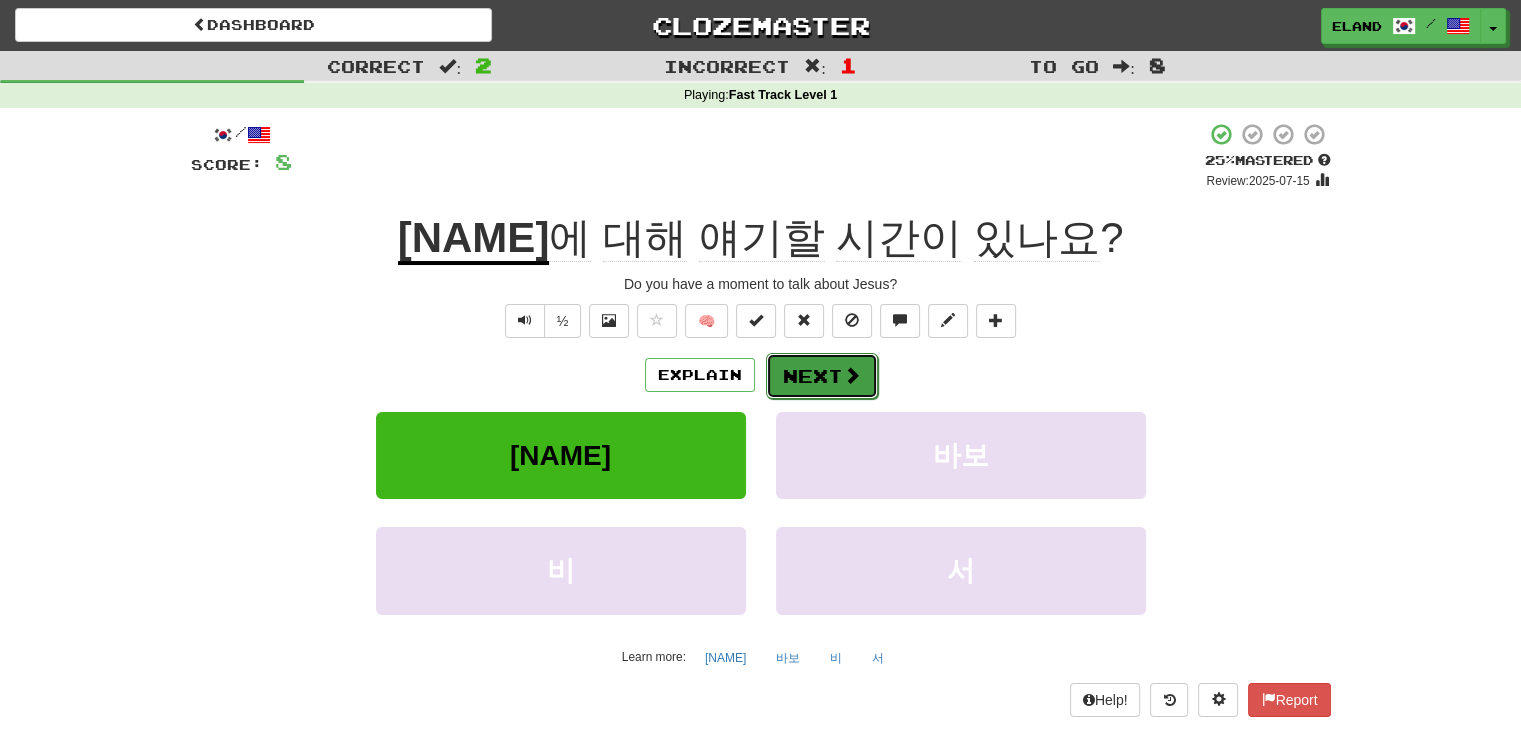 click on "Next" at bounding box center (822, 376) 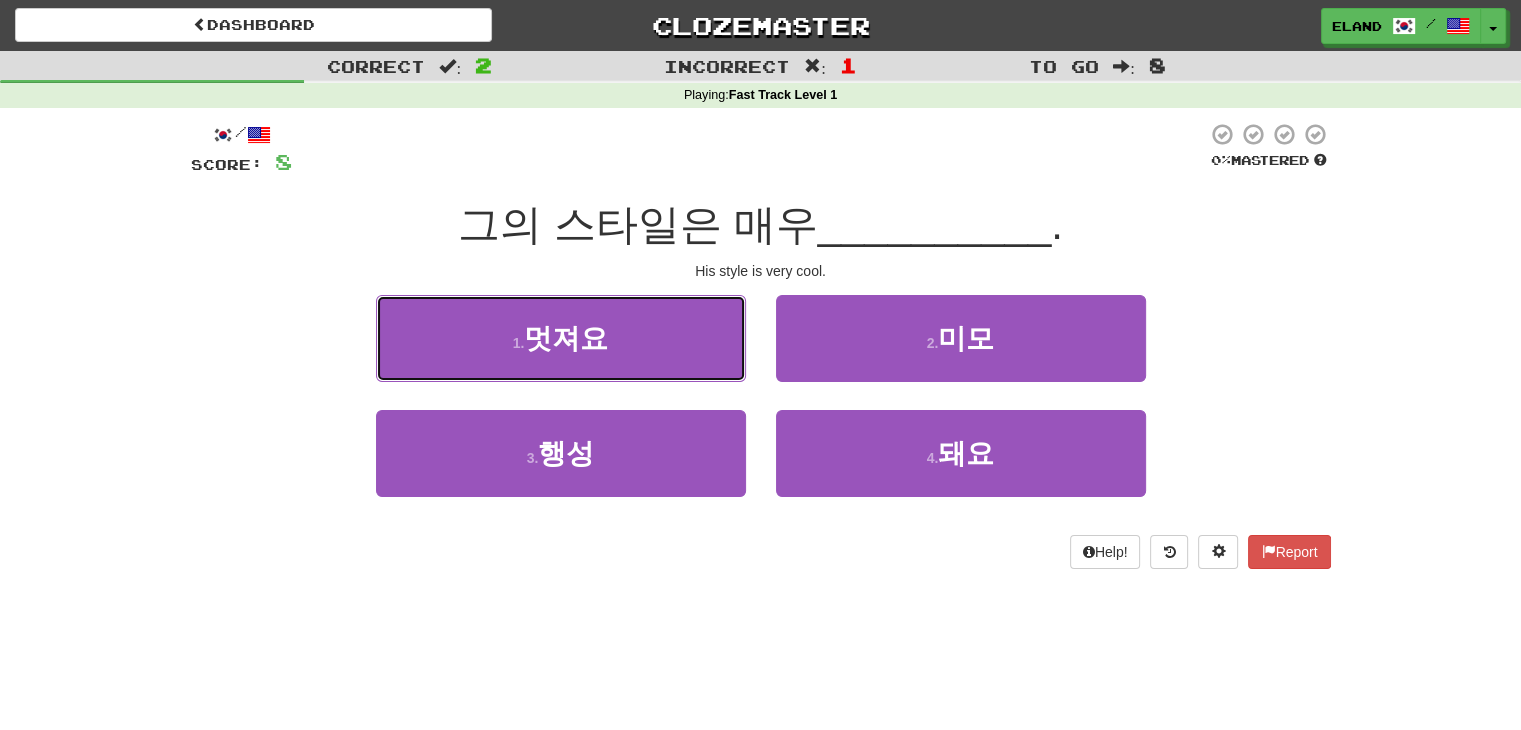 drag, startPoint x: 679, startPoint y: 346, endPoint x: 696, endPoint y: 349, distance: 17.262676 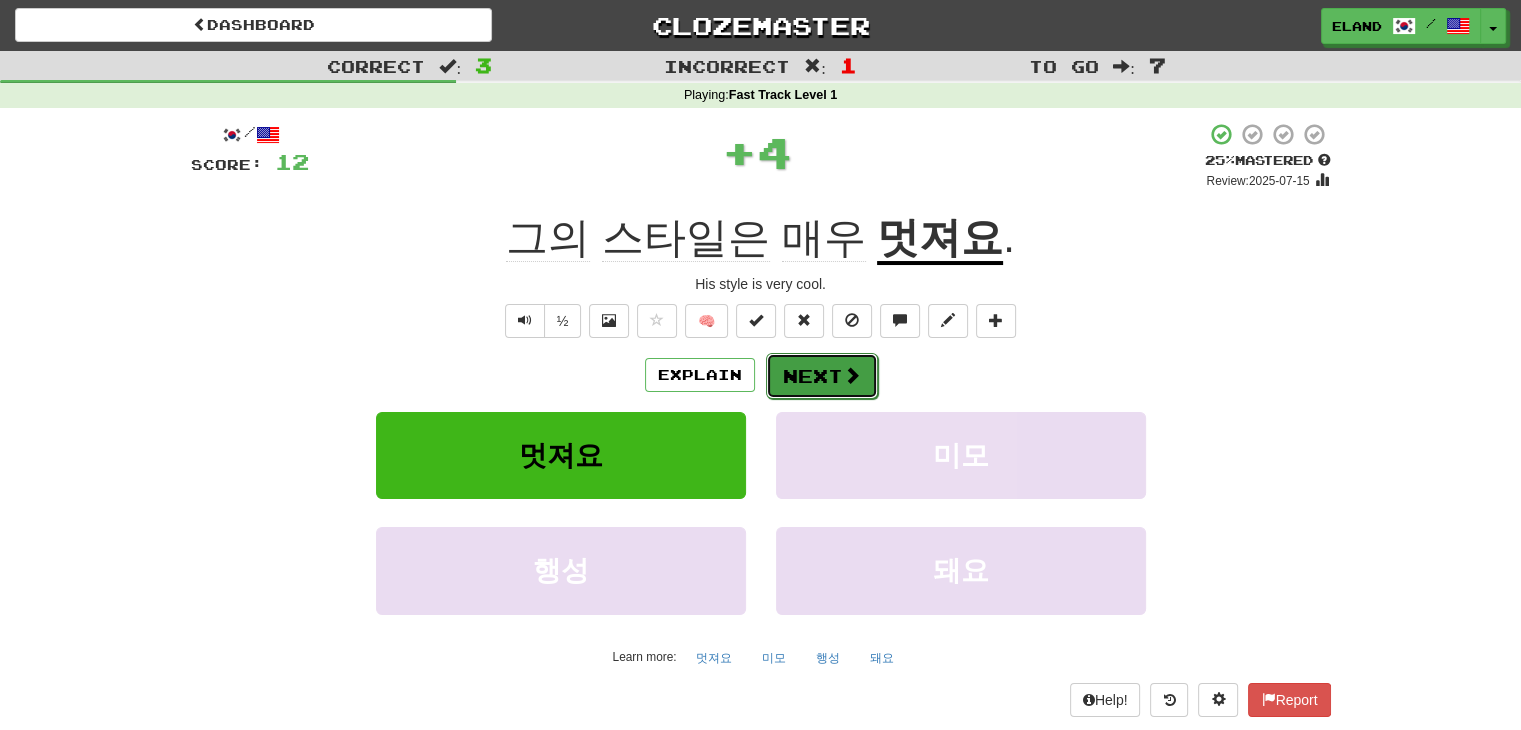 click on "Next" at bounding box center (822, 376) 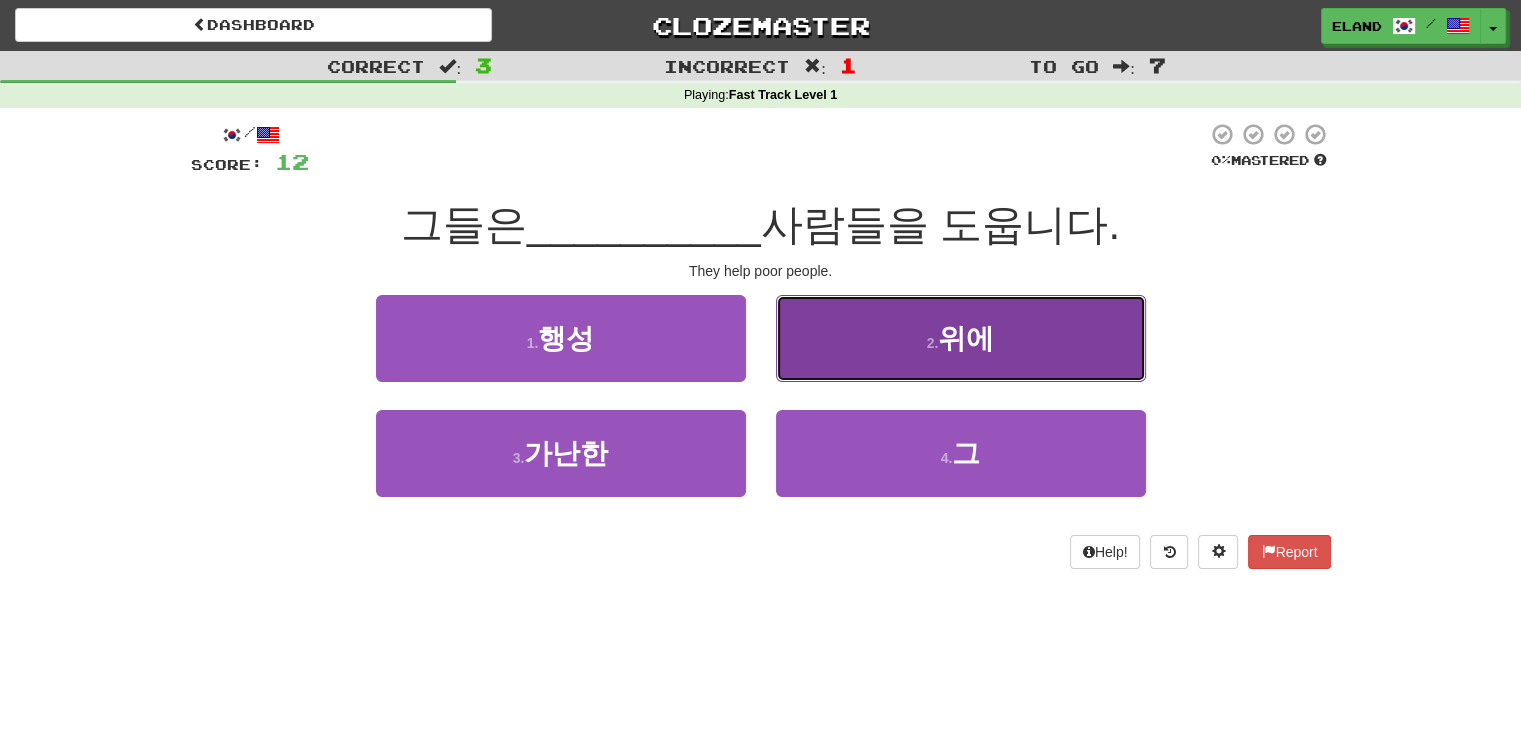 click on "2 .  위에" at bounding box center (961, 338) 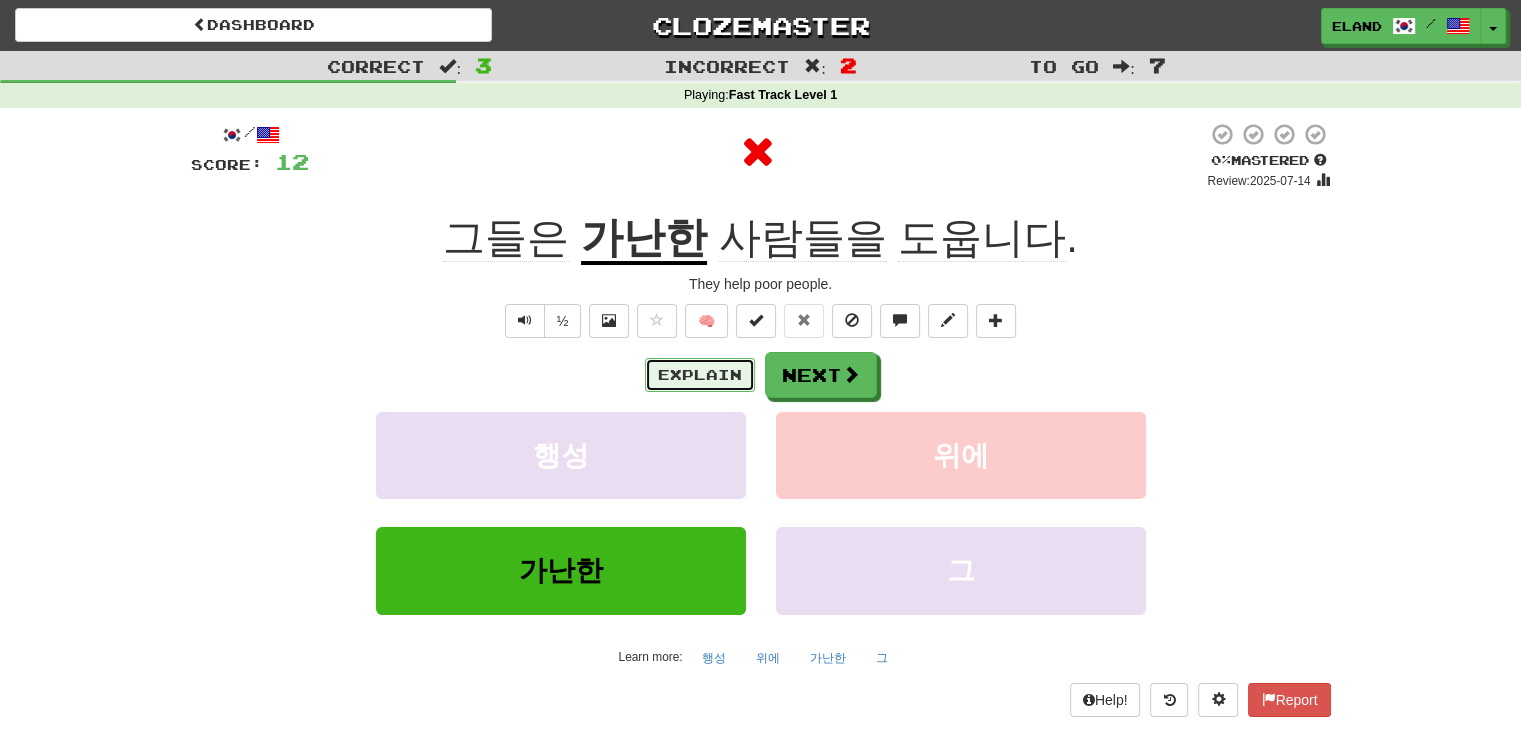 click on "Explain" at bounding box center [700, 375] 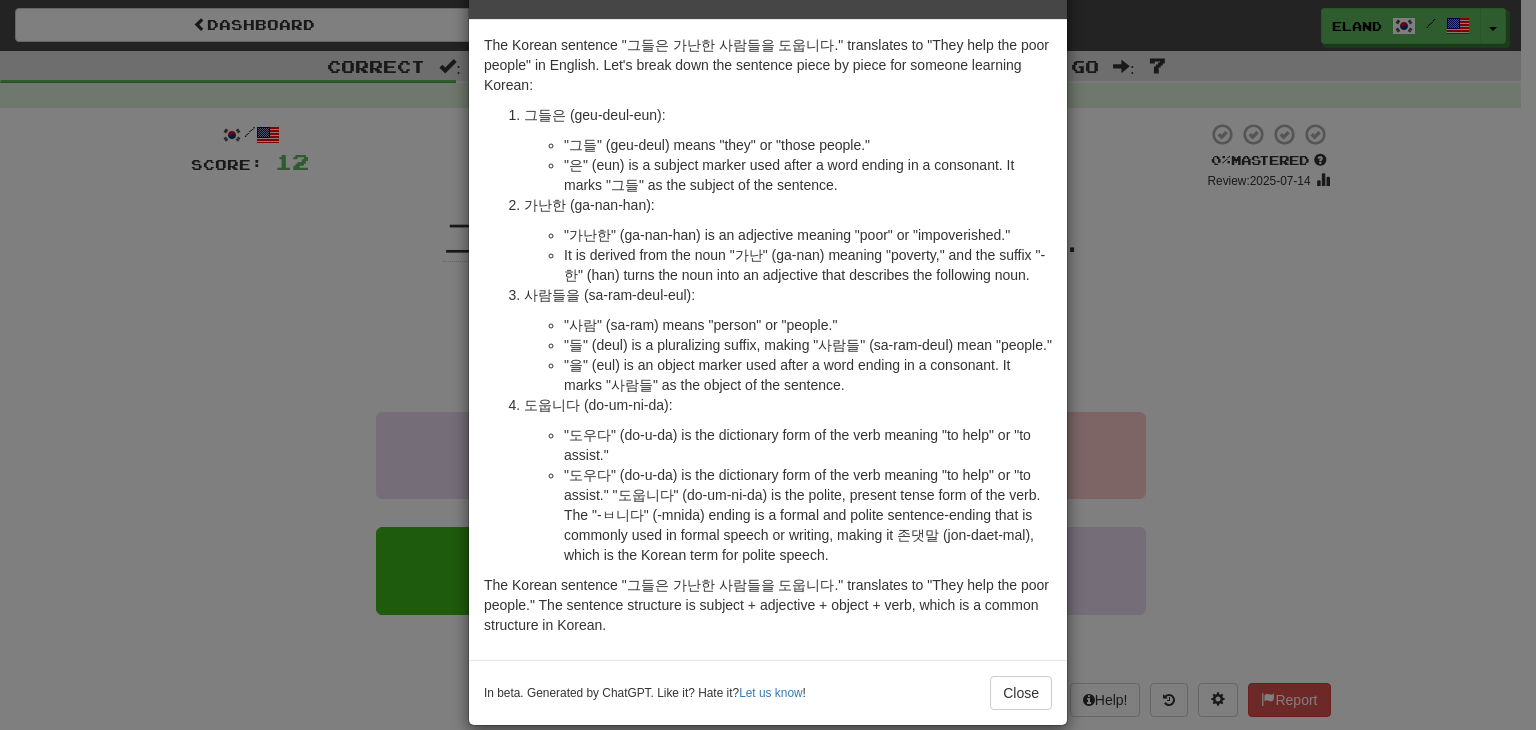 scroll, scrollTop: 67, scrollLeft: 0, axis: vertical 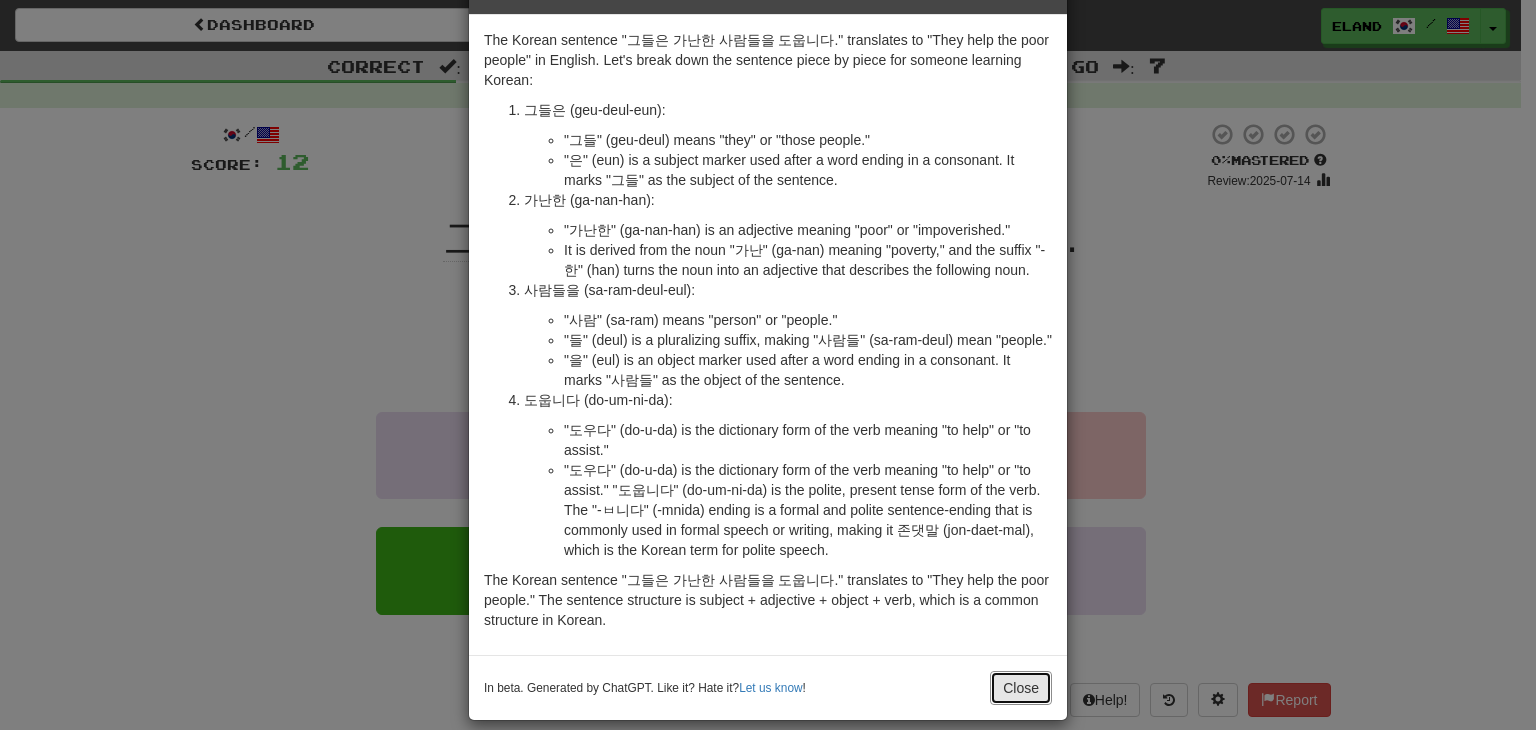 drag, startPoint x: 999, startPoint y: 661, endPoint x: 831, endPoint y: 370, distance: 336.0134 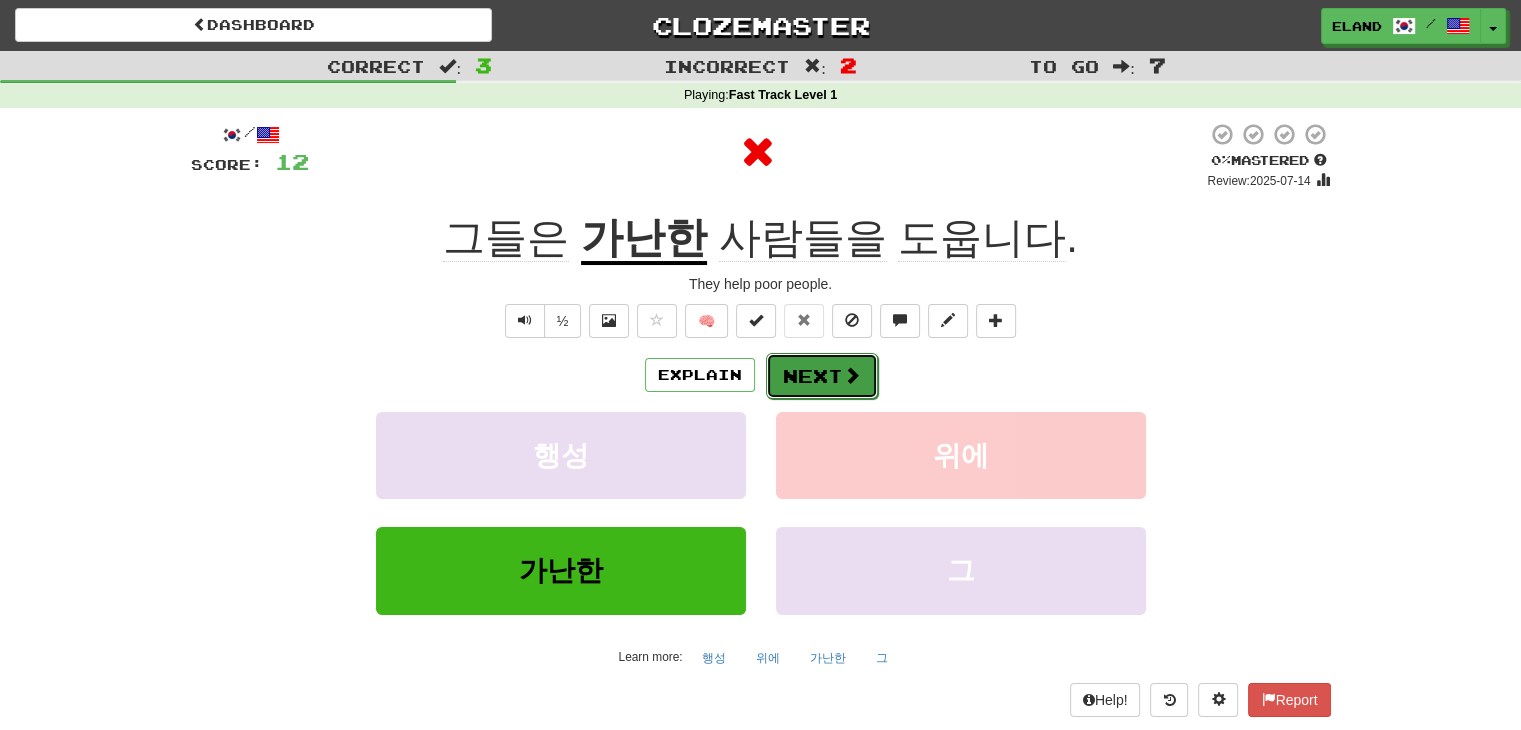 click on "Next" at bounding box center (822, 376) 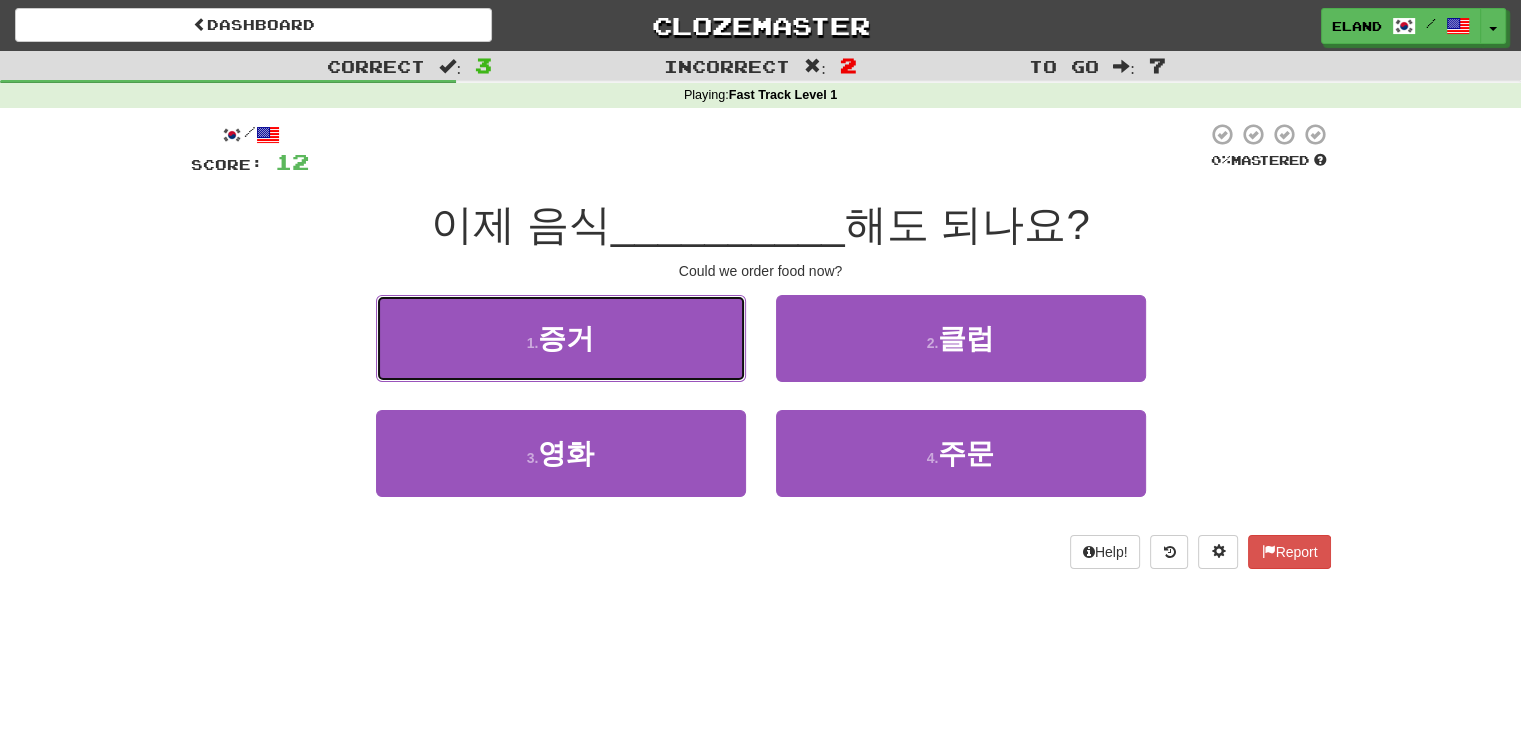 click on "증거" at bounding box center (566, 338) 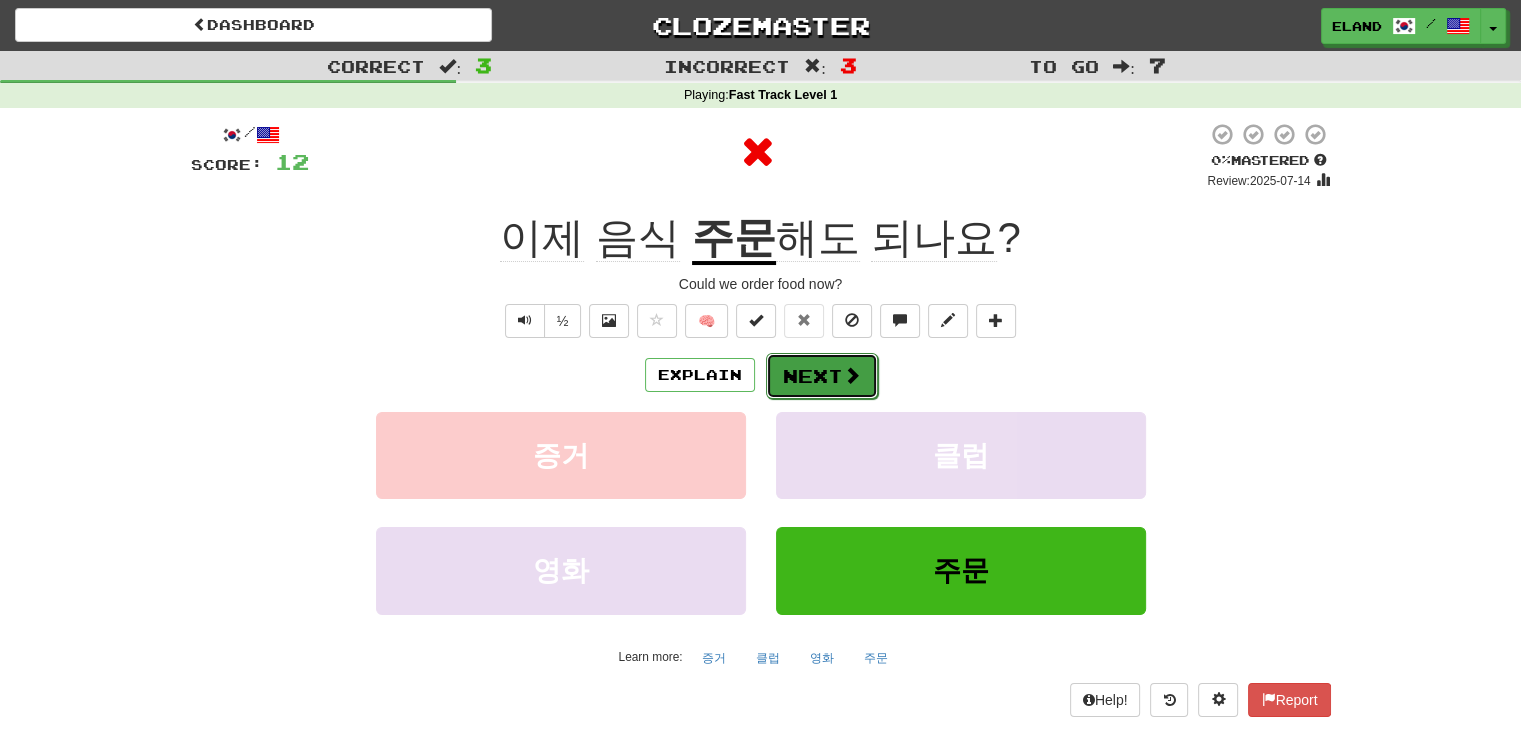 click on "Next" at bounding box center [822, 376] 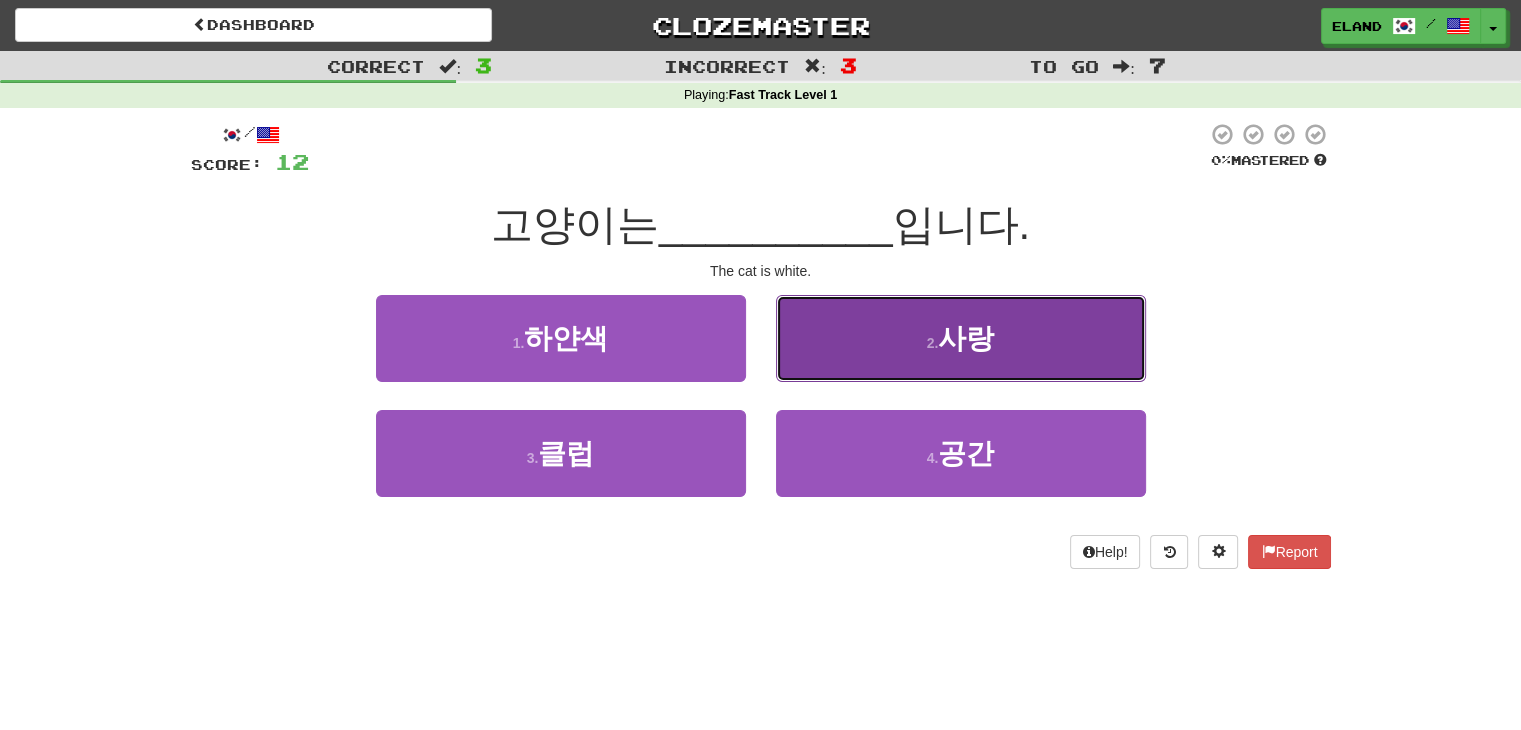 click on "2 .  사랑" at bounding box center (961, 338) 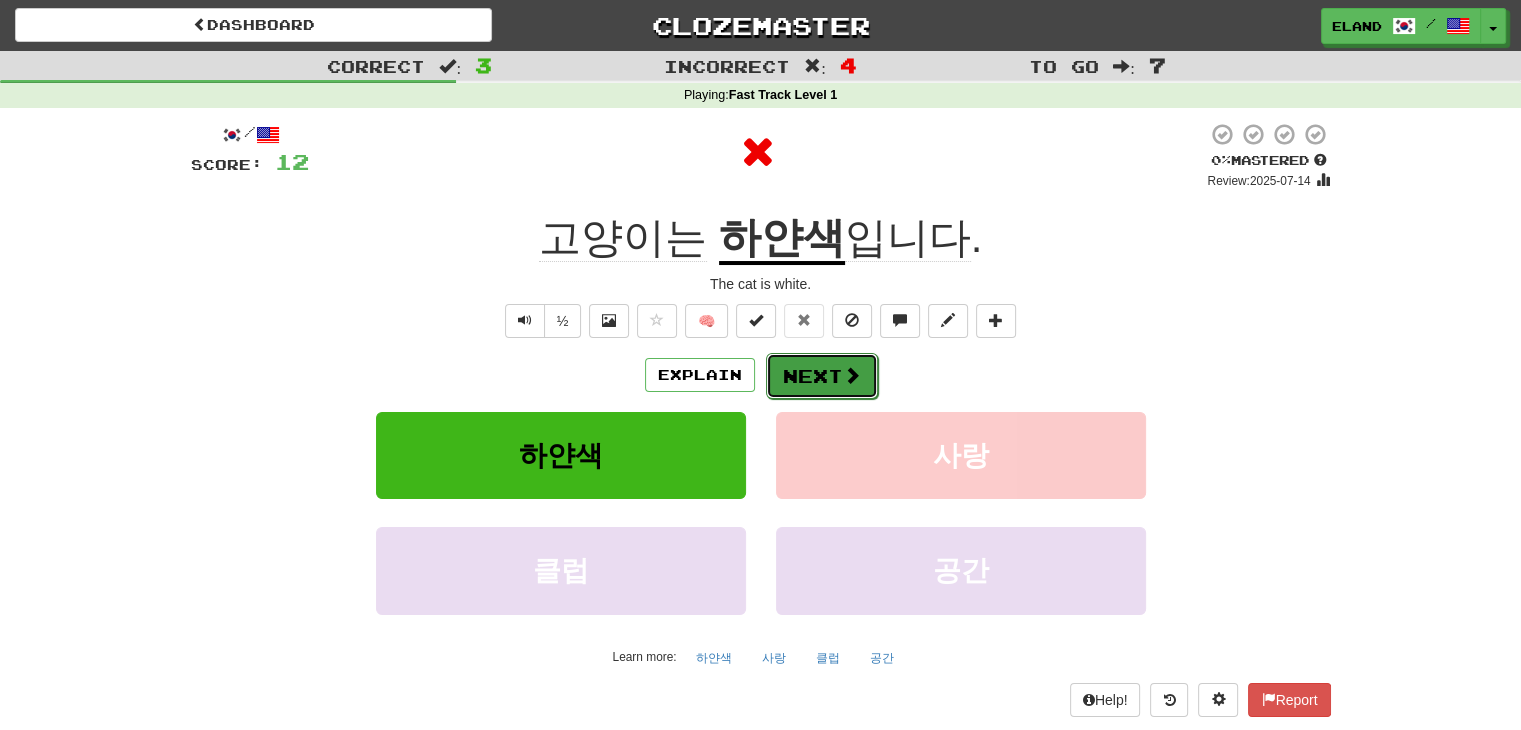 click on "Next" at bounding box center (822, 376) 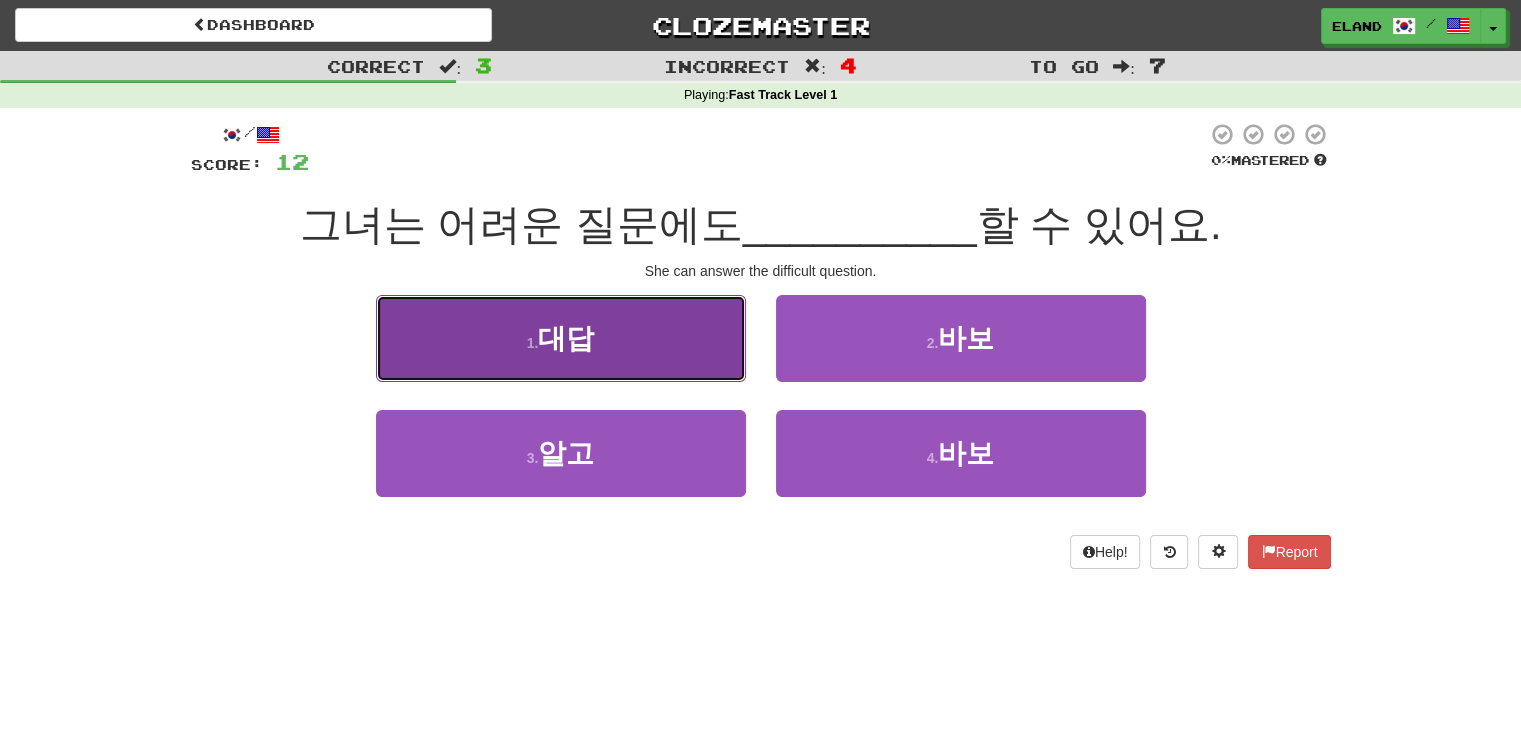 click on "1 .  대답" at bounding box center (561, 338) 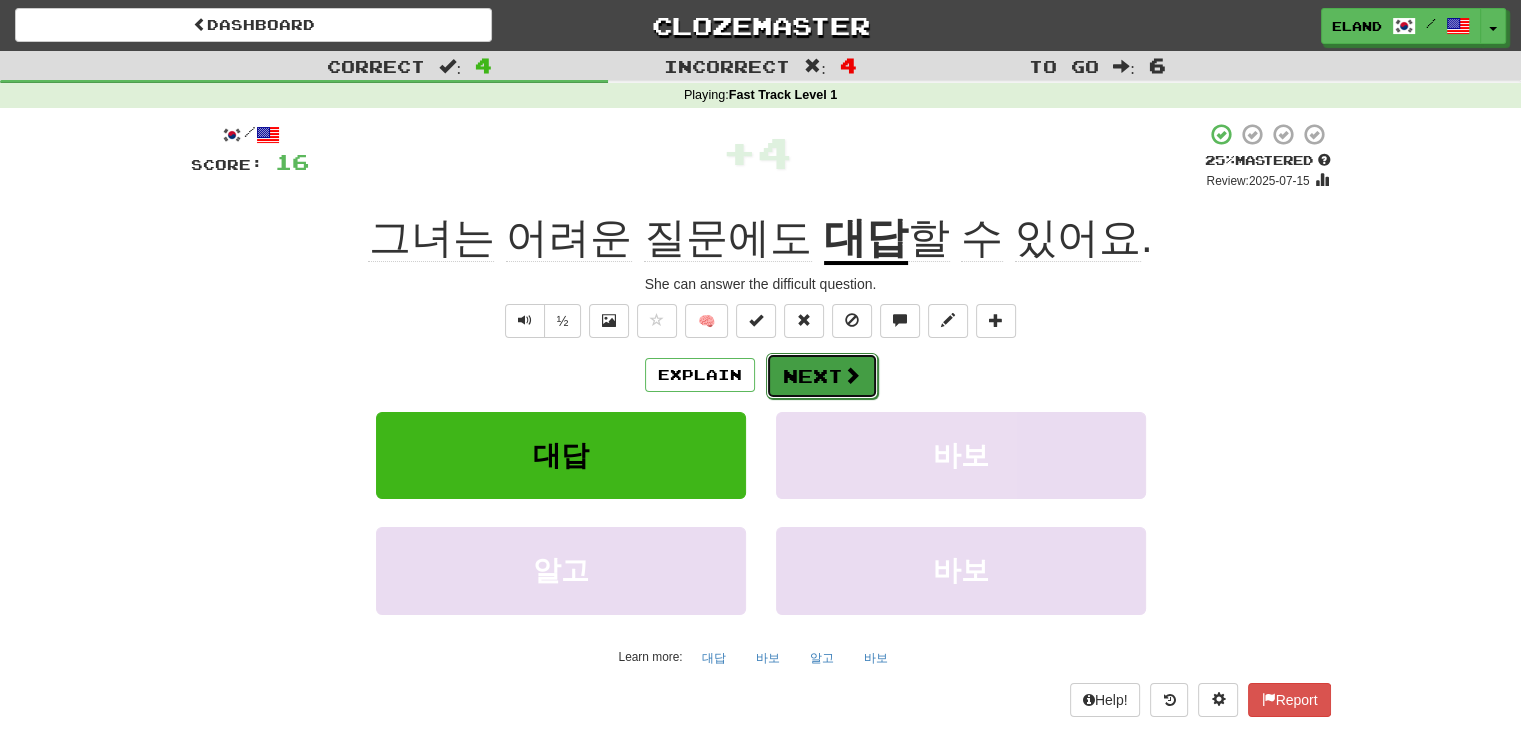 click on "Next" at bounding box center (822, 376) 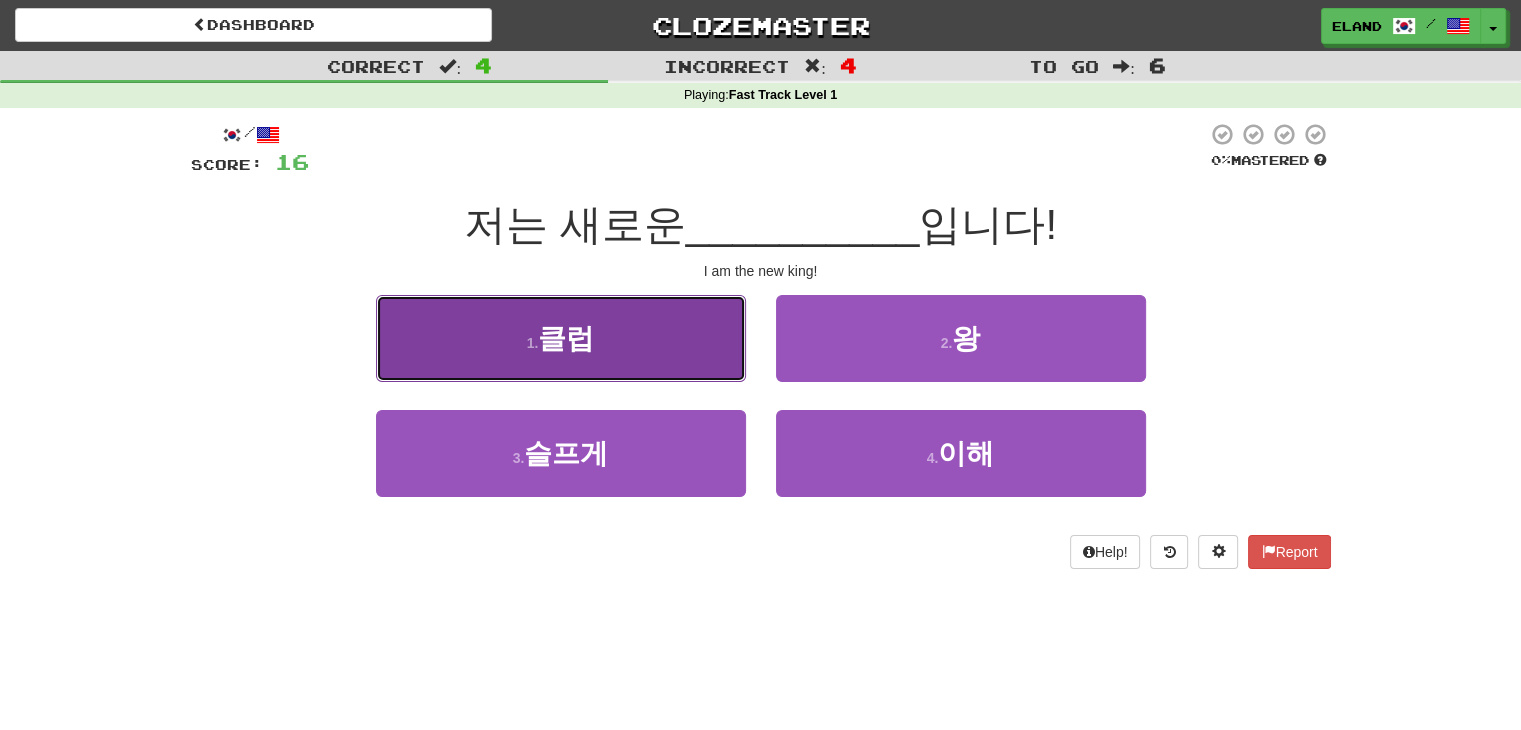click on "1 .  클럽" at bounding box center [561, 338] 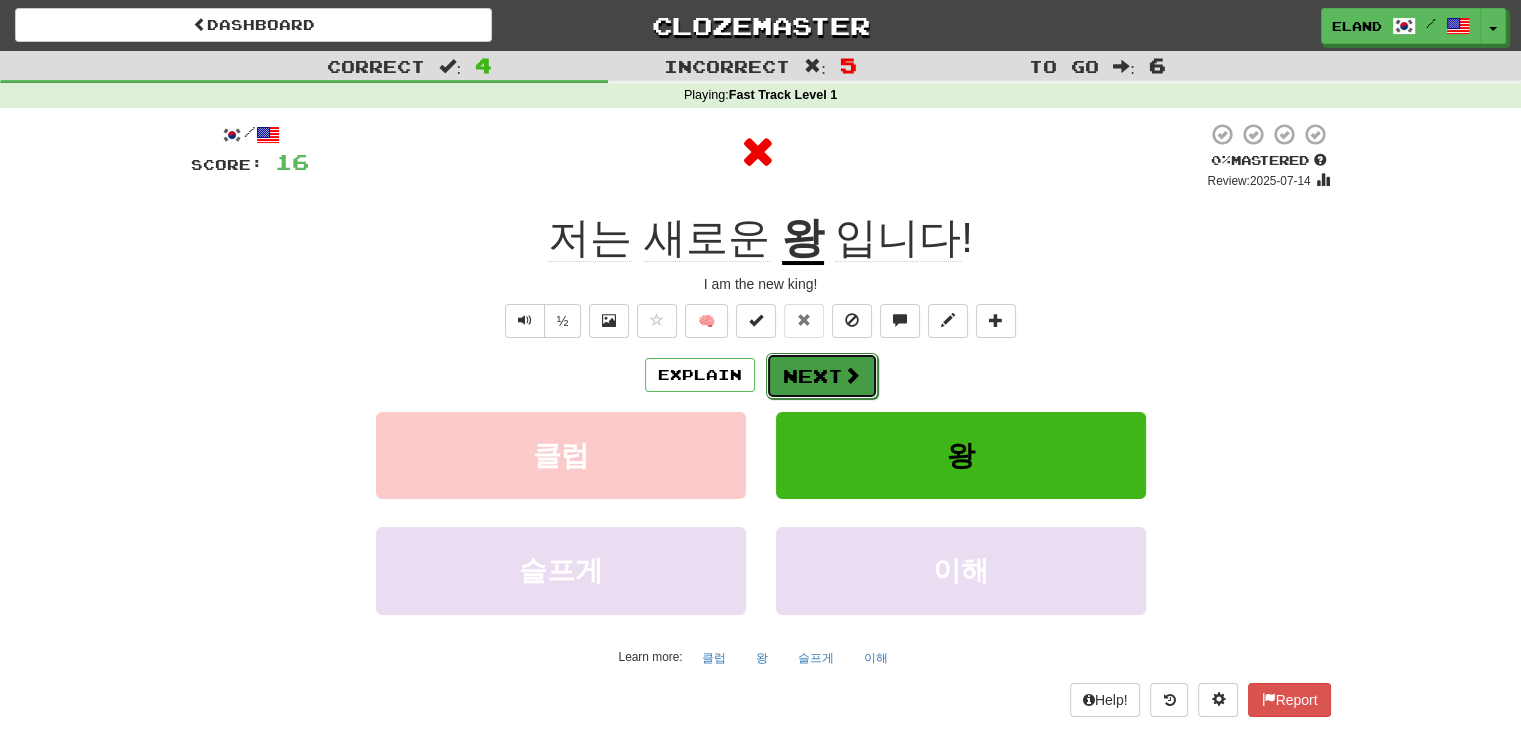 click on "Next" at bounding box center (822, 376) 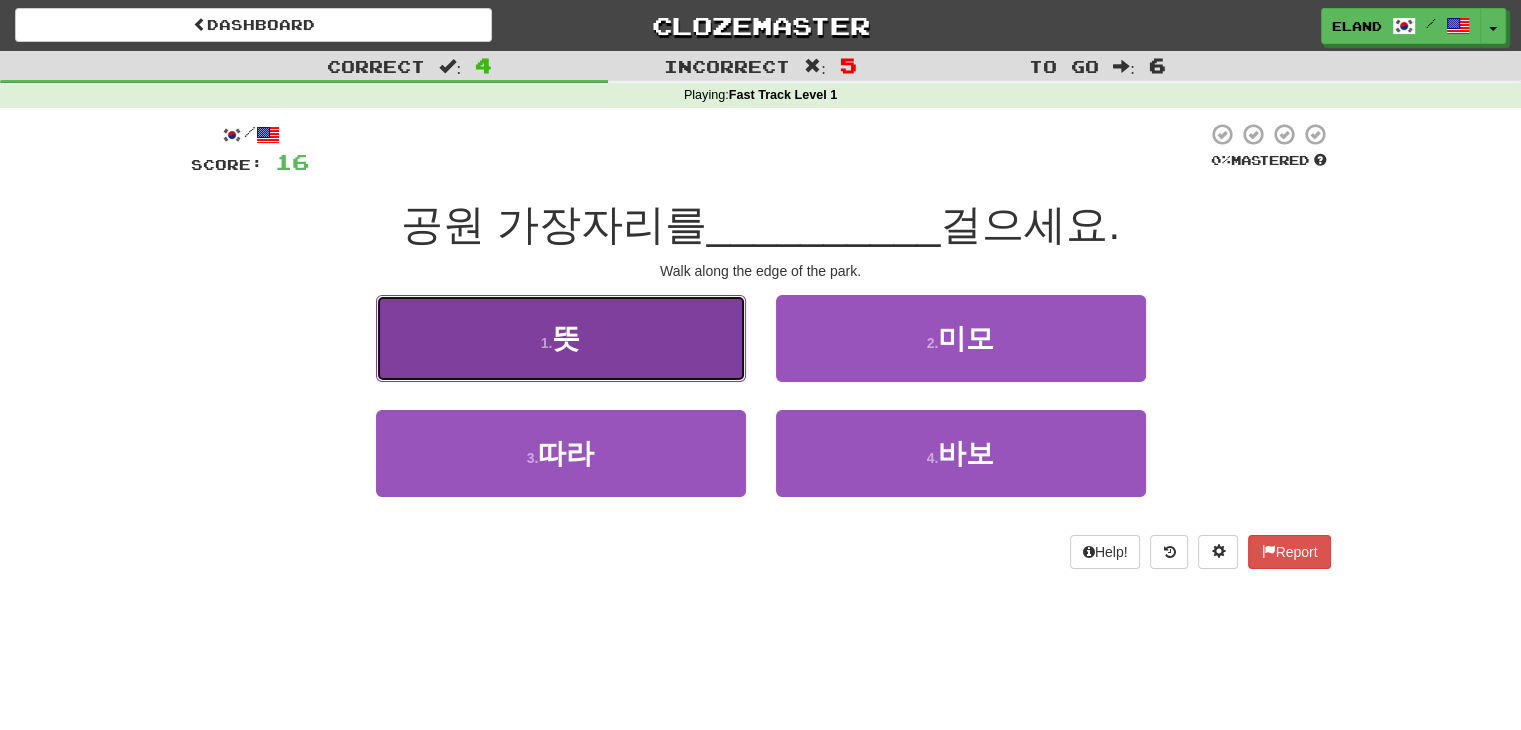 click on "1 .  뜻" at bounding box center (561, 338) 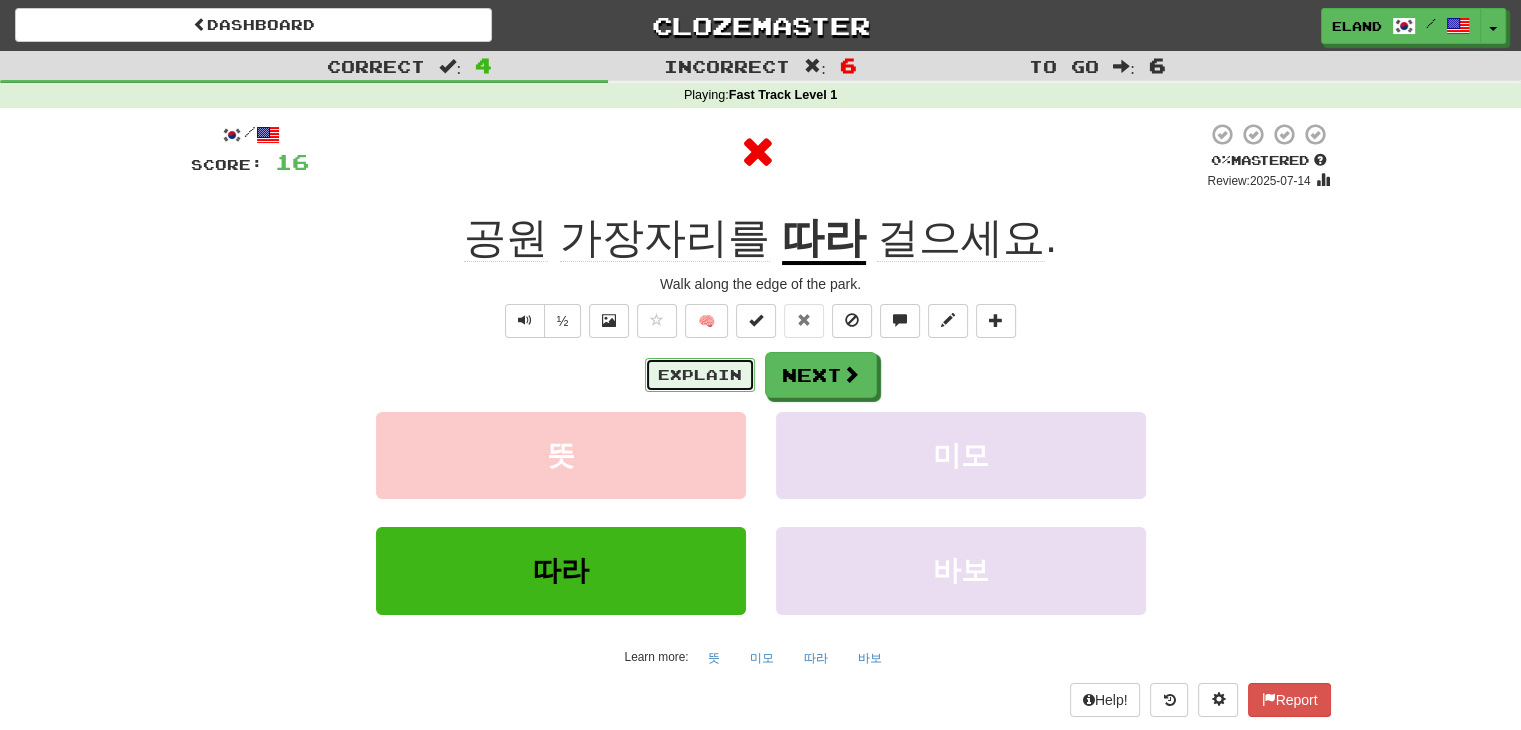 click on "Explain" at bounding box center (700, 375) 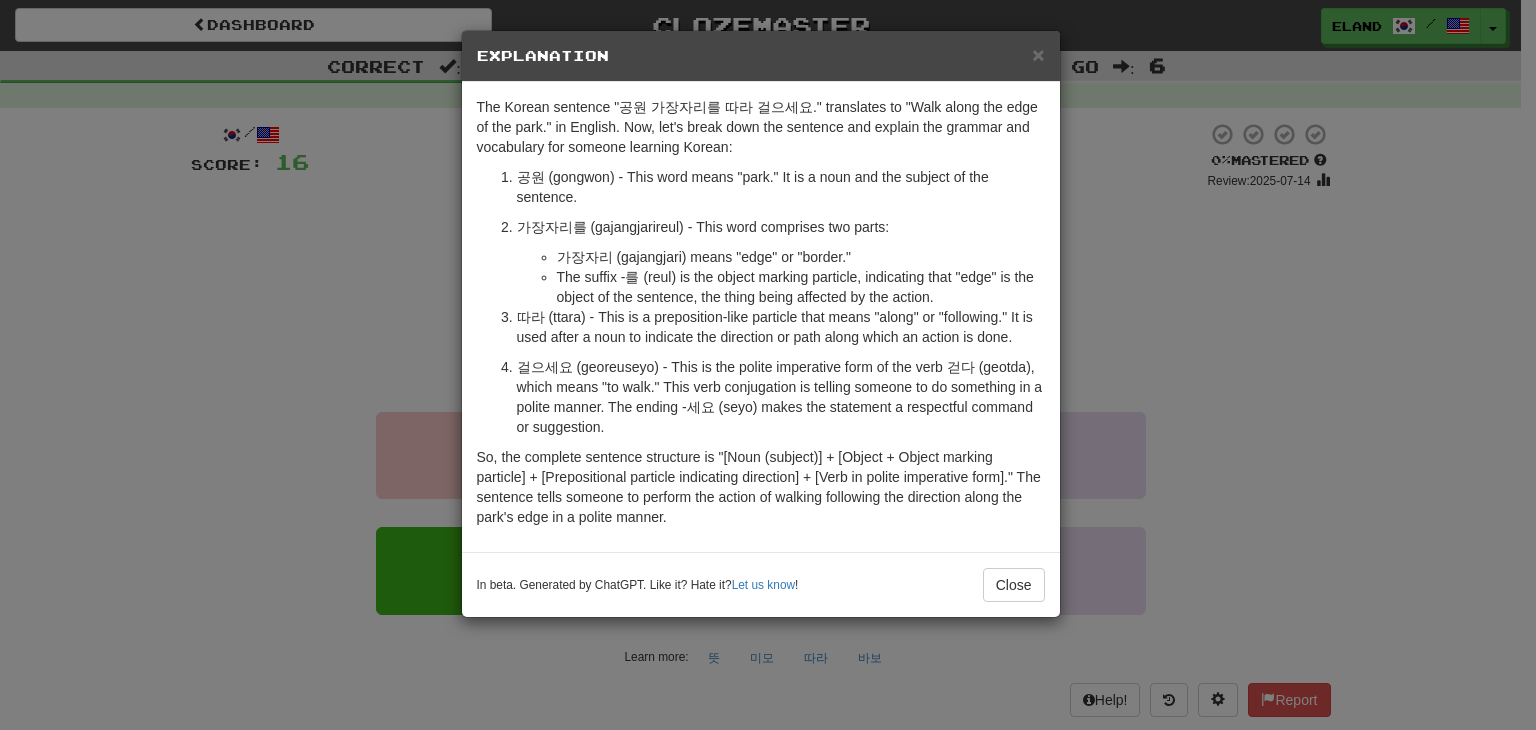 click on "In beta. Generated by ChatGPT. Like it? Hate it?  Let us know ! Close" at bounding box center [761, 584] 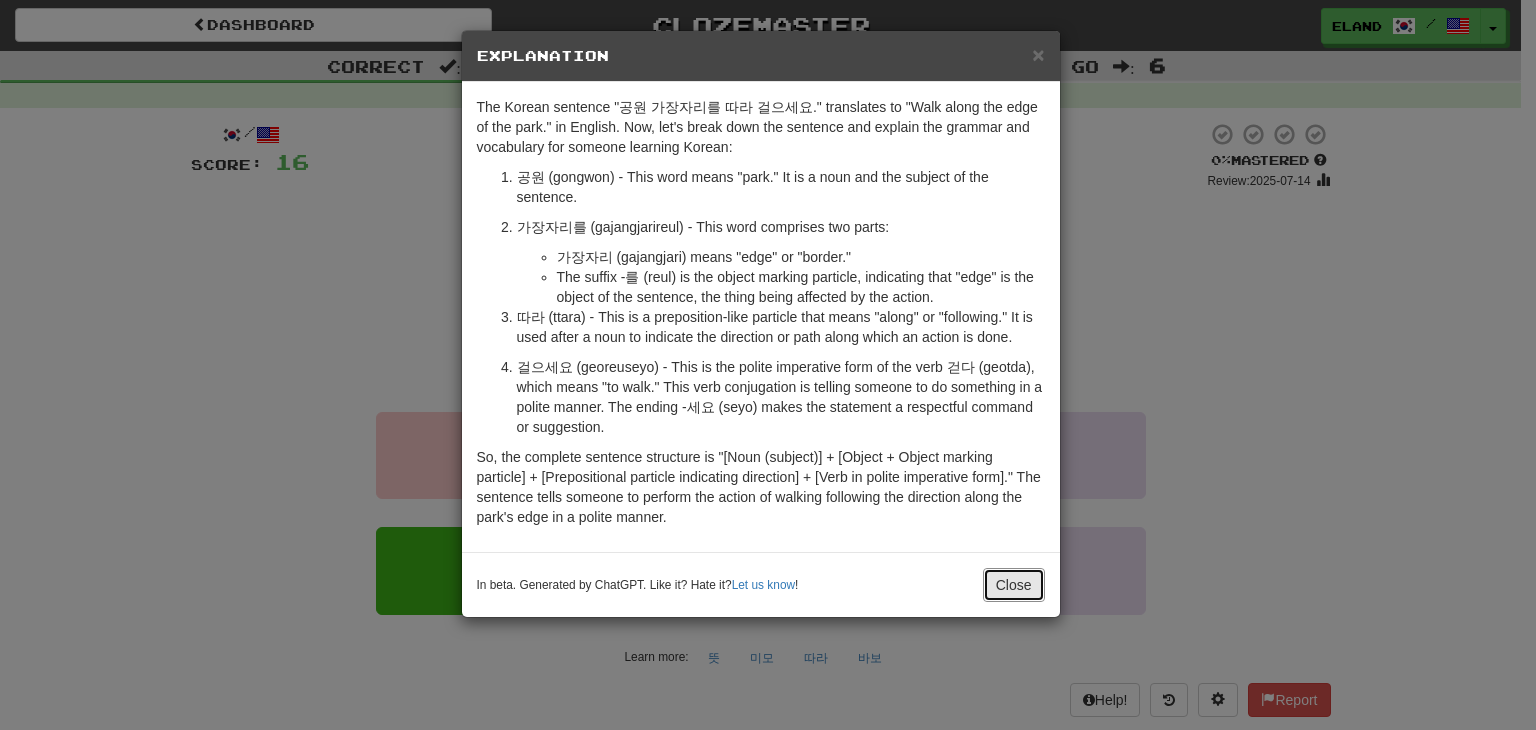 drag, startPoint x: 1028, startPoint y: 578, endPoint x: 914, endPoint y: 377, distance: 231.07791 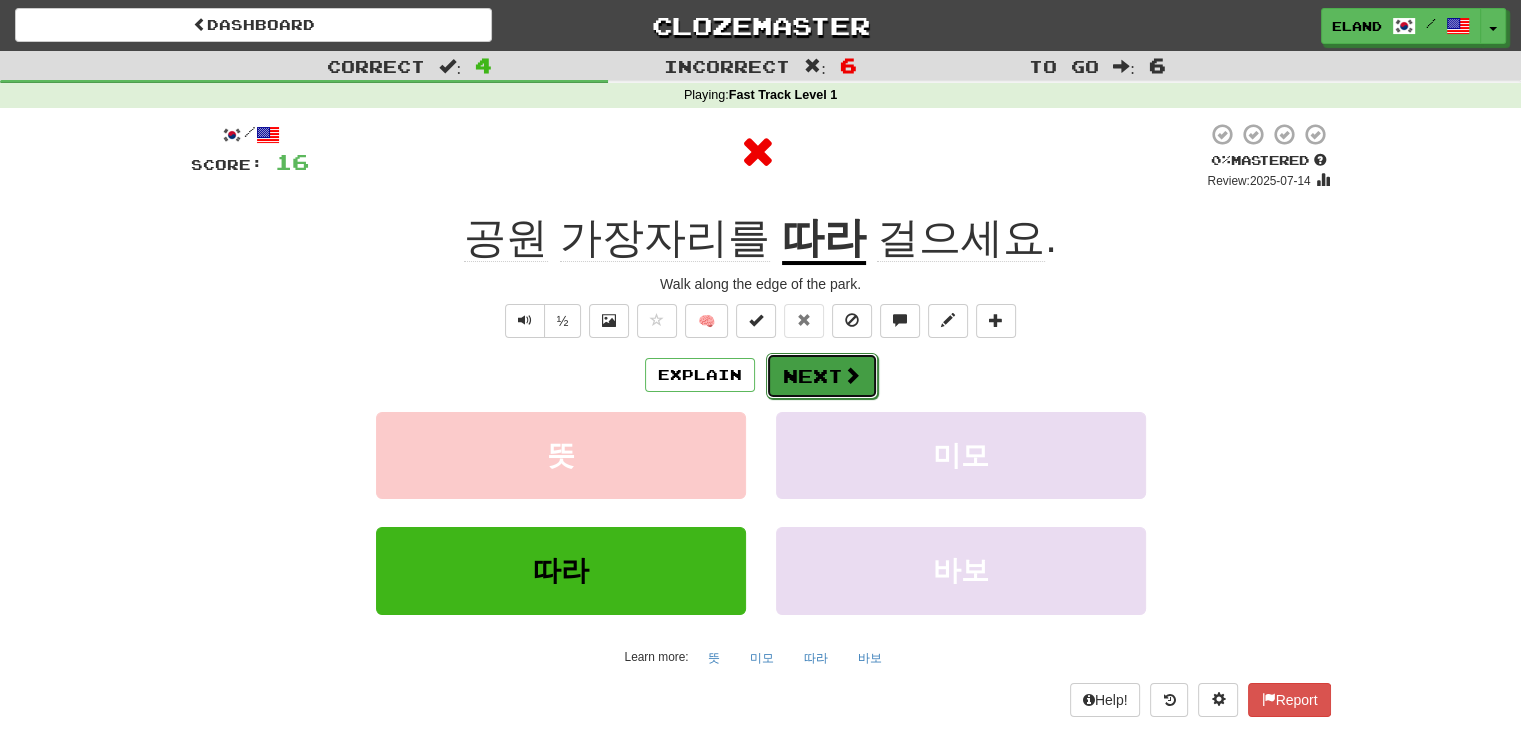click at bounding box center (852, 375) 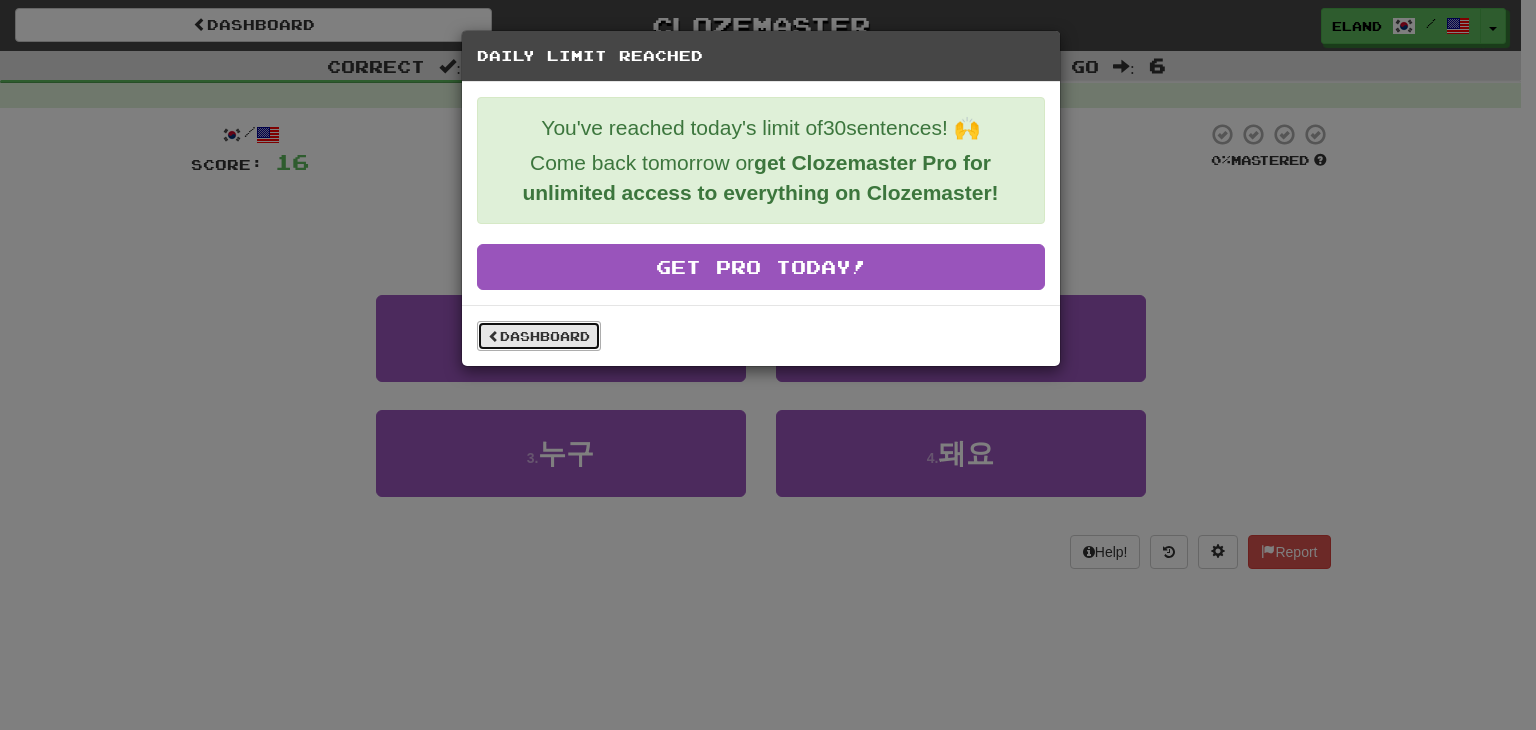 click on "Dashboard" at bounding box center [539, 336] 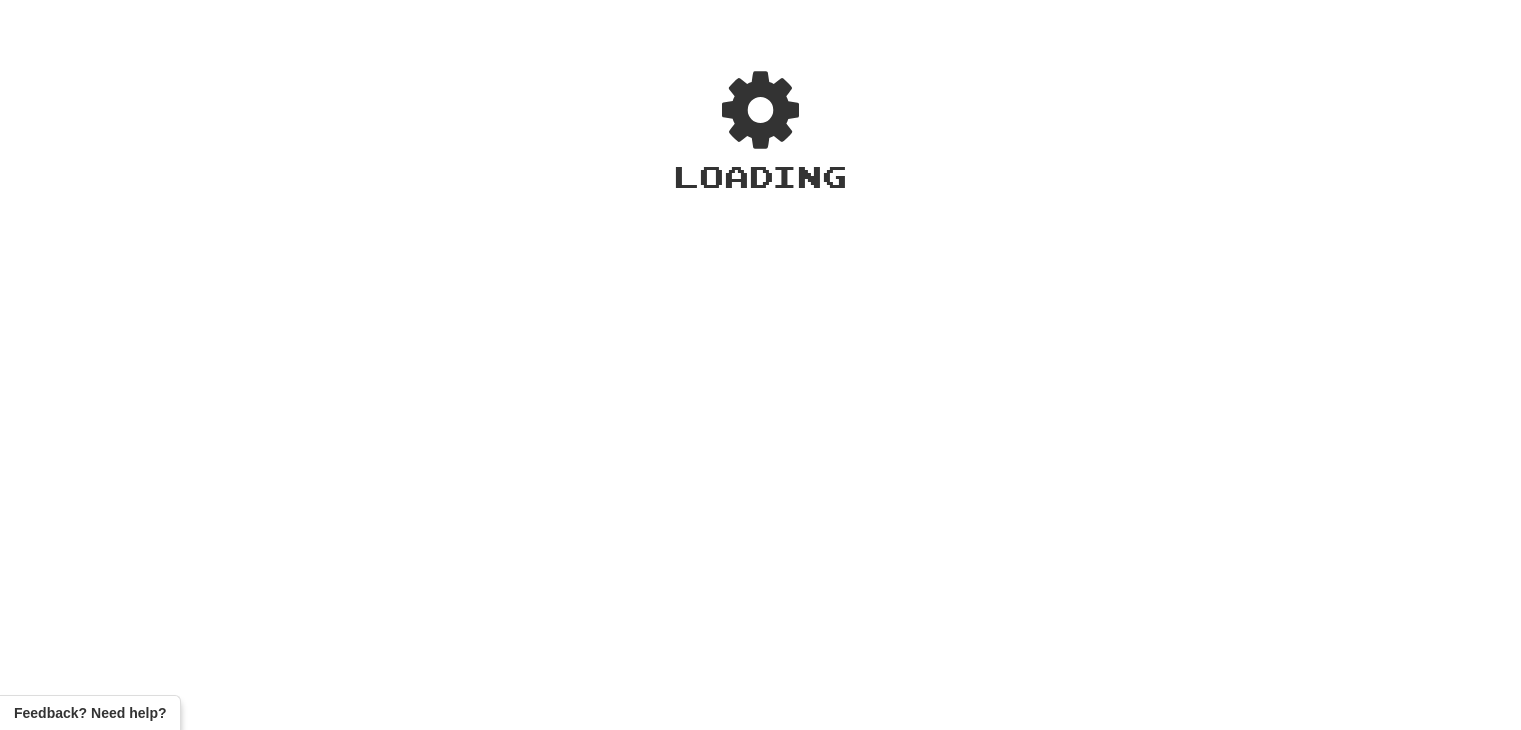scroll, scrollTop: 0, scrollLeft: 0, axis: both 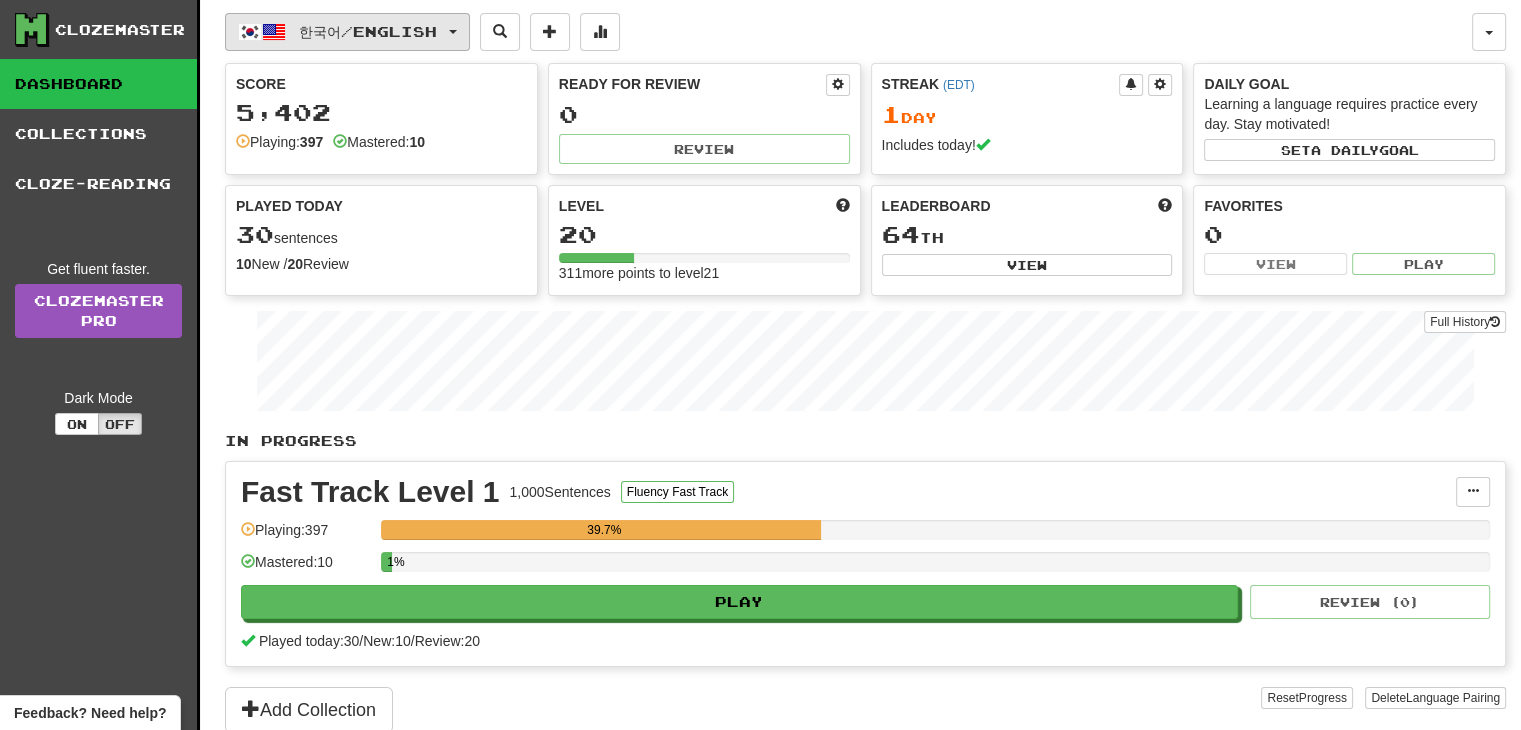 click on "한국어  /  English" at bounding box center (368, 31) 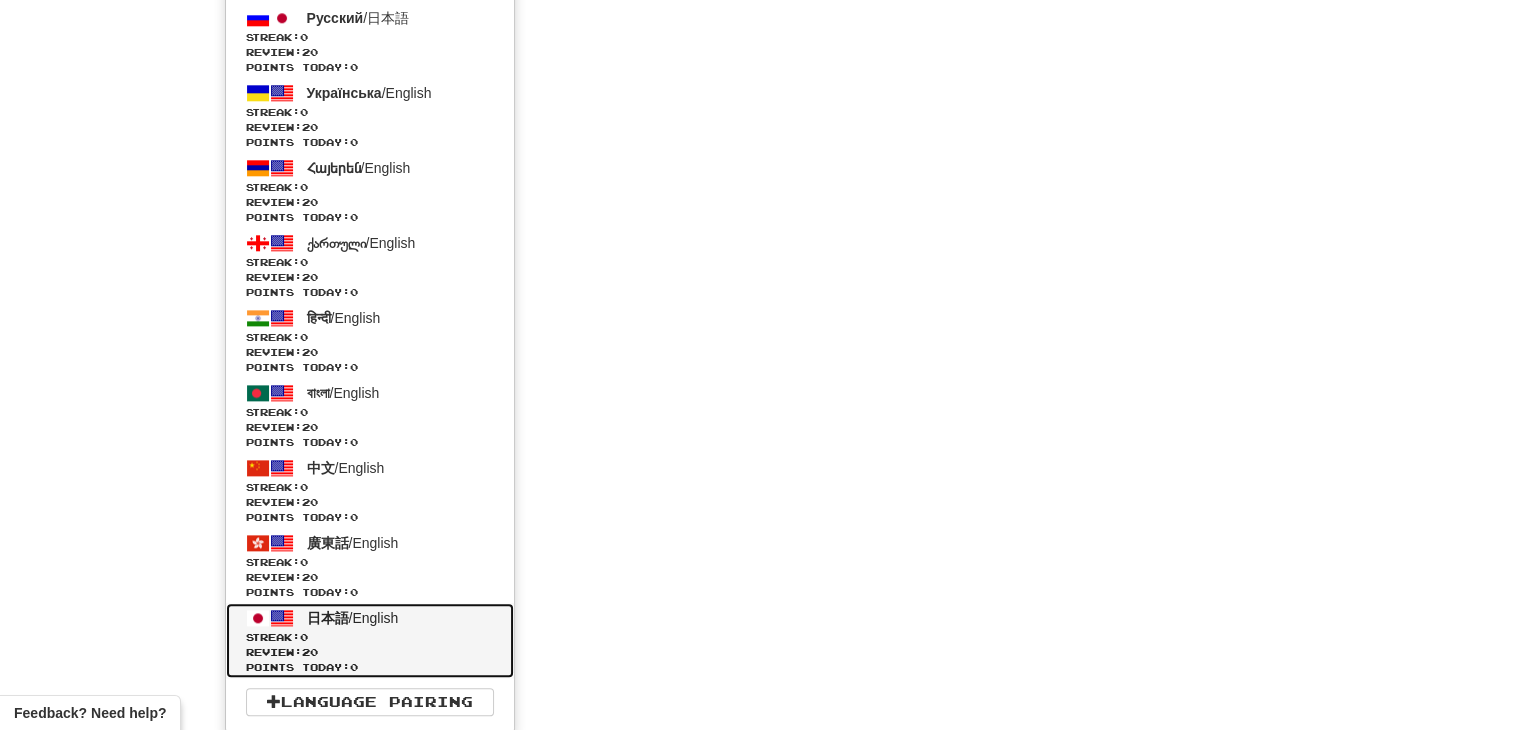 click on "Streak:  0" at bounding box center (370, 637) 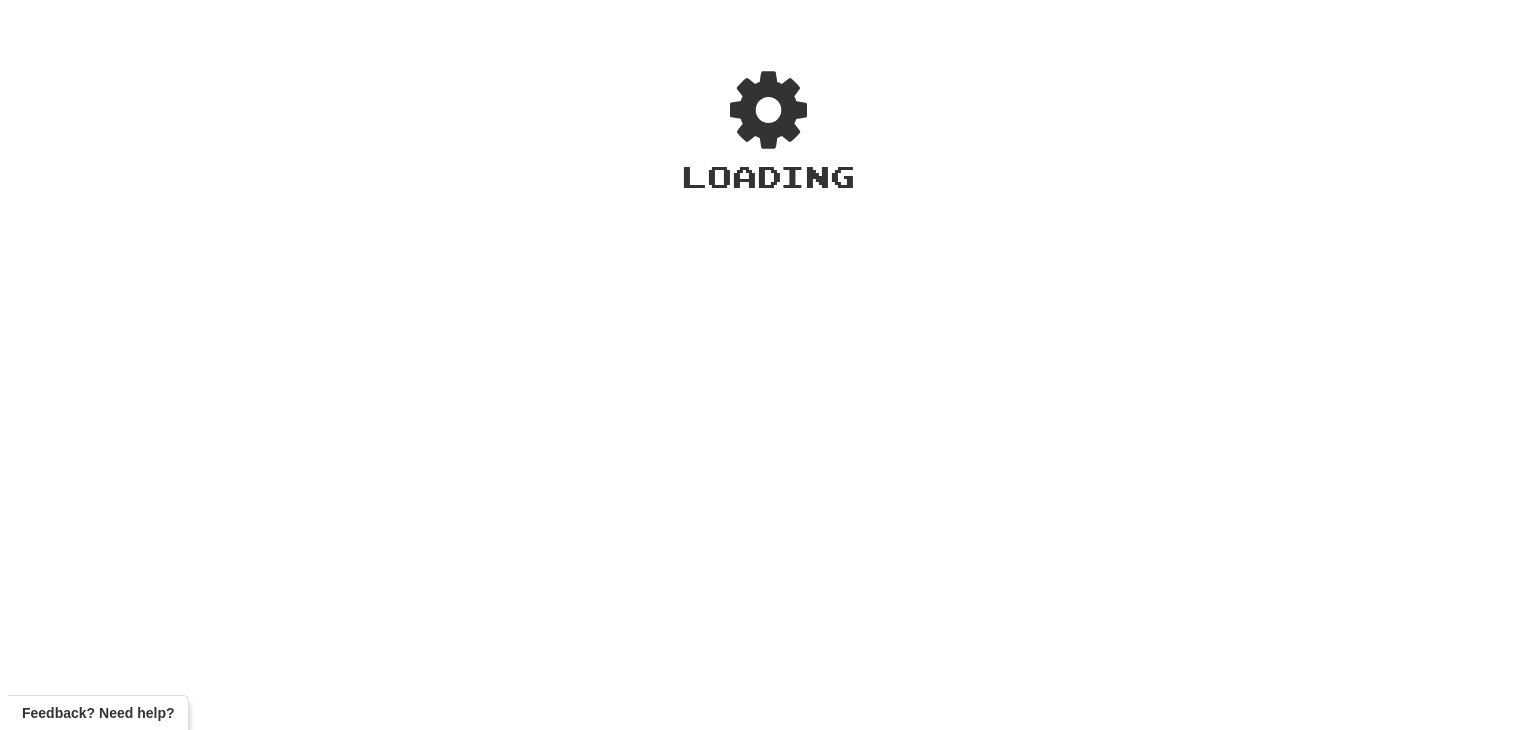 scroll, scrollTop: 0, scrollLeft: 0, axis: both 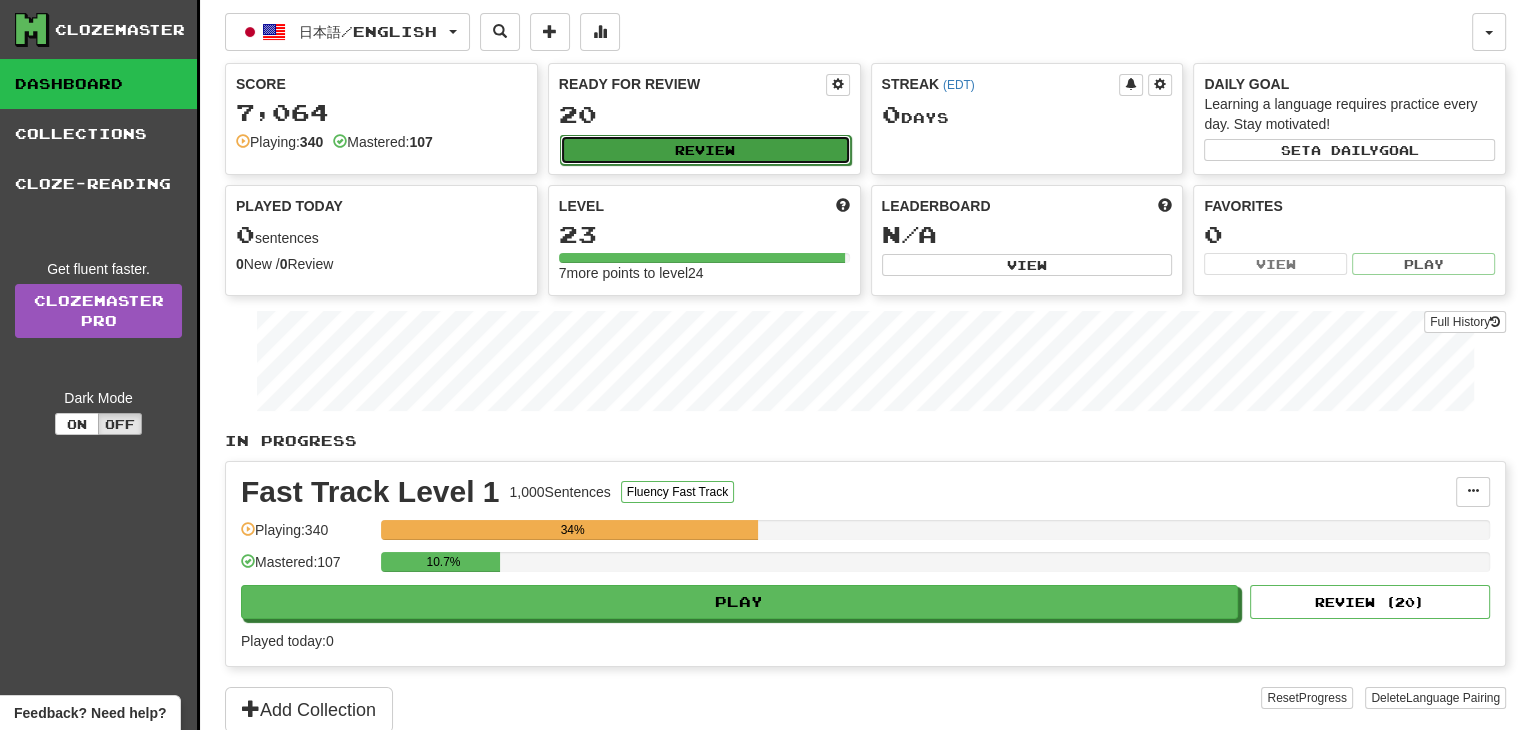 click on "Review" 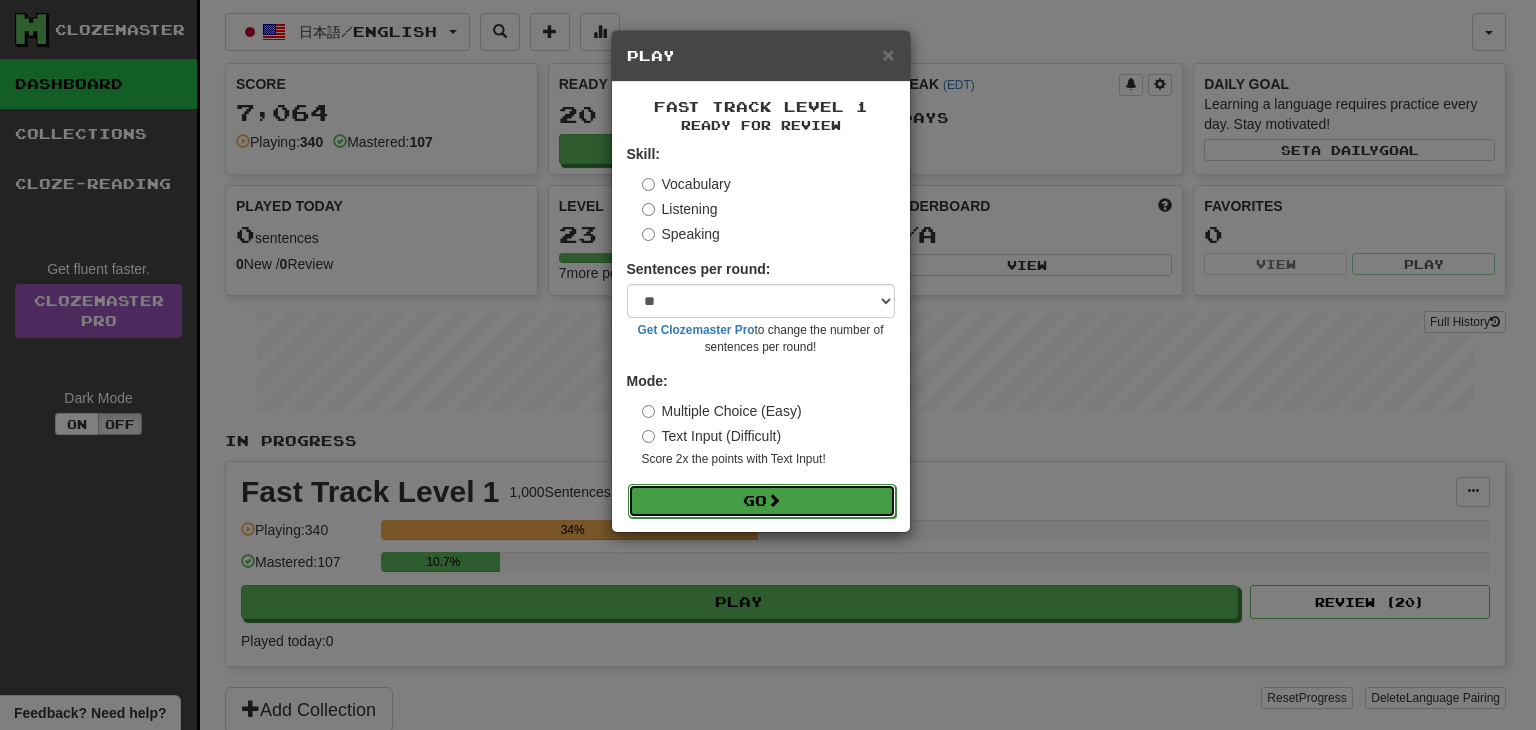 click on "Go" at bounding box center (762, 501) 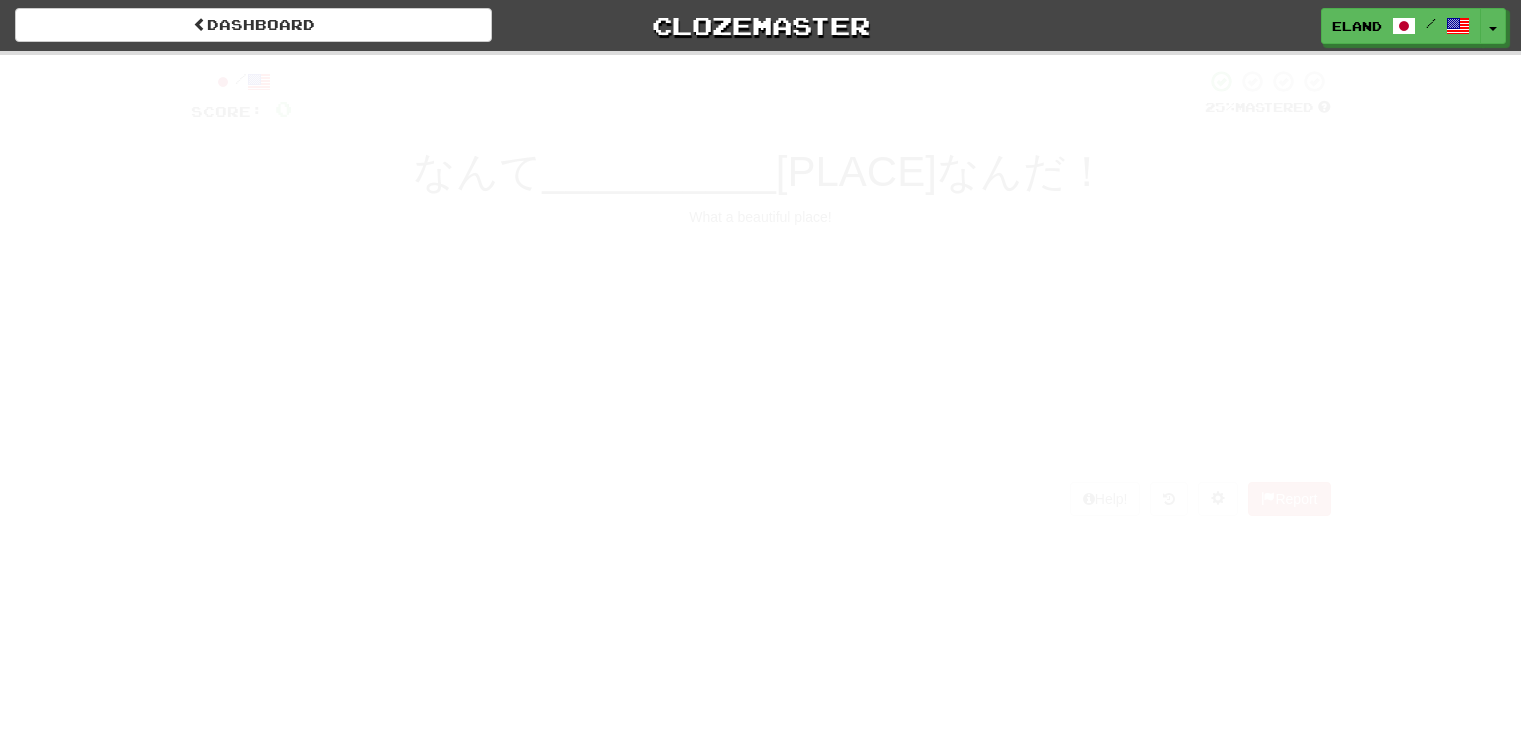scroll, scrollTop: 0, scrollLeft: 0, axis: both 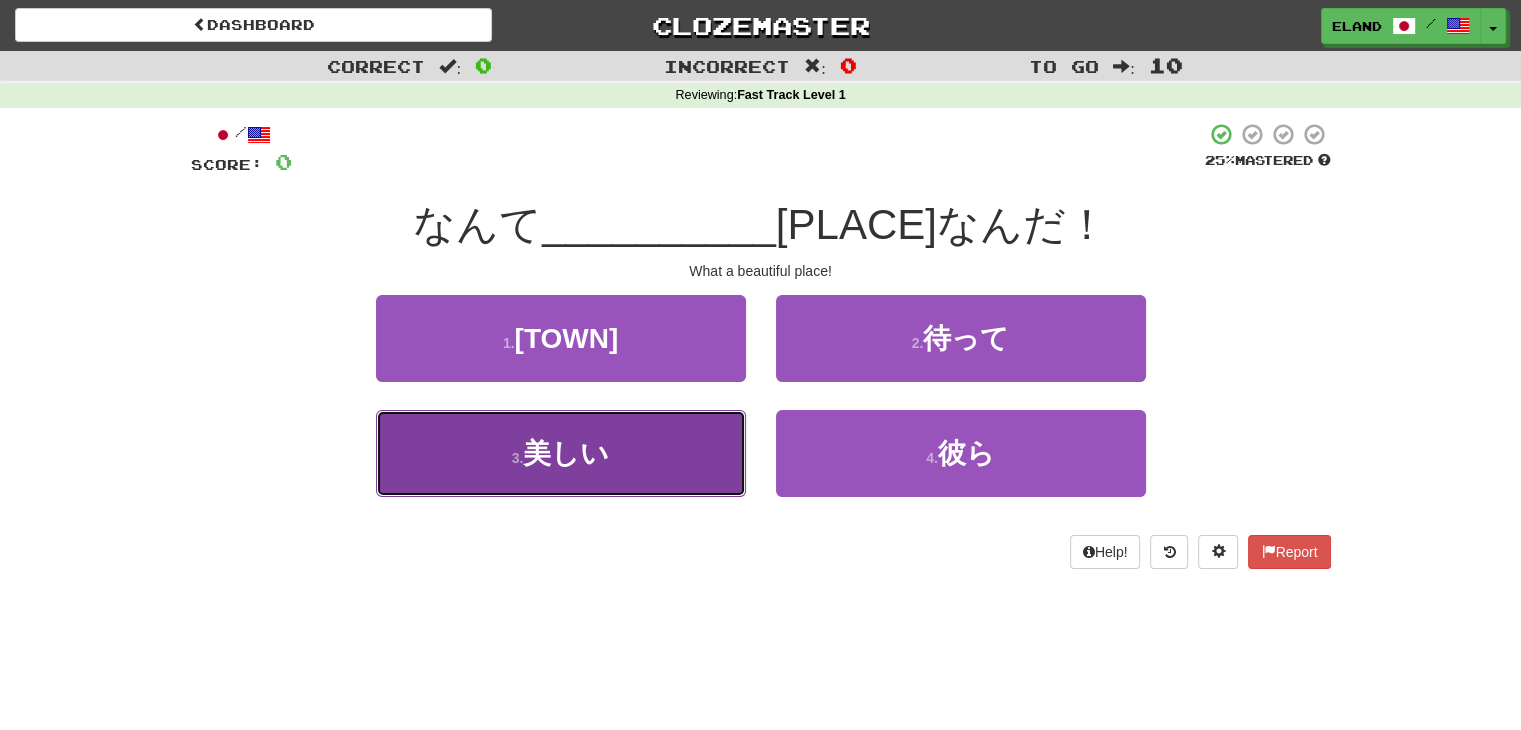 click on "3 .  美しい" at bounding box center [561, 453] 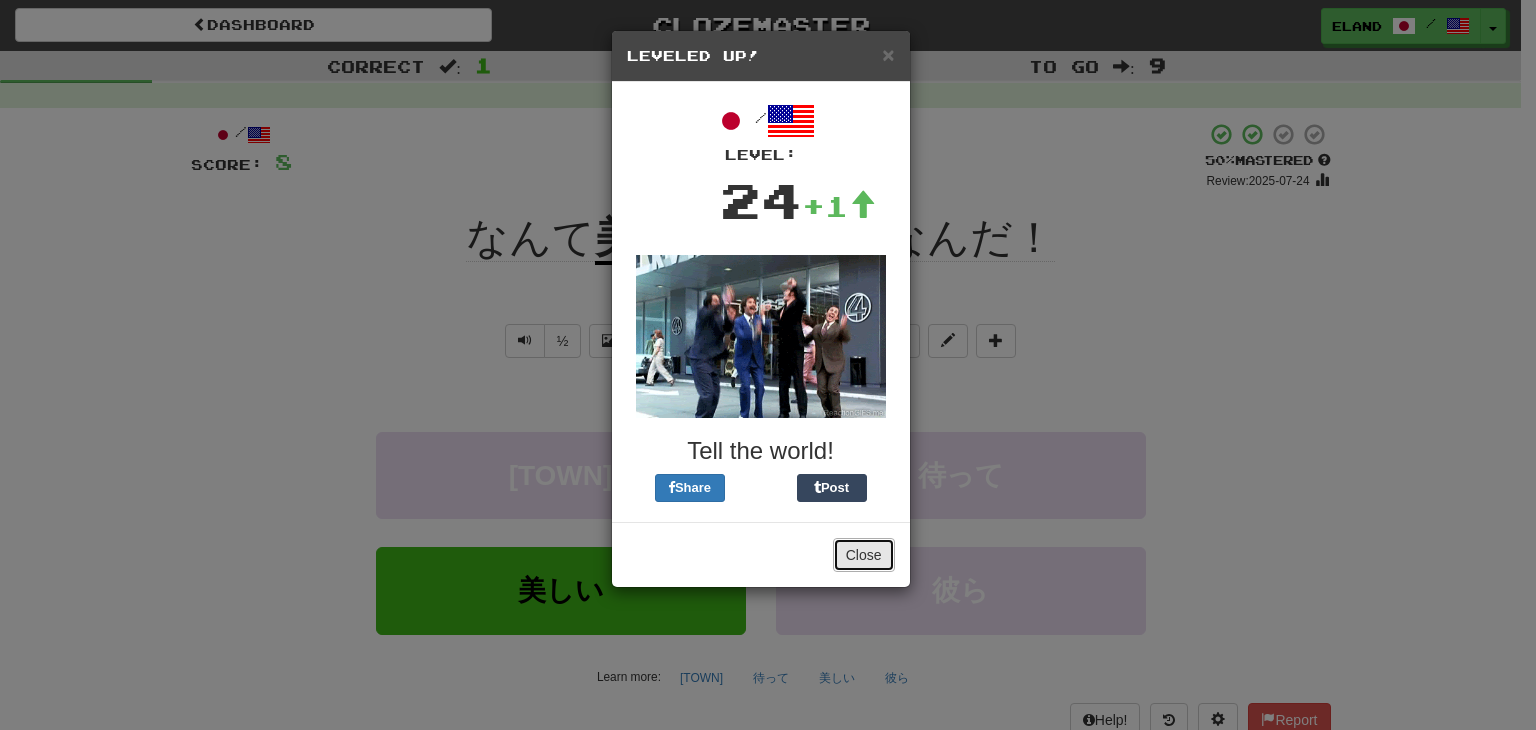 click on "Close" at bounding box center (864, 555) 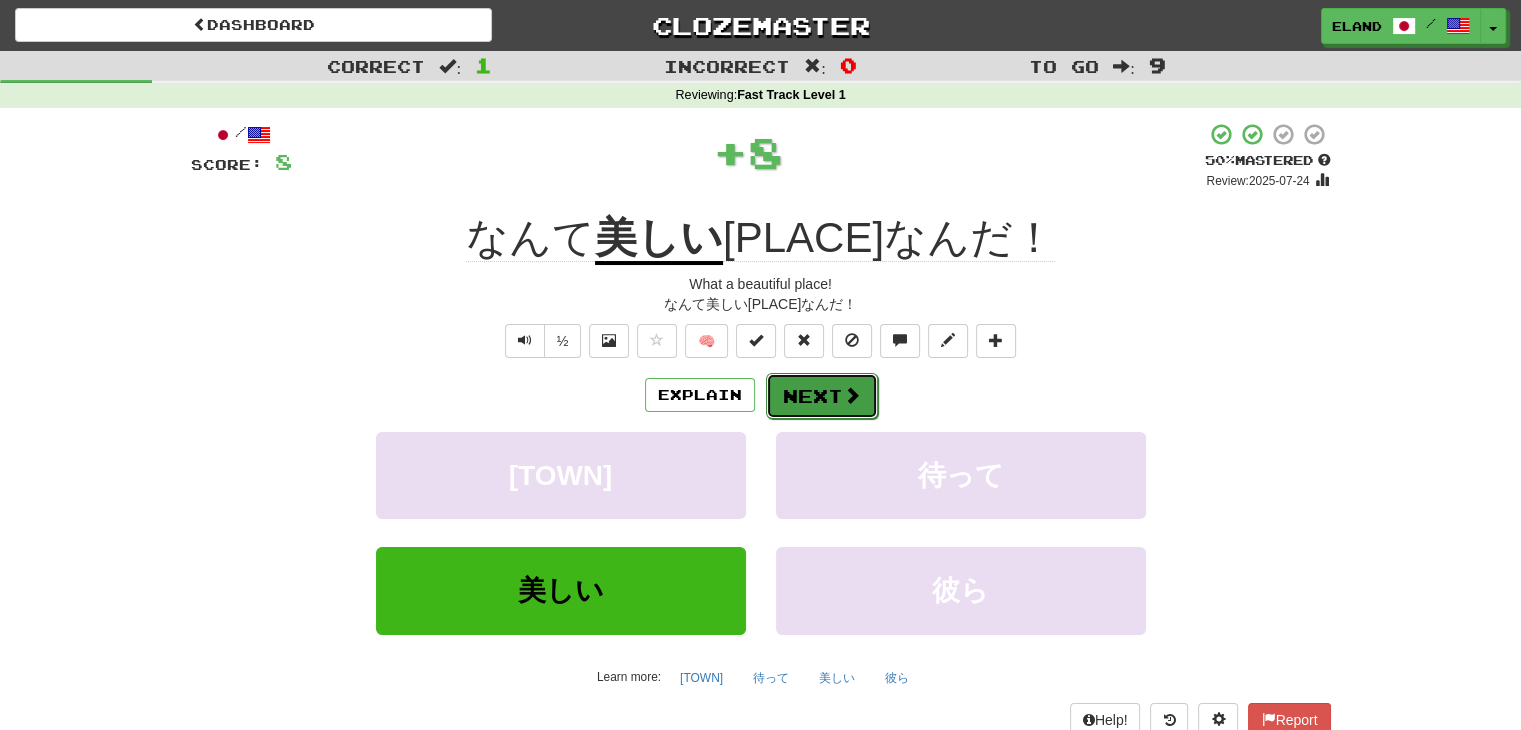 click on "Next" at bounding box center [822, 396] 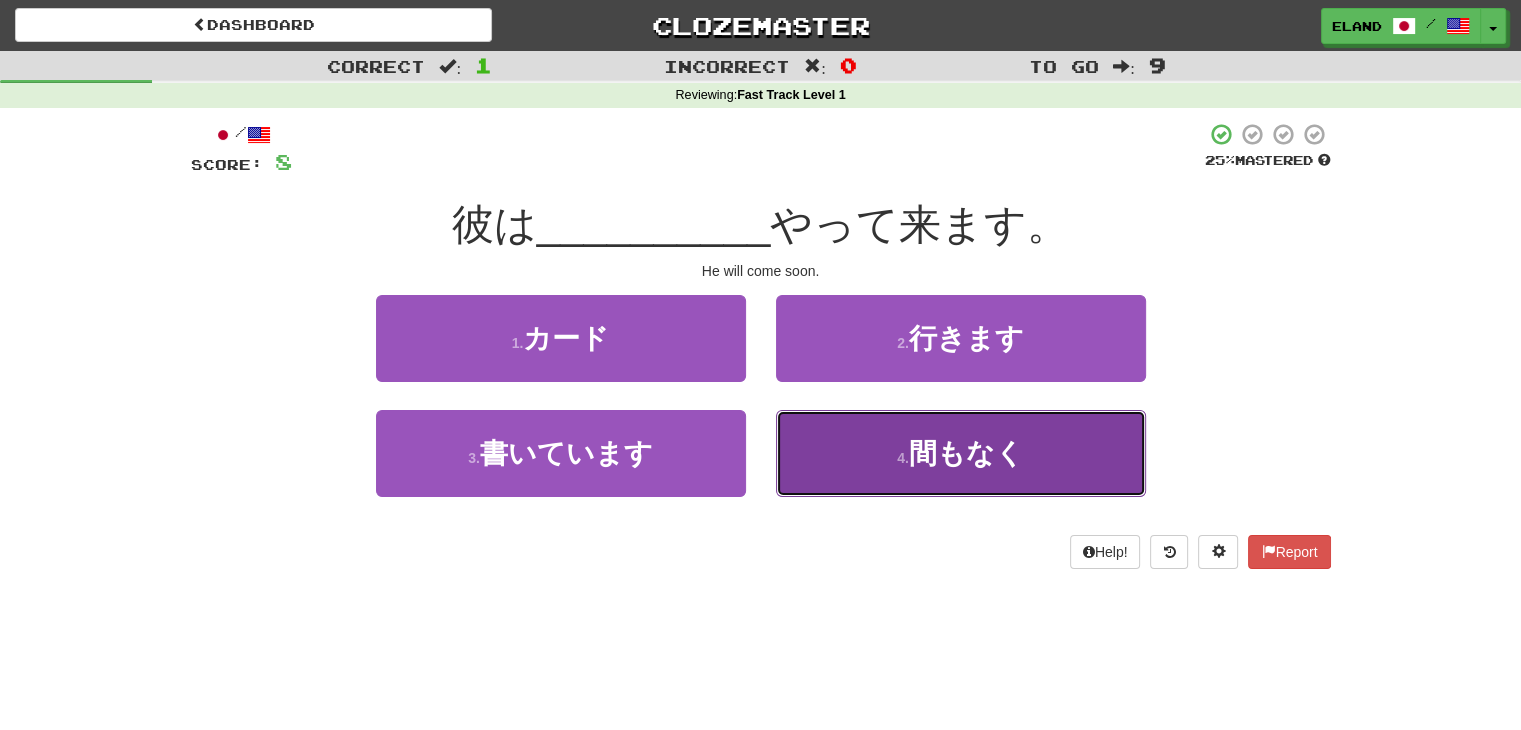 click on "4 .  間もなく" at bounding box center [961, 453] 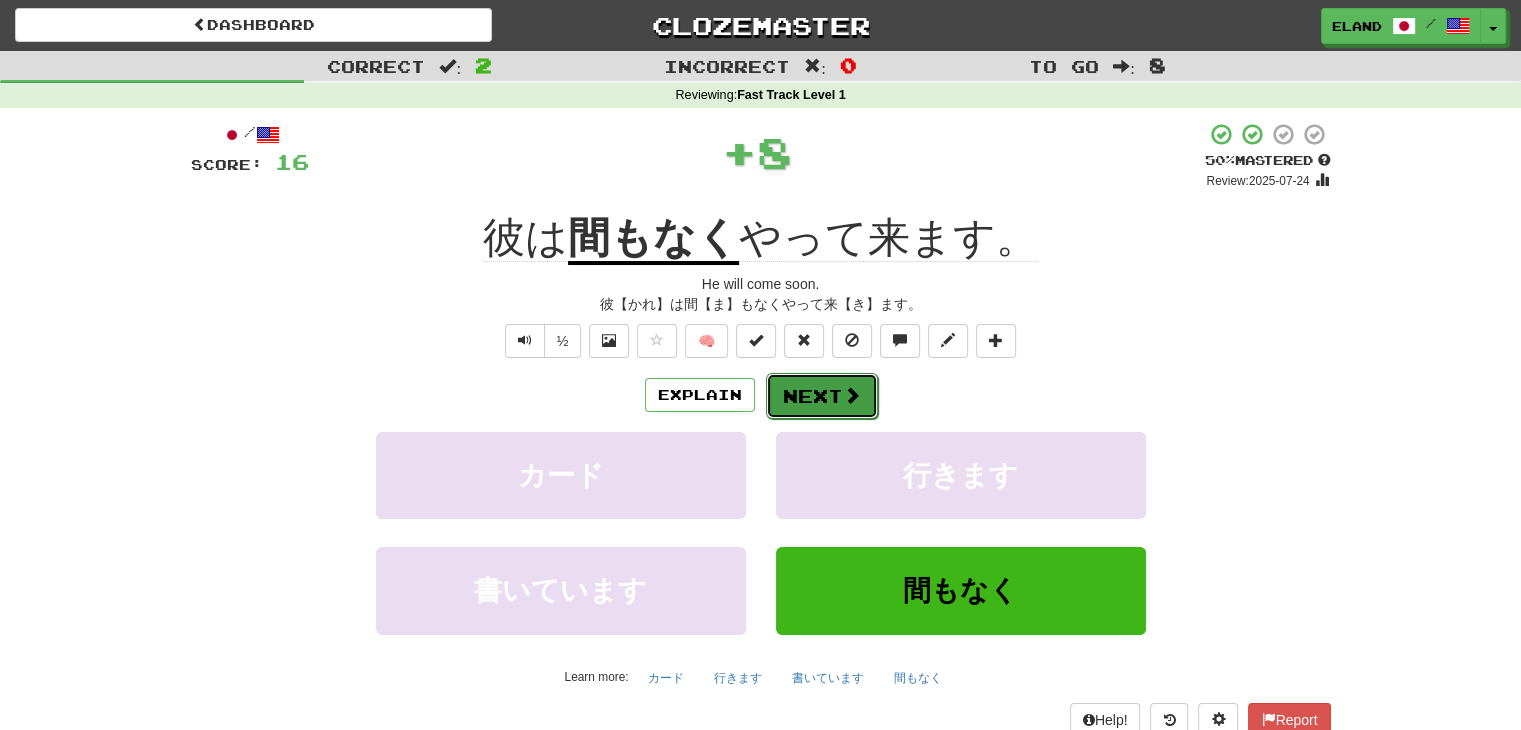 click on "Next" at bounding box center (822, 396) 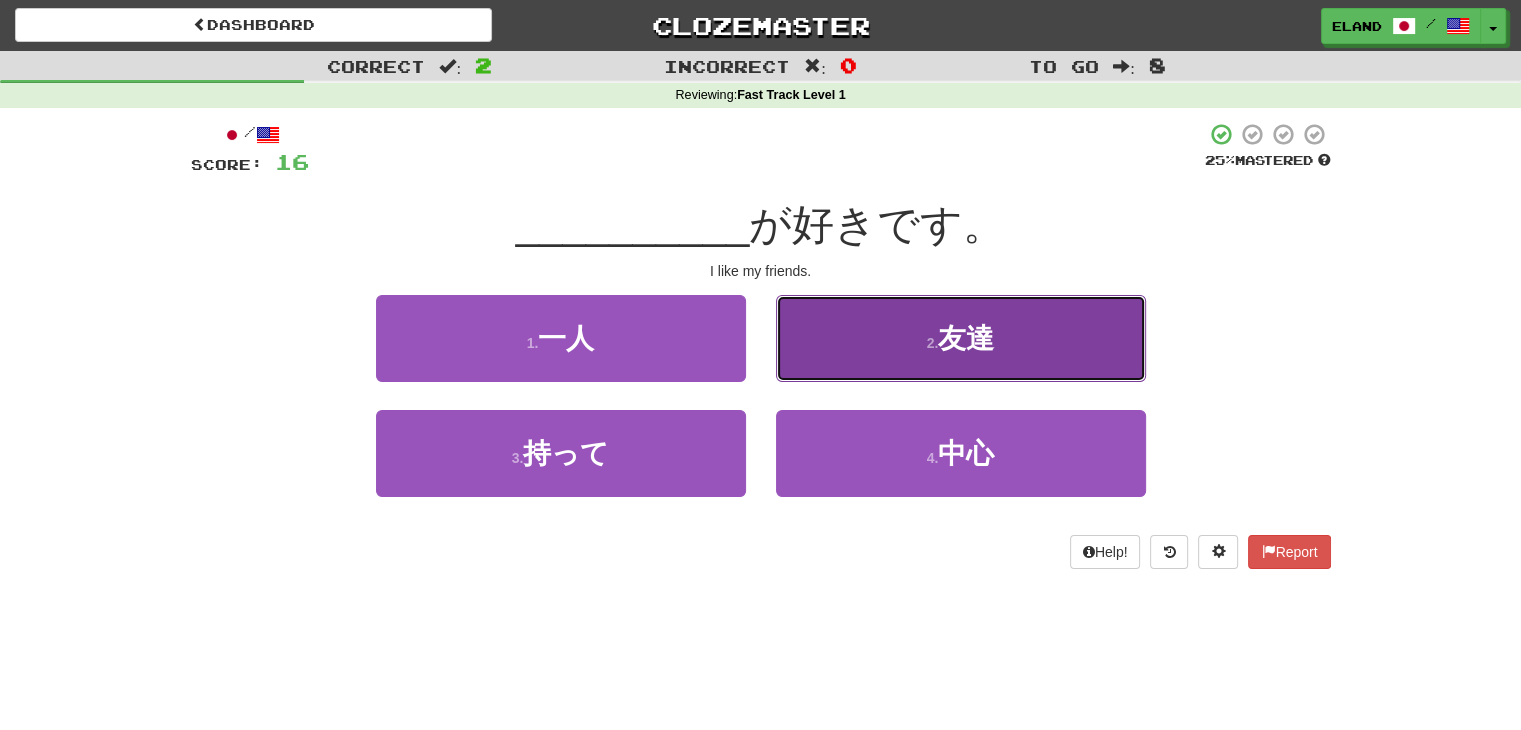 click on "2 .  友達" at bounding box center (961, 338) 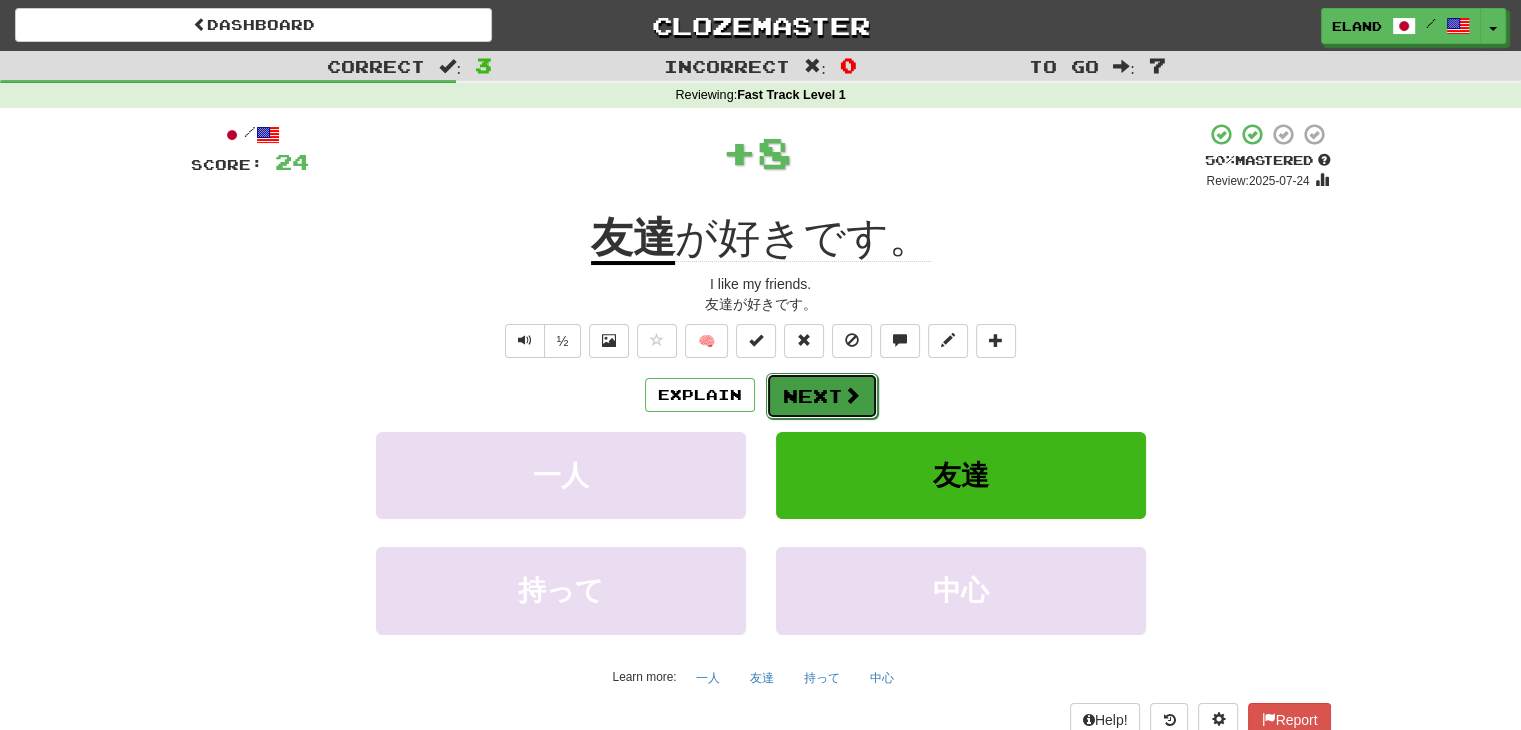 click at bounding box center (852, 395) 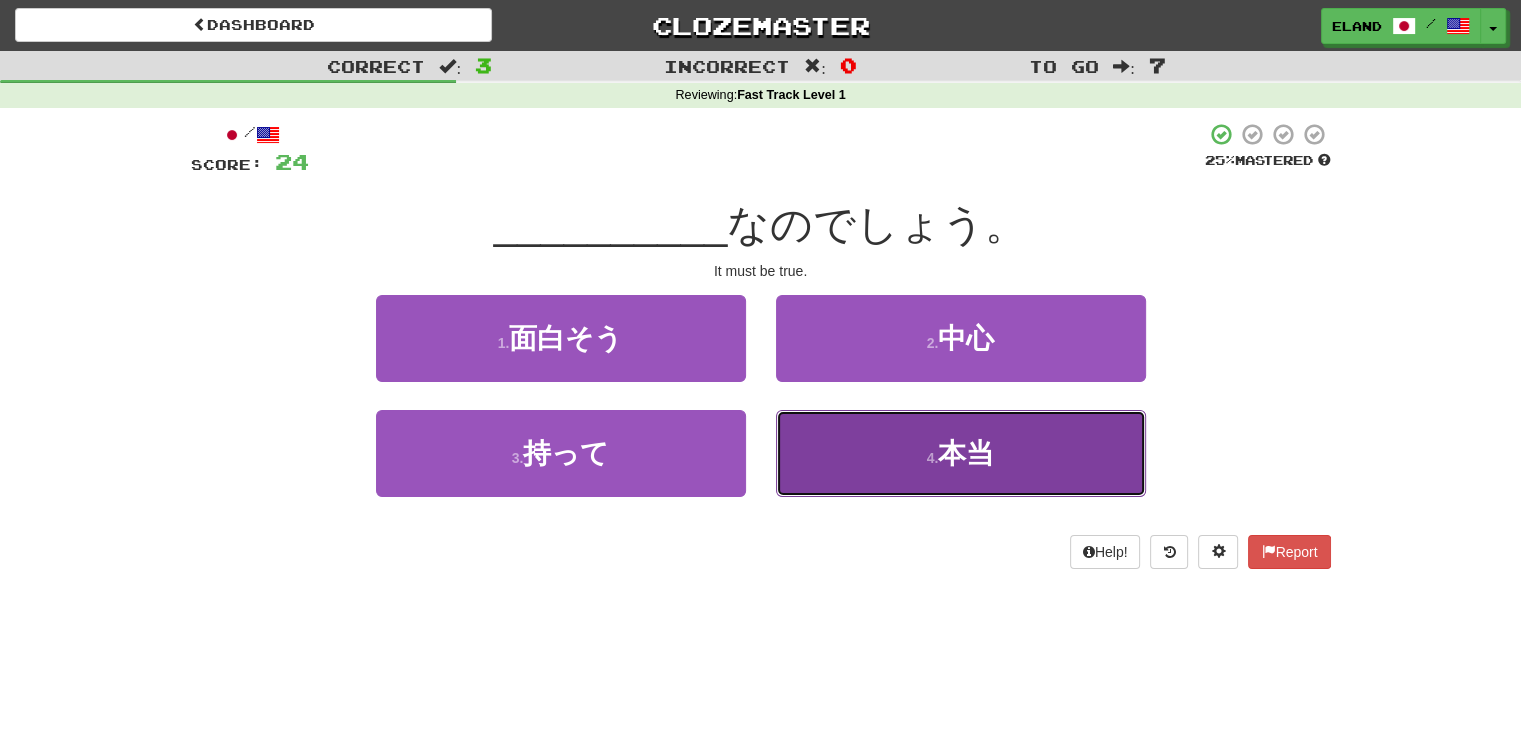 click on "4 .  本当" at bounding box center (961, 453) 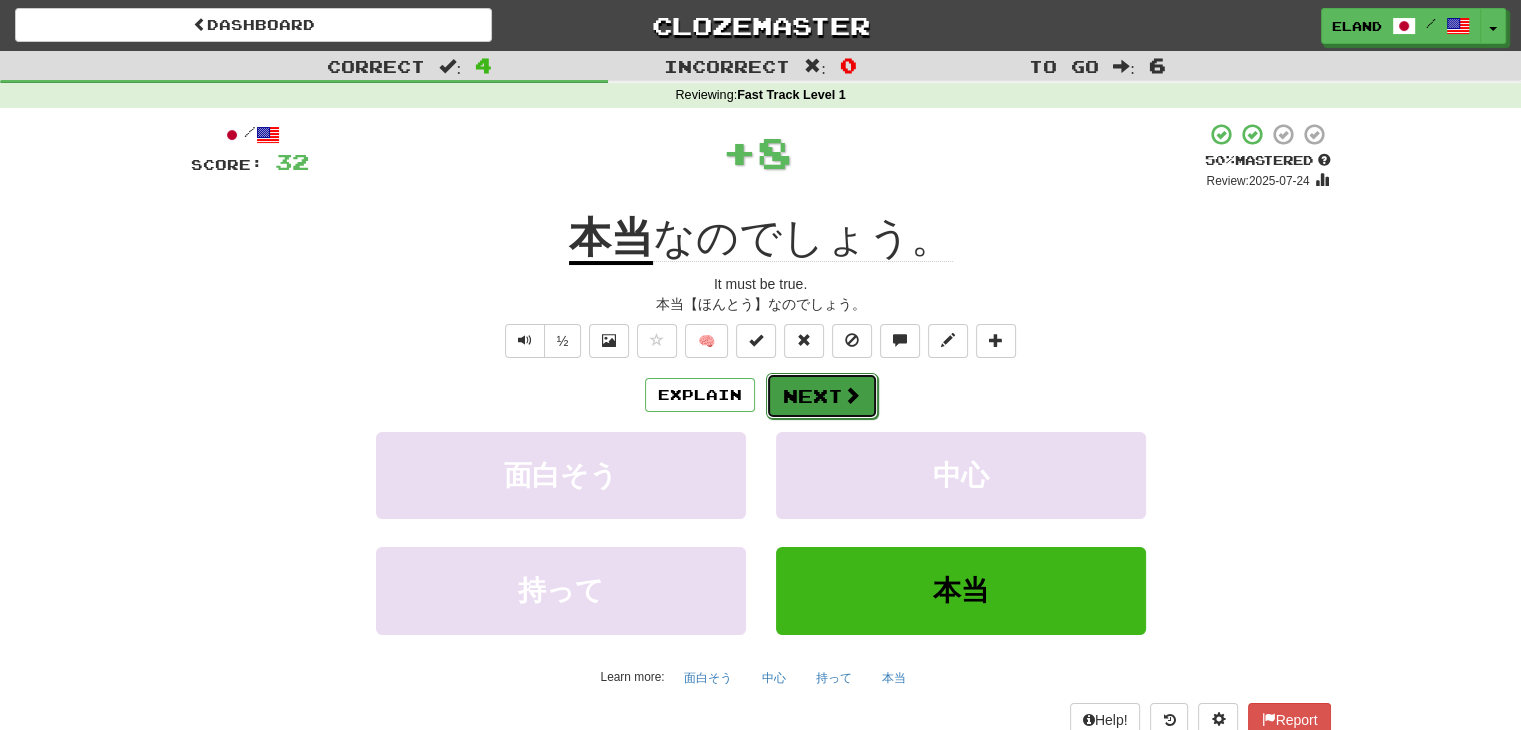click on "Next" at bounding box center (822, 396) 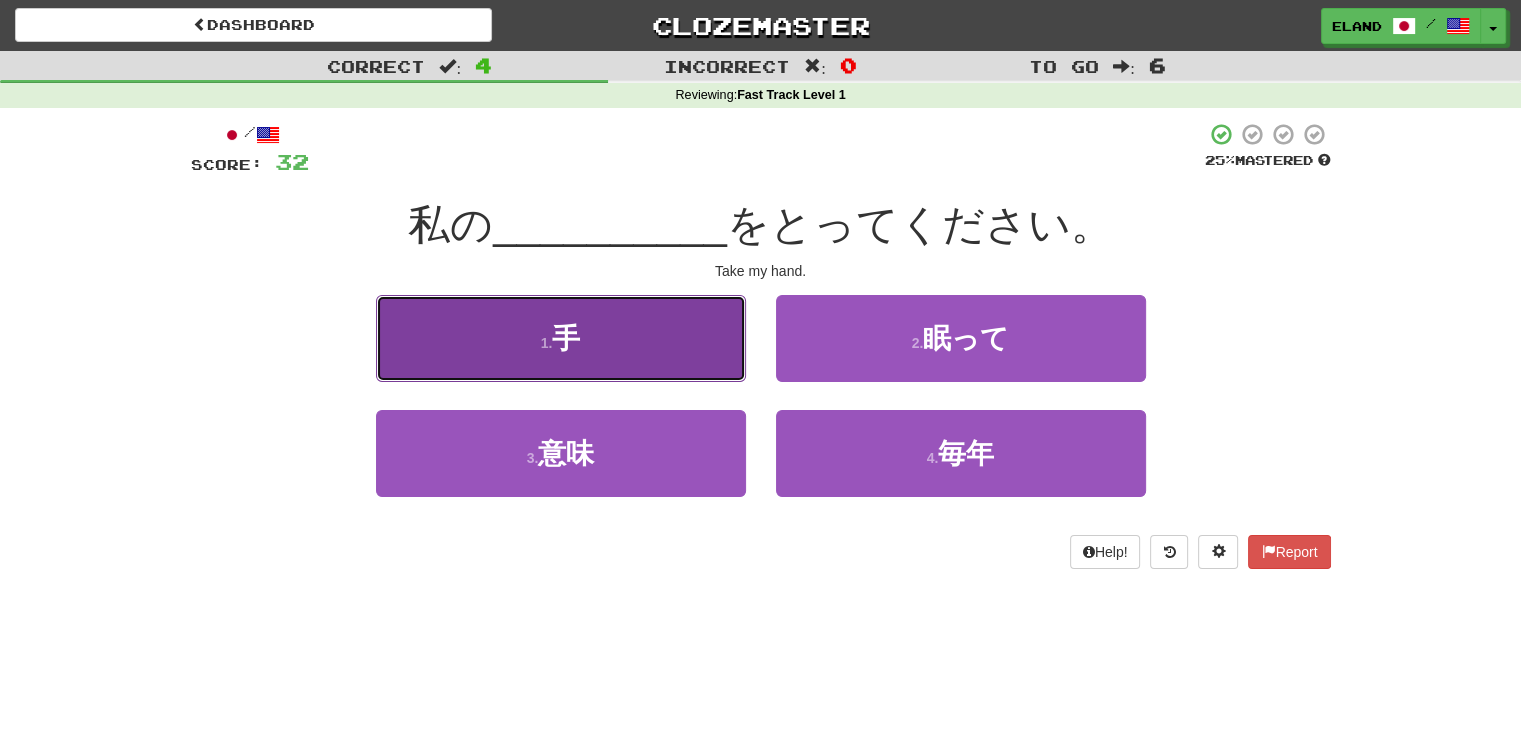 click on "1 .  手" at bounding box center [561, 338] 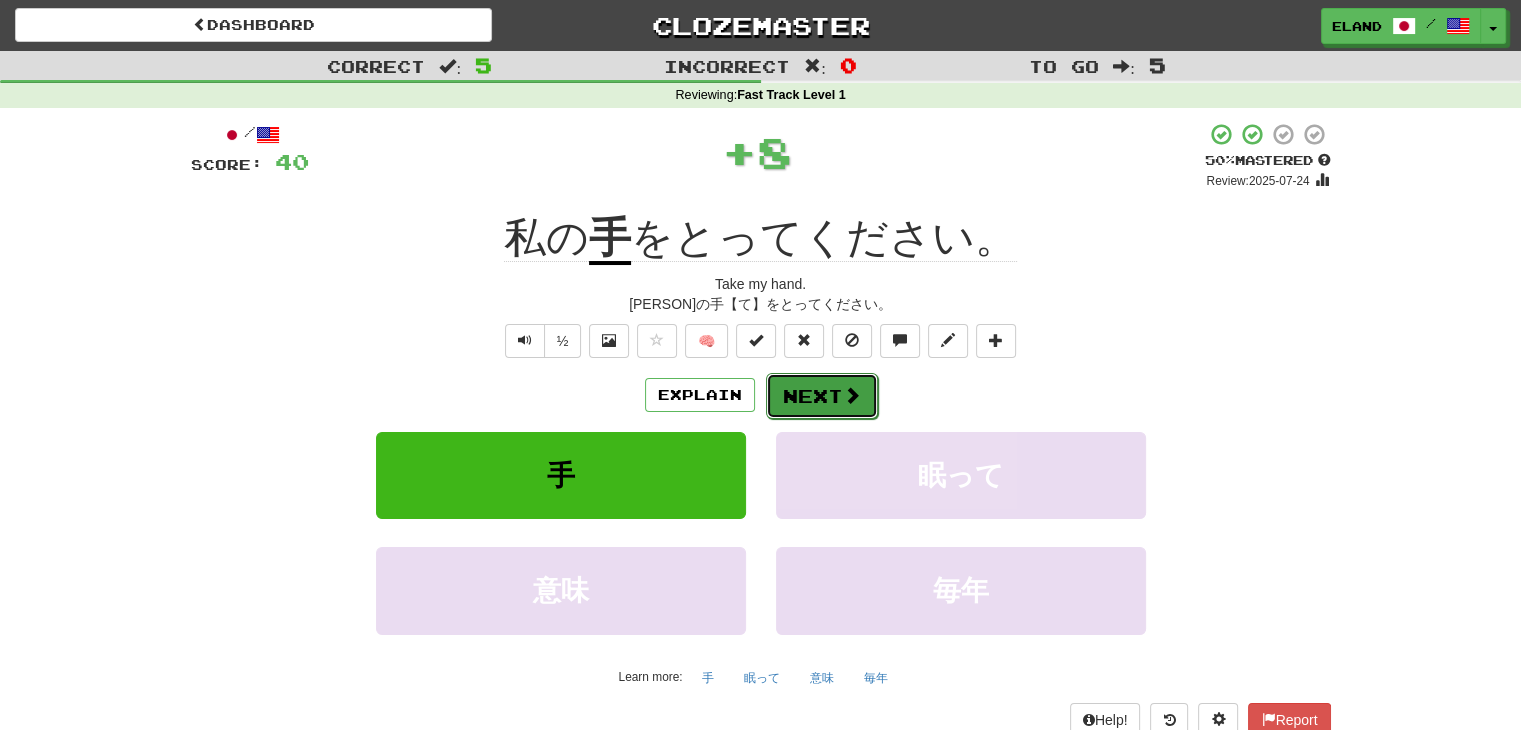 click on "Next" at bounding box center (822, 396) 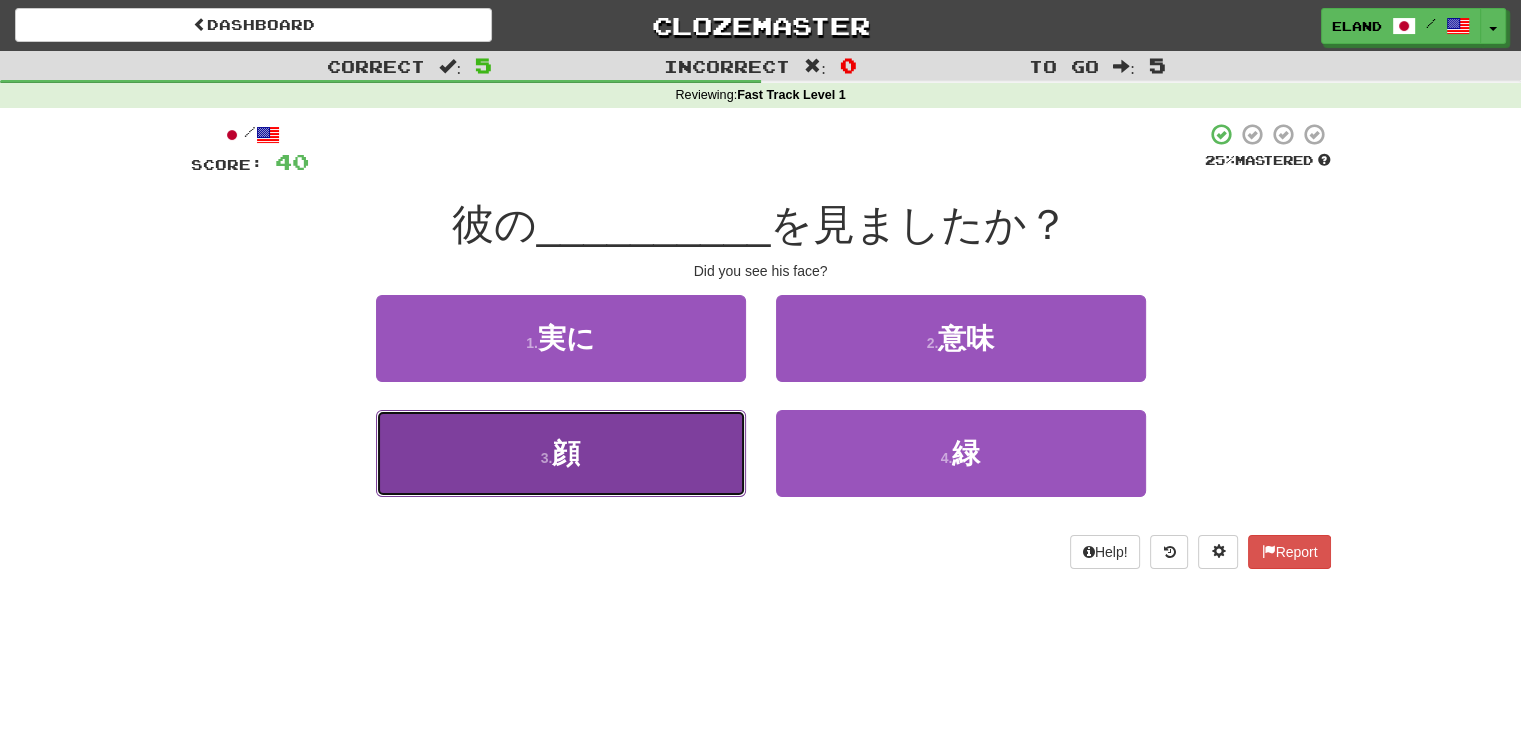 click on "3 .  顔" at bounding box center [561, 453] 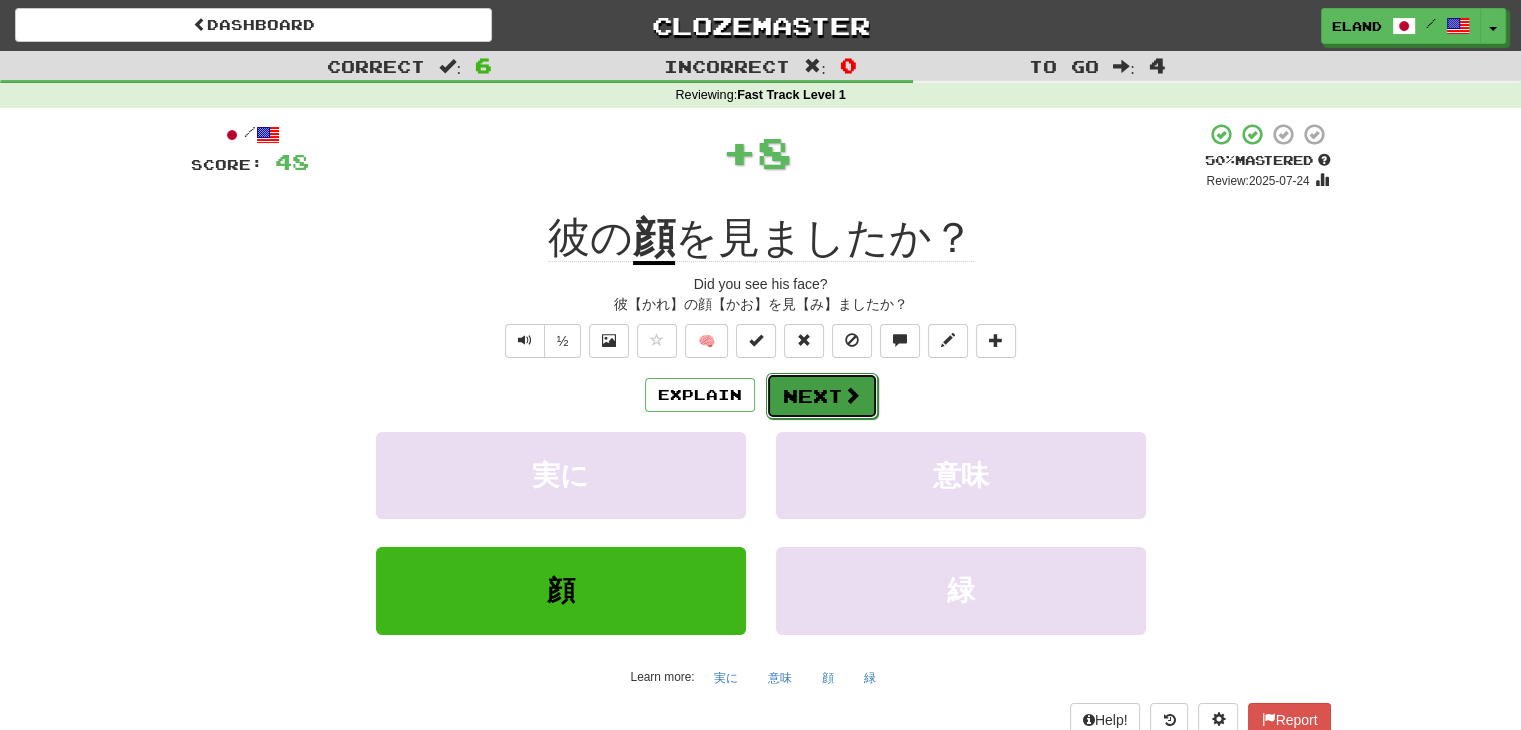 click on "Next" at bounding box center (822, 396) 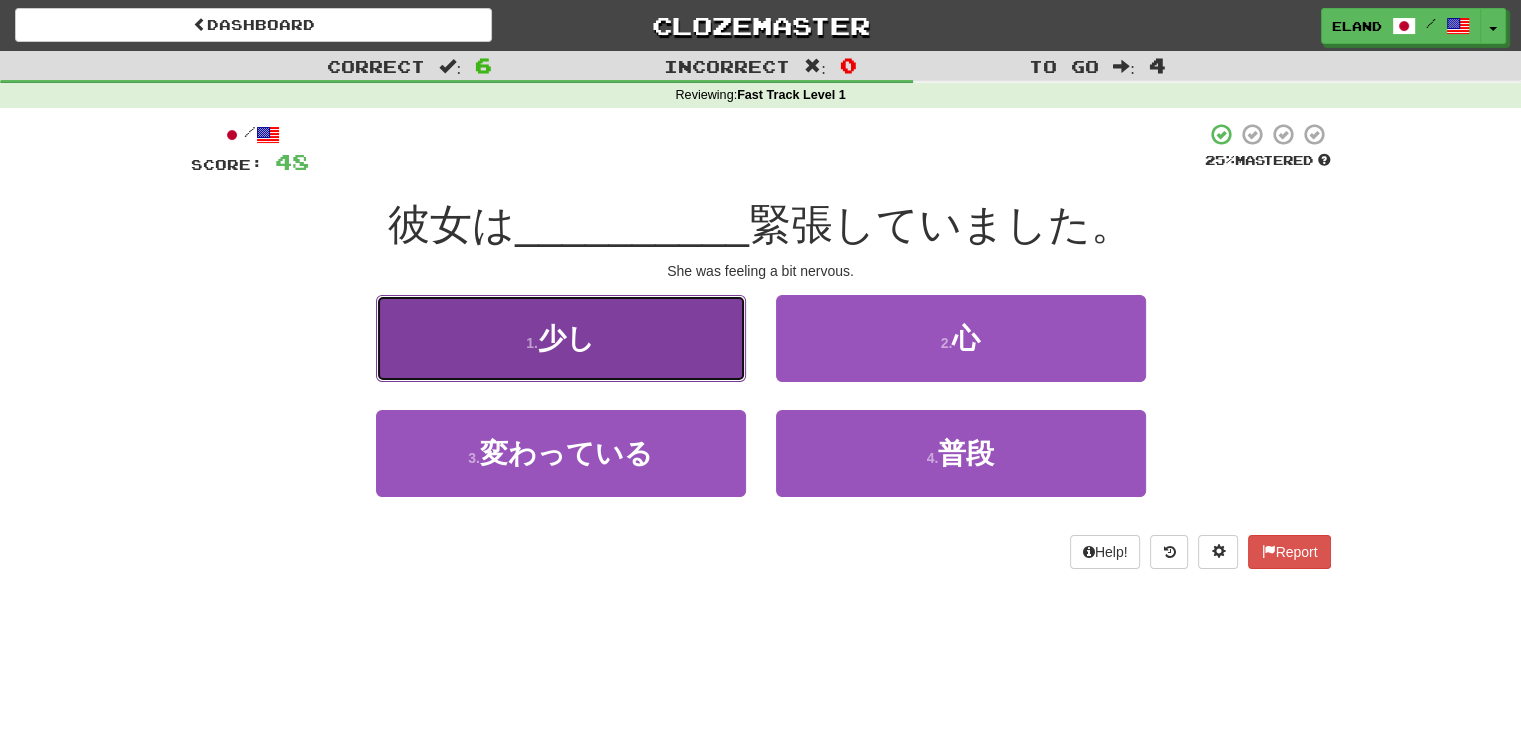 click on "1 .  少し" at bounding box center [561, 338] 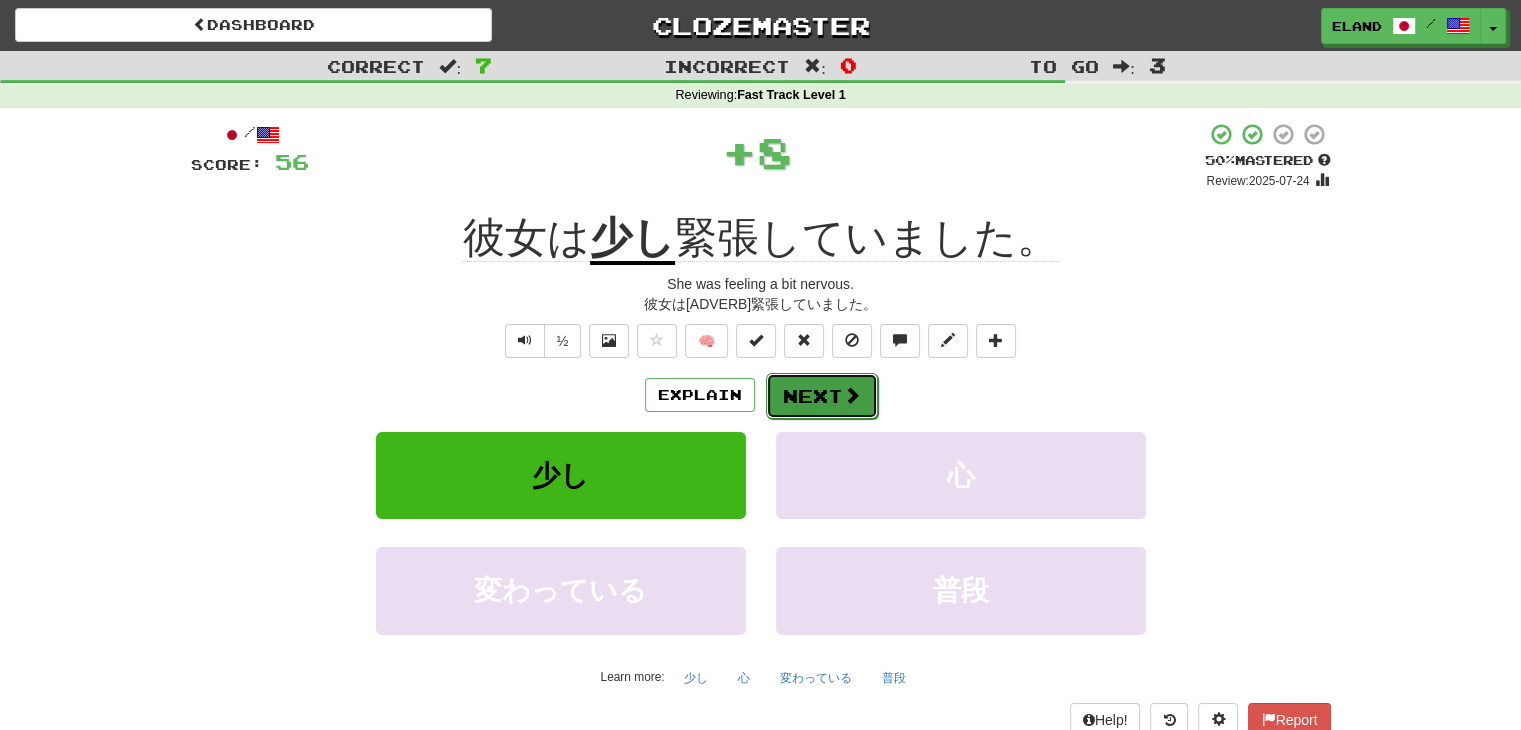 click at bounding box center [852, 395] 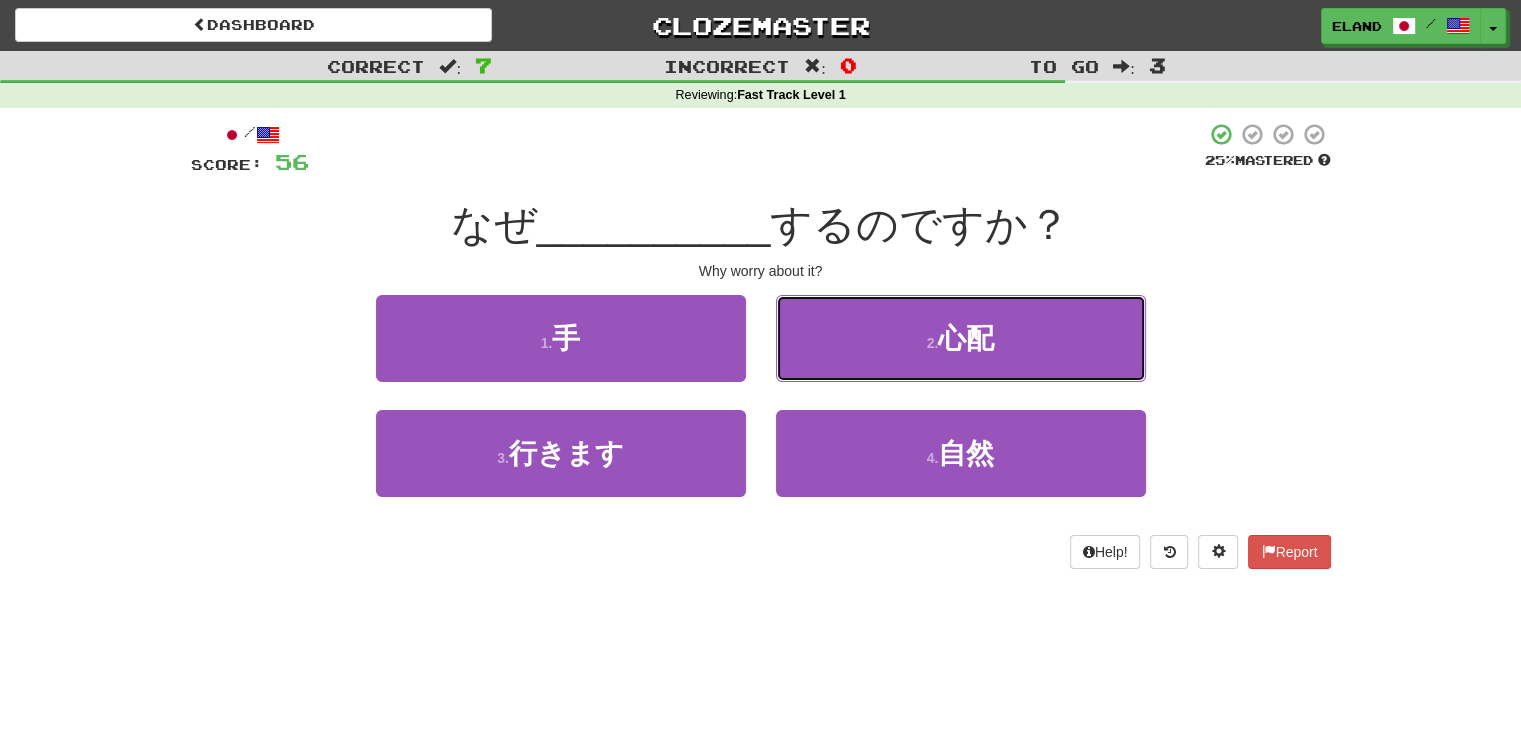 click on "2 .  心配" at bounding box center [961, 338] 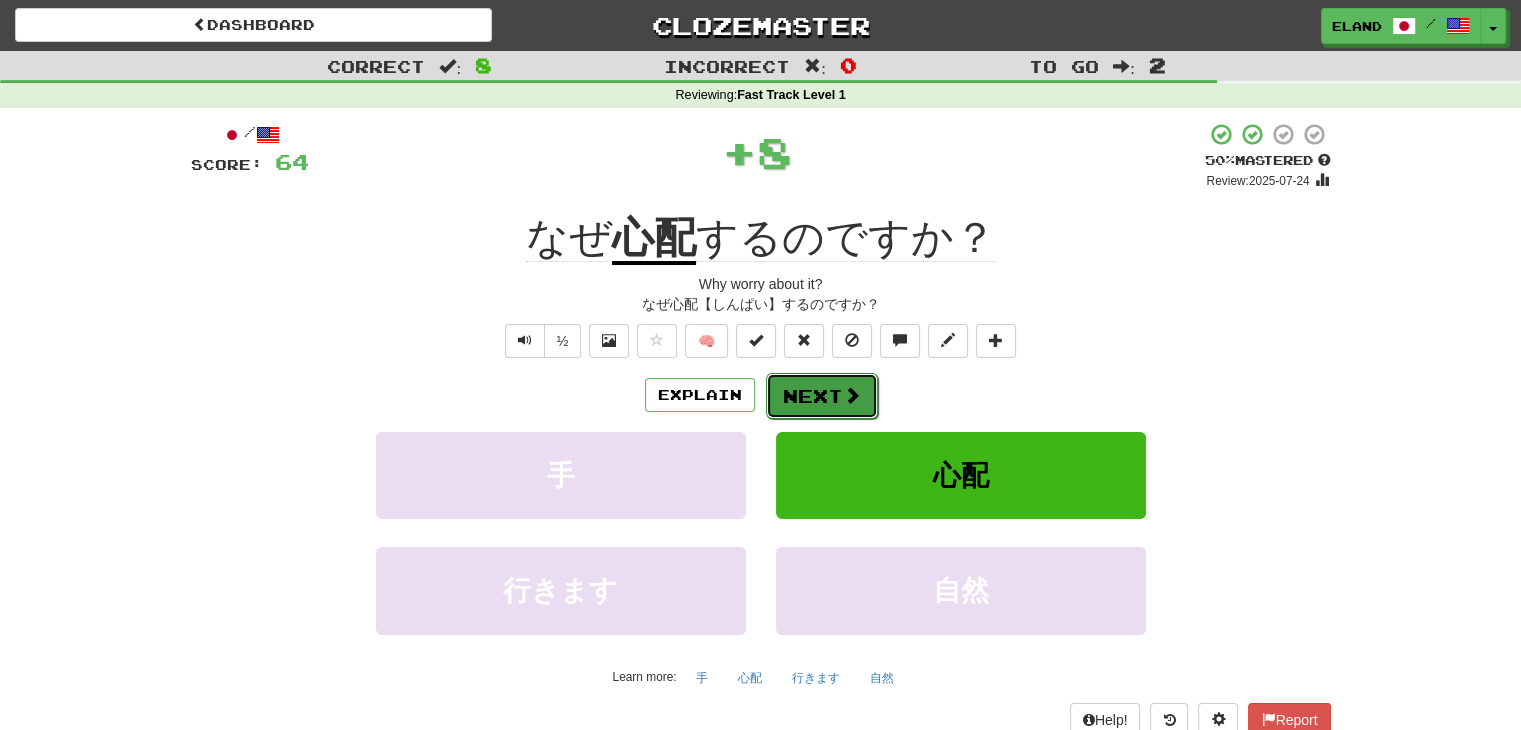 click at bounding box center [852, 395] 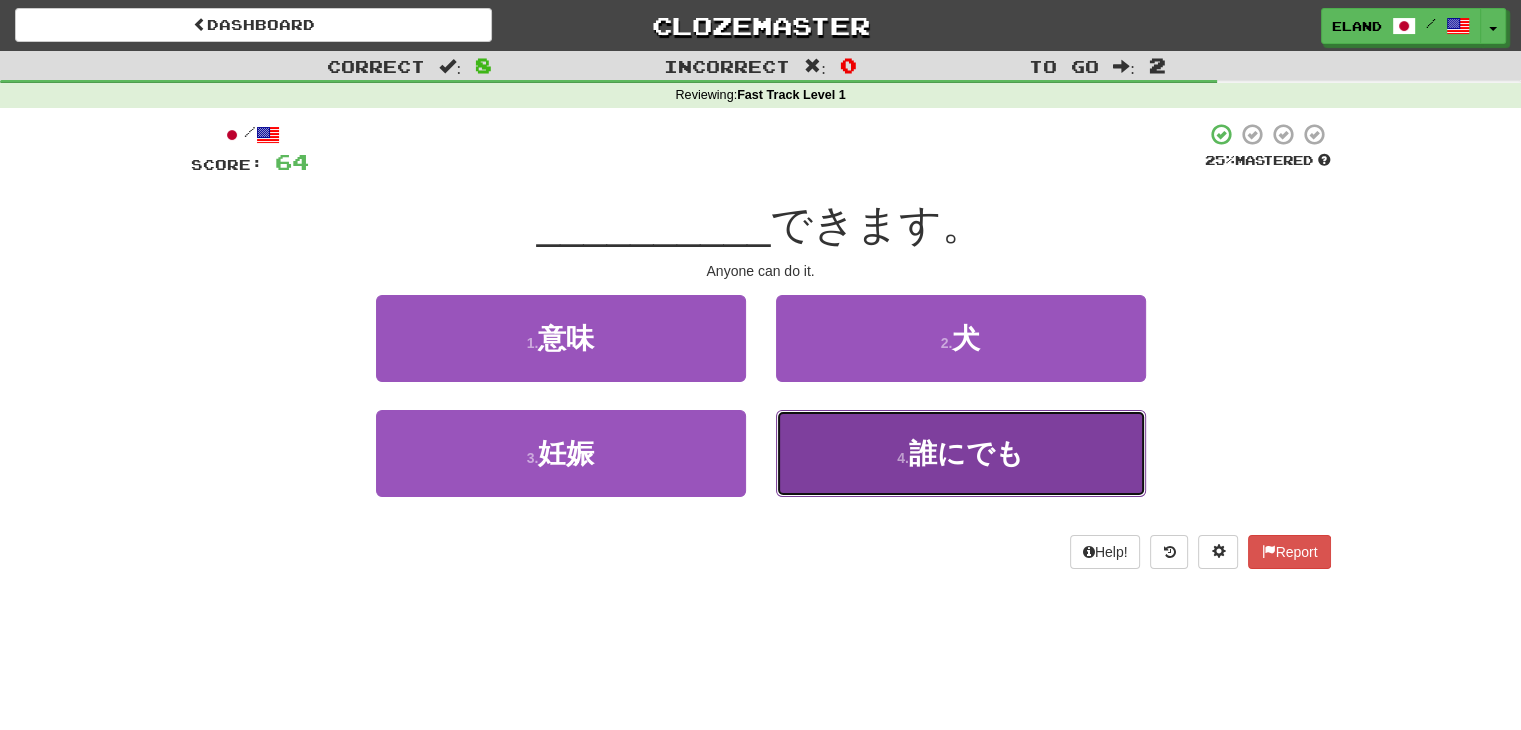 click on "誰にでも" at bounding box center (966, 453) 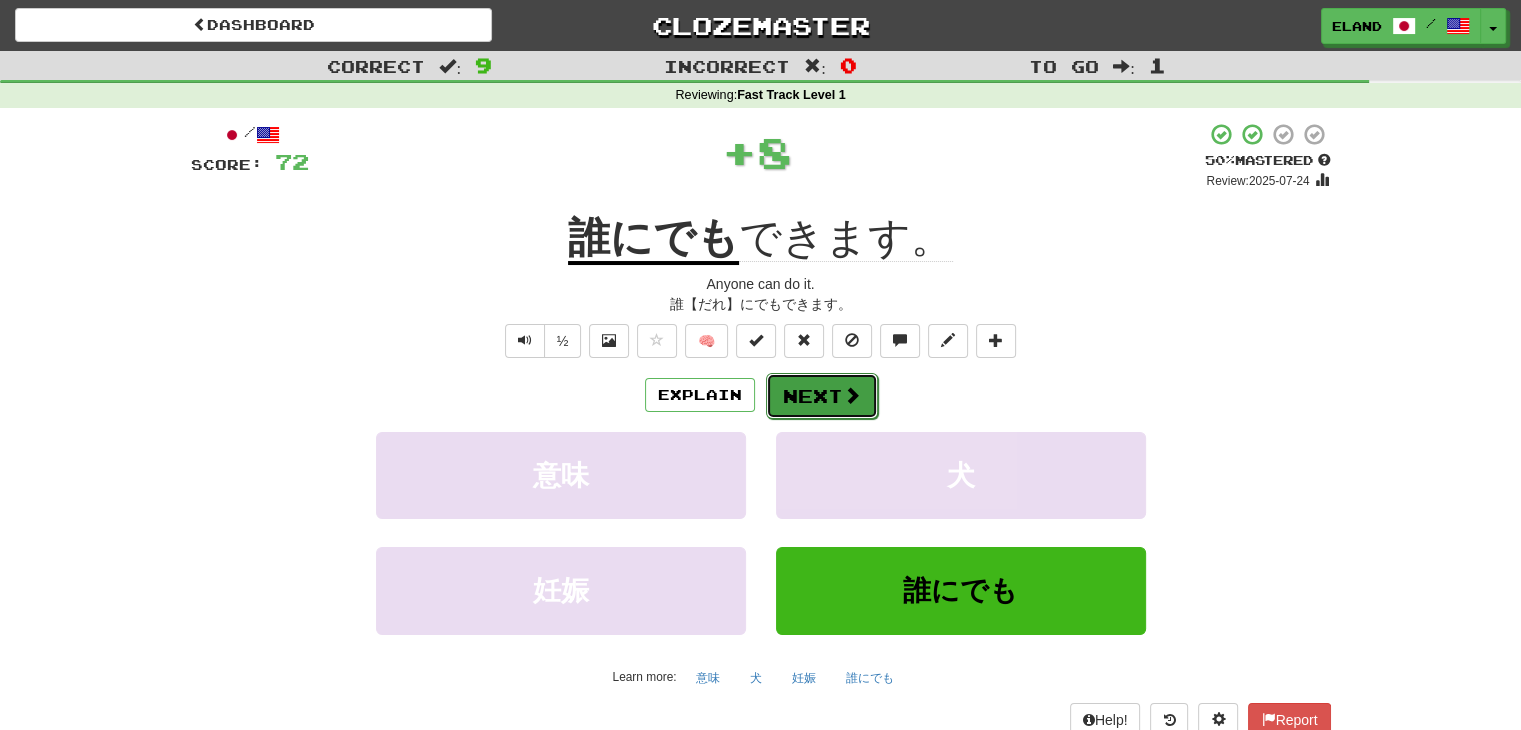 click on "Next" at bounding box center (822, 396) 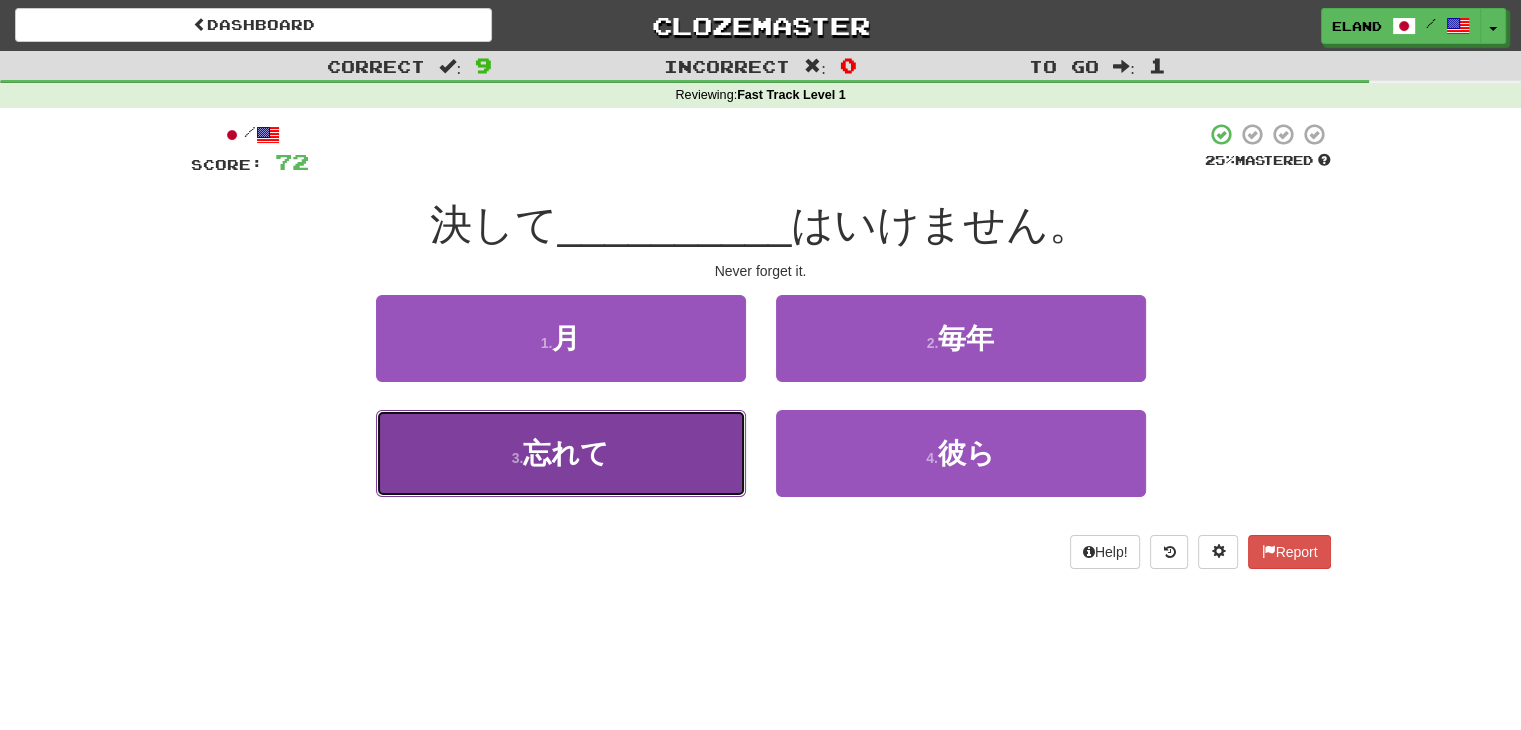 click on "3 .  忘れて" at bounding box center (561, 453) 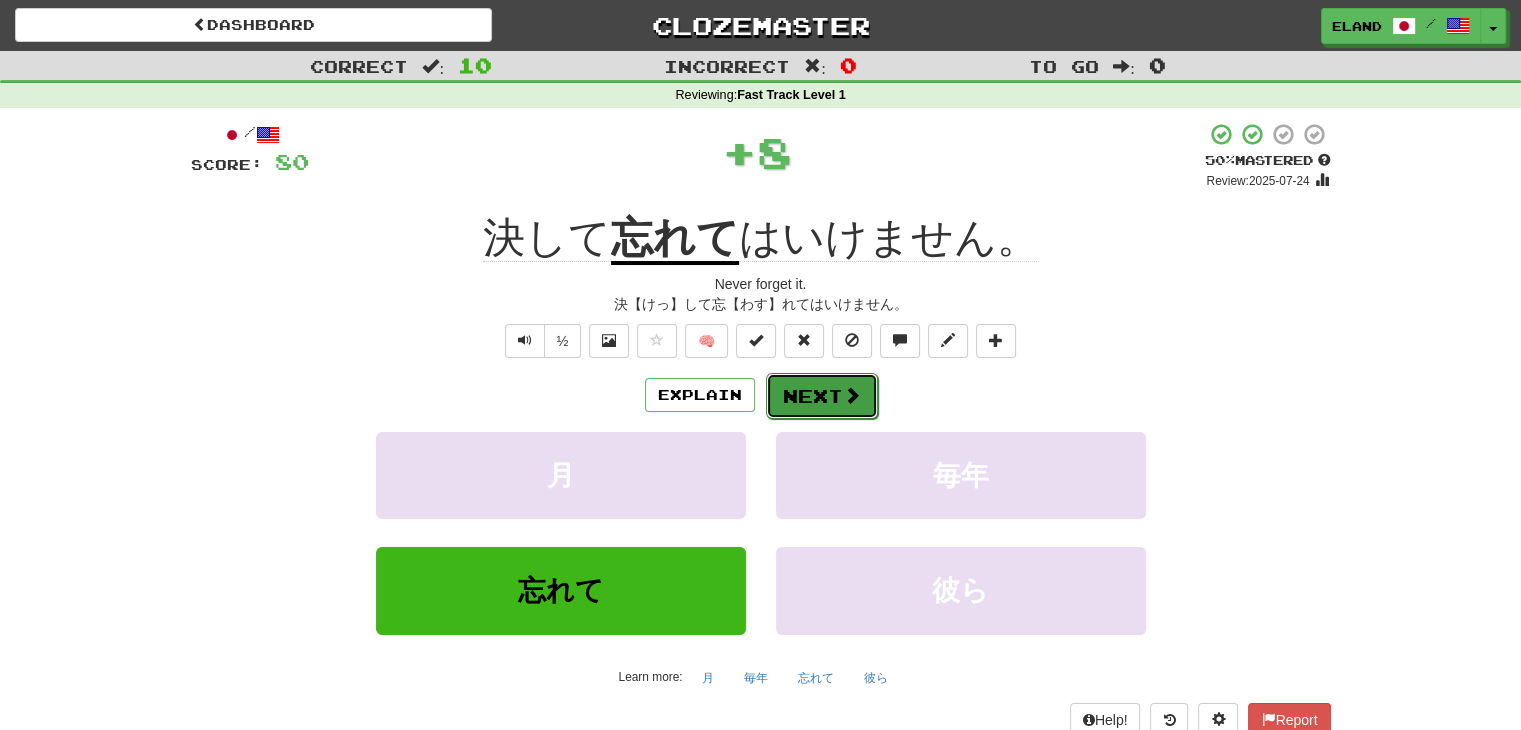 click on "Next" at bounding box center [822, 396] 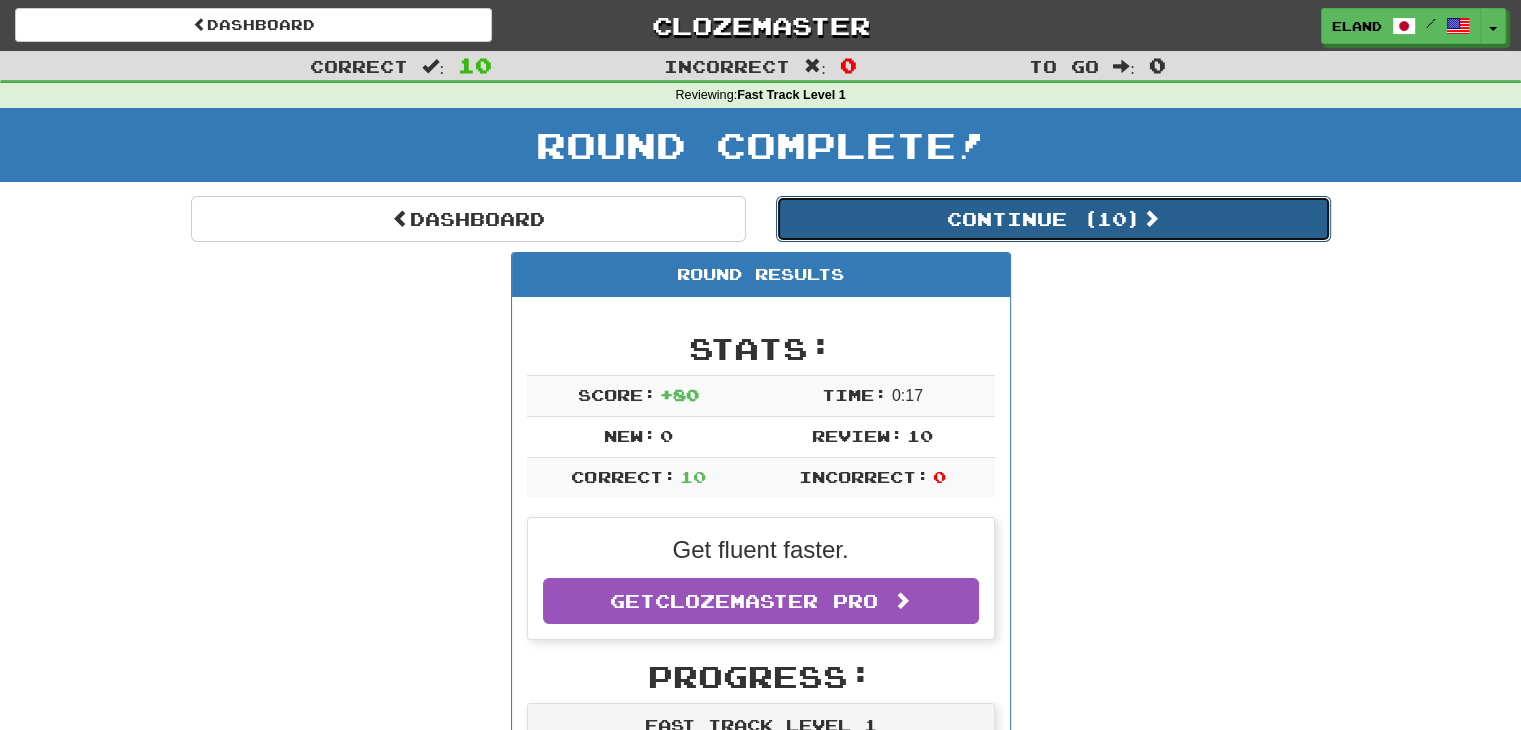 click on "Continue ( 10 )" at bounding box center [1053, 219] 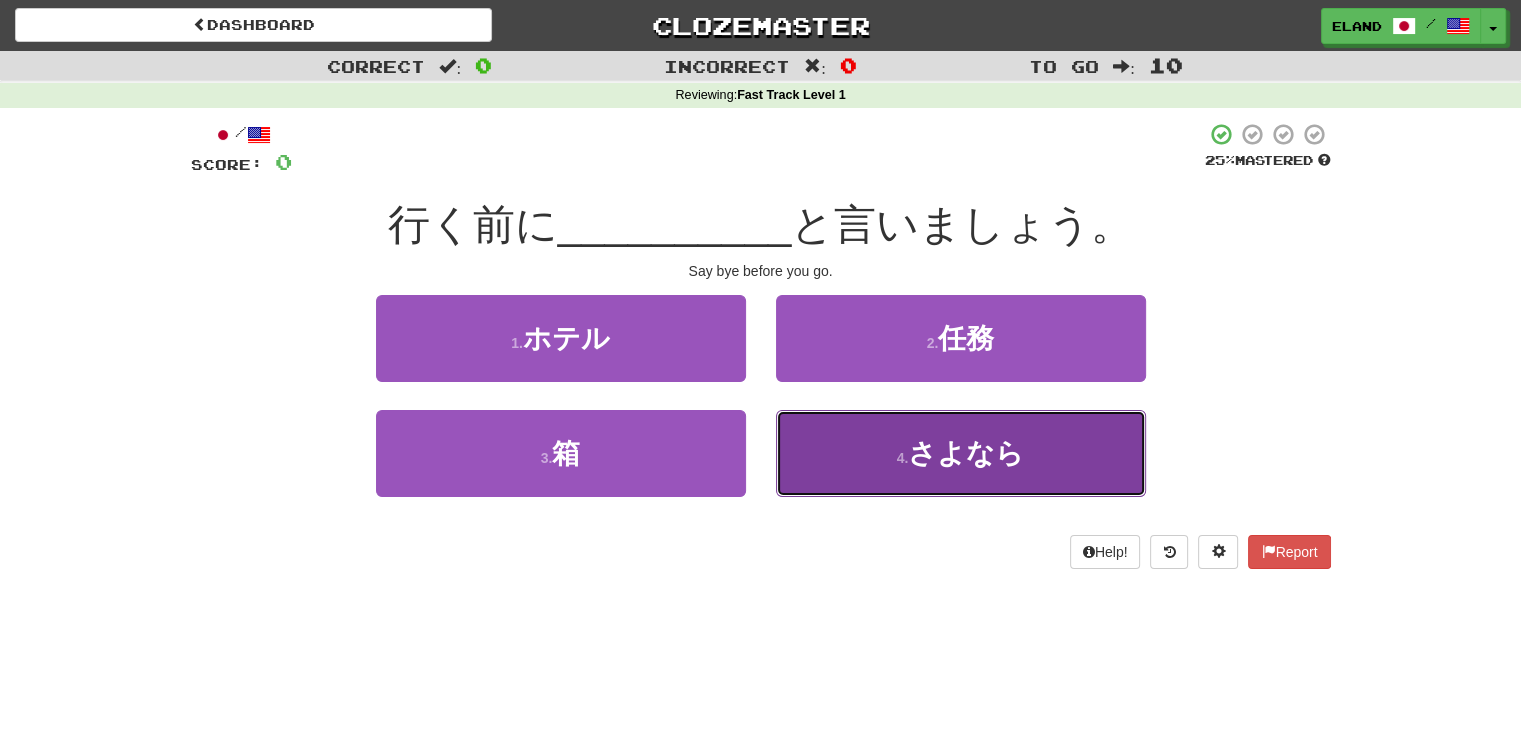 click on "さよなら" at bounding box center (966, 453) 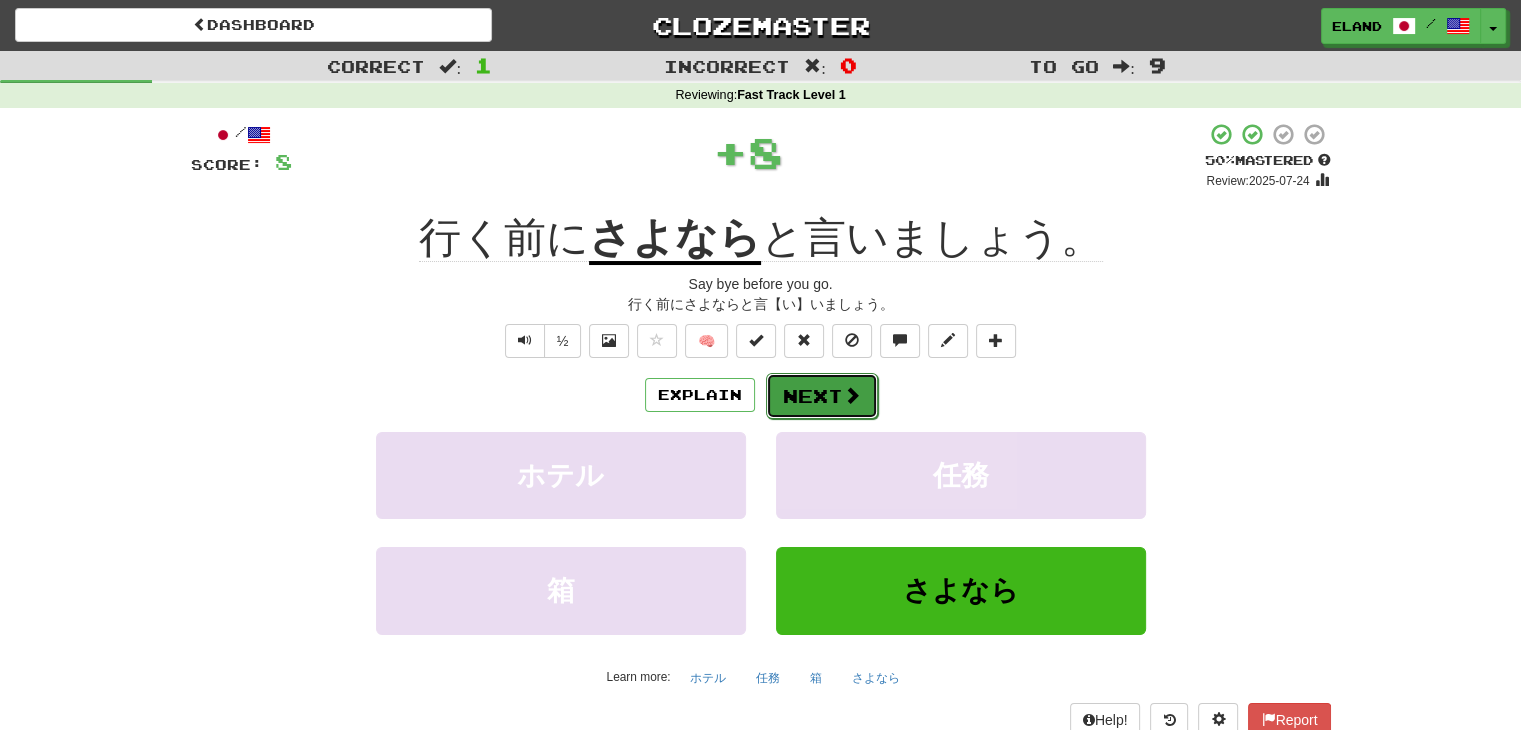 click on "Next" at bounding box center (822, 396) 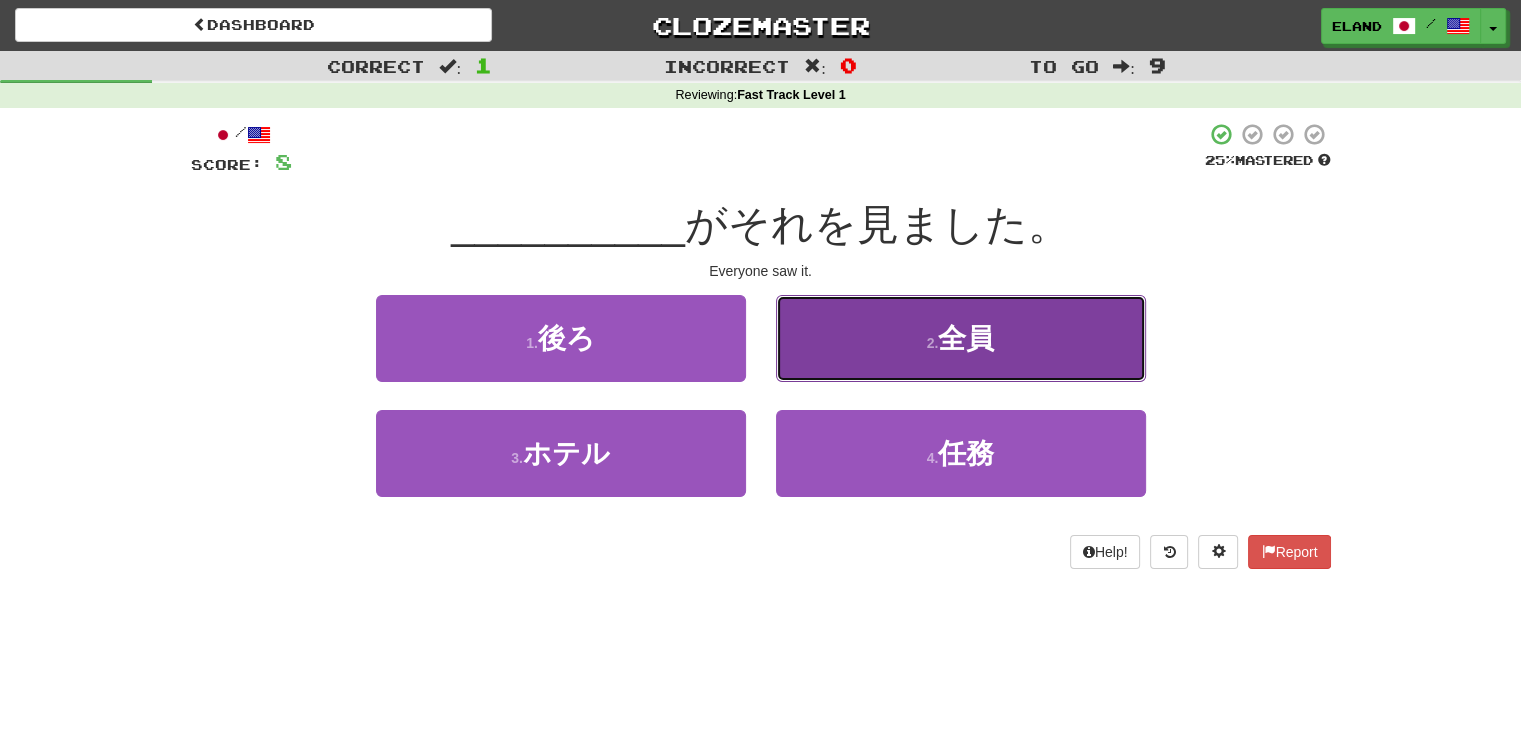 click on "2 ." at bounding box center (933, 343) 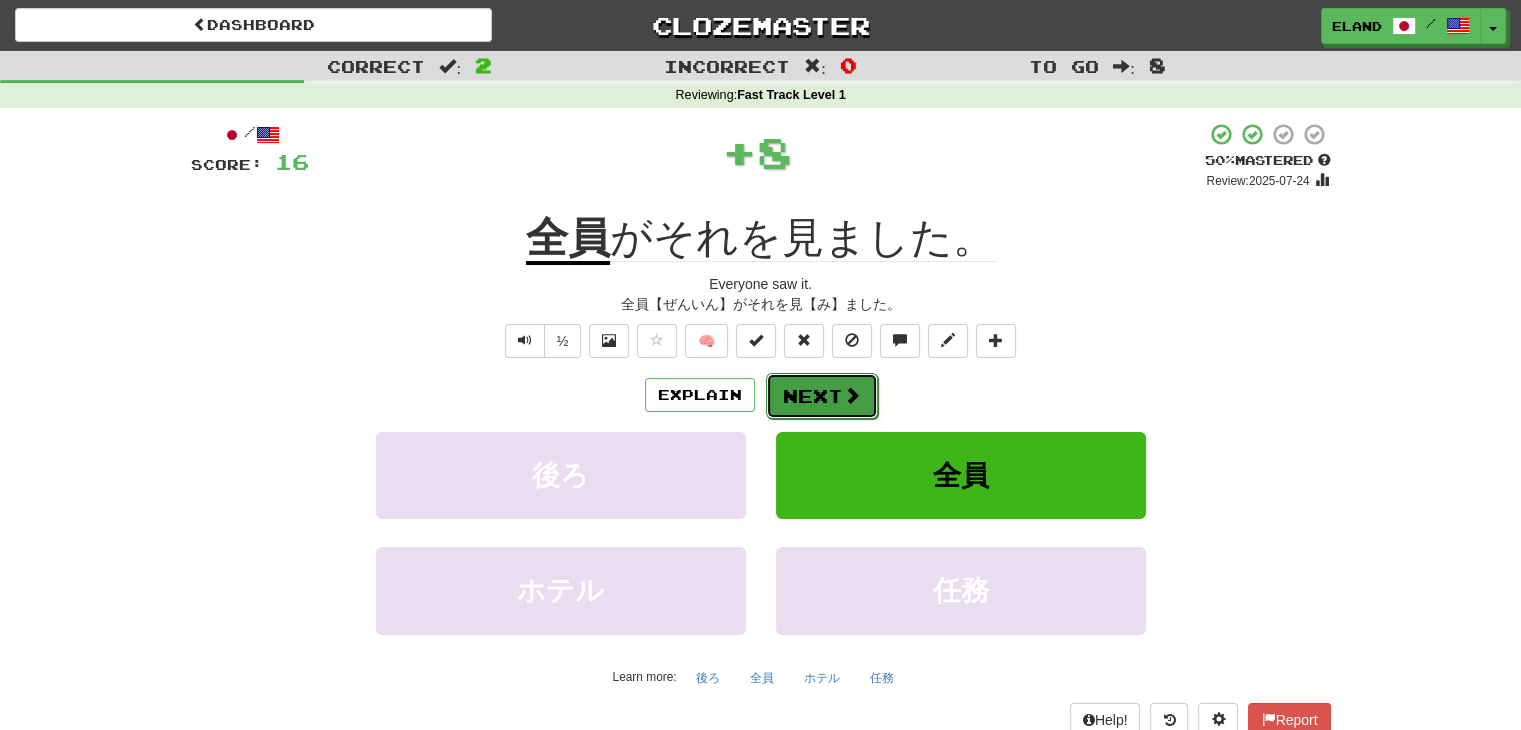 click at bounding box center [852, 395] 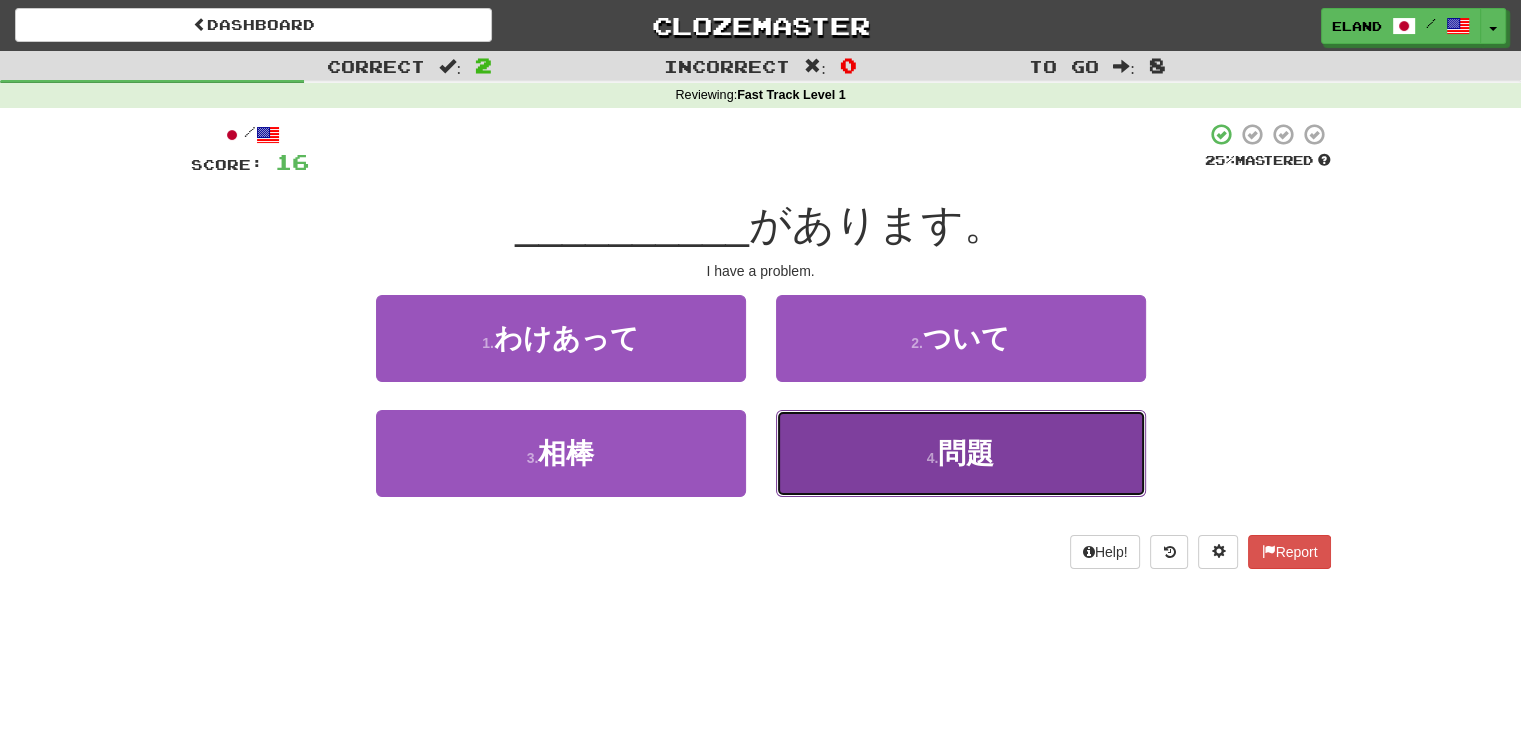 click on "4 .  問題" at bounding box center (961, 453) 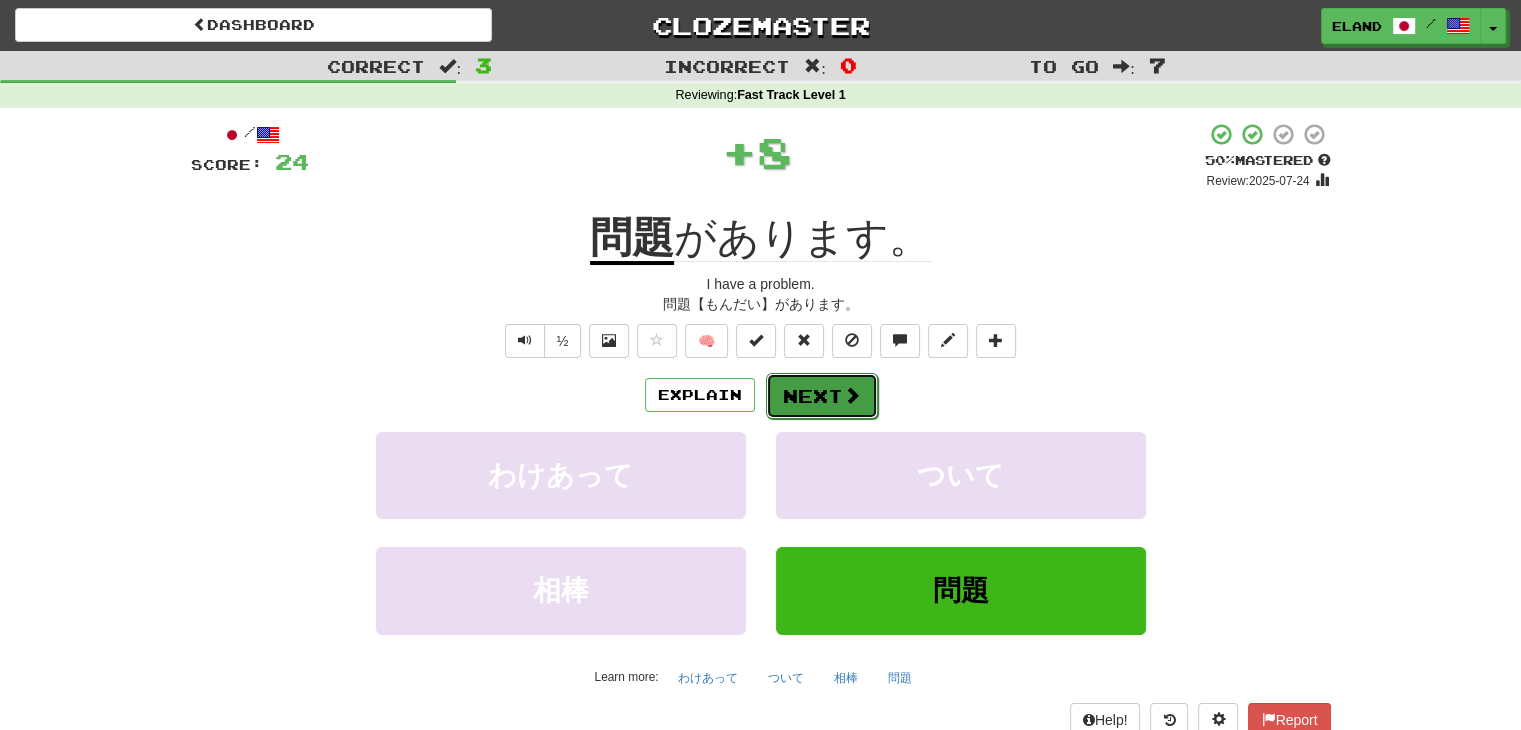 click on "Next" at bounding box center [822, 396] 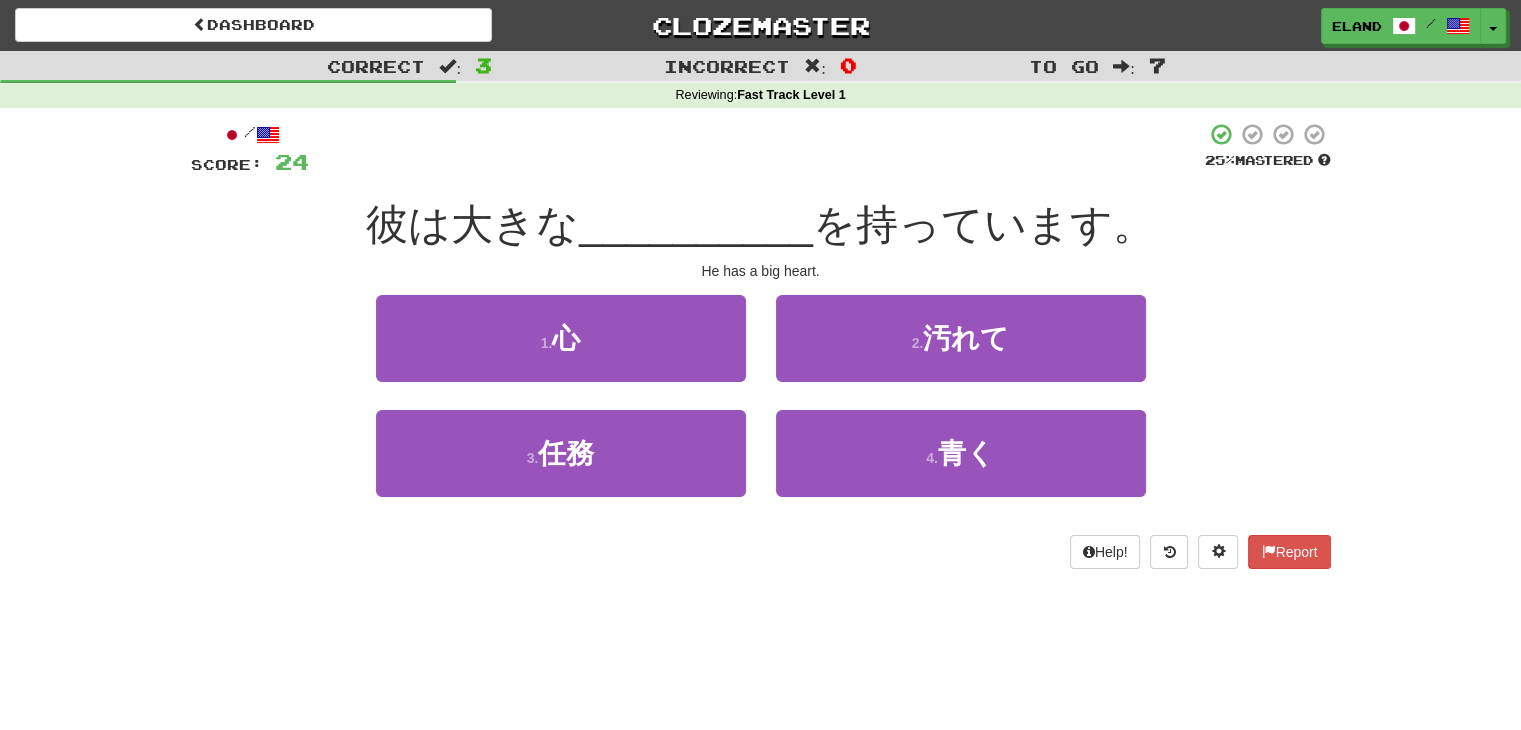 click on "1 .  心" at bounding box center (561, 352) 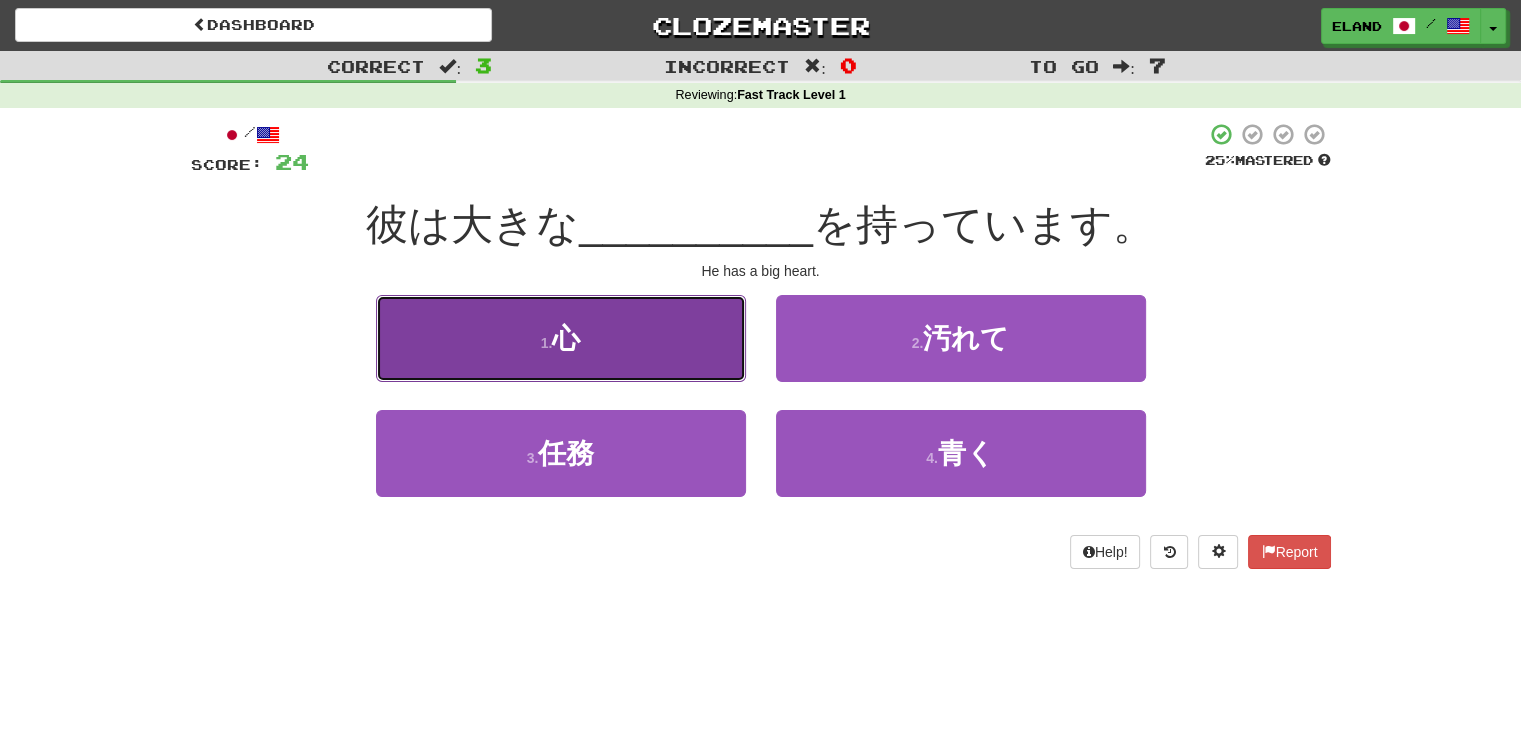 click on "1 .  心" at bounding box center [561, 338] 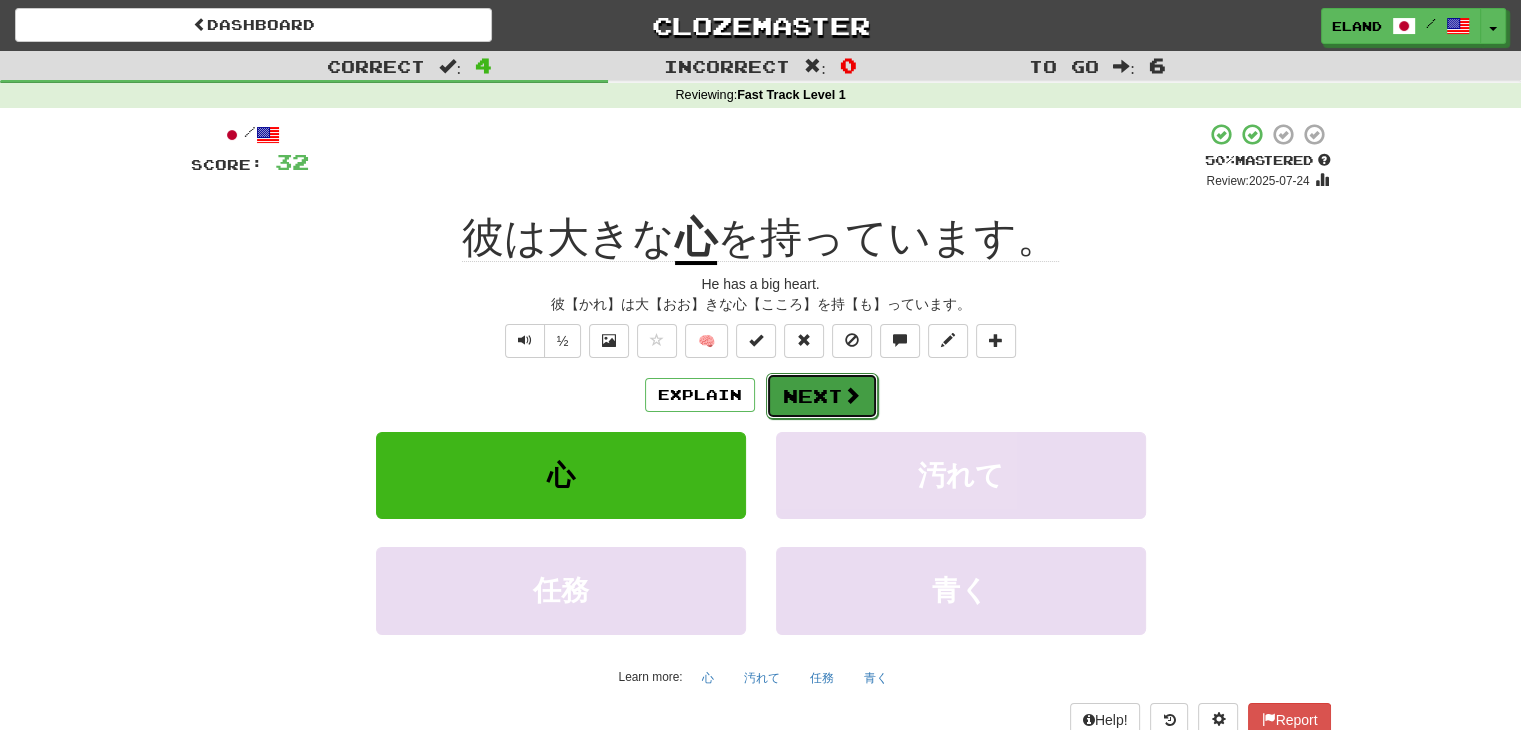 click on "Next" at bounding box center (822, 396) 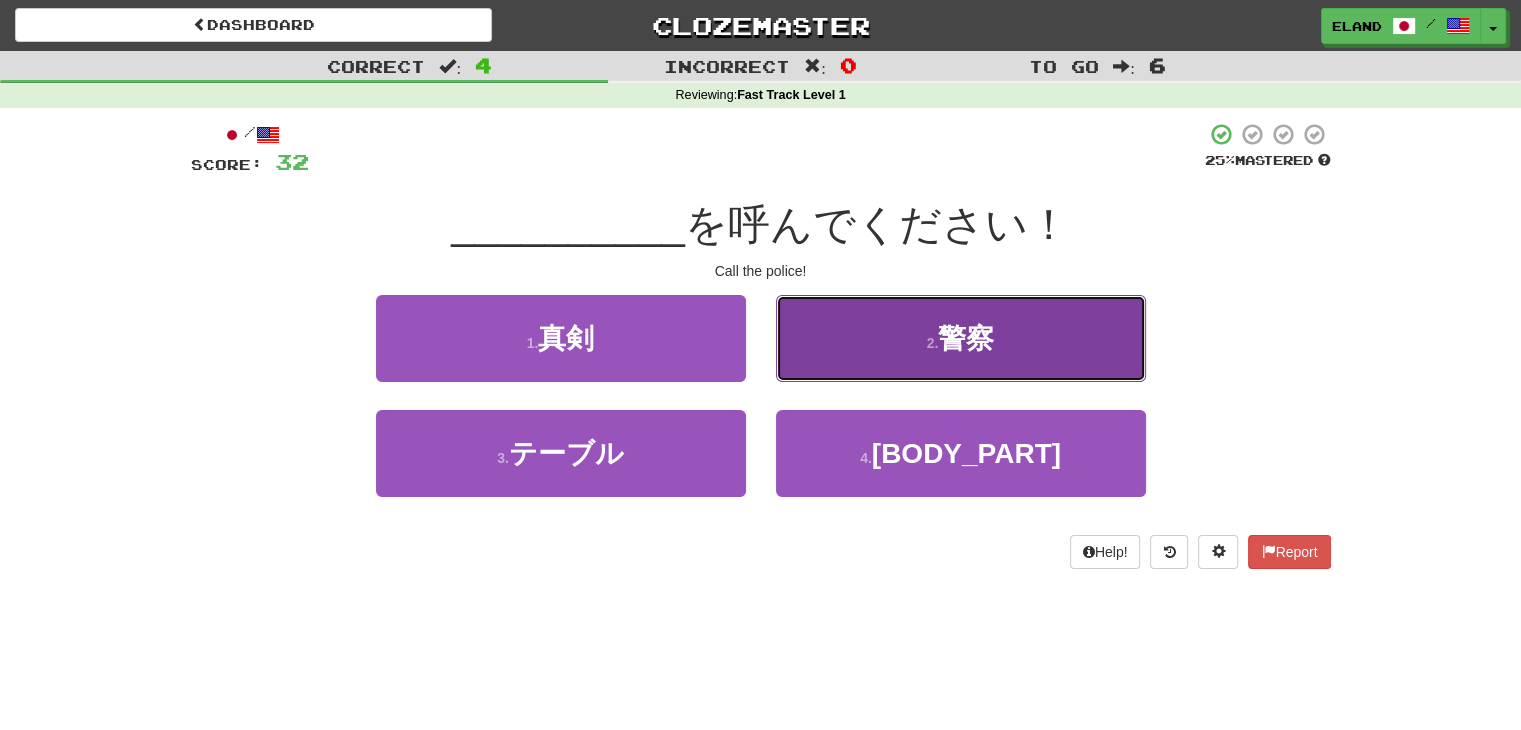 click on "警察" at bounding box center [966, 338] 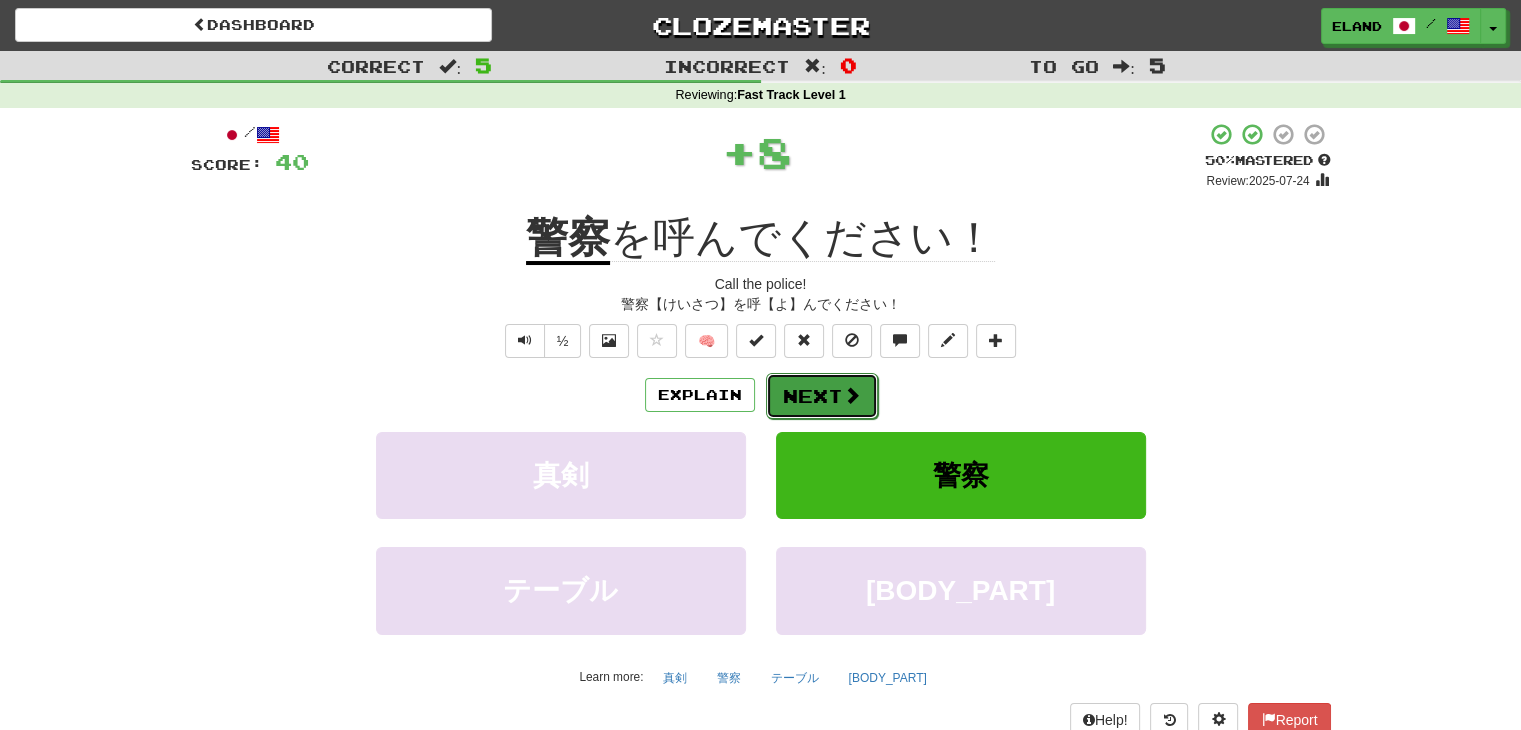 click on "Next" at bounding box center [822, 396] 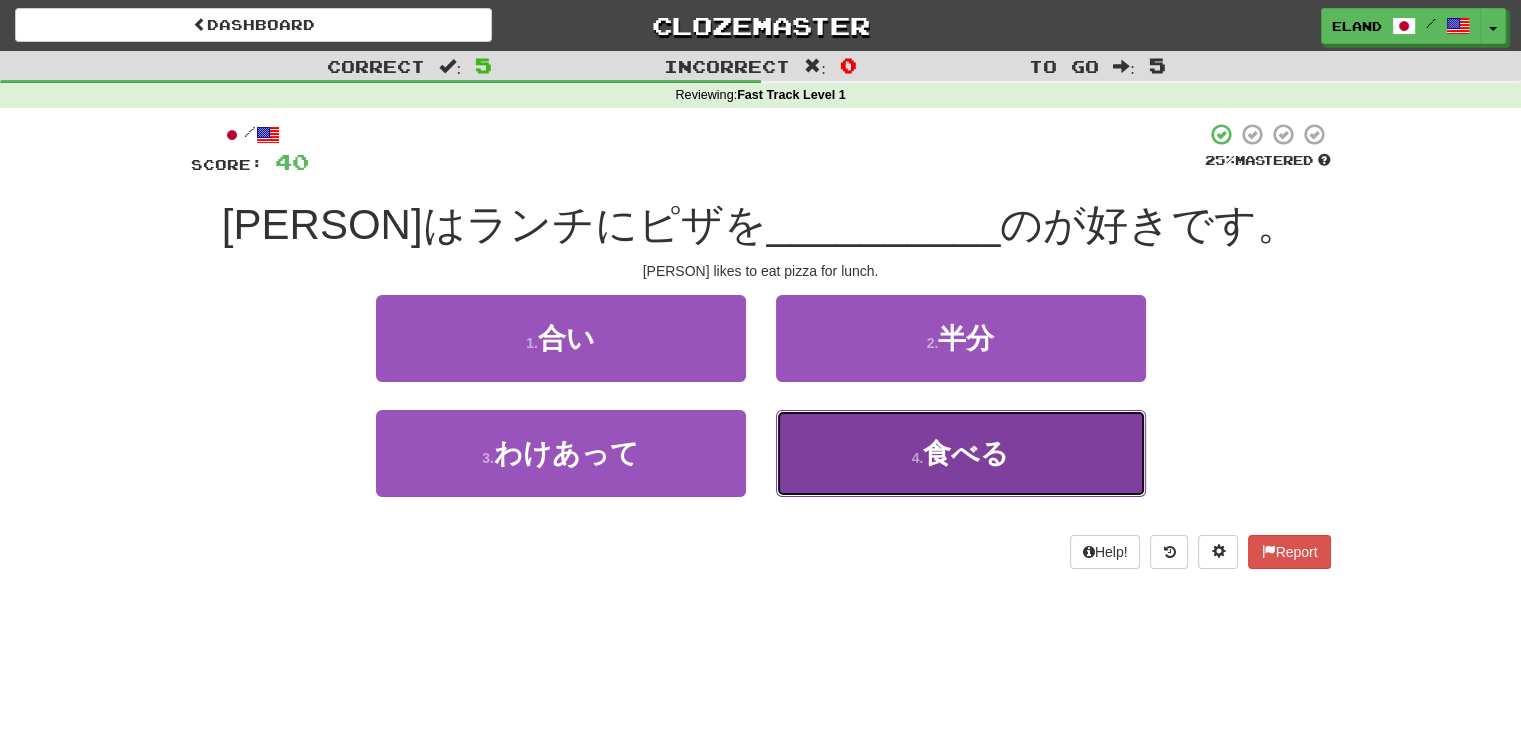 click on "4 .  食べる" at bounding box center [961, 453] 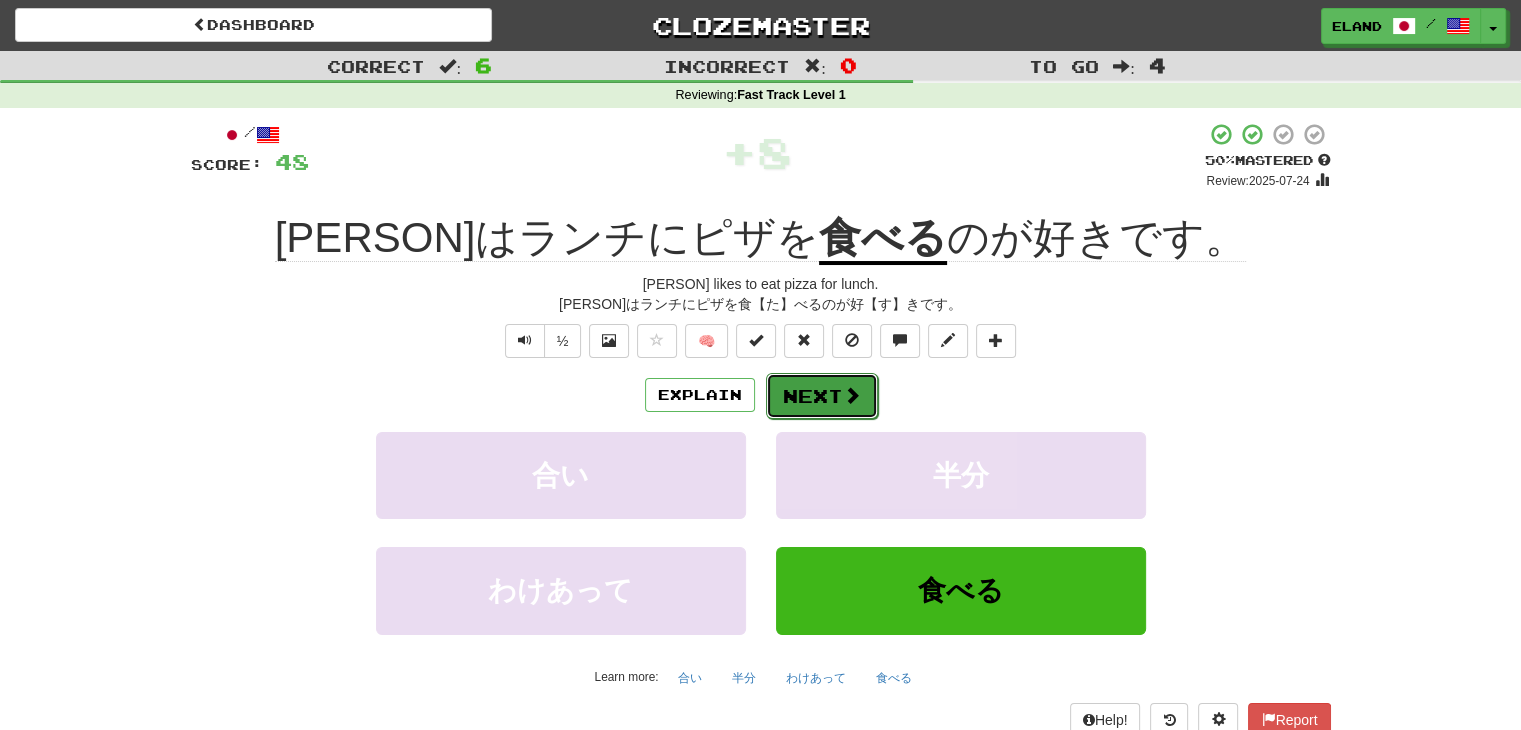 click on "Next" at bounding box center (822, 396) 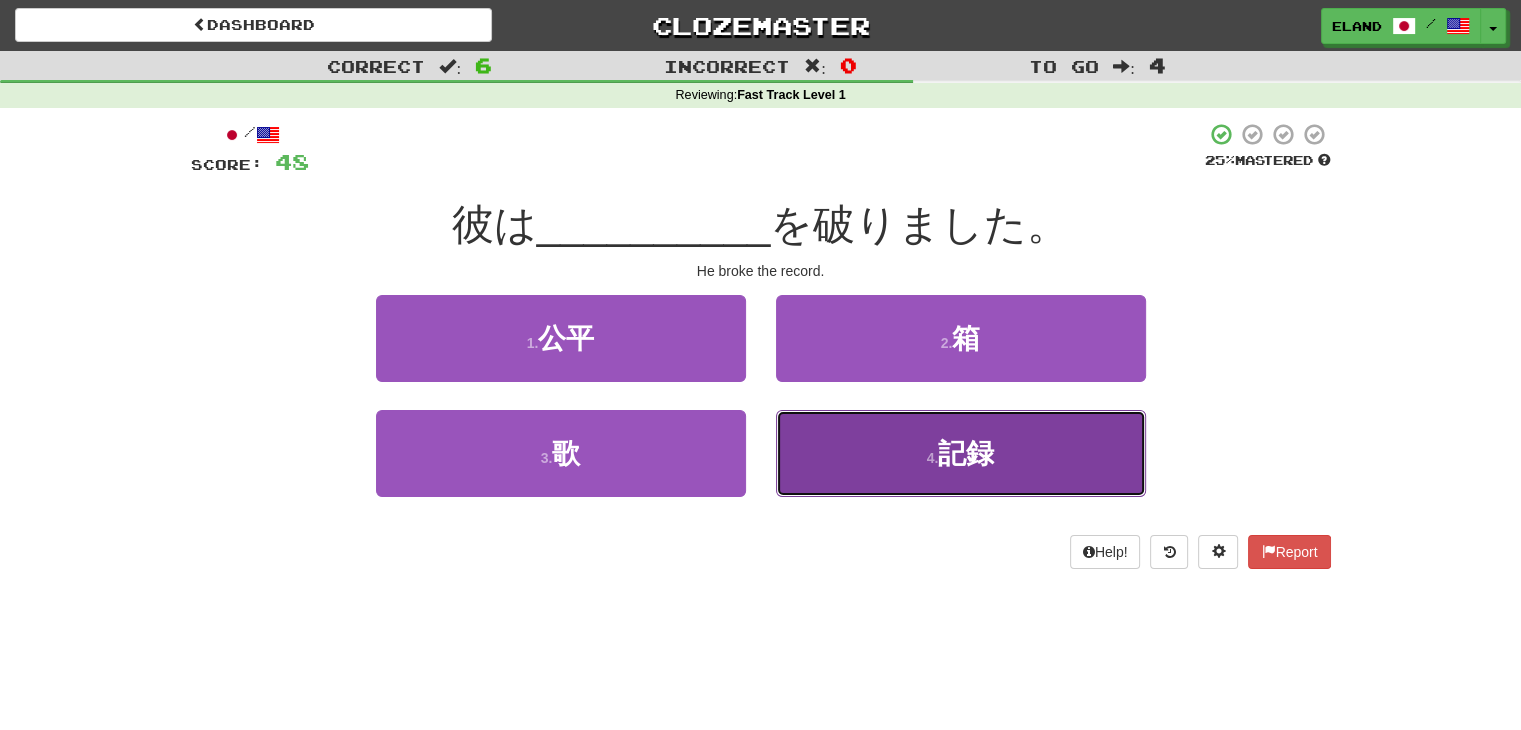 click on "4 .  記録" at bounding box center (961, 453) 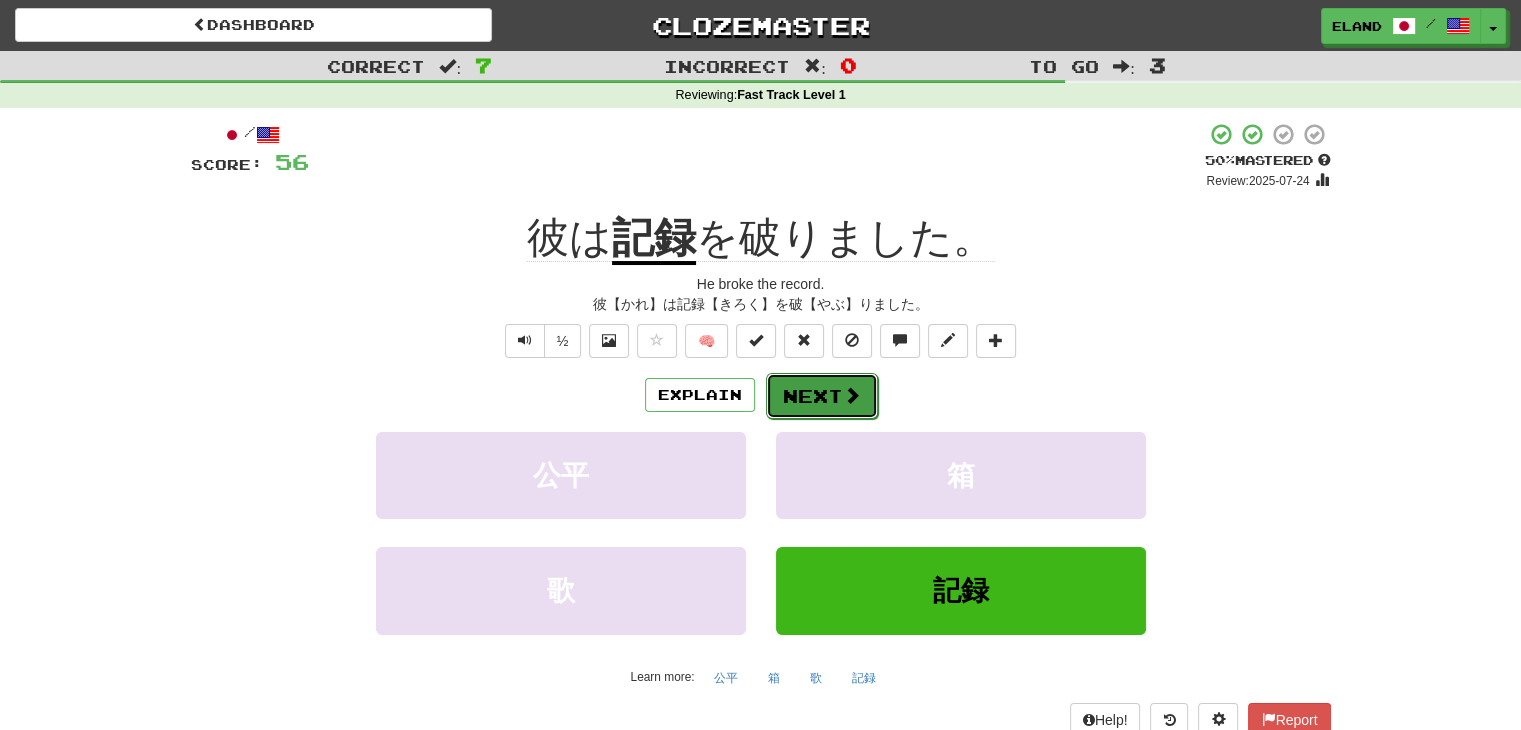 click on "Next" at bounding box center (822, 396) 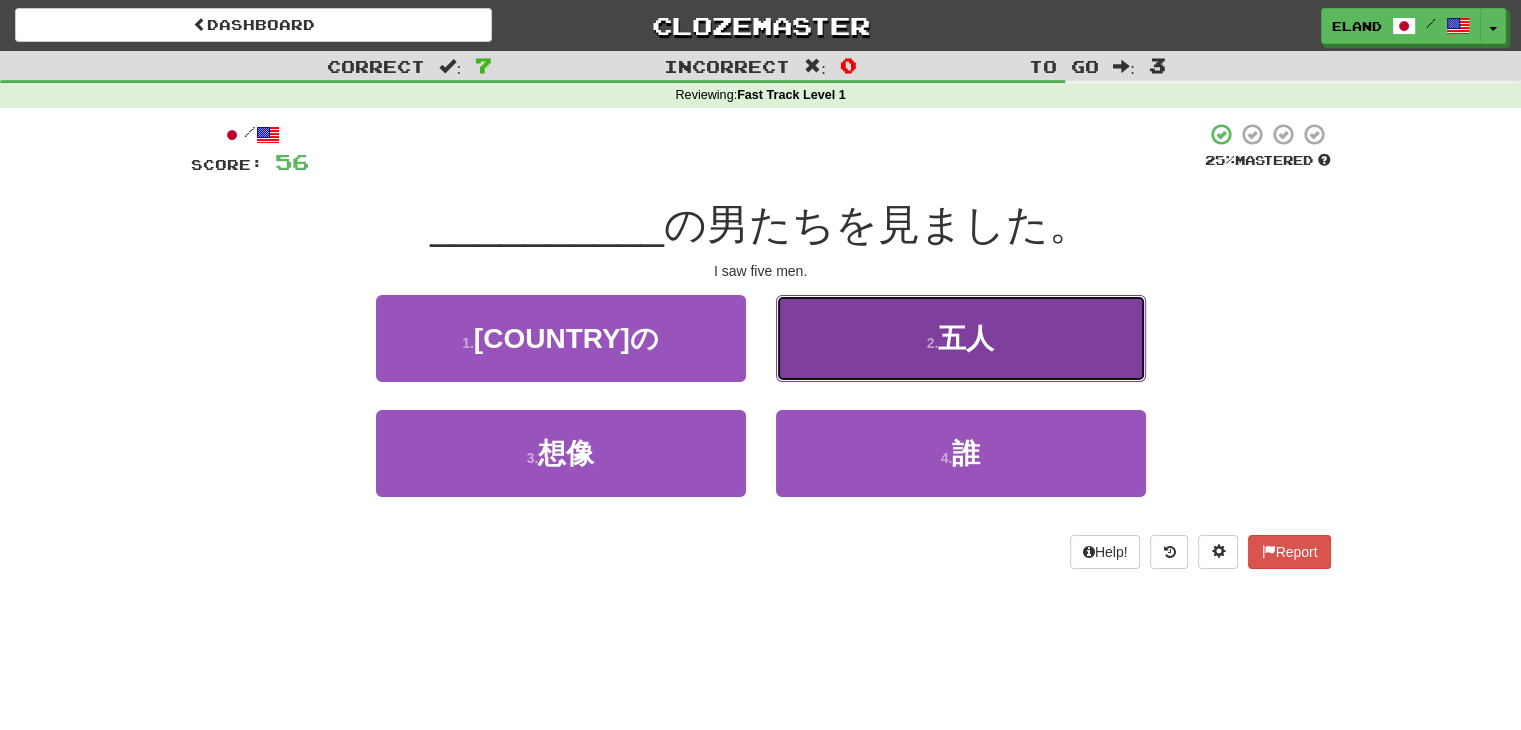click on "2 .  五人" at bounding box center (961, 338) 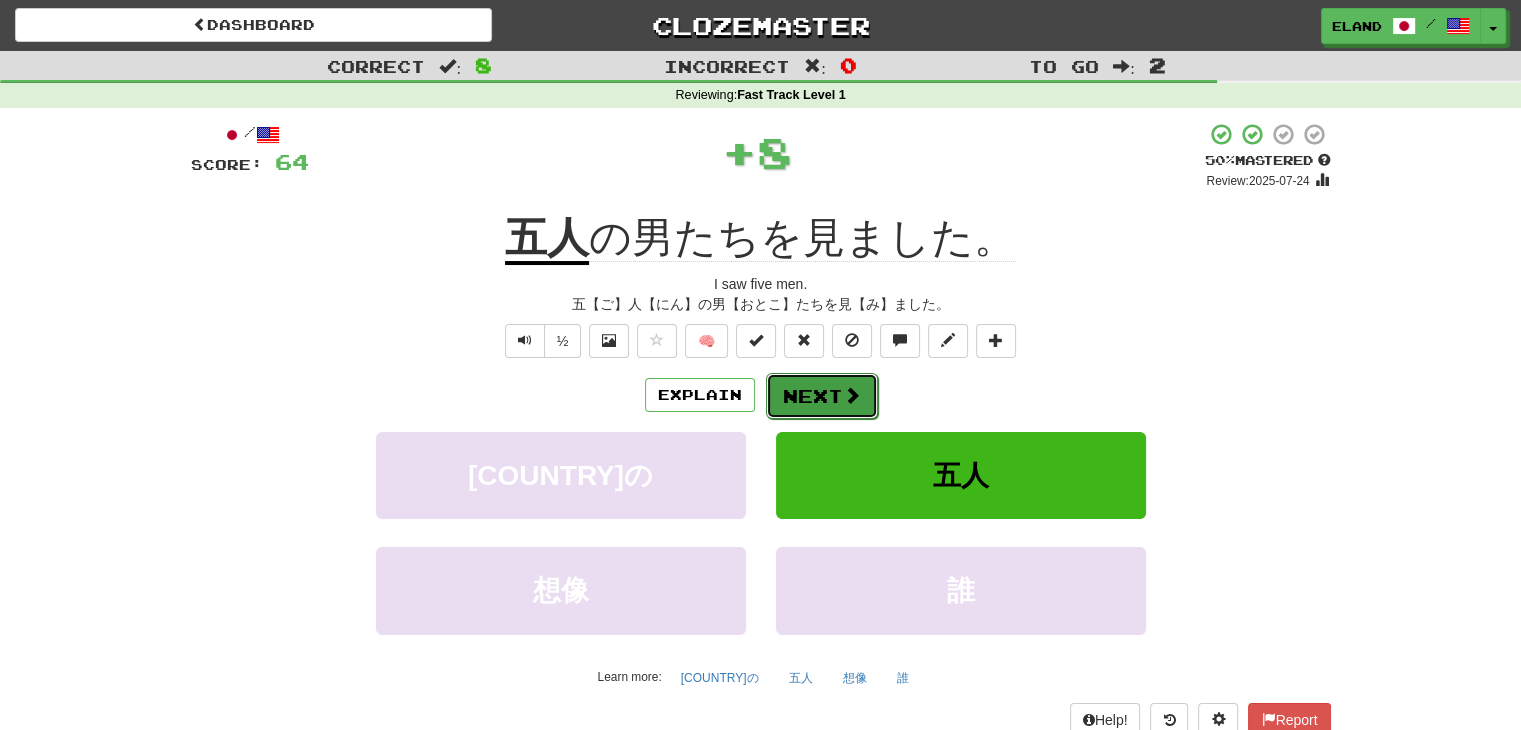 click on "Next" at bounding box center [822, 396] 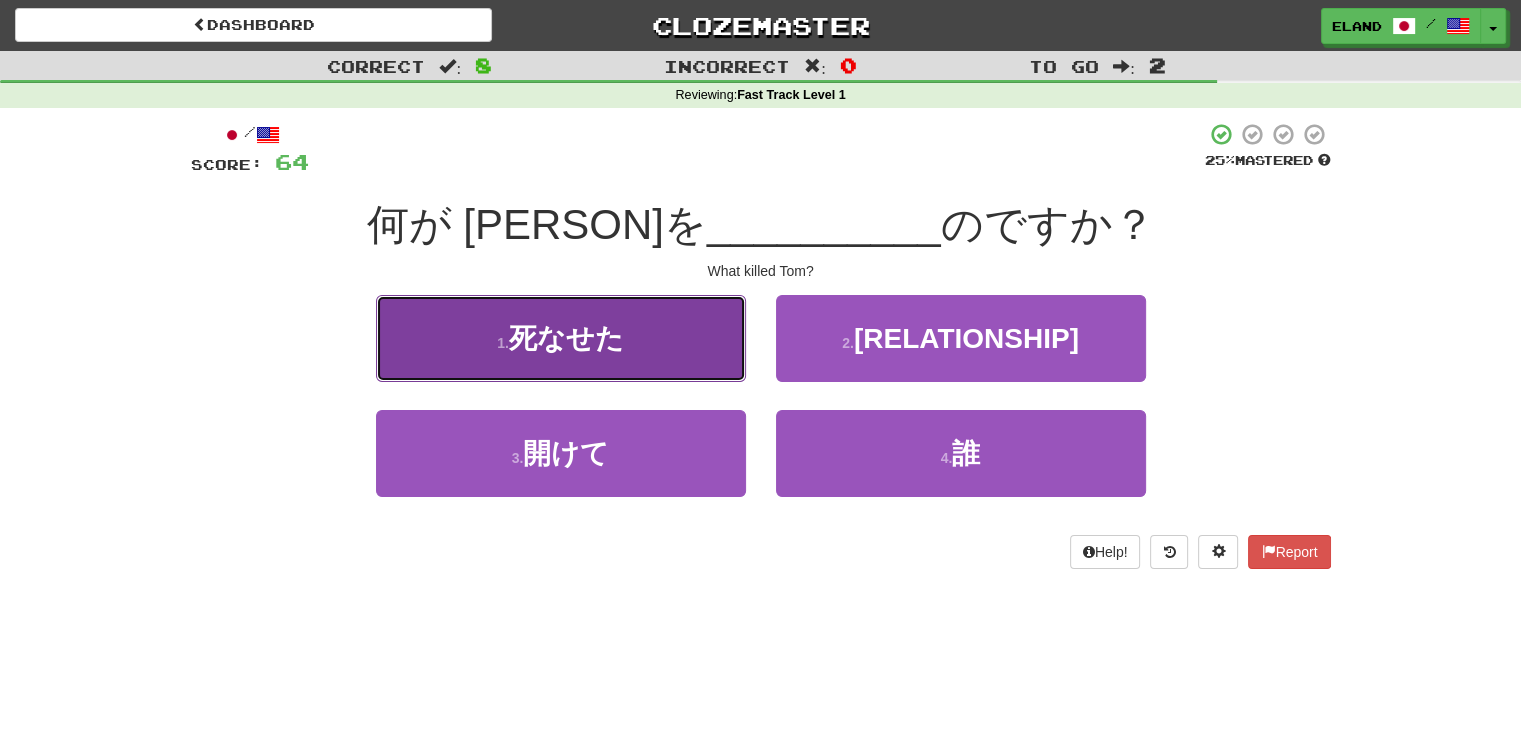 click on "死なせた" at bounding box center [566, 338] 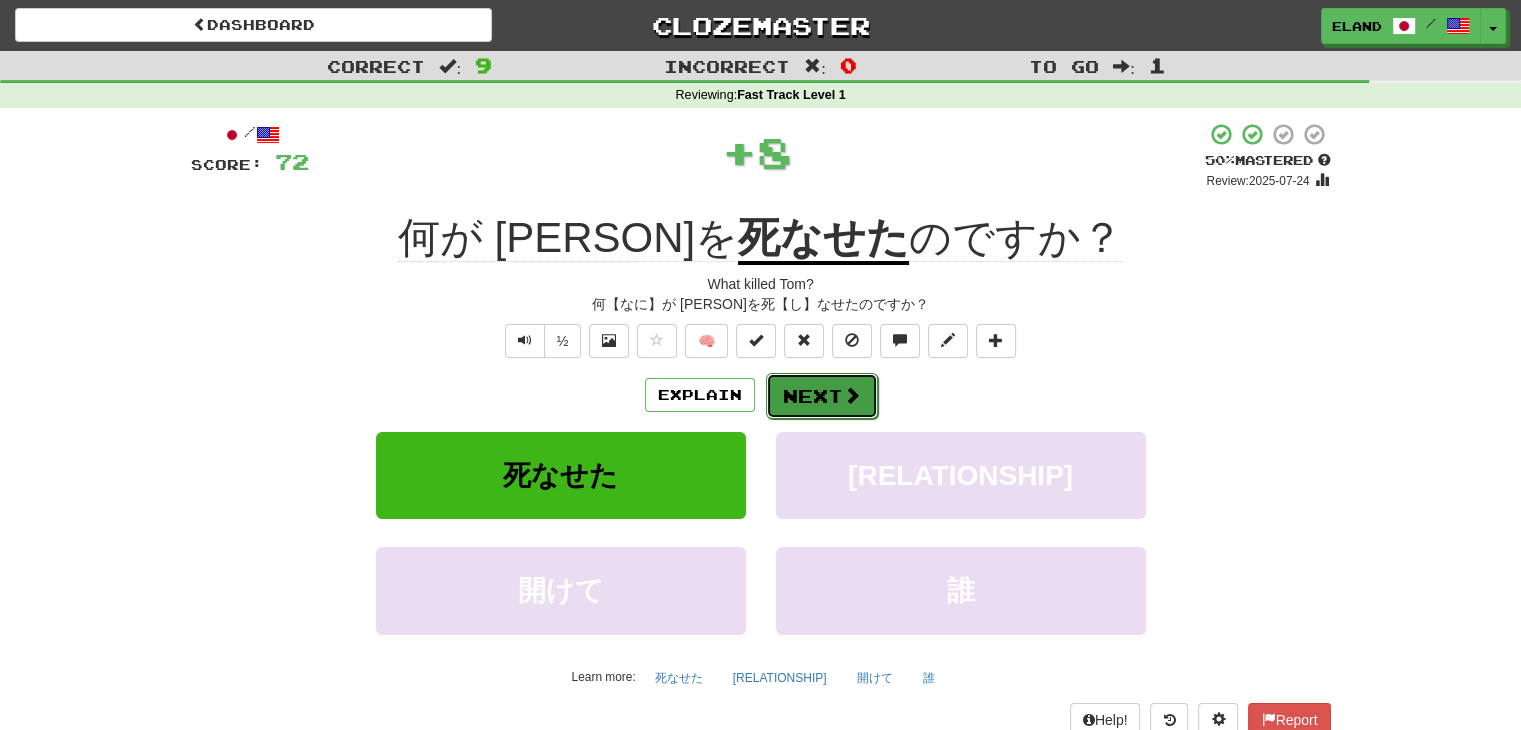 click on "Next" at bounding box center [822, 396] 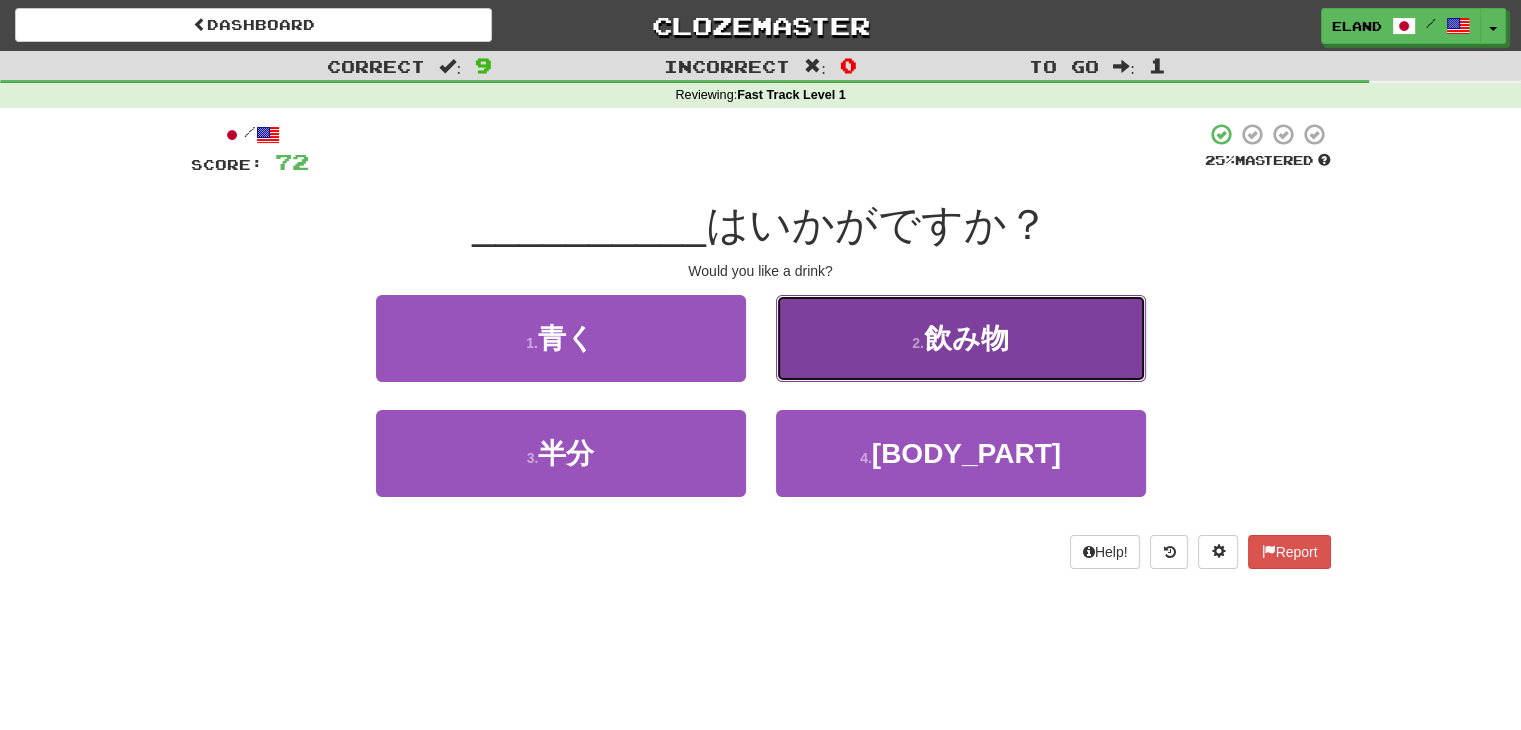 click on "2 .  飲み物" at bounding box center [961, 338] 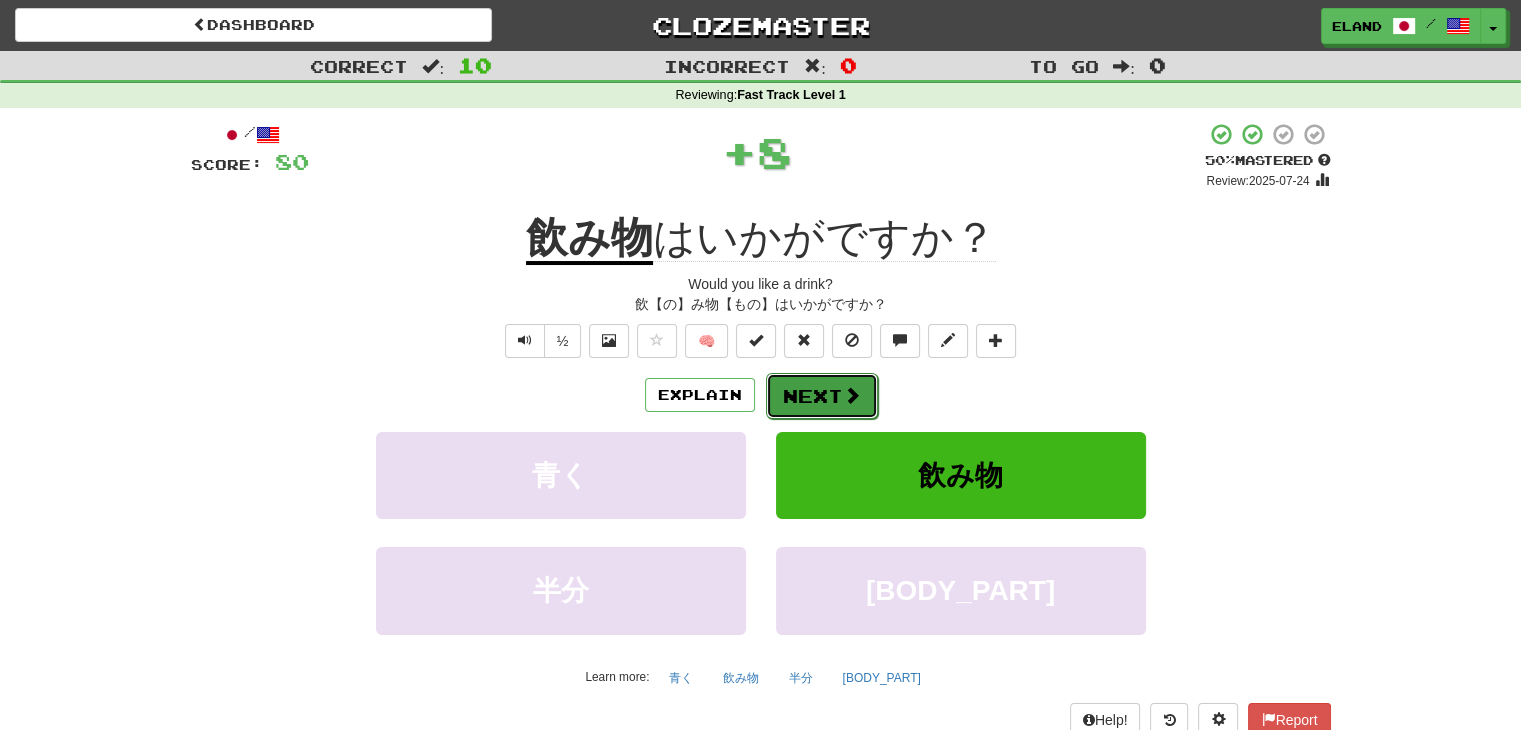 click on "Next" at bounding box center (822, 396) 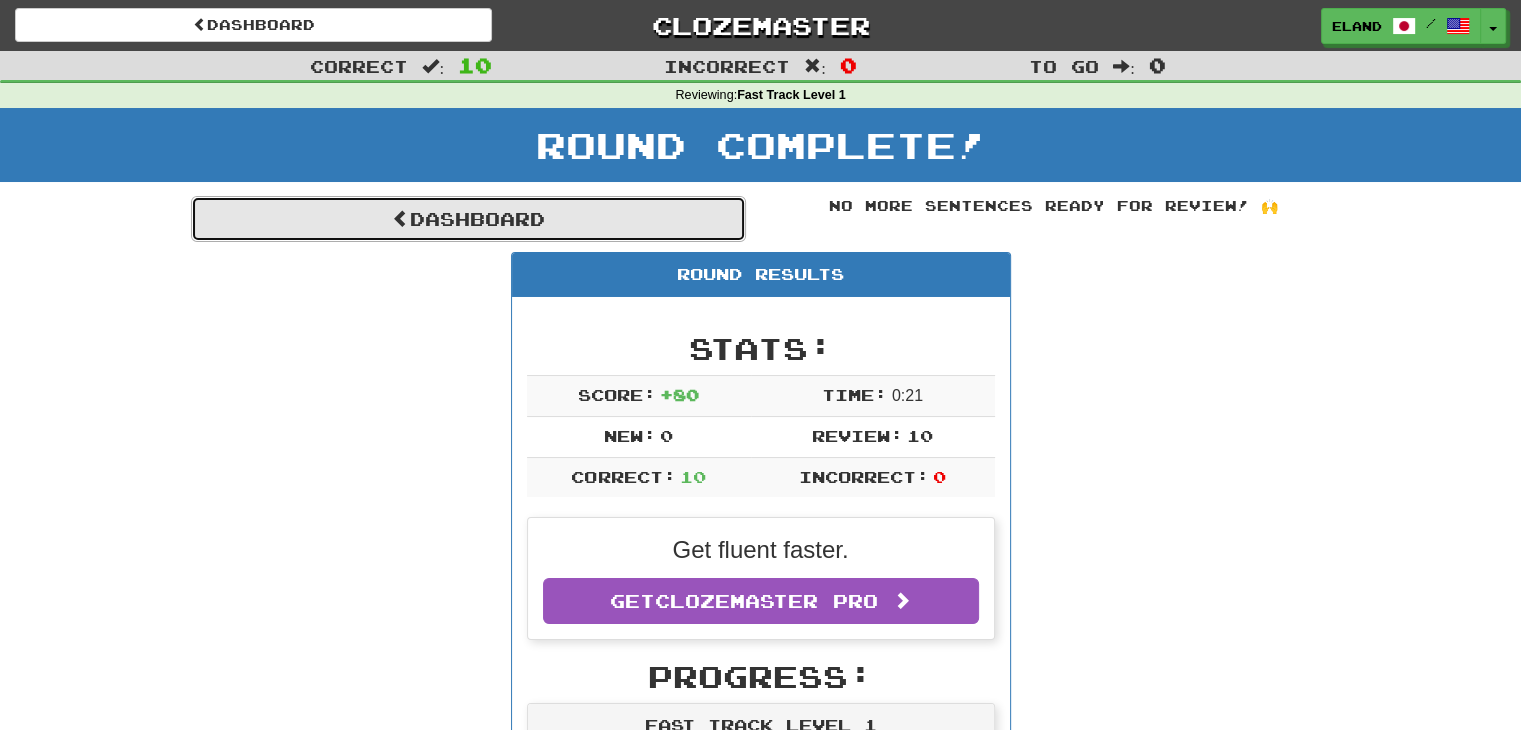 click on "Dashboard" at bounding box center (468, 219) 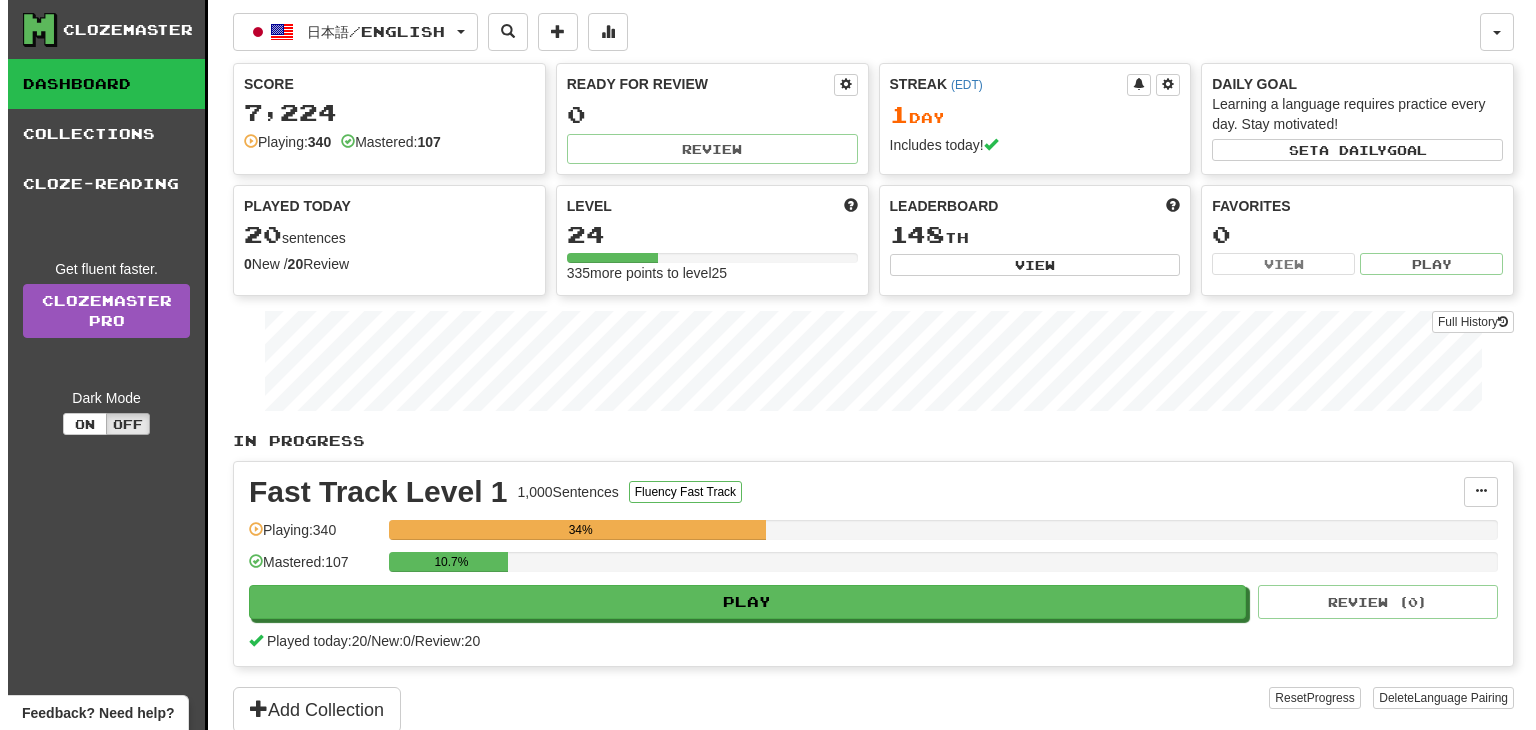 scroll, scrollTop: 0, scrollLeft: 0, axis: both 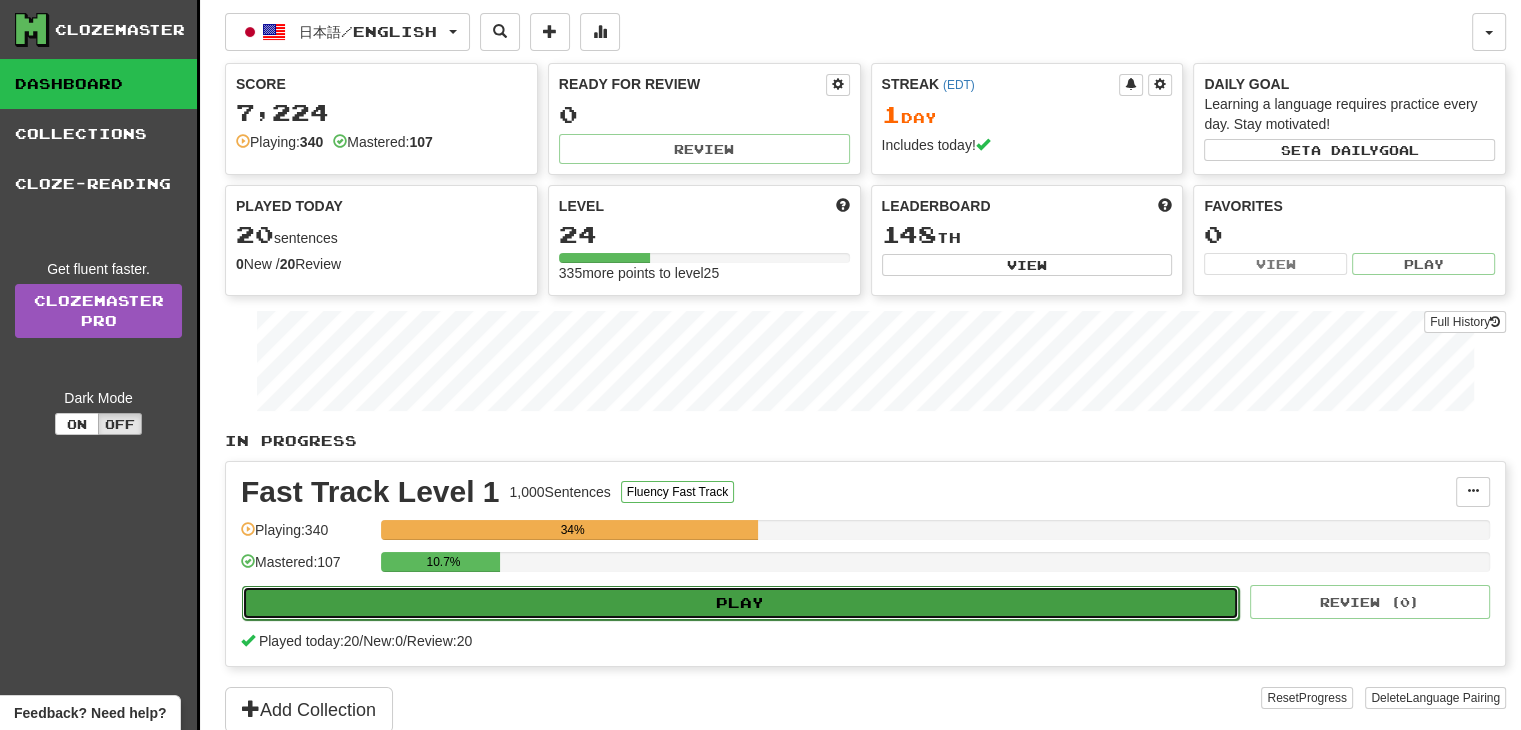 click on "Play" 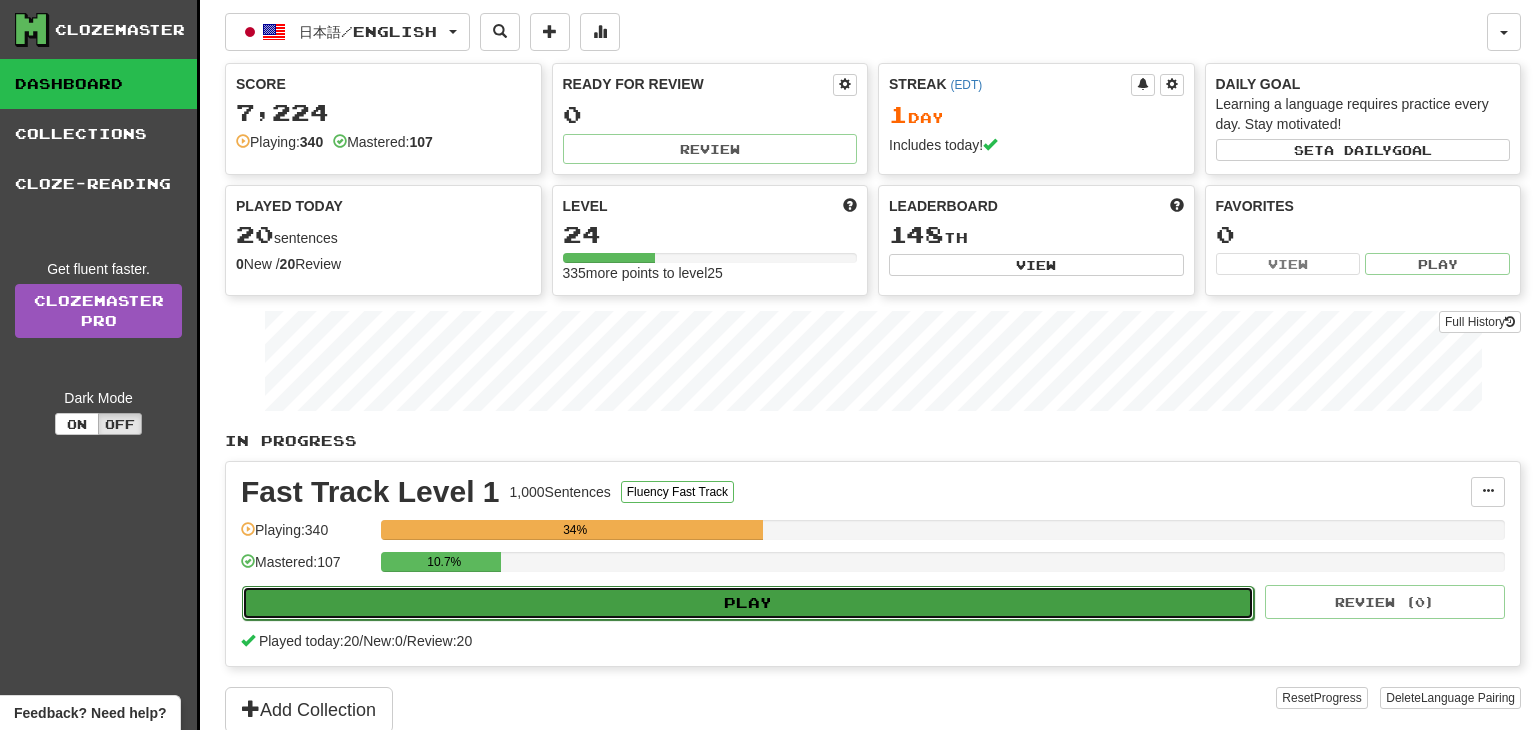select on "**" 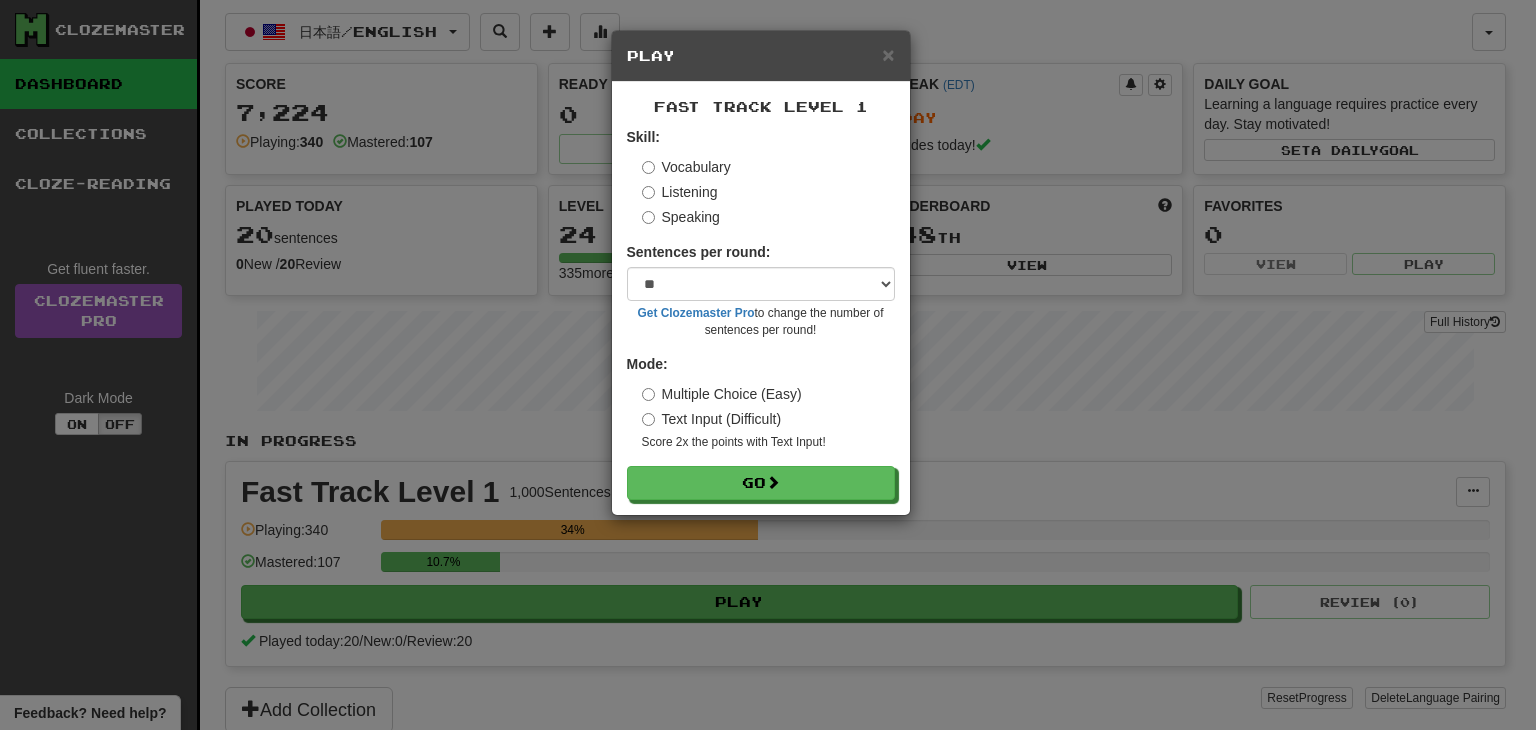 click on "Fast Track Level 1 Skill: Vocabulary Listening Speaking Sentences per round: * ** ** ** ** ** *** ******** Get Clozemaster Pro  to change the number of sentences per round! Mode: Multiple Choice (Easy) Text Input (Difficult) Score 2x the points with Text Input ! Go" at bounding box center [761, 298] 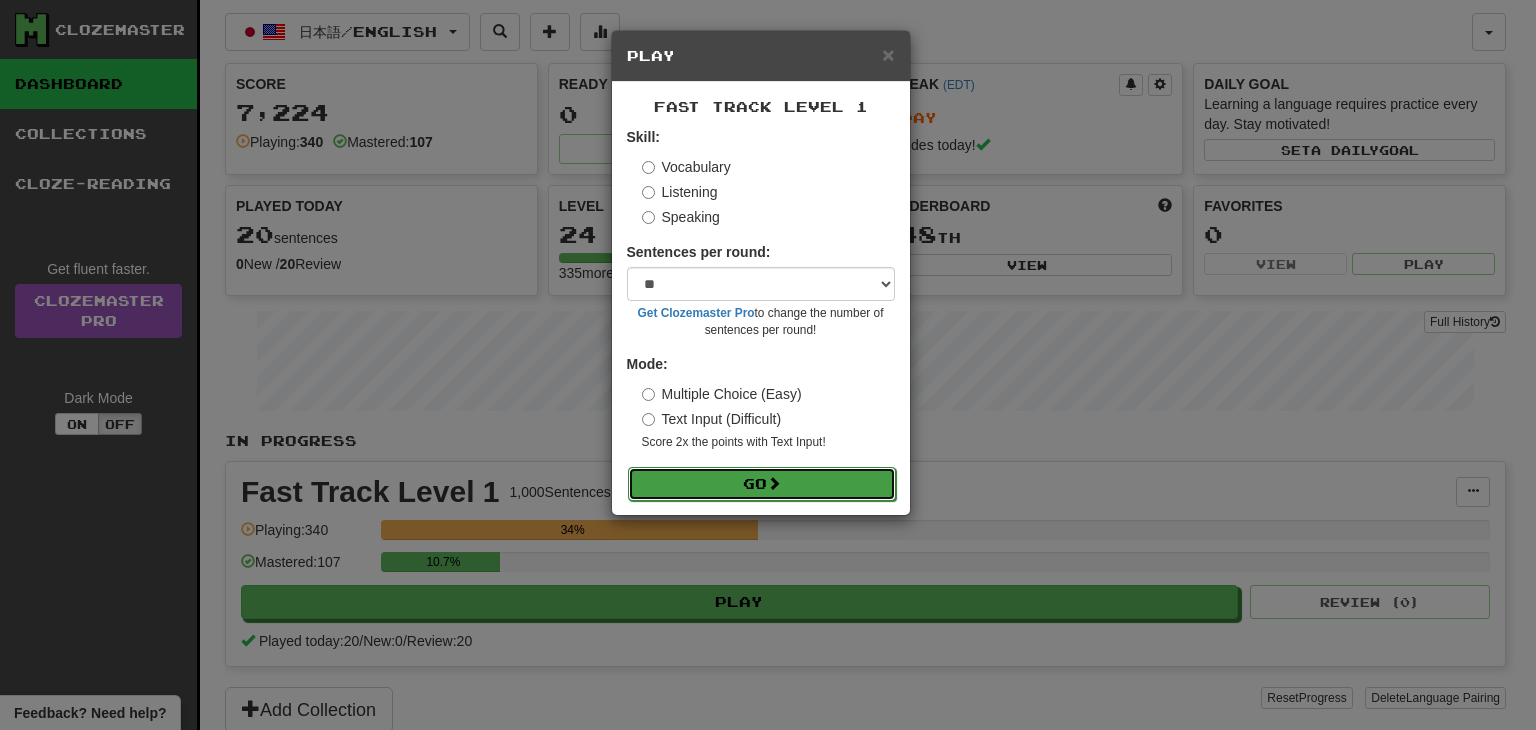 click on "Go" at bounding box center (762, 484) 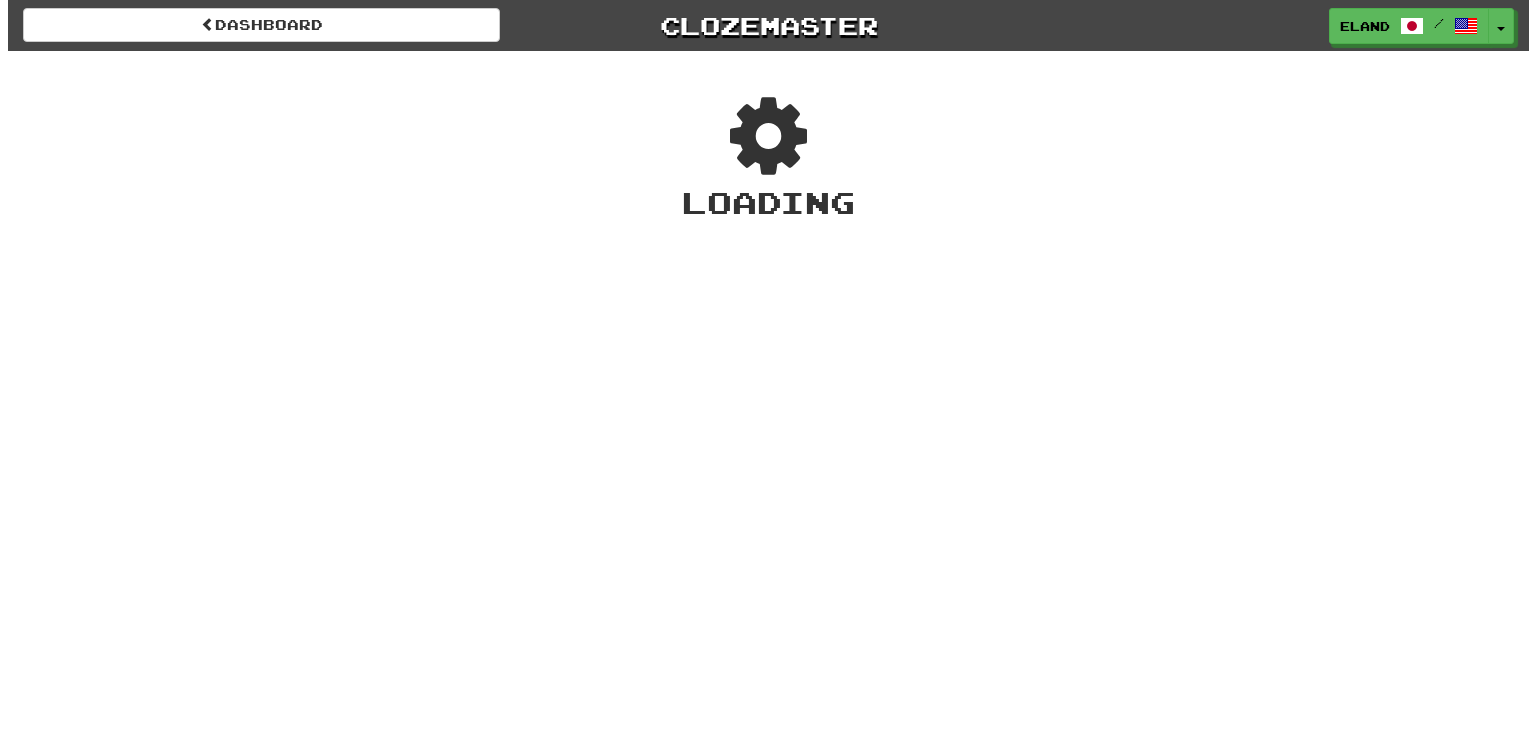 scroll, scrollTop: 0, scrollLeft: 0, axis: both 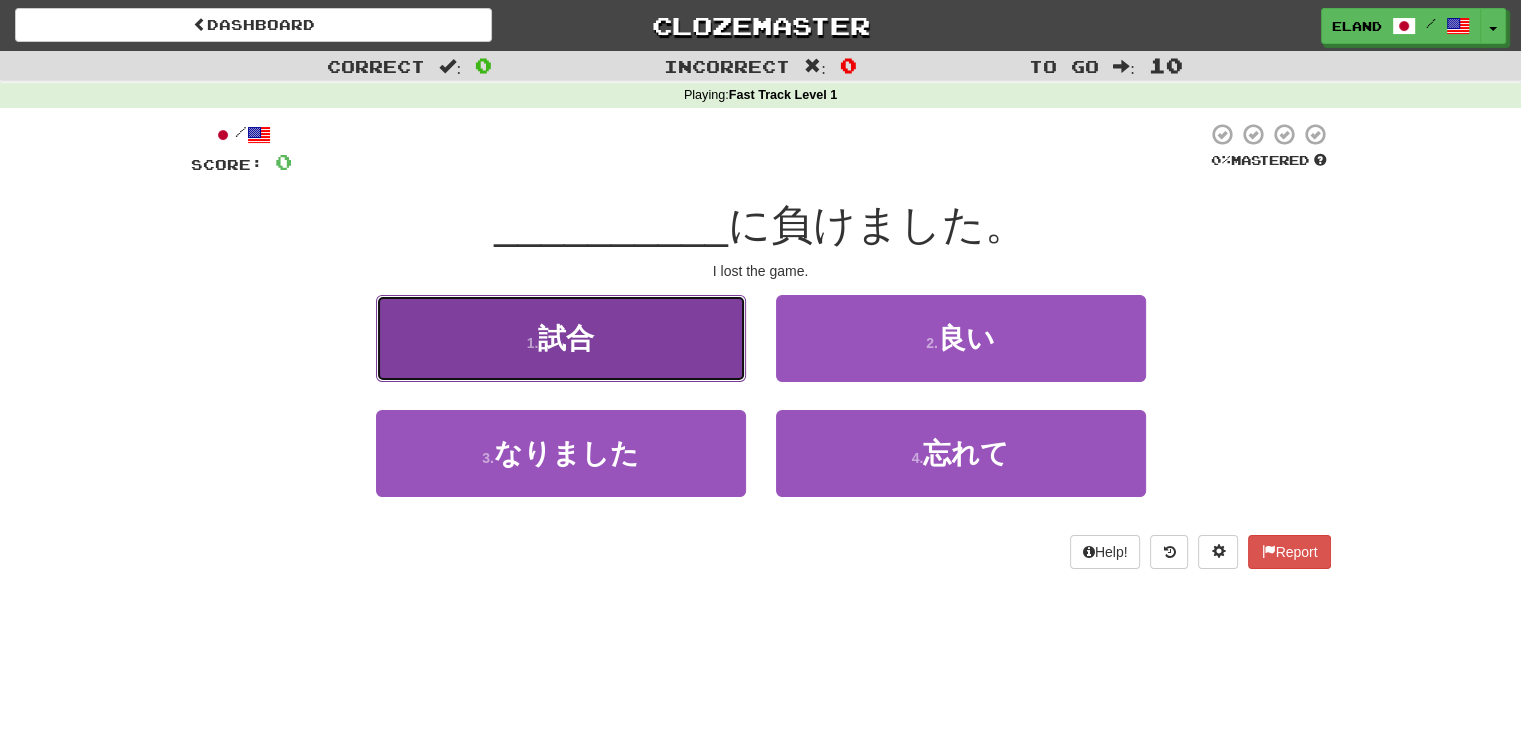 click on "1 .  試合" at bounding box center [561, 338] 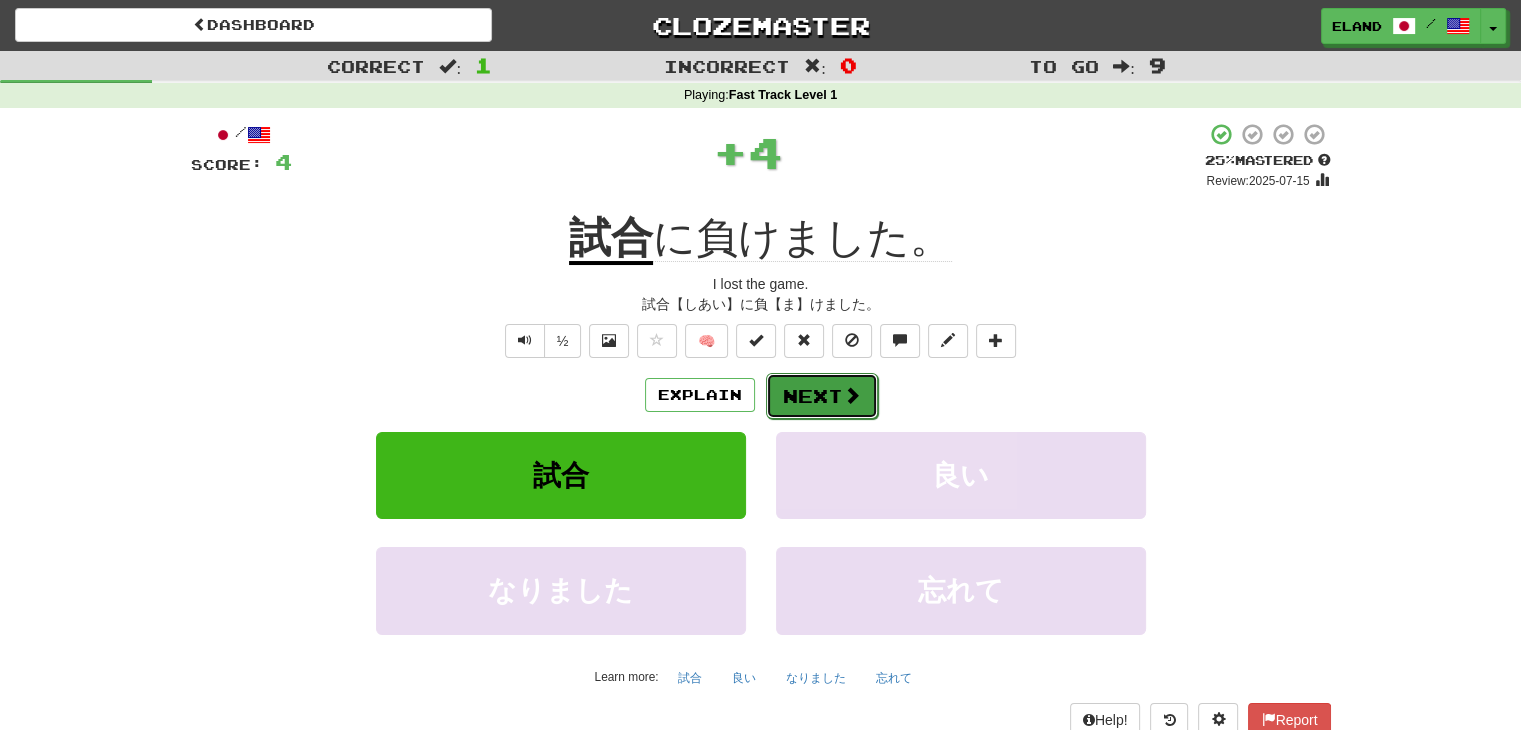 click on "Next" at bounding box center [822, 396] 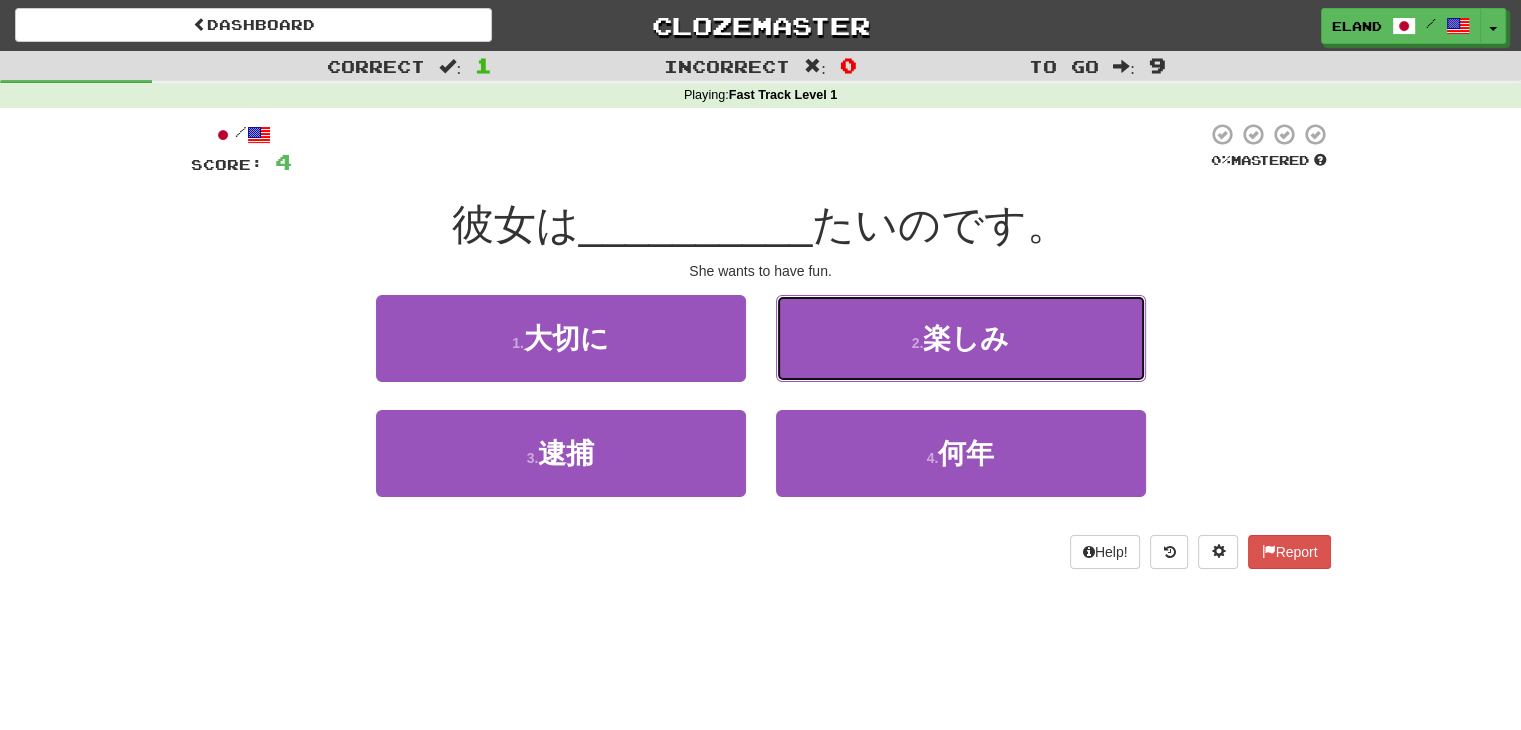 click on "2 .  楽しみ" at bounding box center (961, 338) 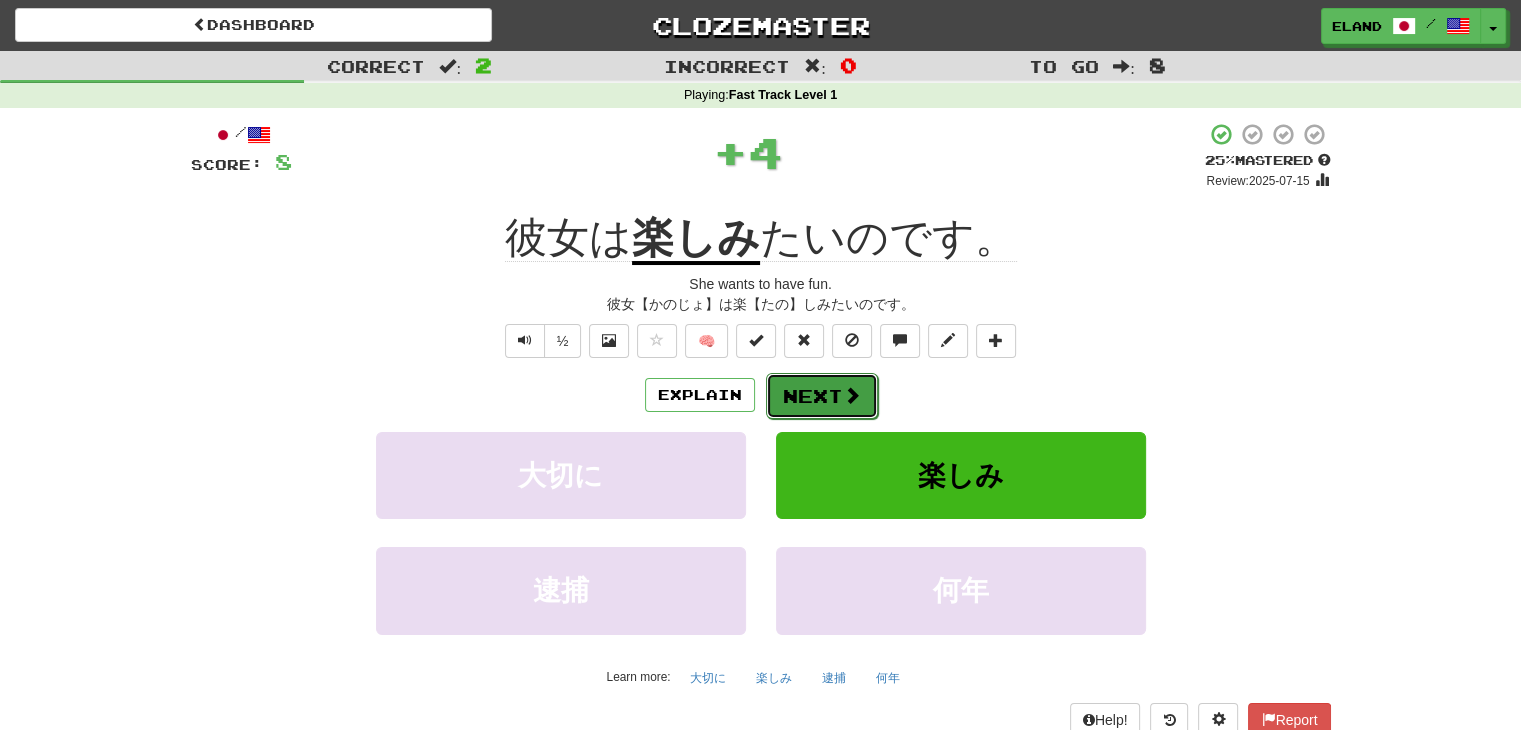 click on "Next" at bounding box center [822, 396] 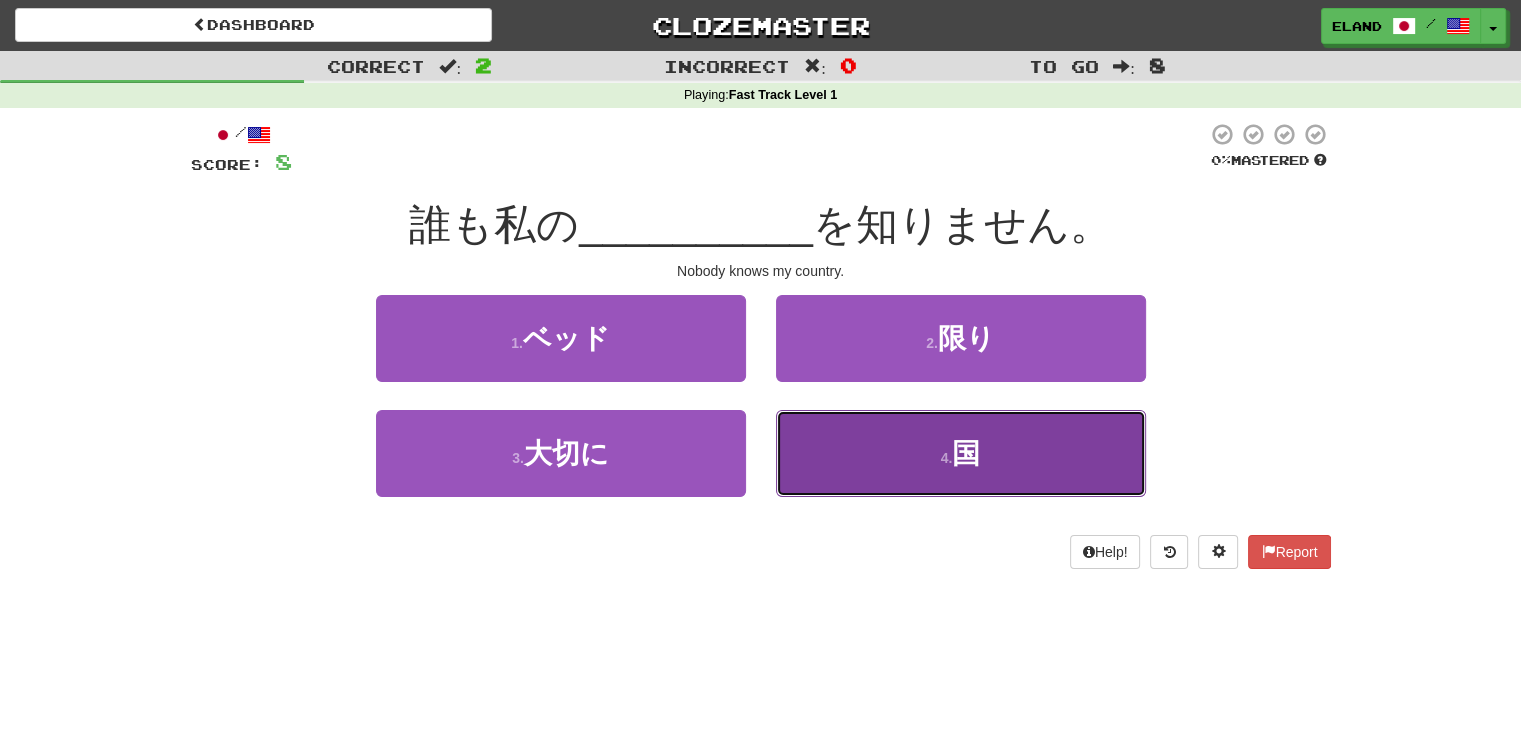 click on "4 .  国" at bounding box center [961, 453] 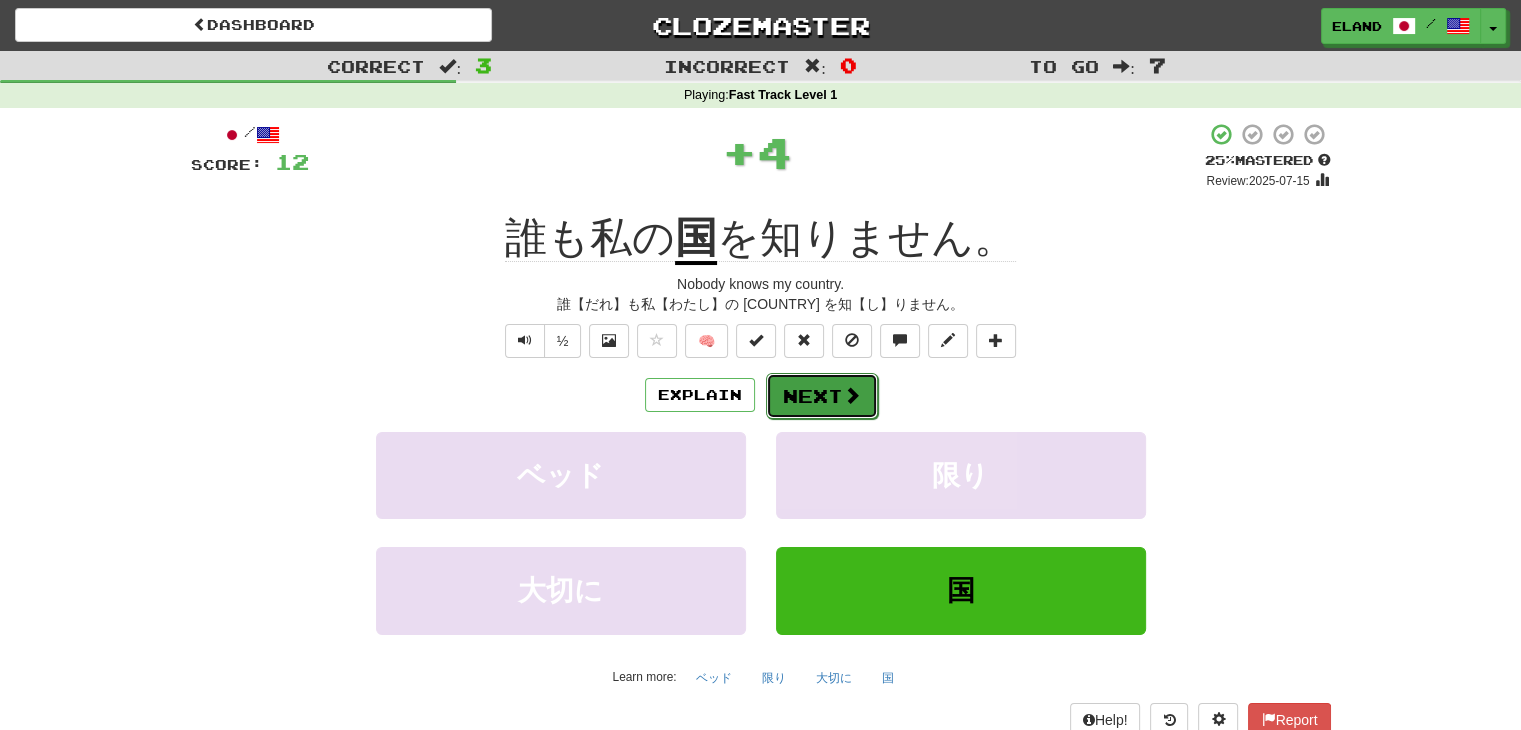 click on "Next" at bounding box center (822, 396) 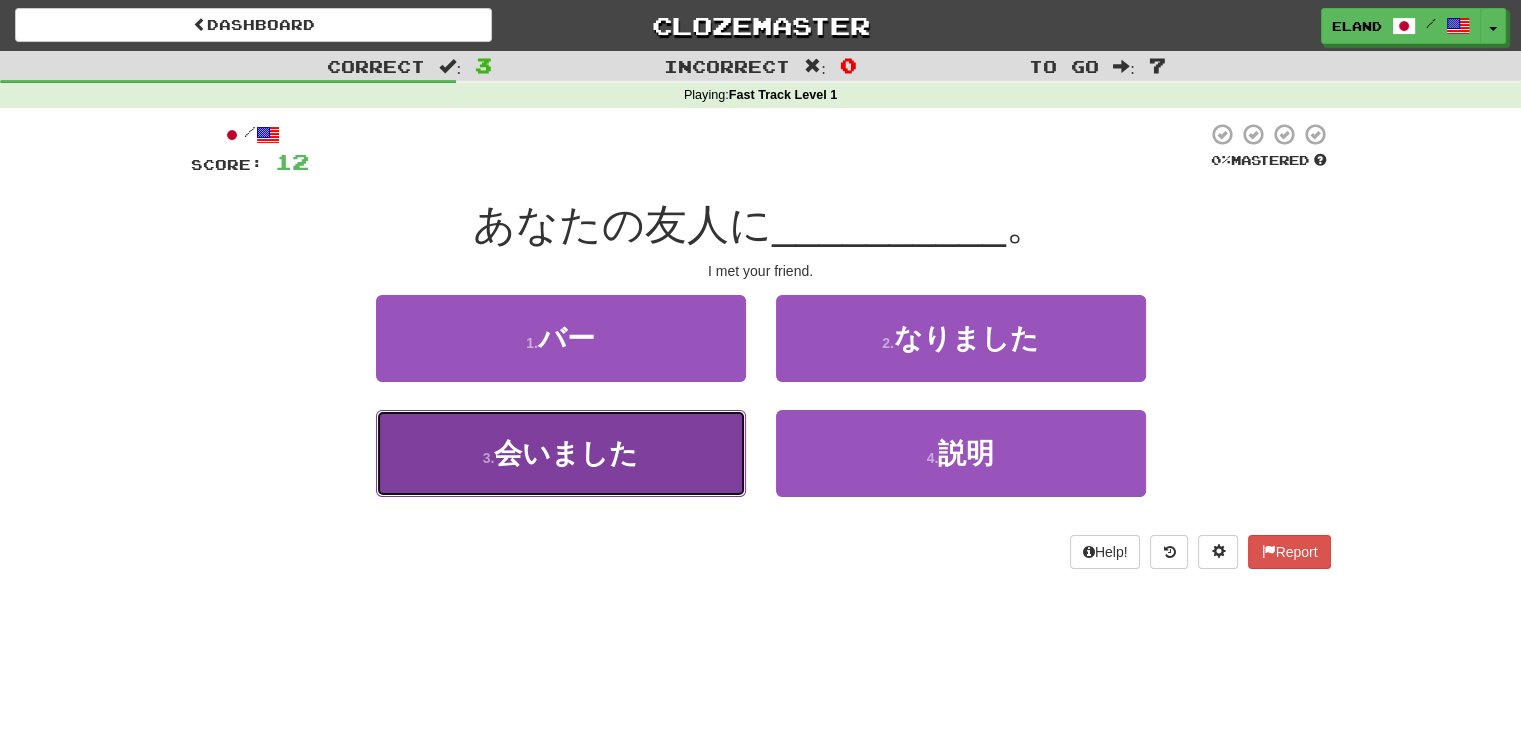 click on "会いました" at bounding box center (566, 453) 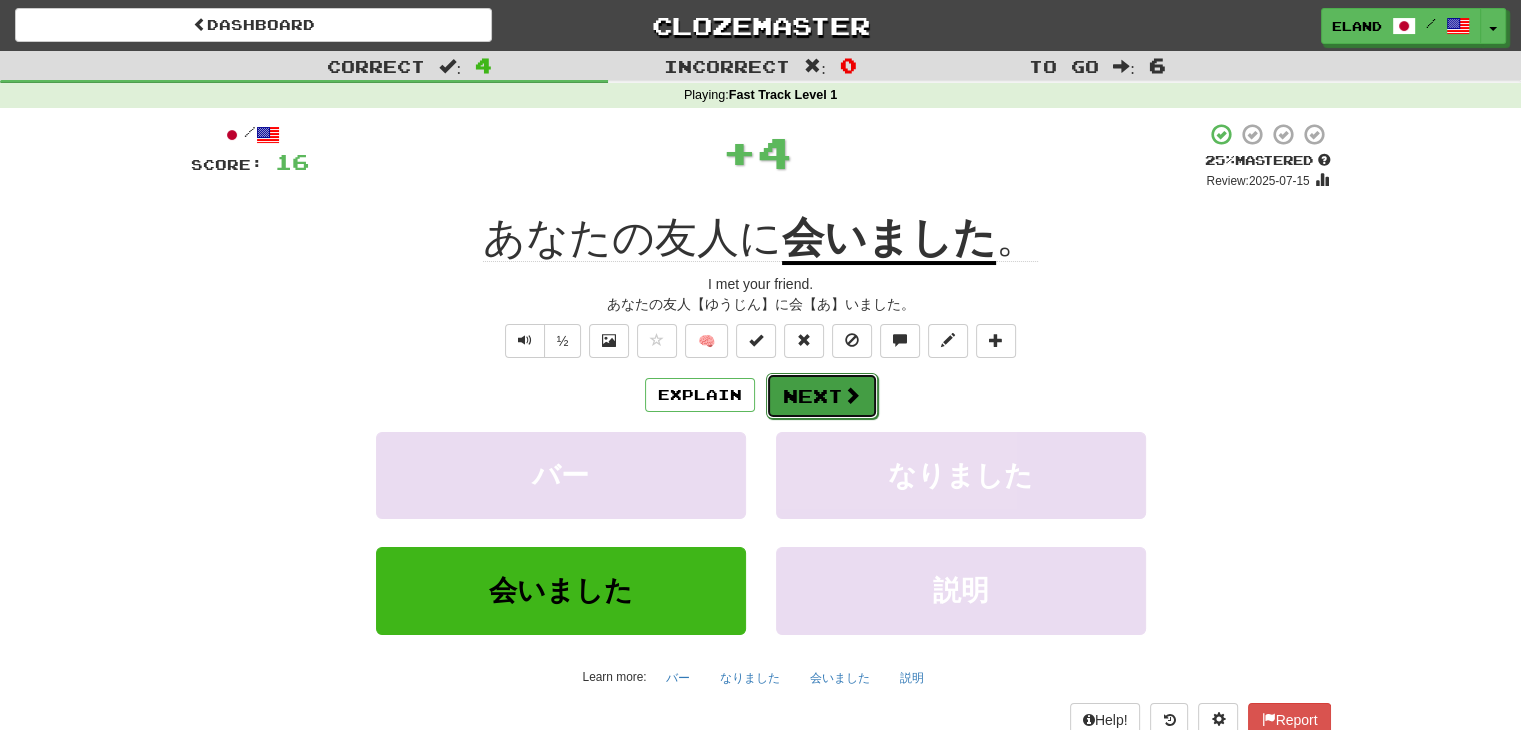 click on "Next" at bounding box center (822, 396) 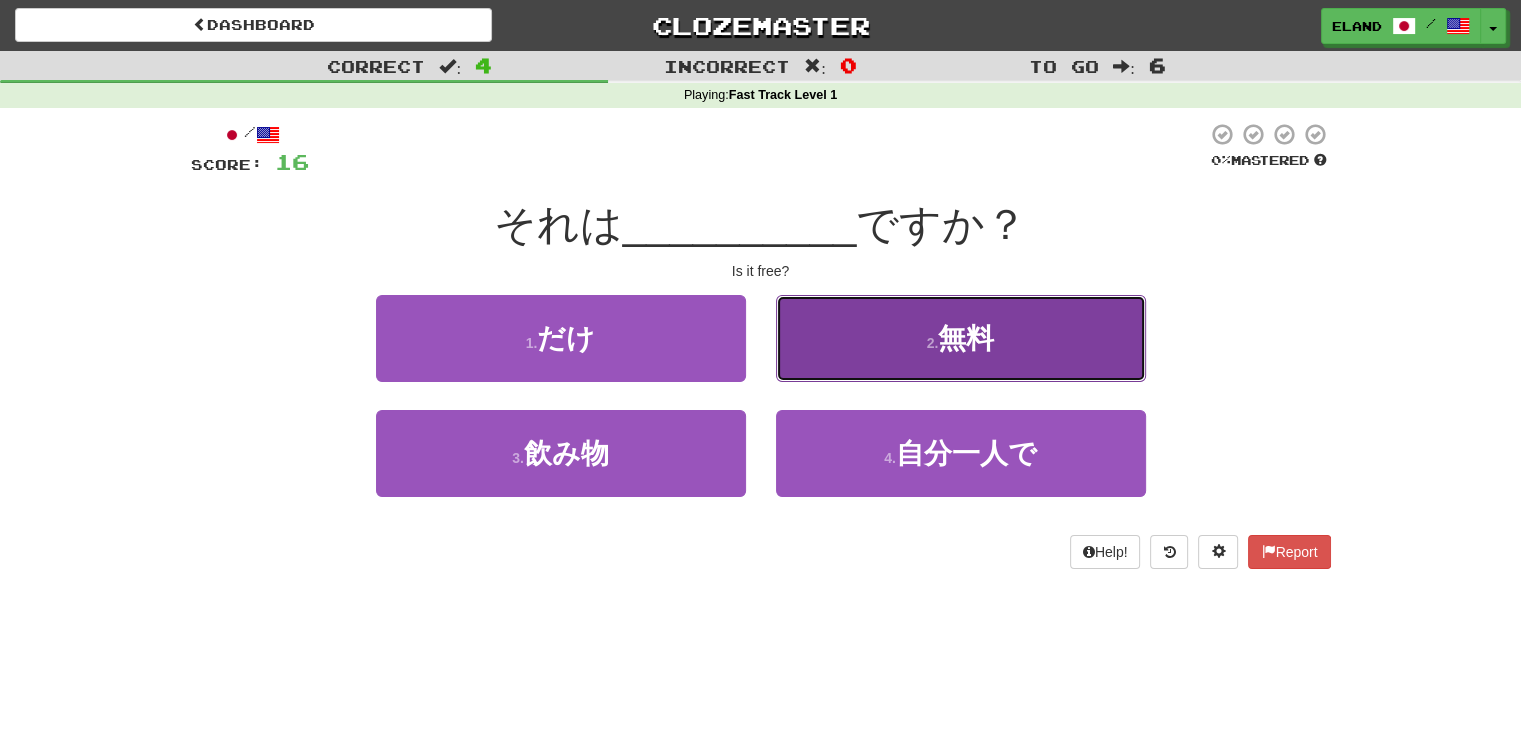 click on "2 .  無料" at bounding box center [961, 338] 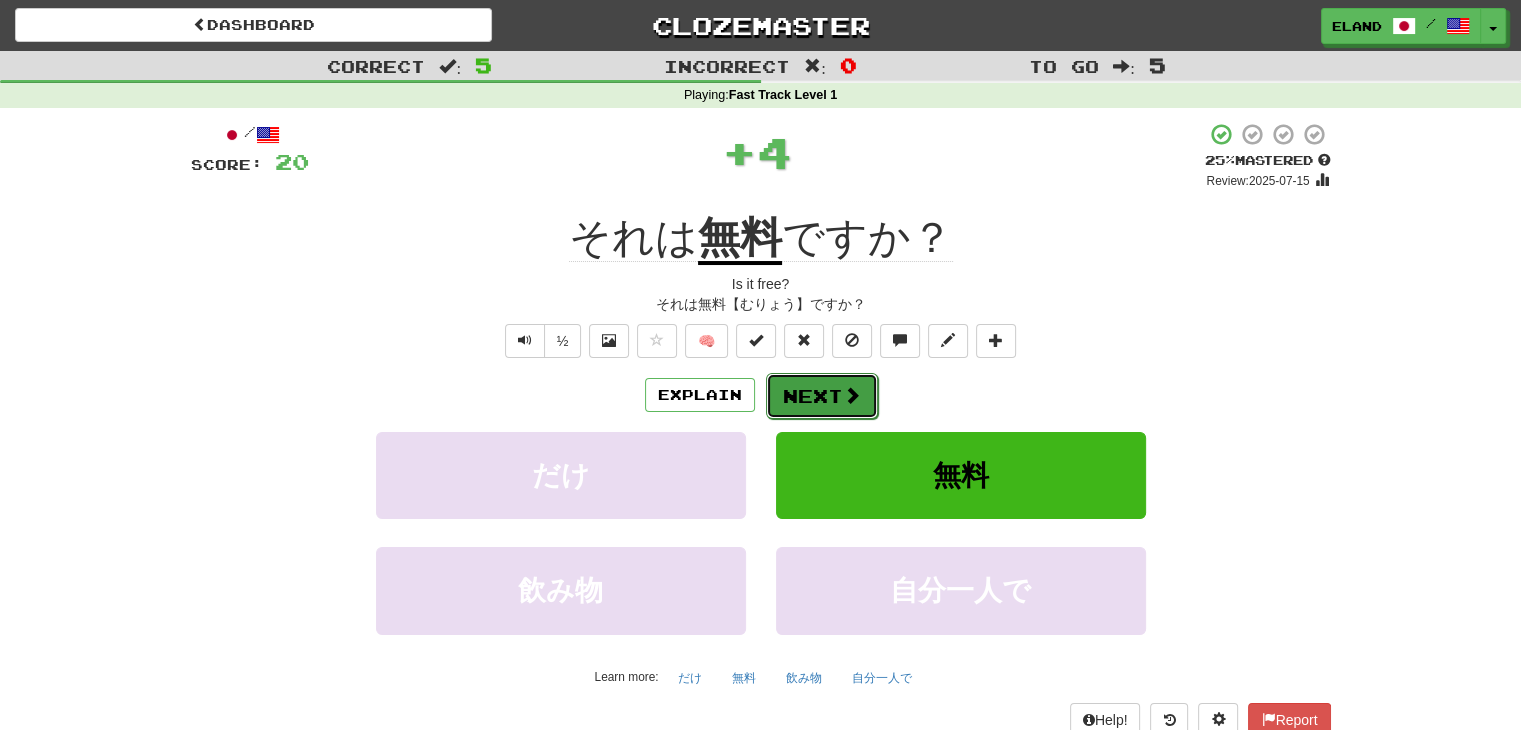 click on "Next" at bounding box center (822, 396) 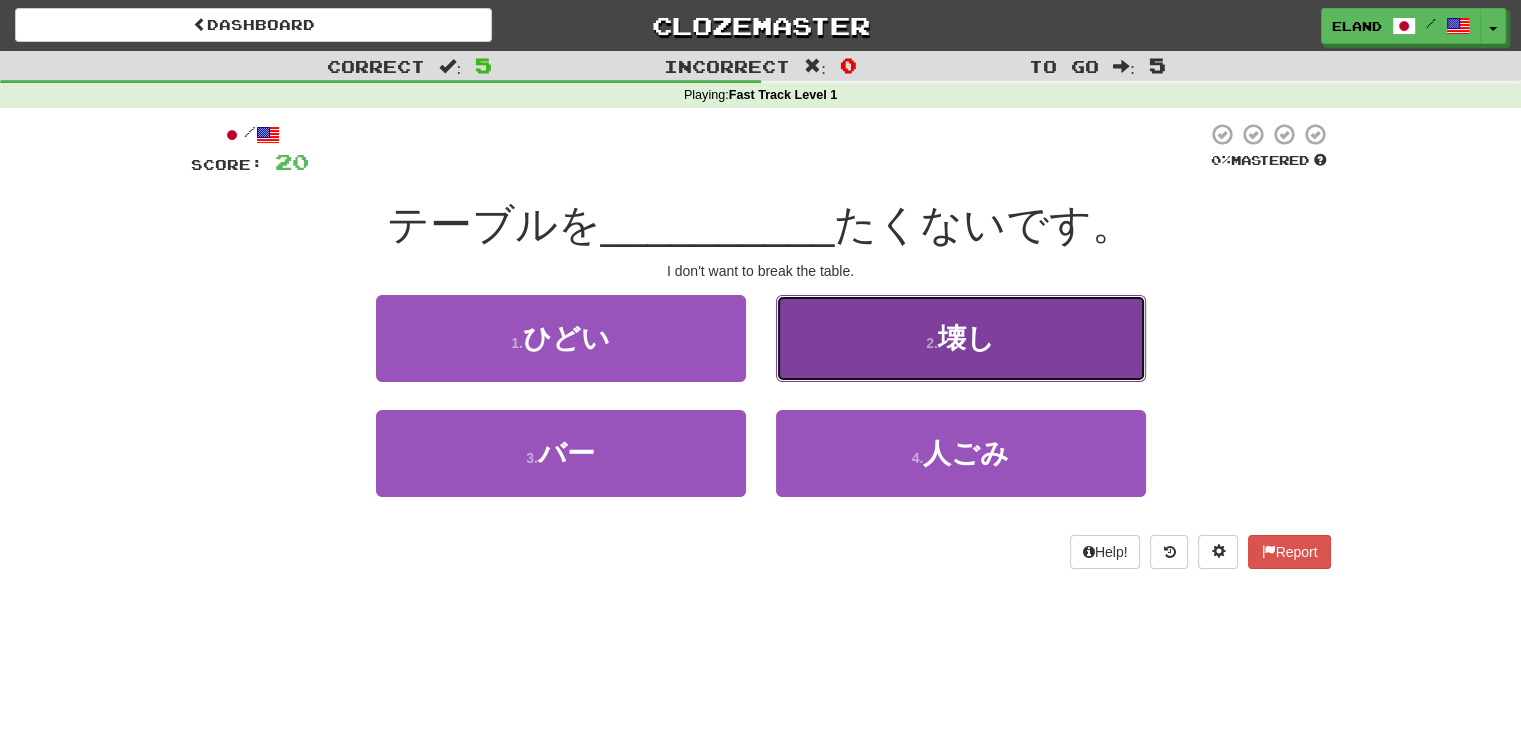 click on "2 .  壊し" at bounding box center [961, 338] 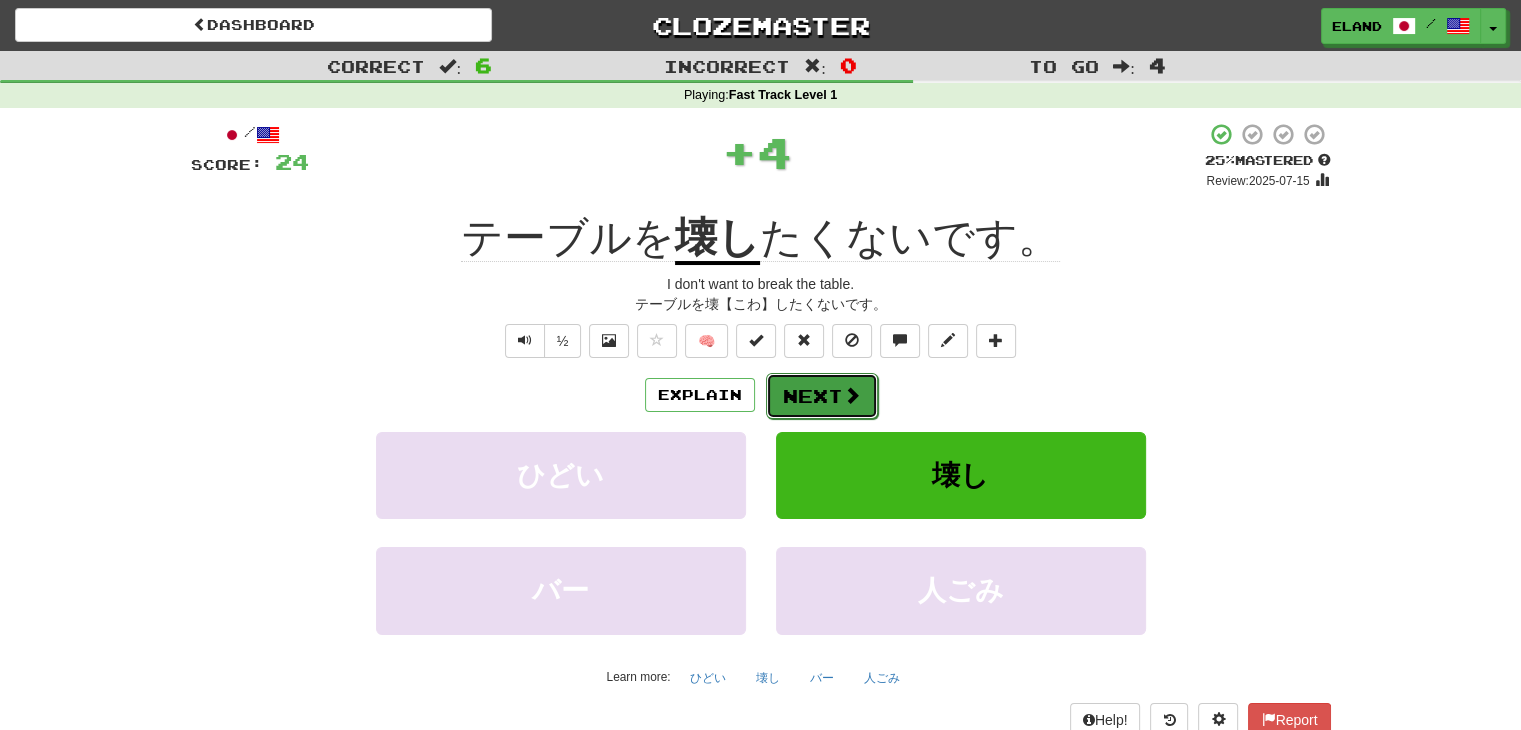 click at bounding box center (852, 395) 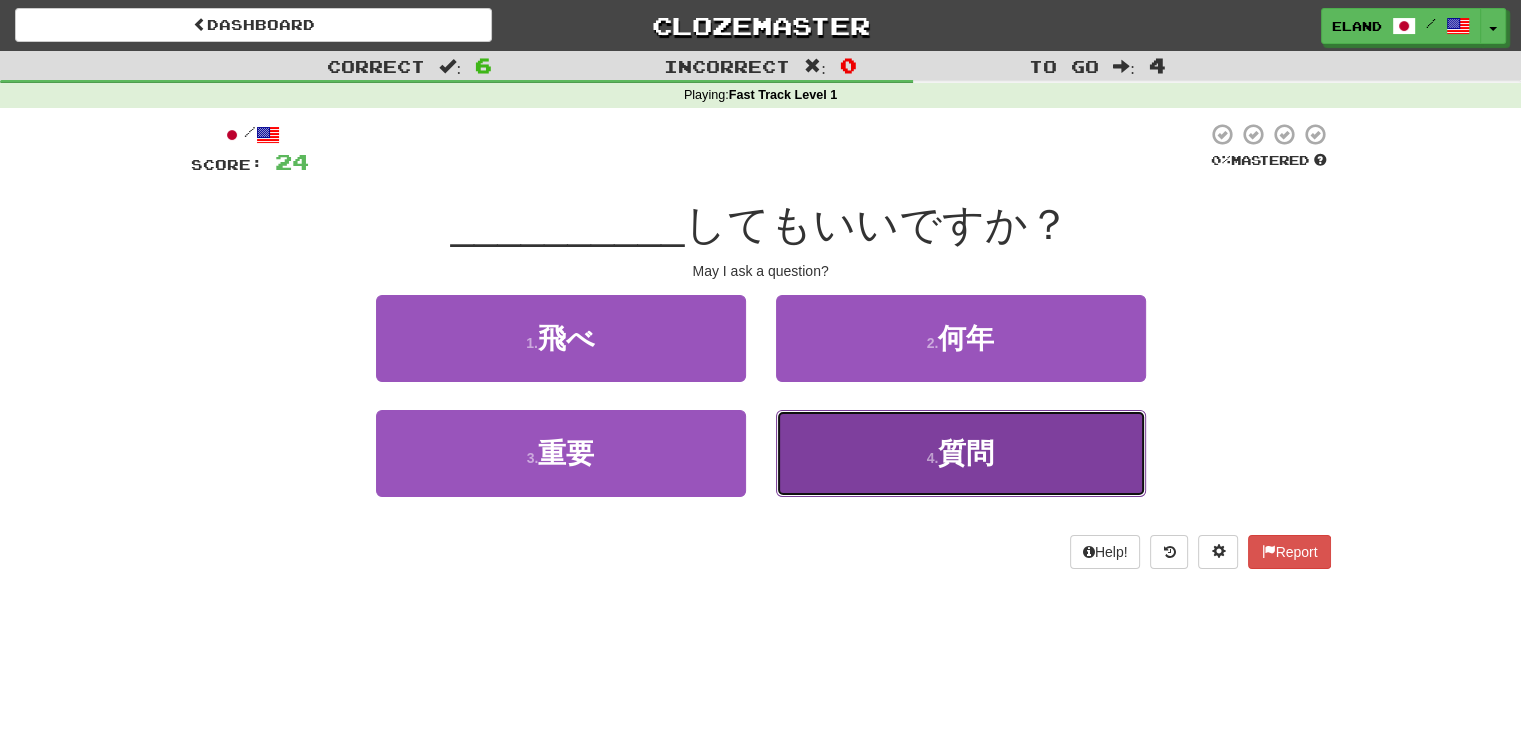 click on "4 ." at bounding box center (933, 458) 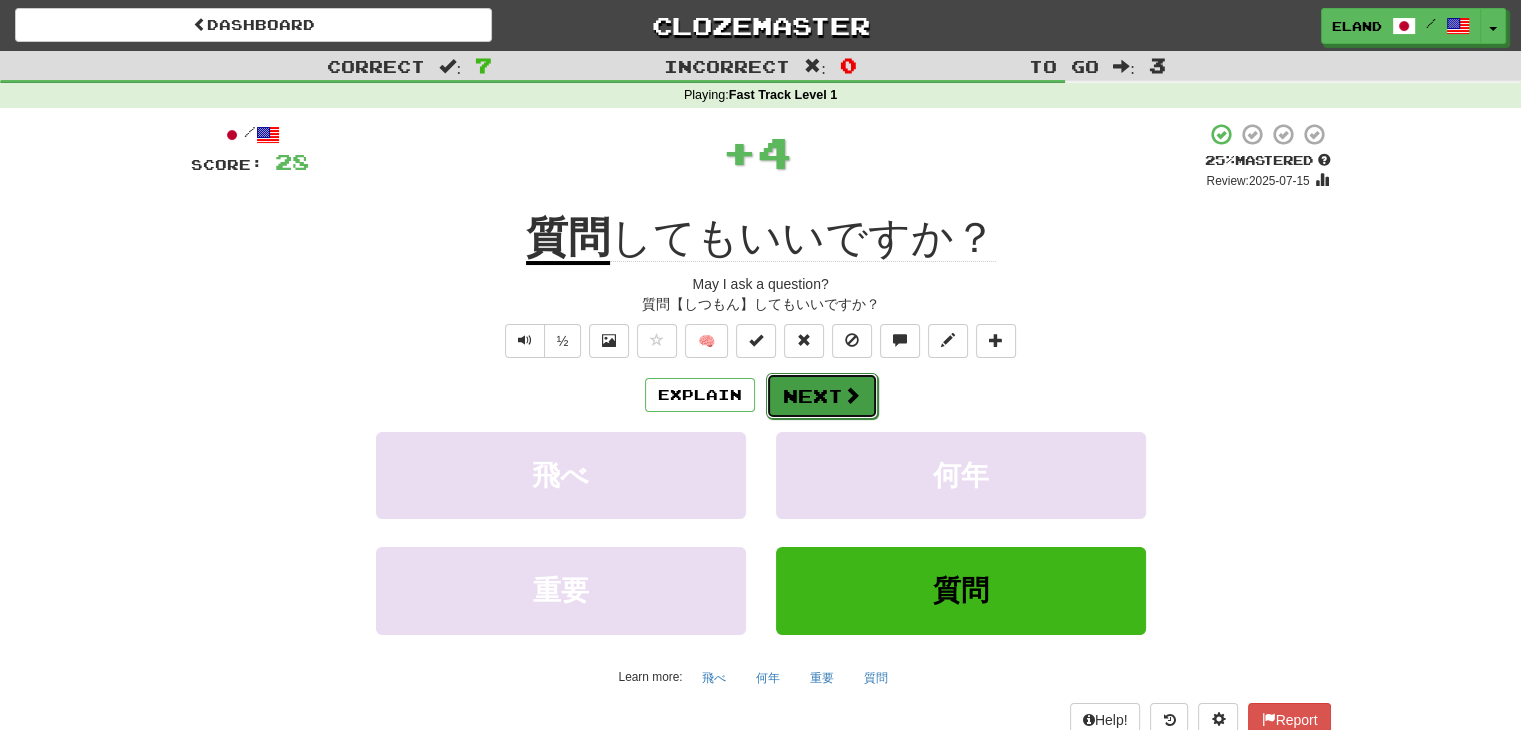 click at bounding box center [852, 395] 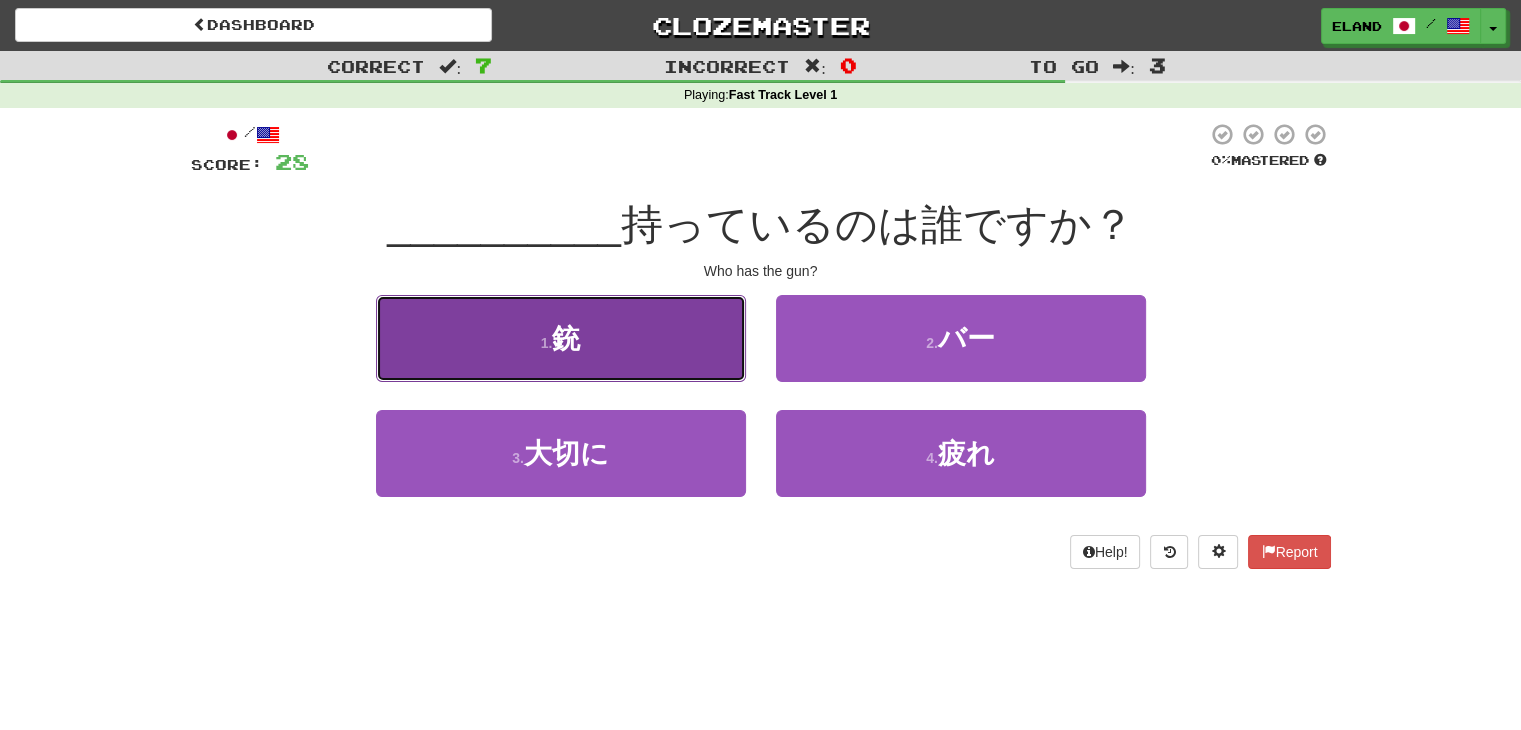 click on "1 .  銃" at bounding box center (561, 338) 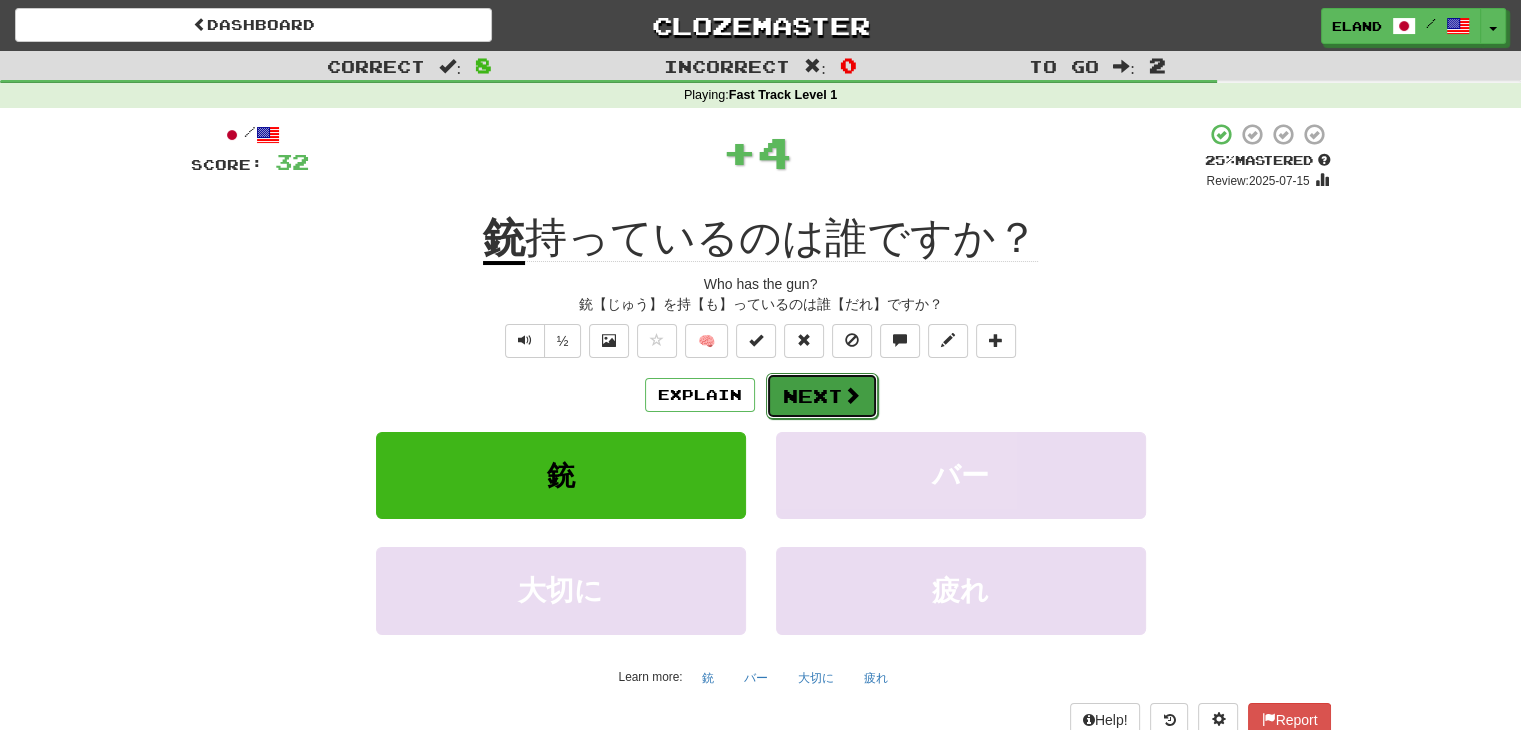 click on "Next" at bounding box center [822, 396] 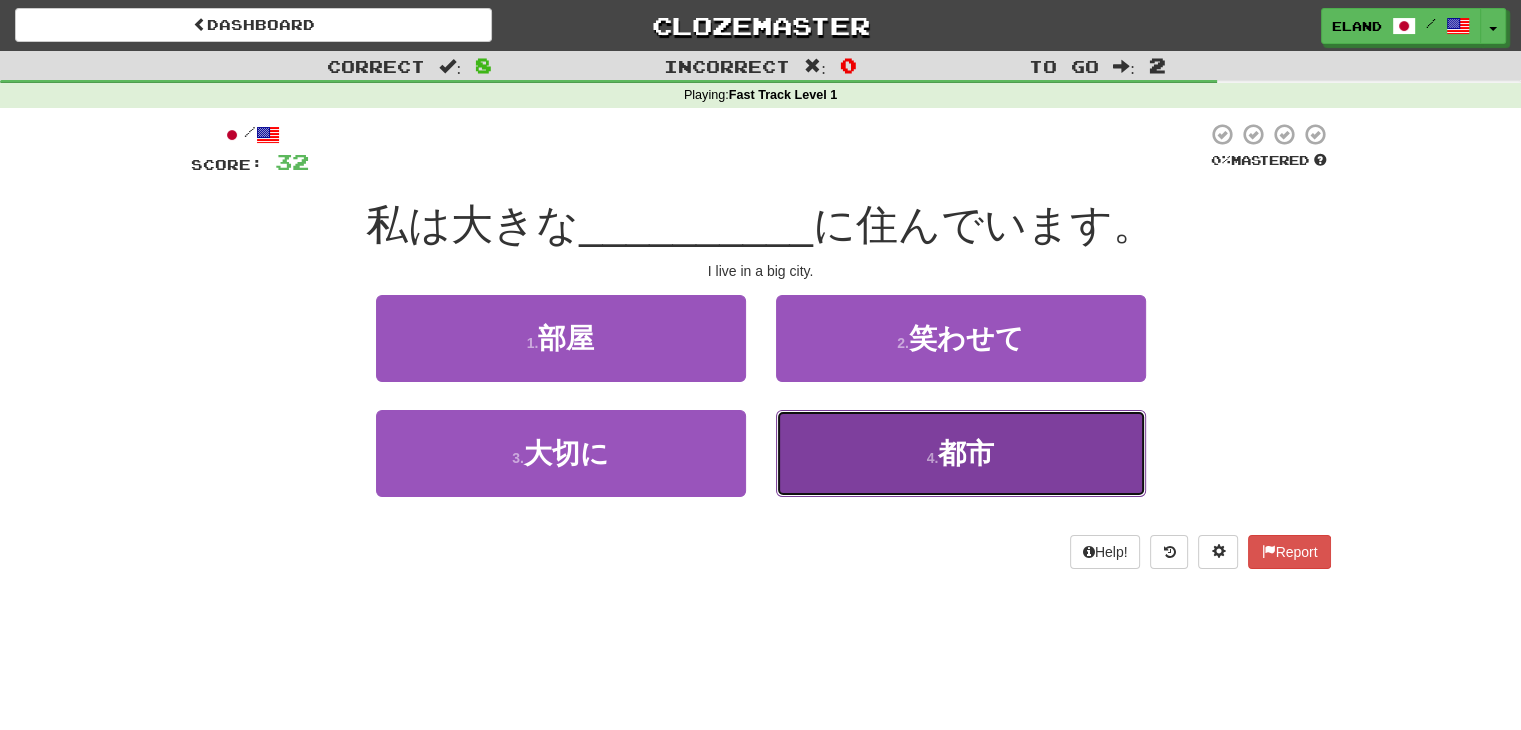 click on "4 . [CITY]" at bounding box center (961, 453) 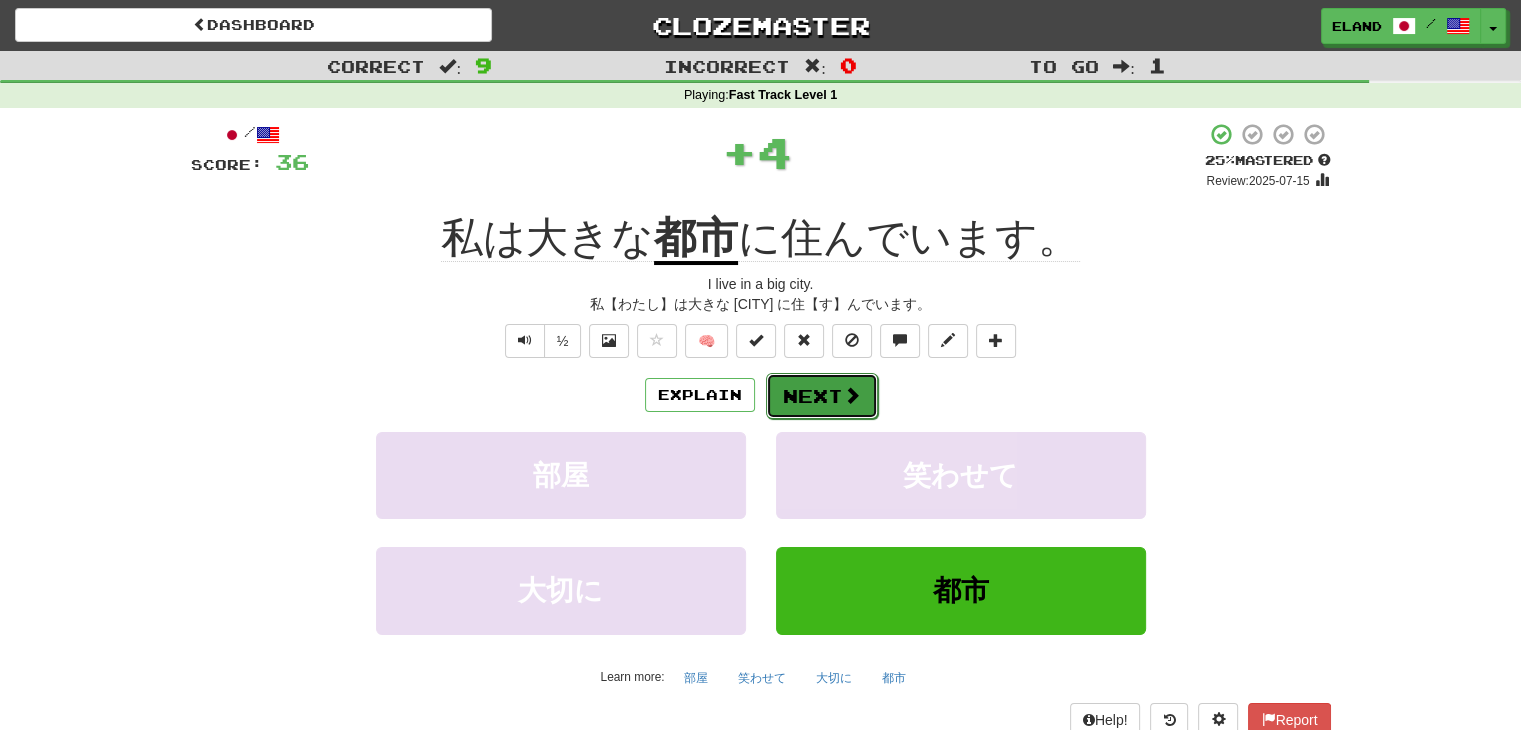 click at bounding box center [852, 395] 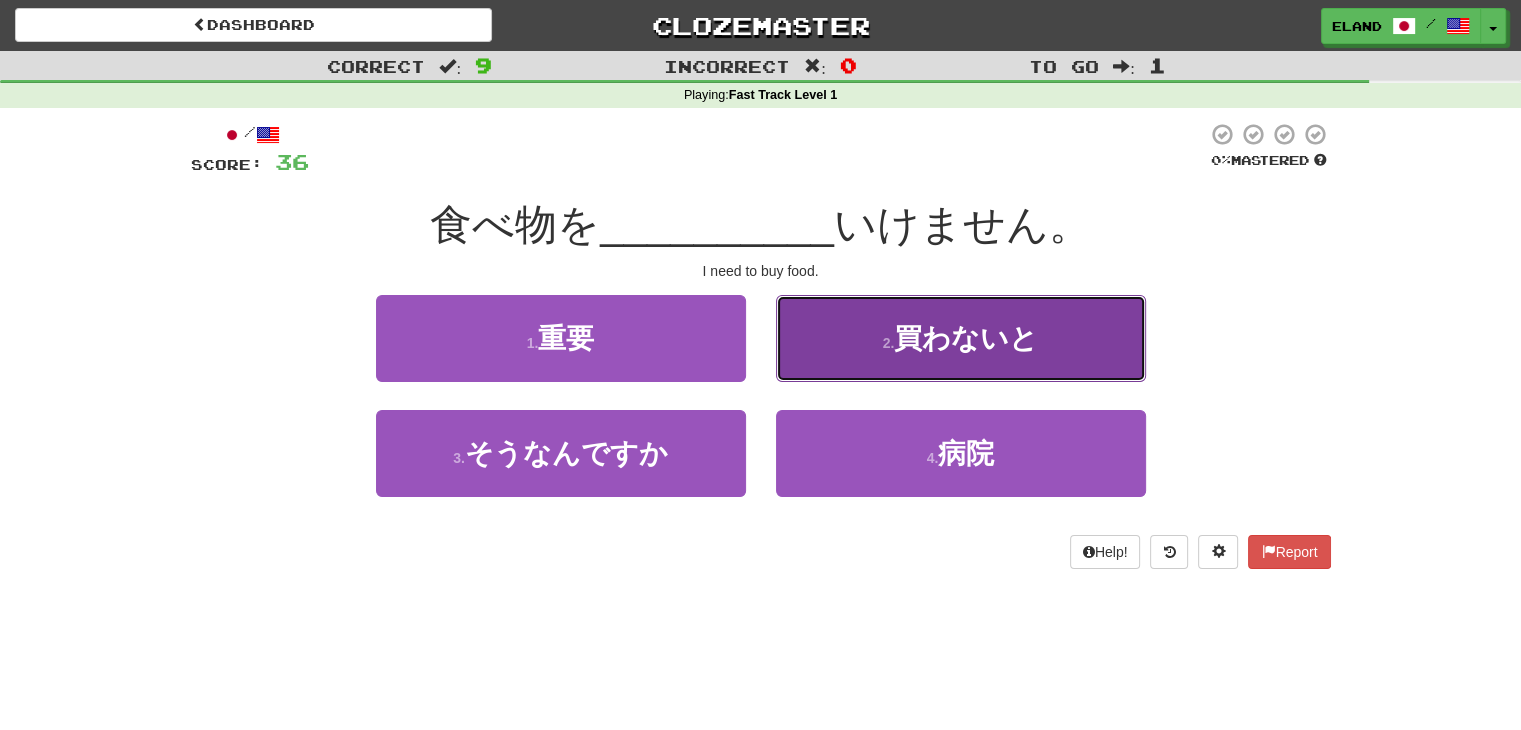click on "2 .  買わないと" at bounding box center (961, 338) 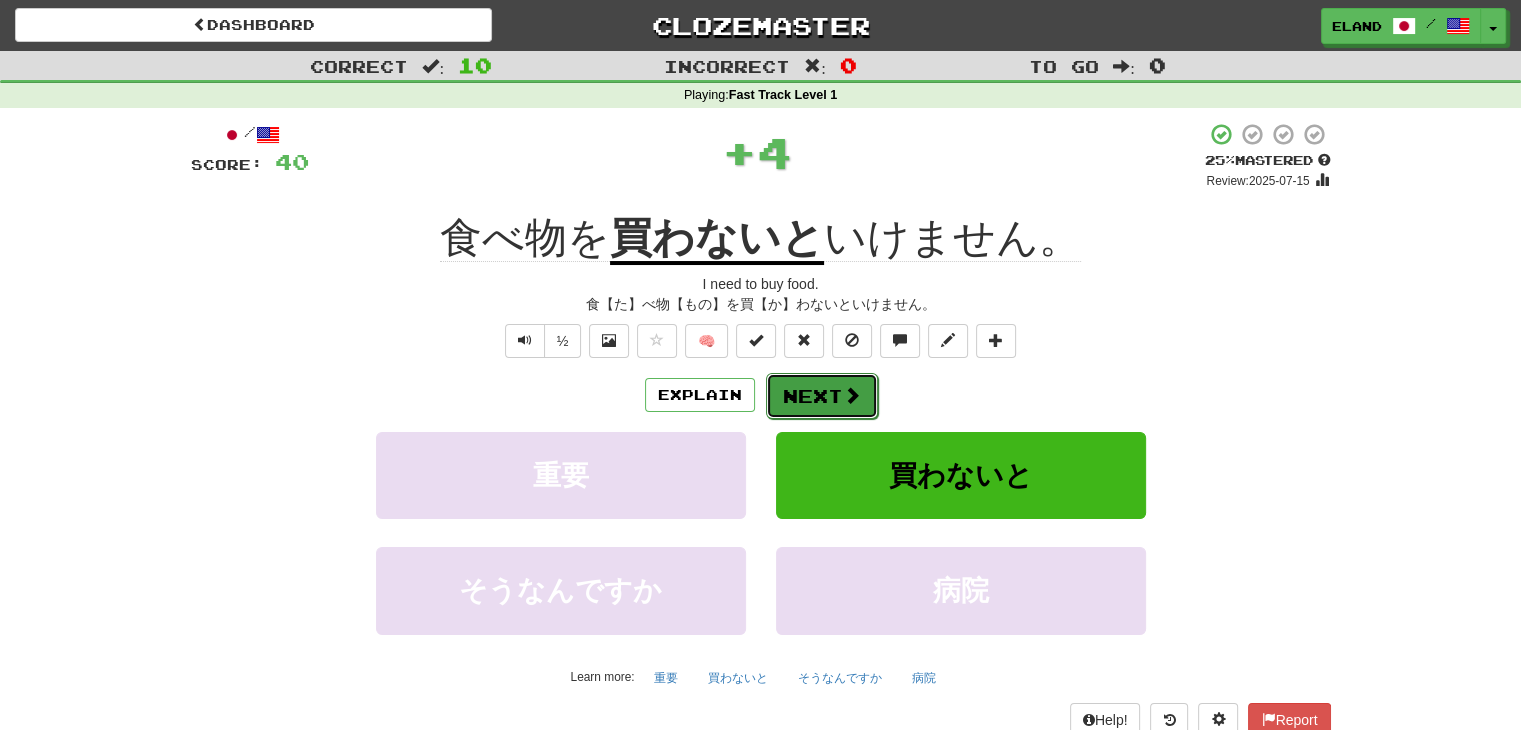 click on "Next" at bounding box center [822, 396] 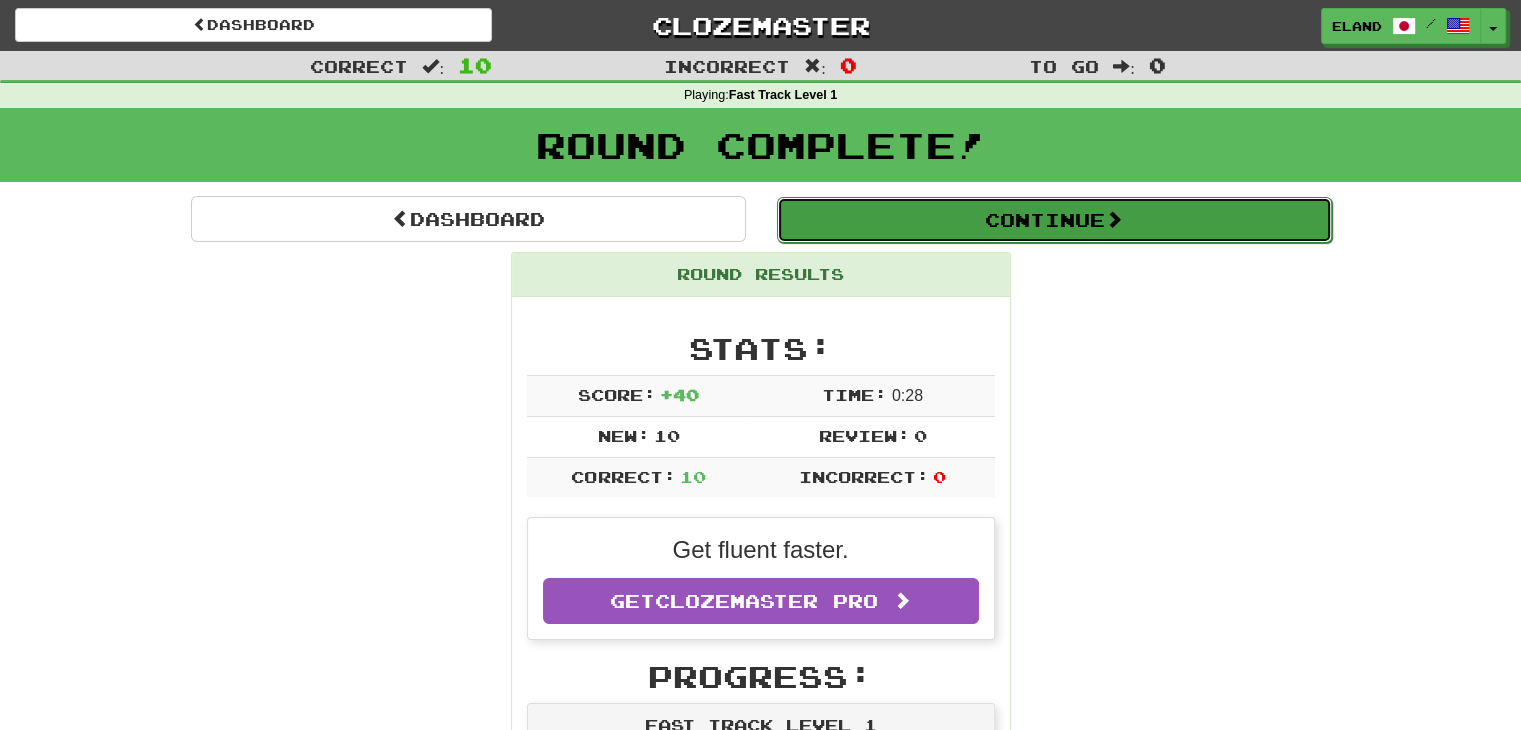 click on "Continue" at bounding box center [1054, 220] 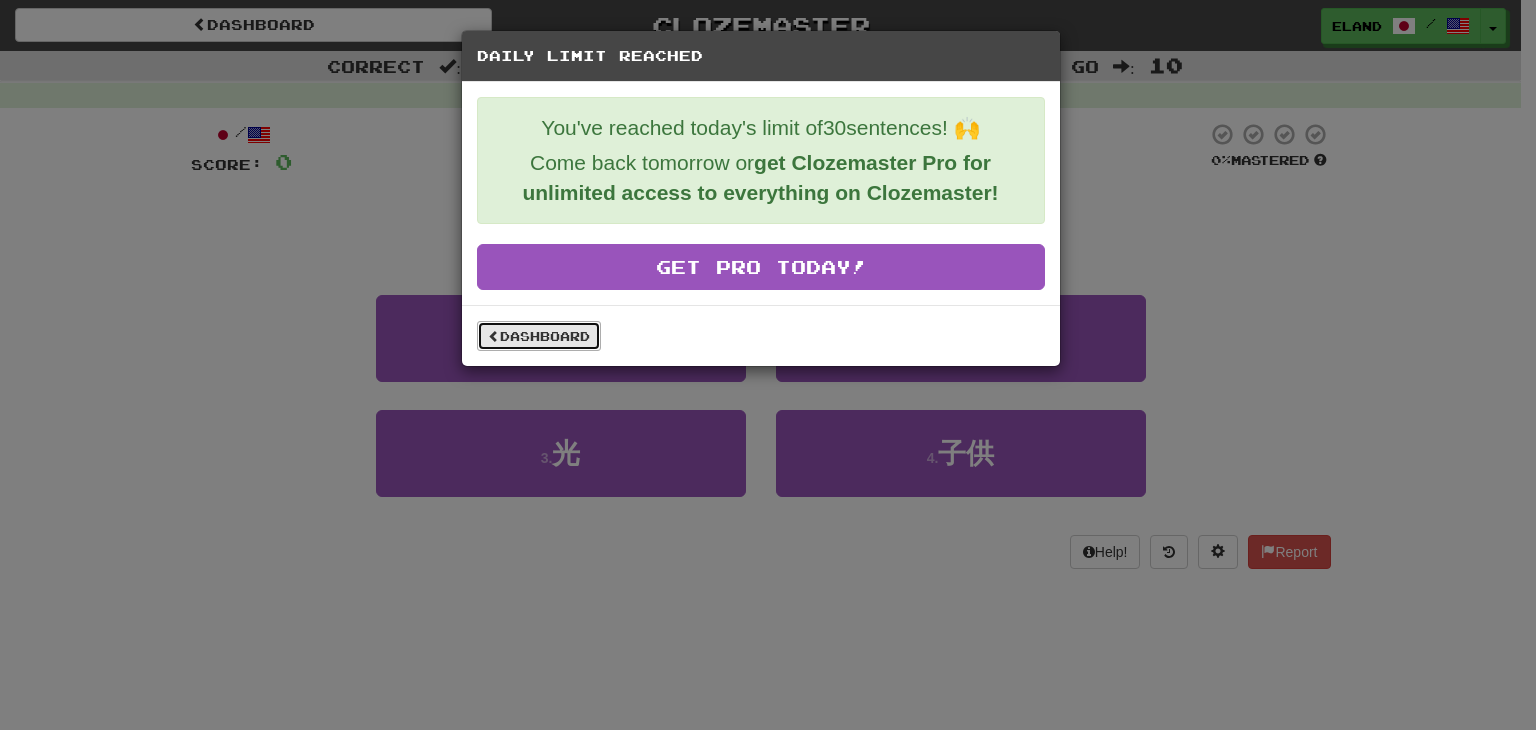 click on "Dashboard" at bounding box center (539, 336) 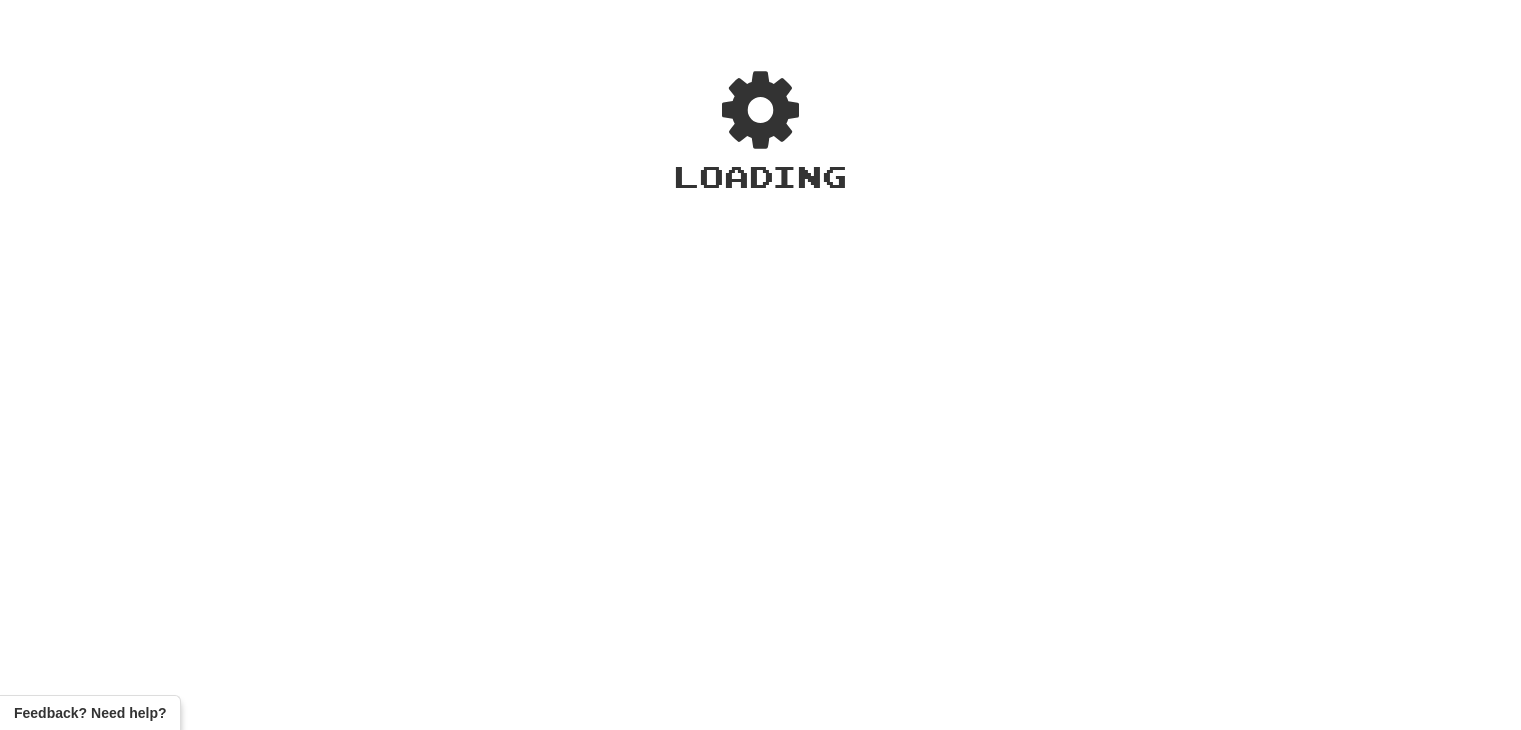 scroll, scrollTop: 0, scrollLeft: 0, axis: both 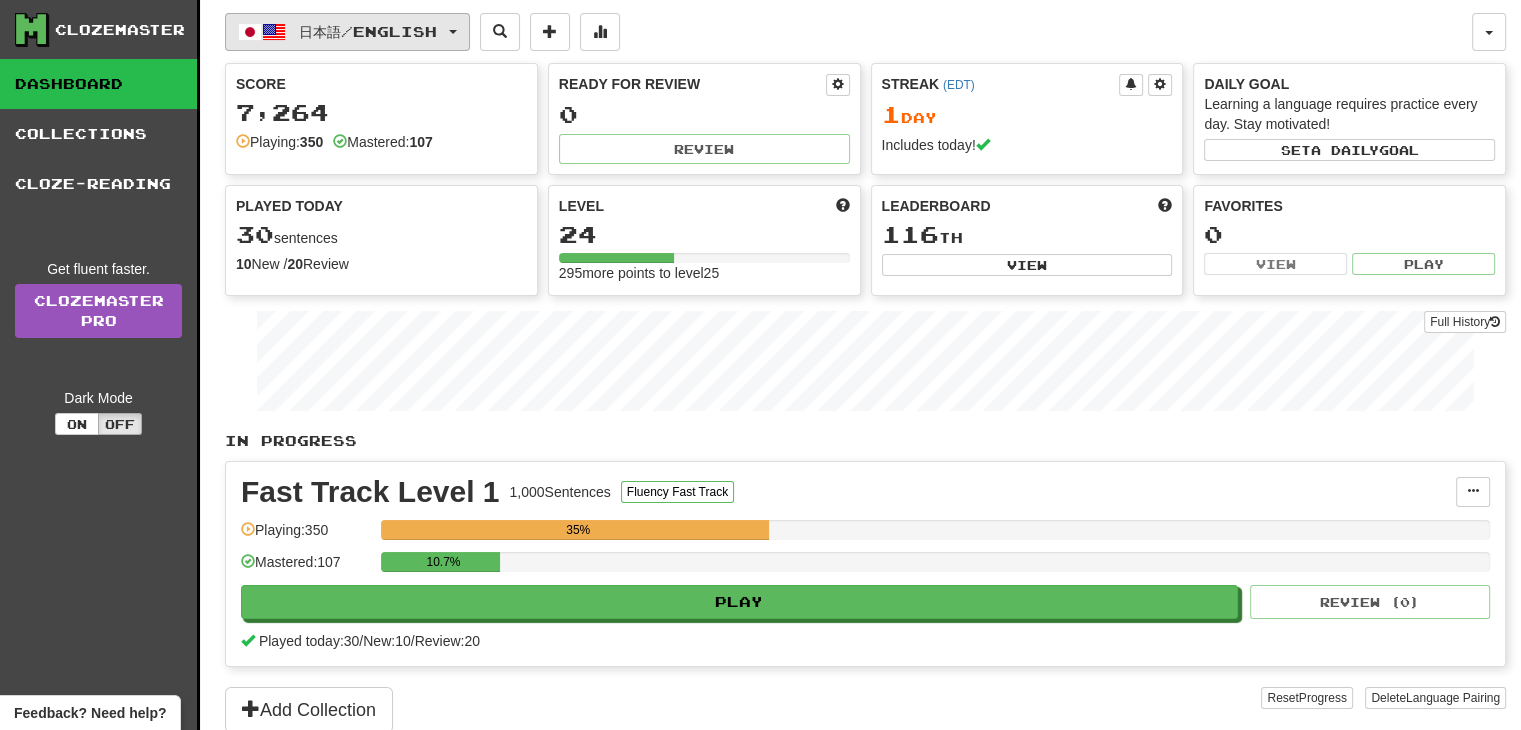 click on "日本語  /  English" 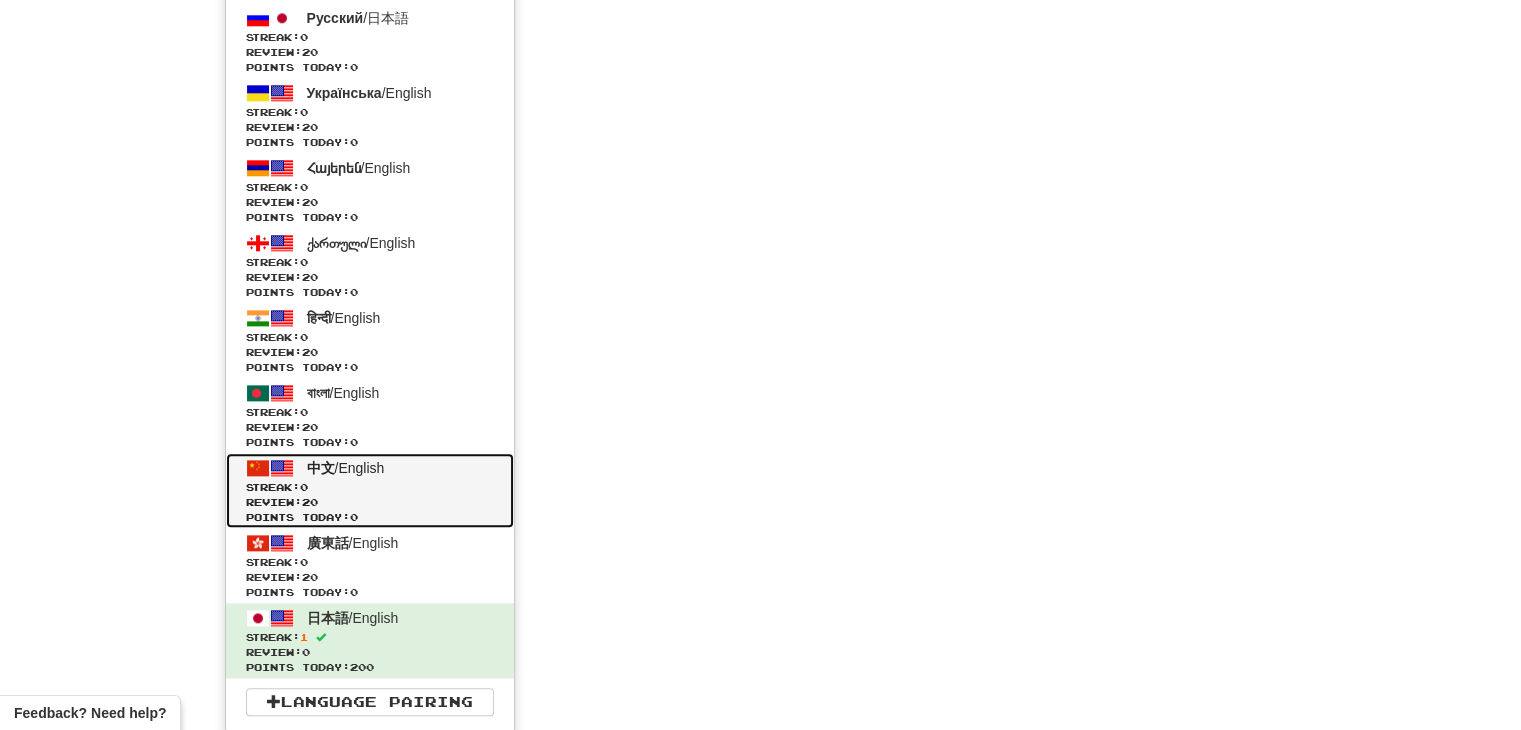 click on "Streak:  0" 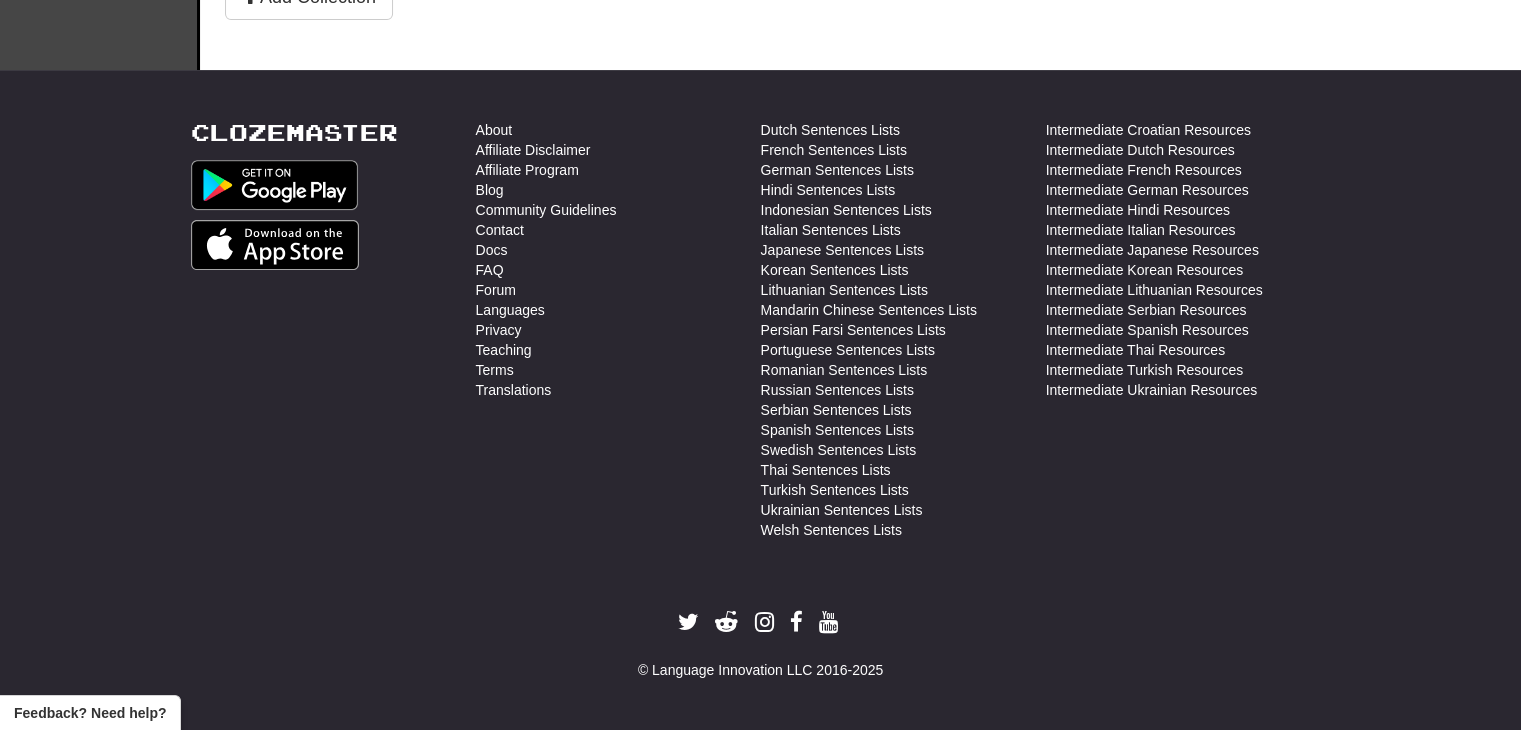 scroll, scrollTop: 710, scrollLeft: 0, axis: vertical 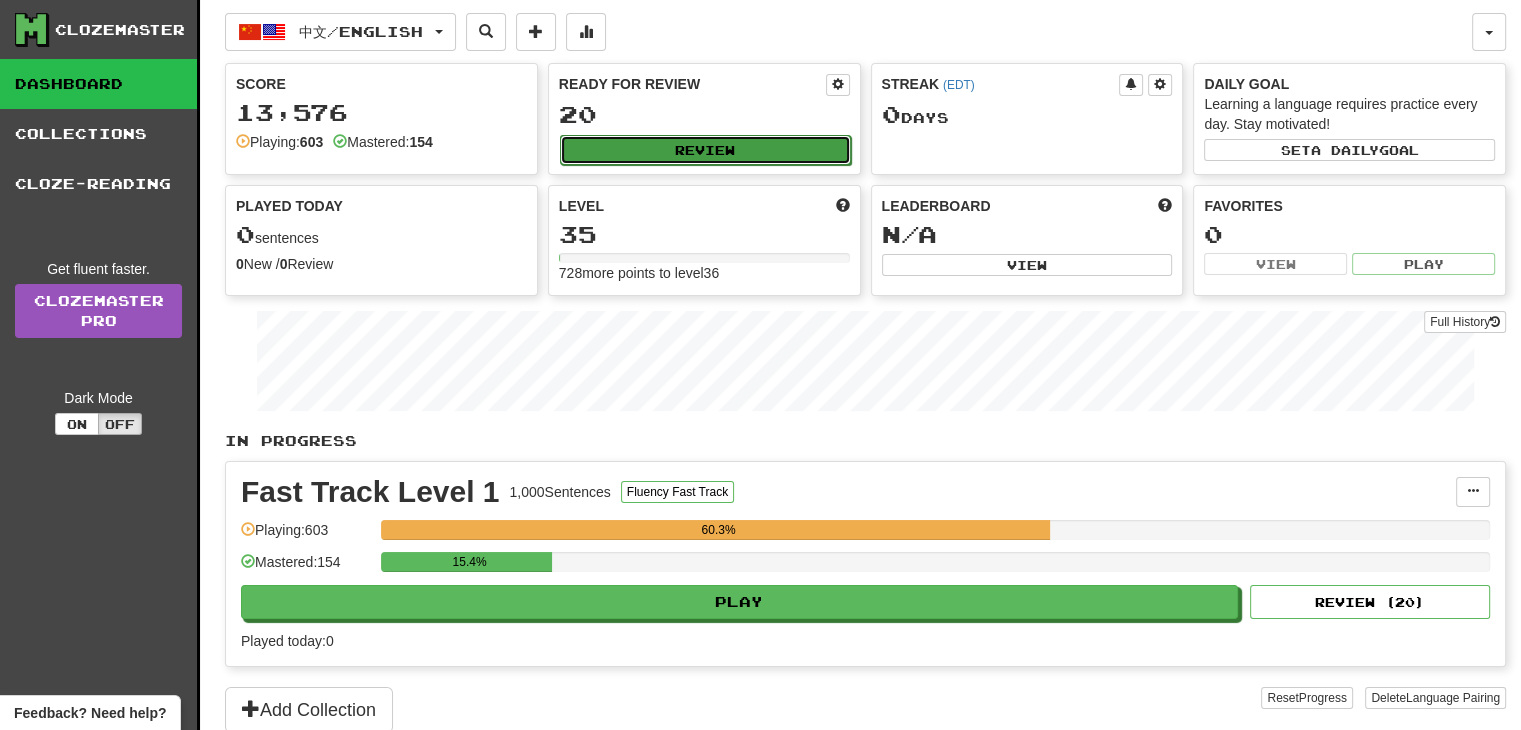 click on "Review" 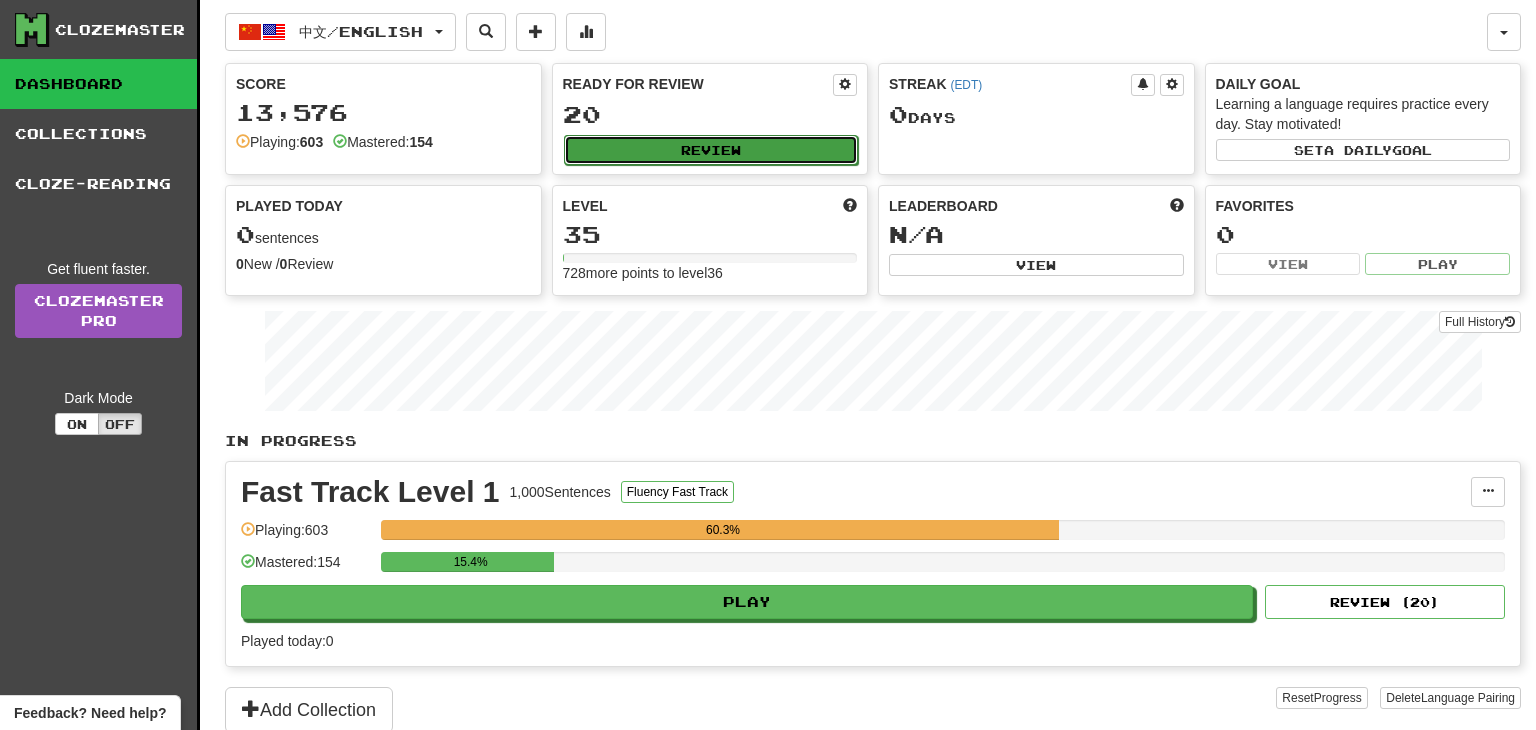 select on "**" 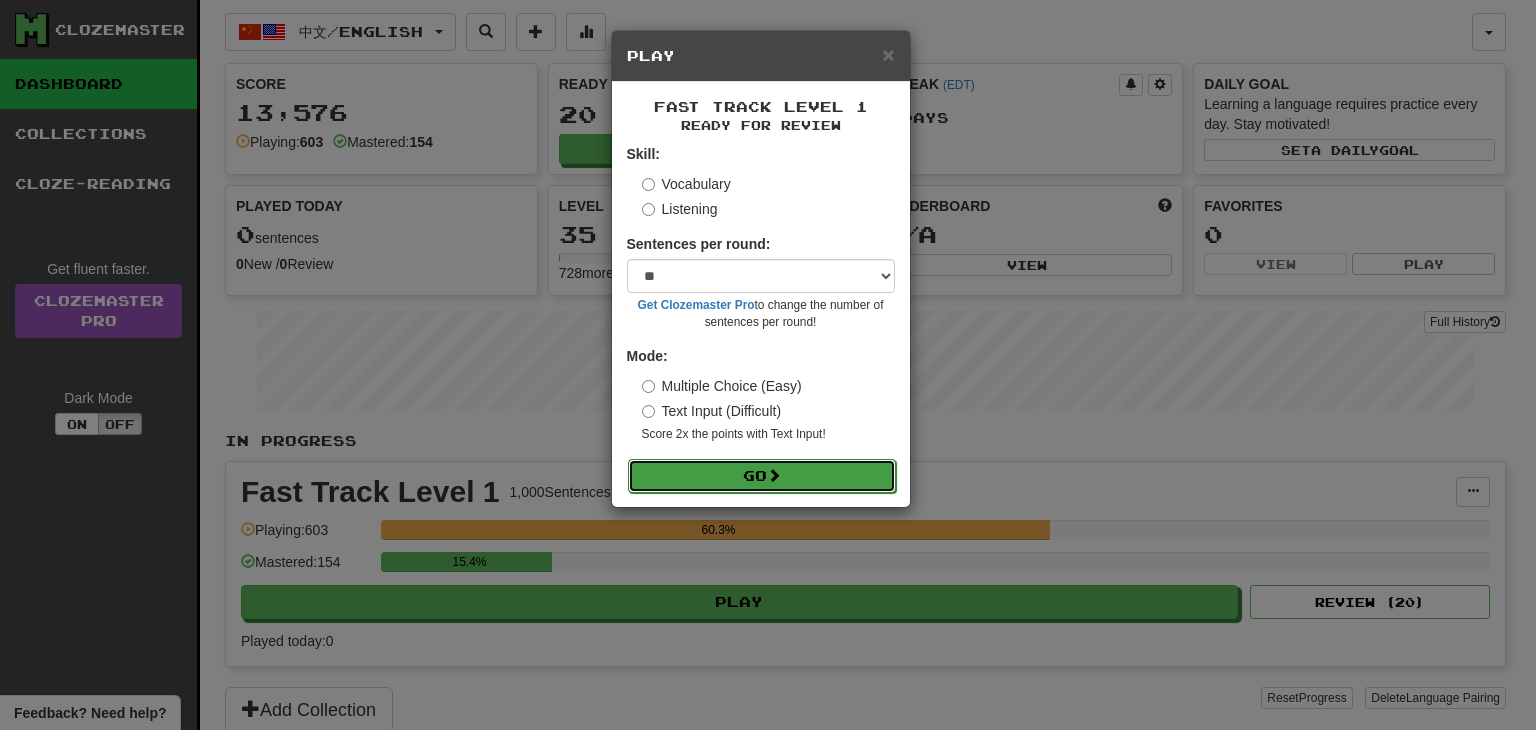 drag, startPoint x: 797, startPoint y: 473, endPoint x: 800, endPoint y: 461, distance: 12.369317 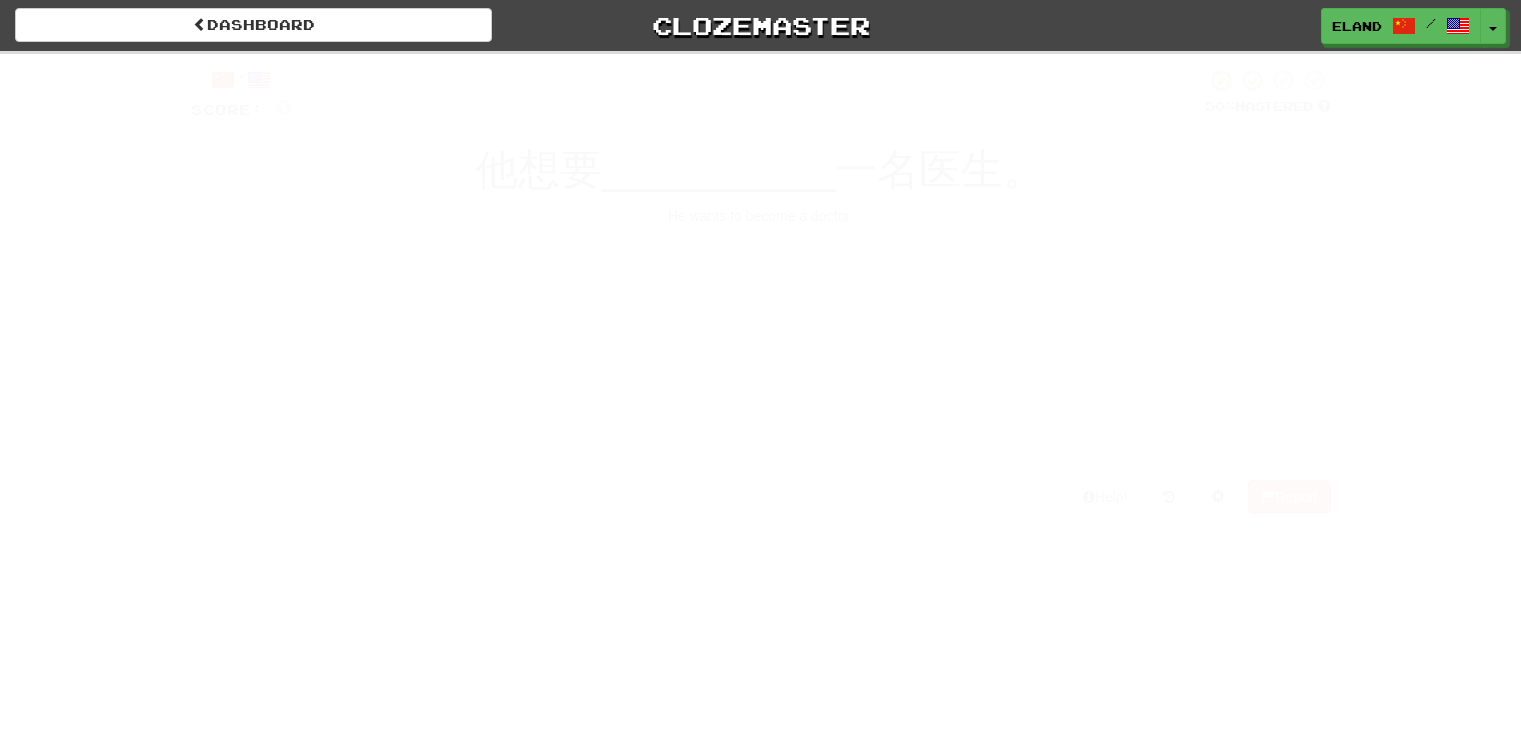 scroll, scrollTop: 0, scrollLeft: 0, axis: both 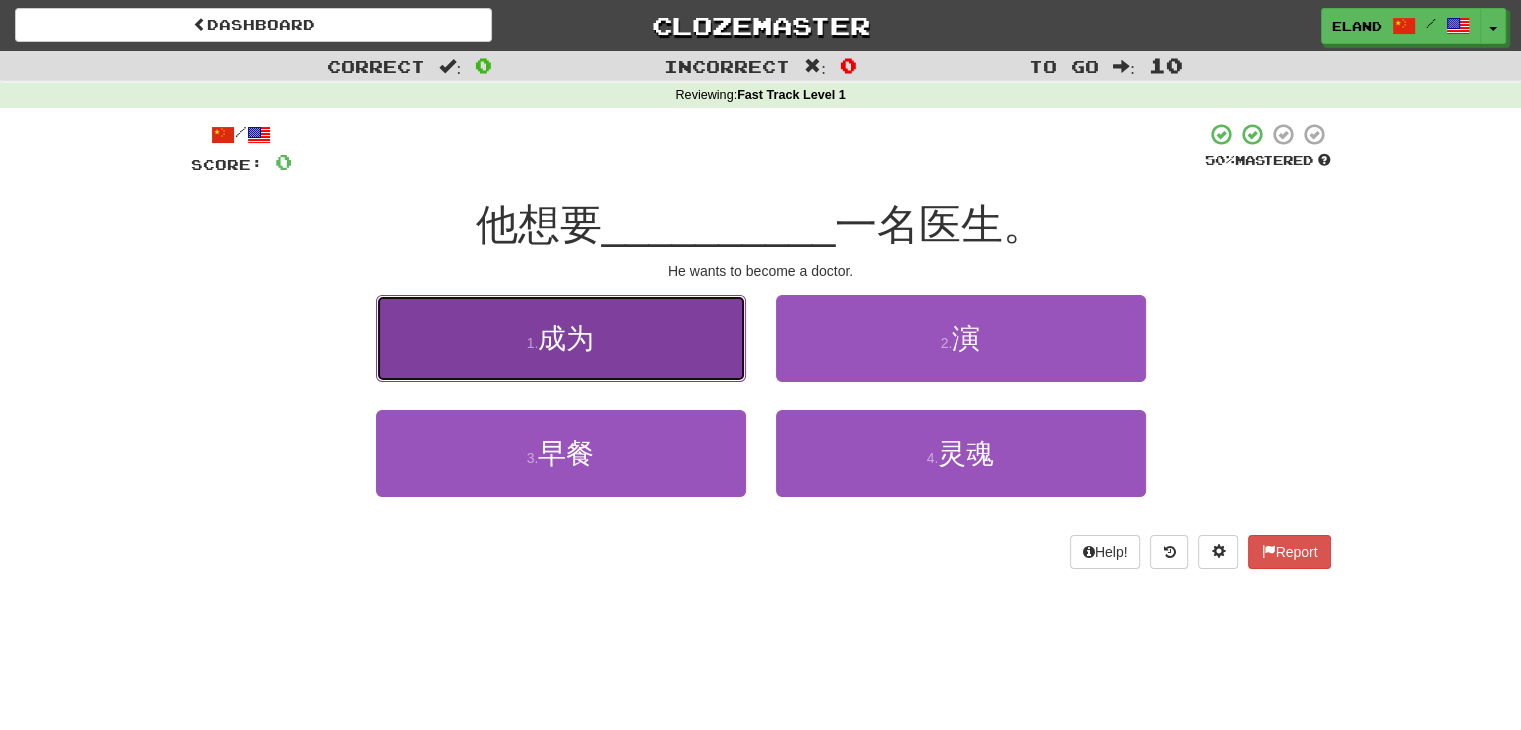 click on "1 .  成为" at bounding box center [561, 338] 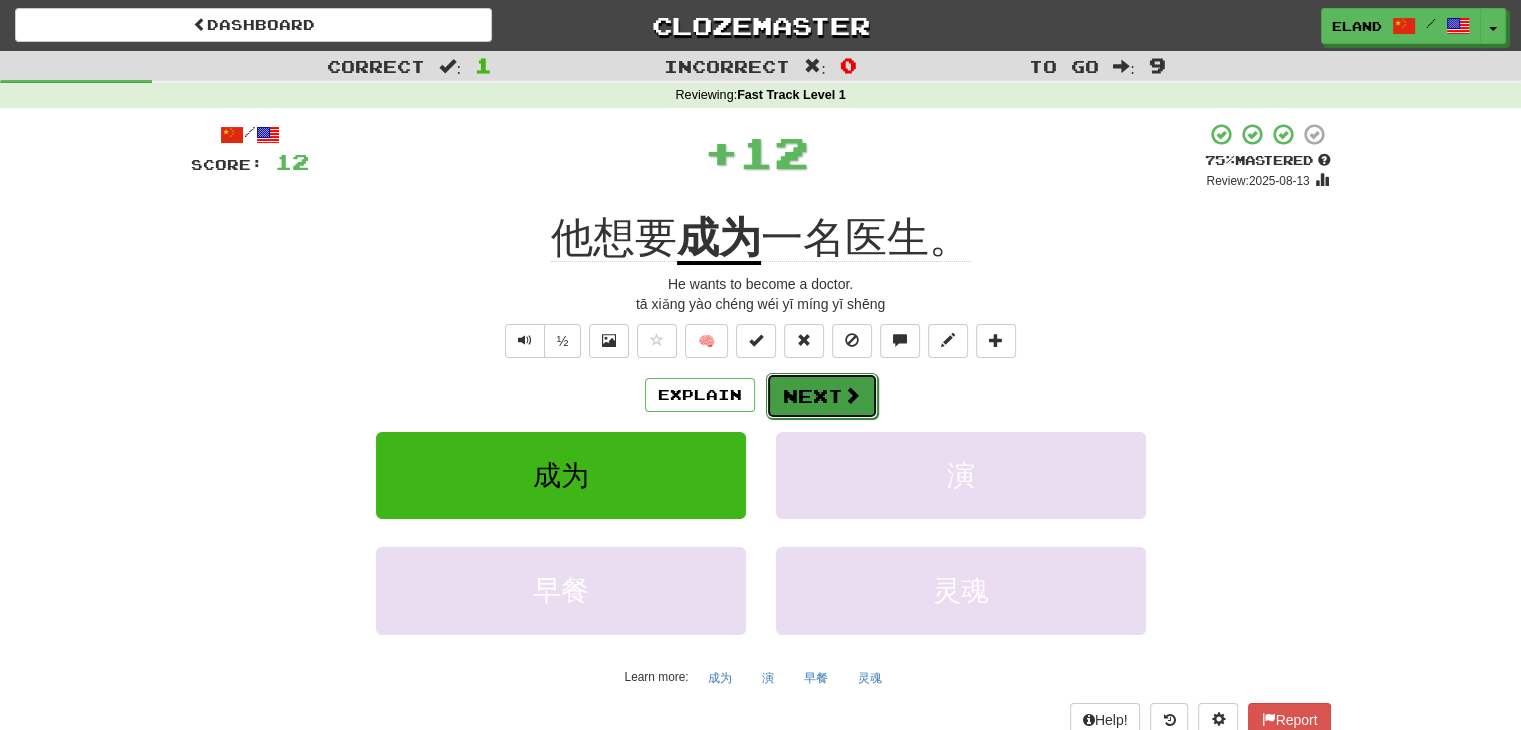 click on "Next" at bounding box center [822, 396] 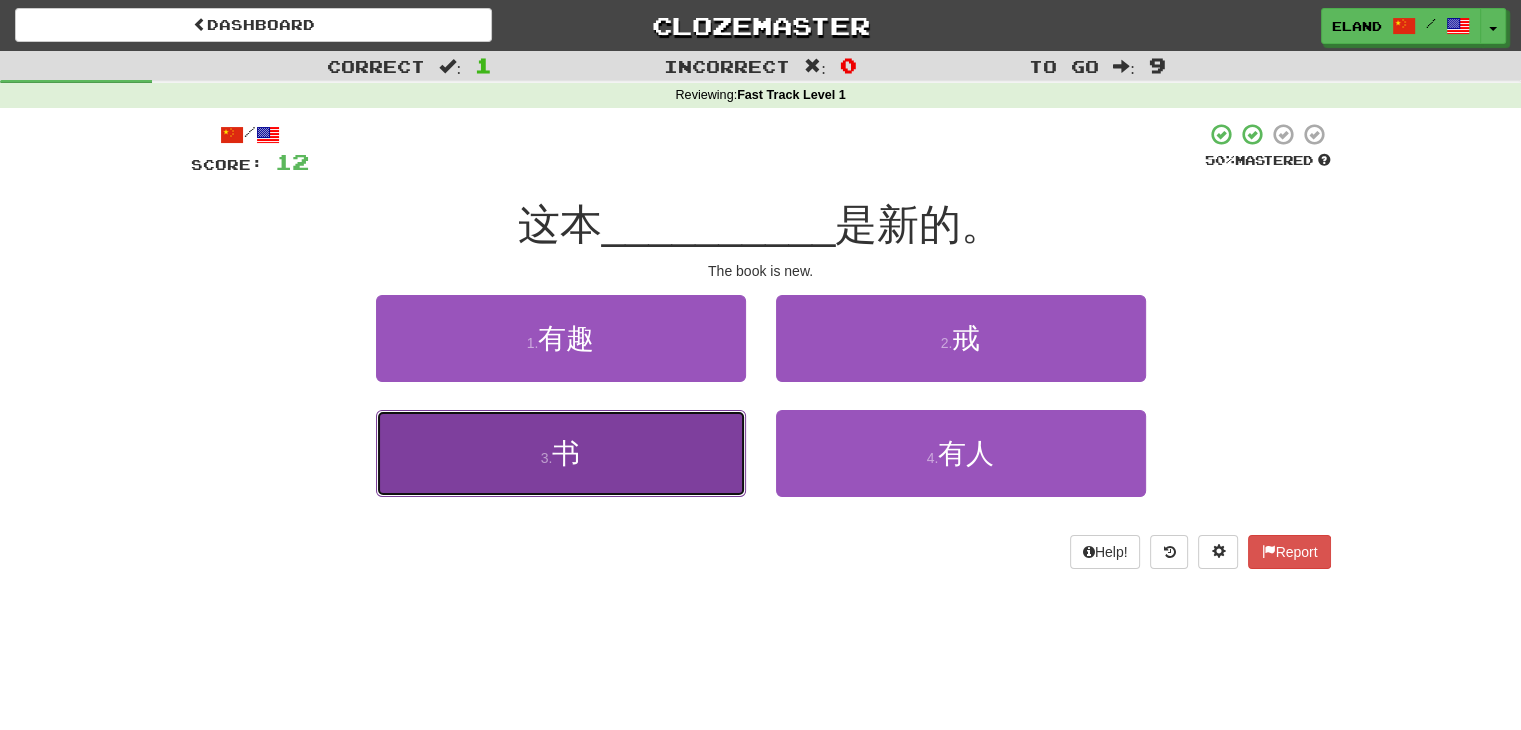 click on "3 .  书" at bounding box center [561, 453] 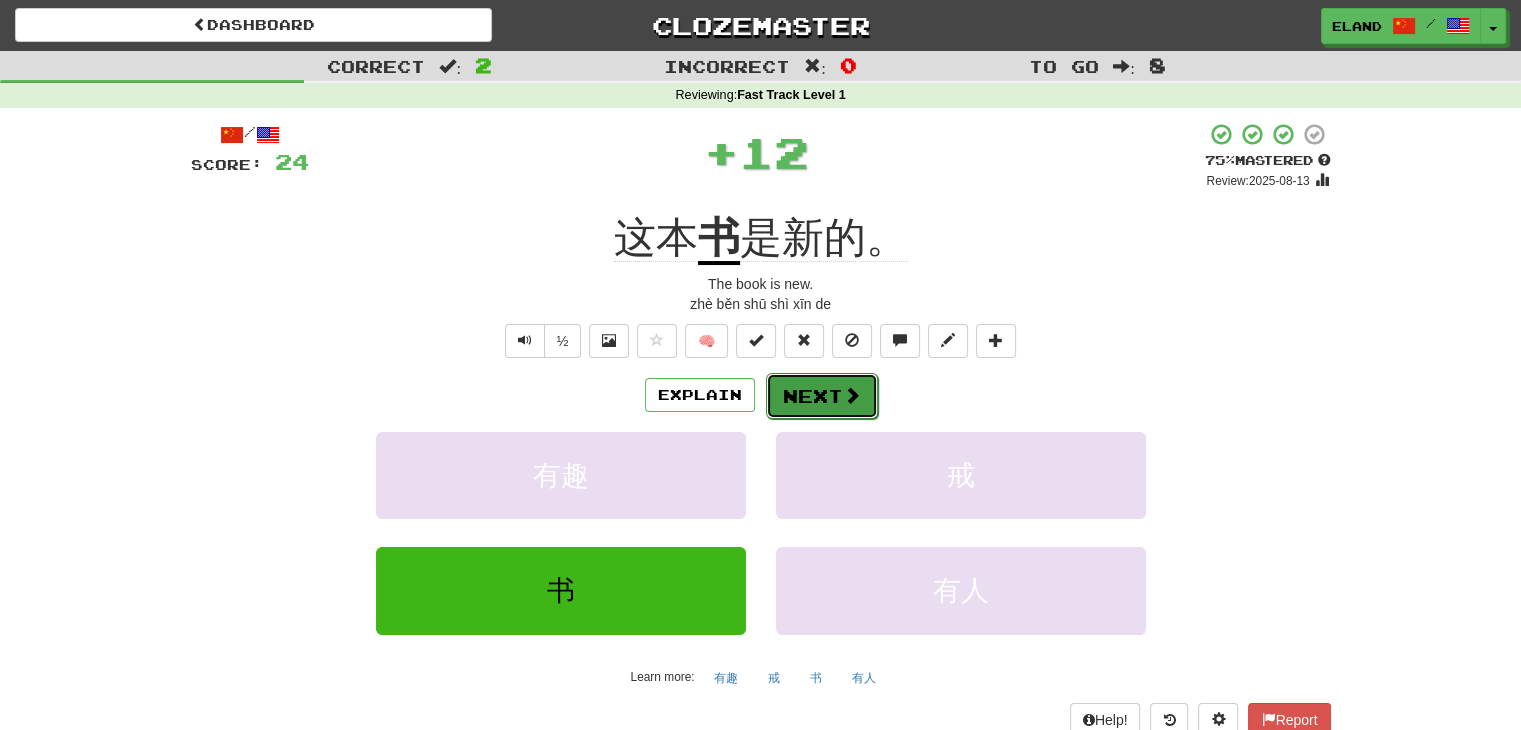 click on "Next" at bounding box center [822, 396] 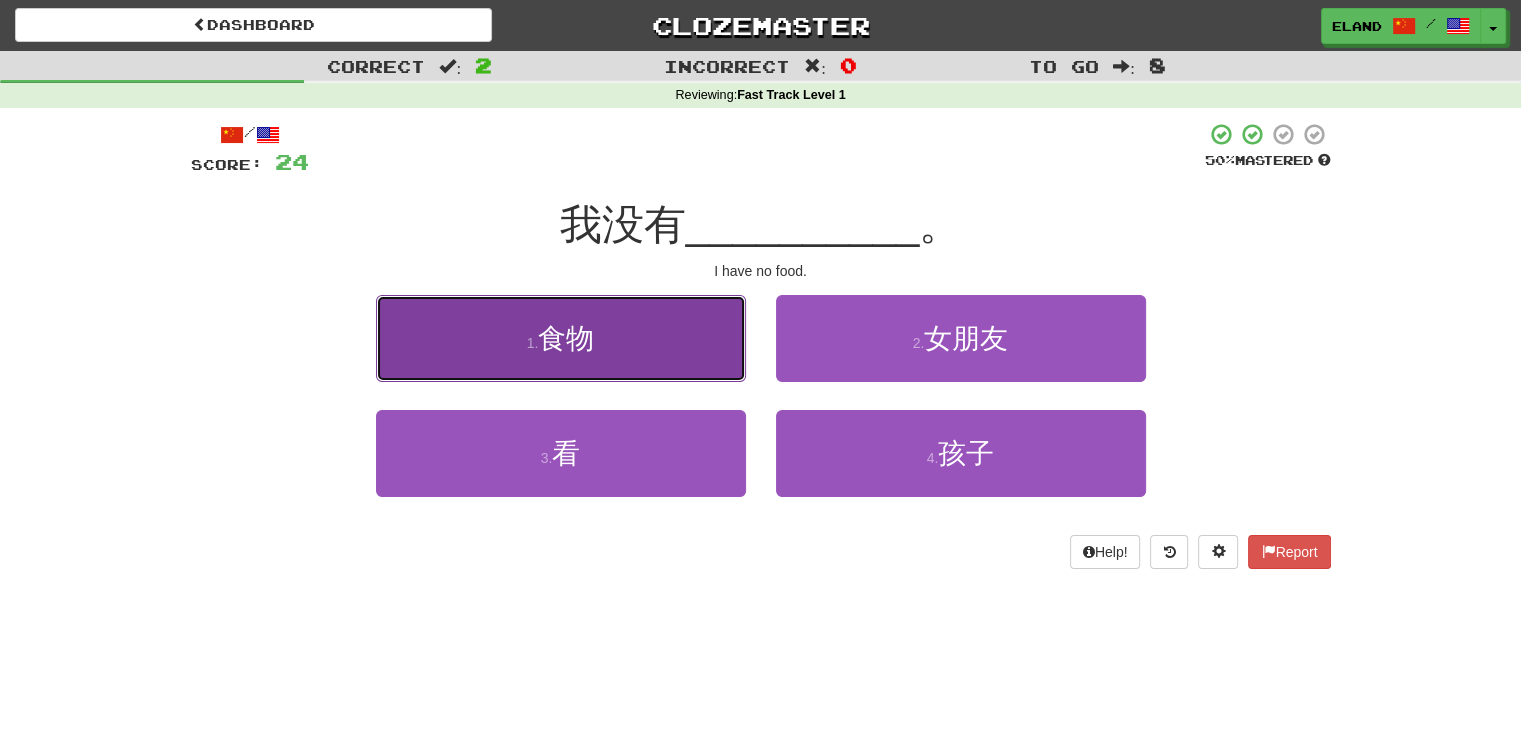 click on "1 .  食物" at bounding box center (561, 338) 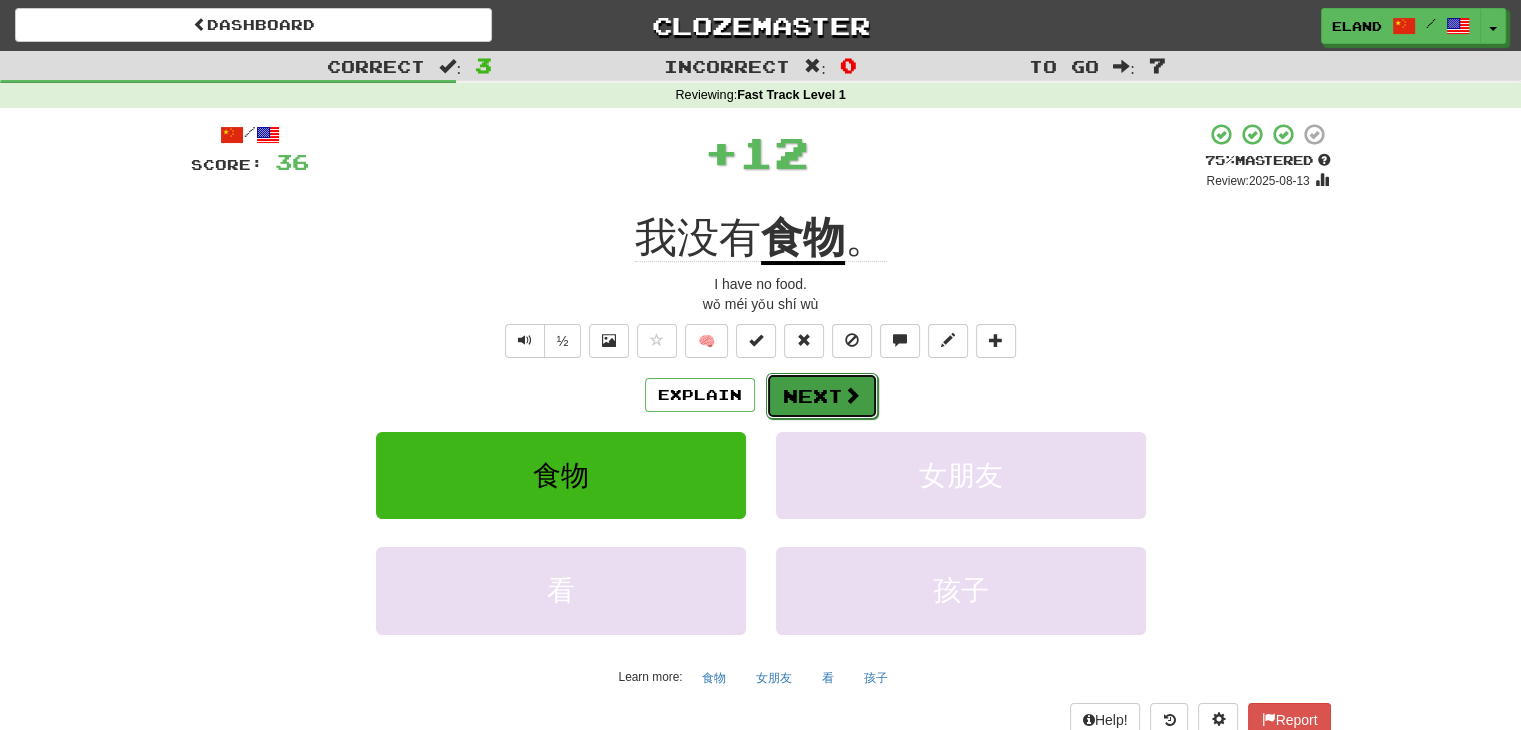 click on "Next" at bounding box center (822, 396) 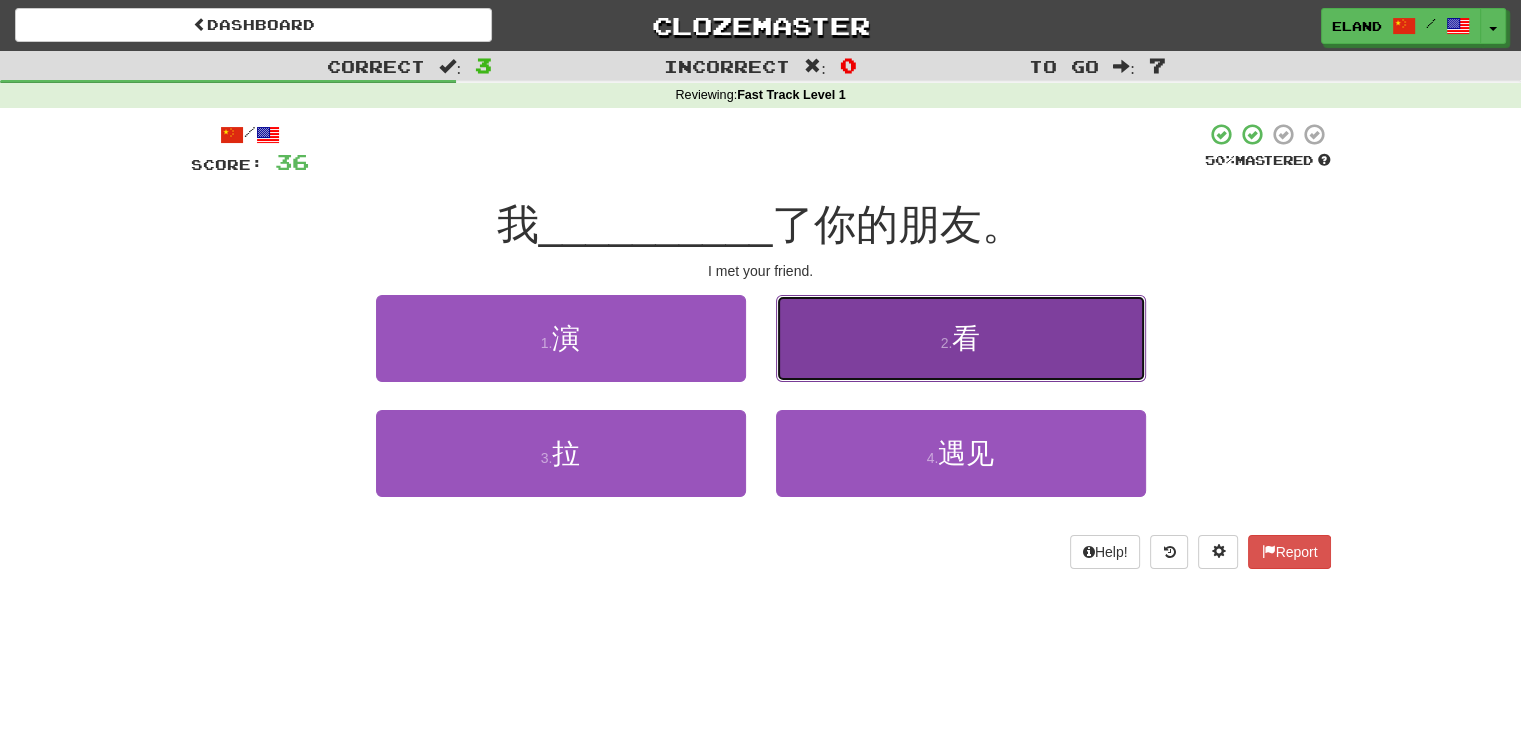 click on "2 .  看" at bounding box center [961, 338] 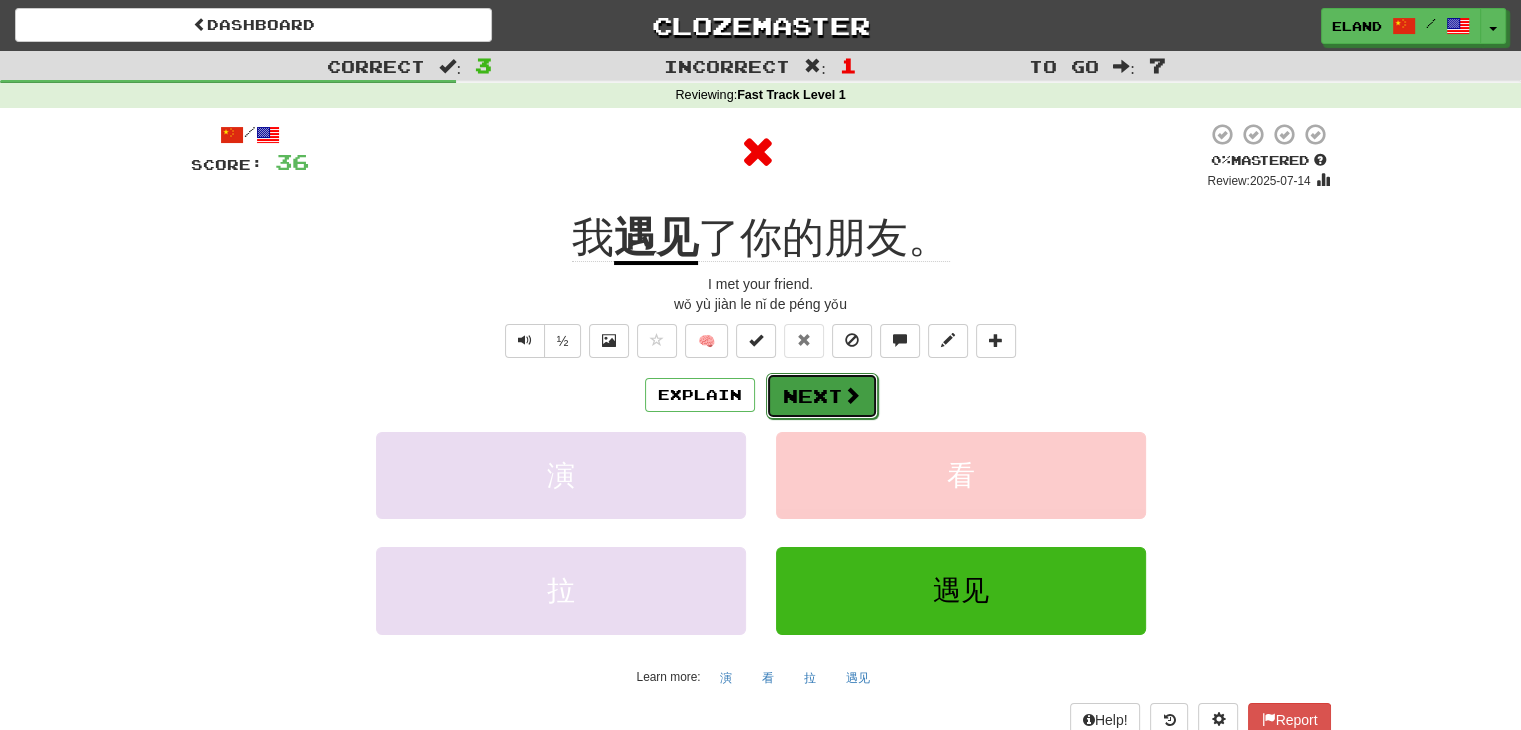 click on "Next" at bounding box center (822, 396) 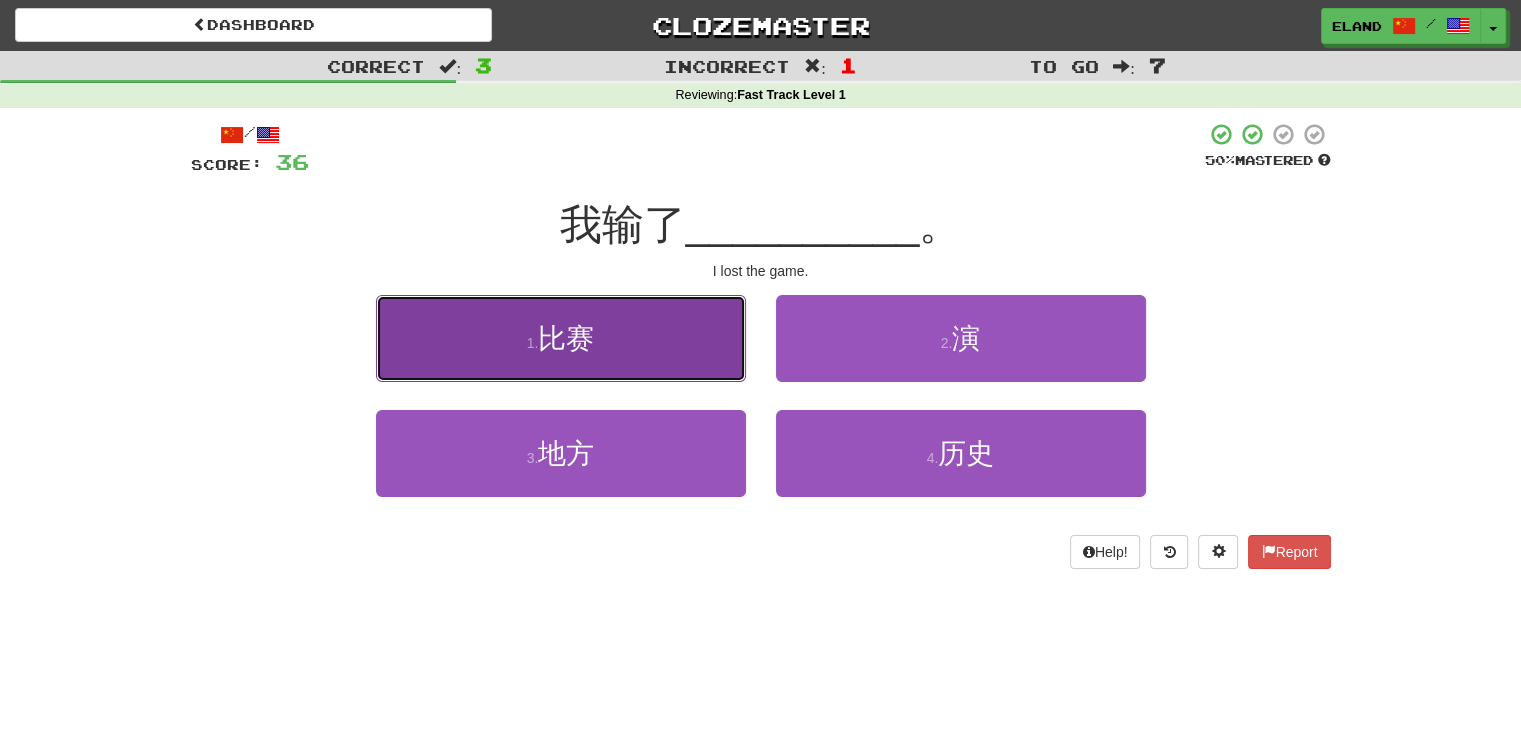 click on "1 .  比赛" at bounding box center [561, 338] 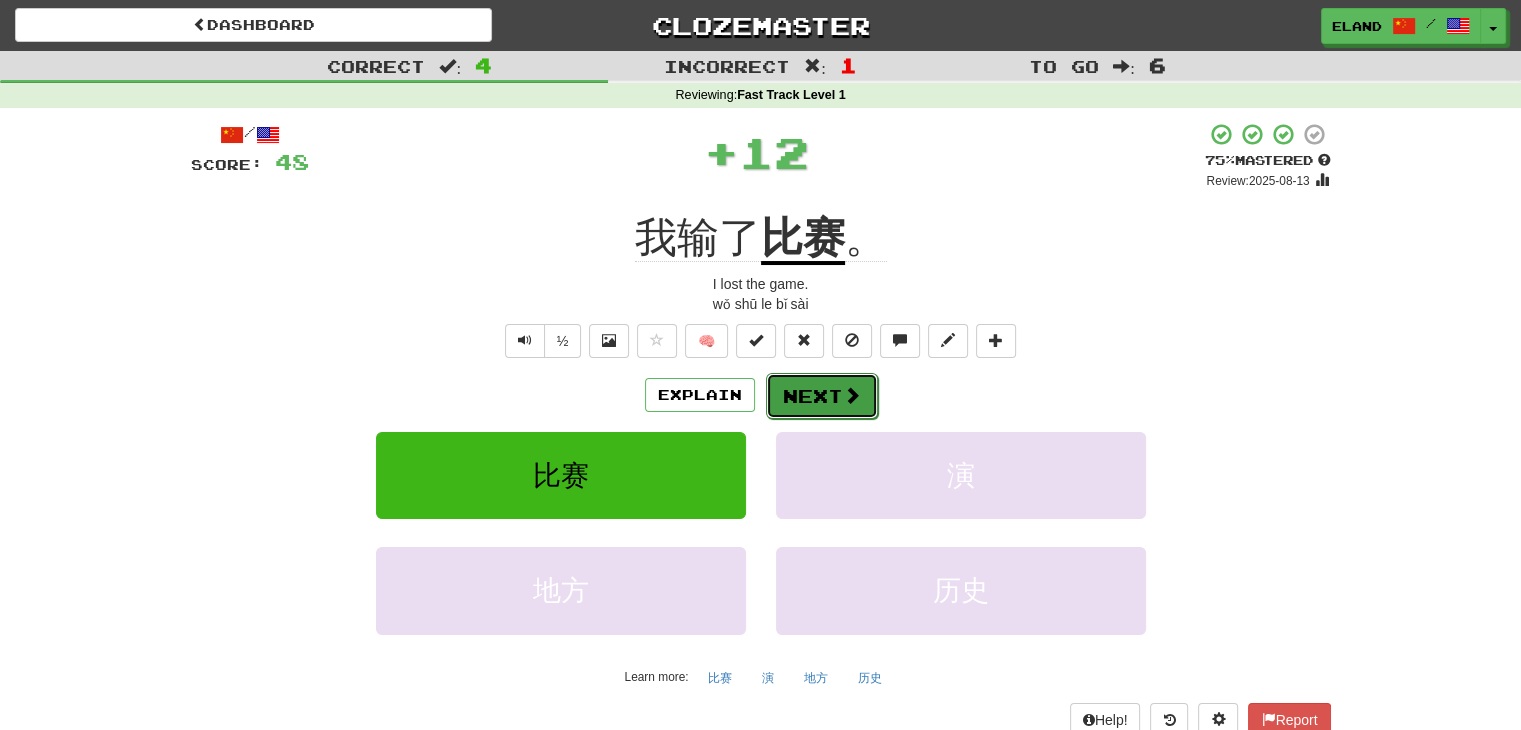 click on "Next" at bounding box center (822, 396) 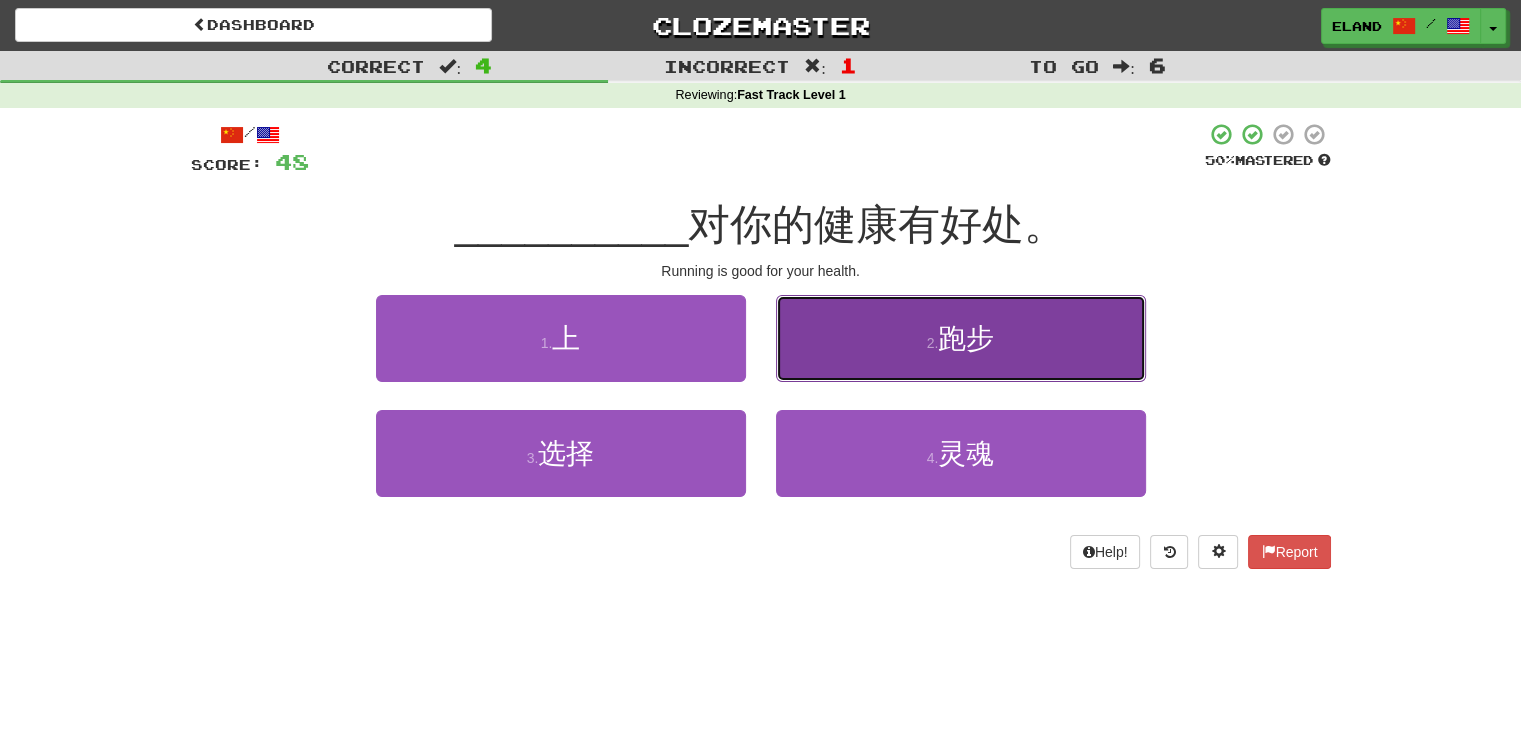 click on "2 .  跑步" at bounding box center (961, 338) 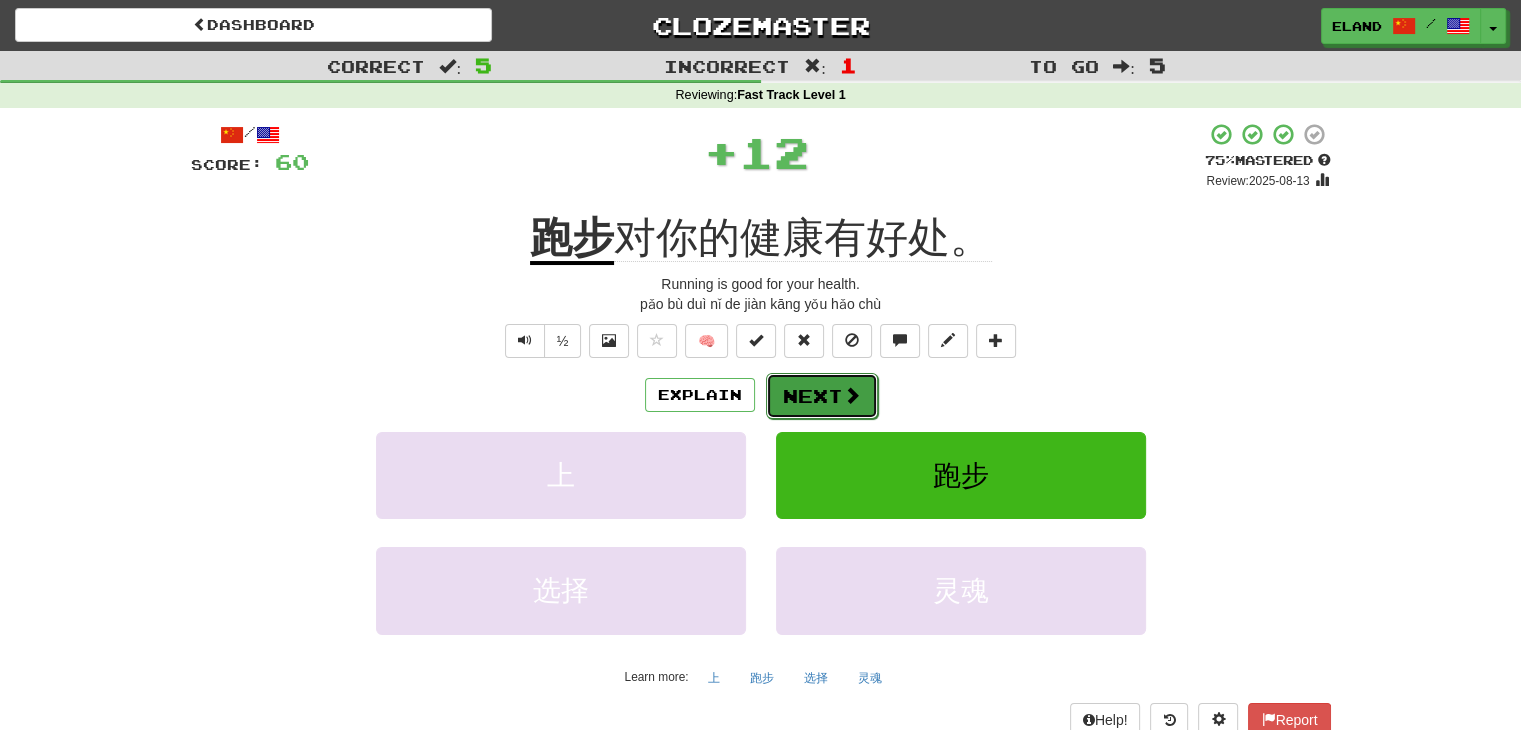 click on "Next" at bounding box center [822, 396] 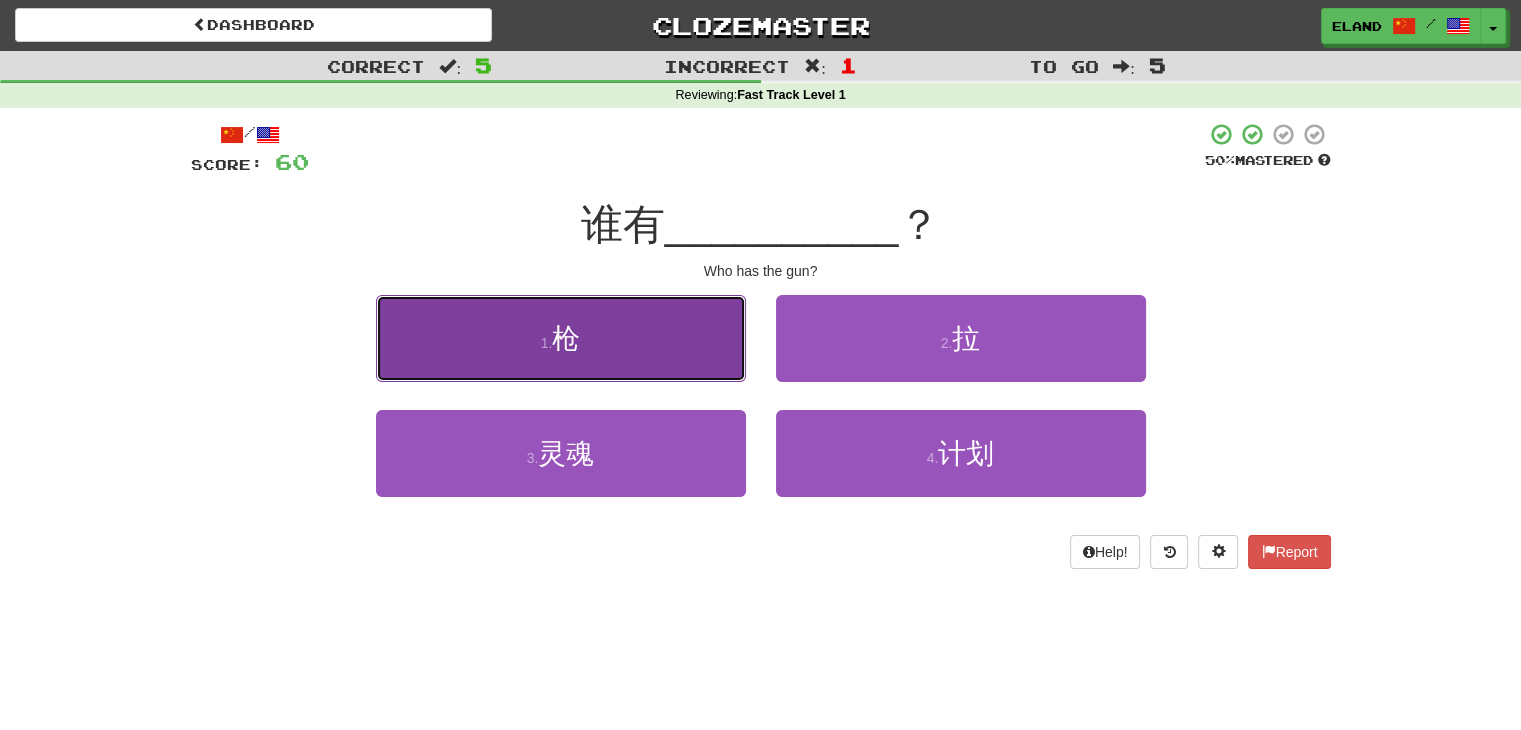 click on "1 .  枪" at bounding box center [561, 338] 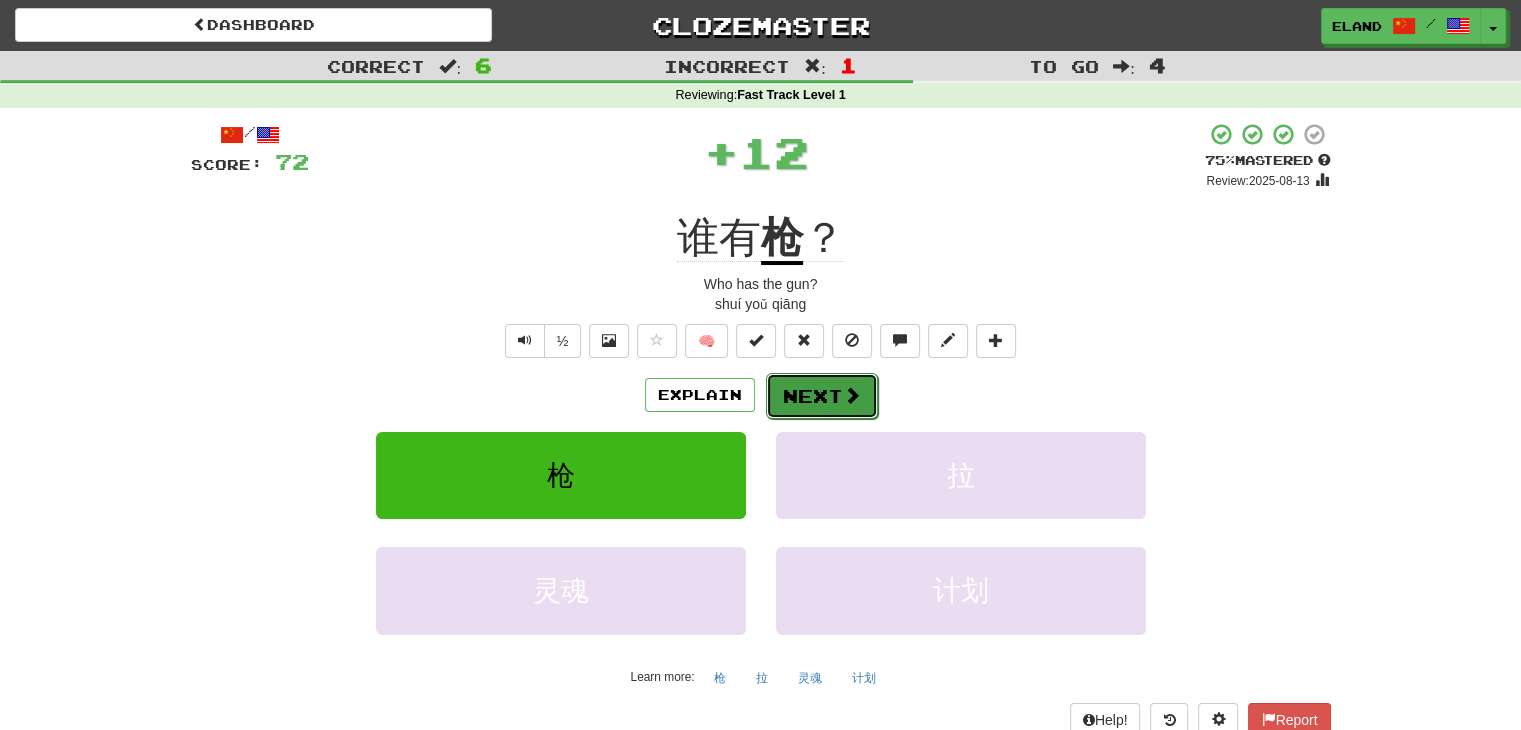 click on "Next" at bounding box center [822, 396] 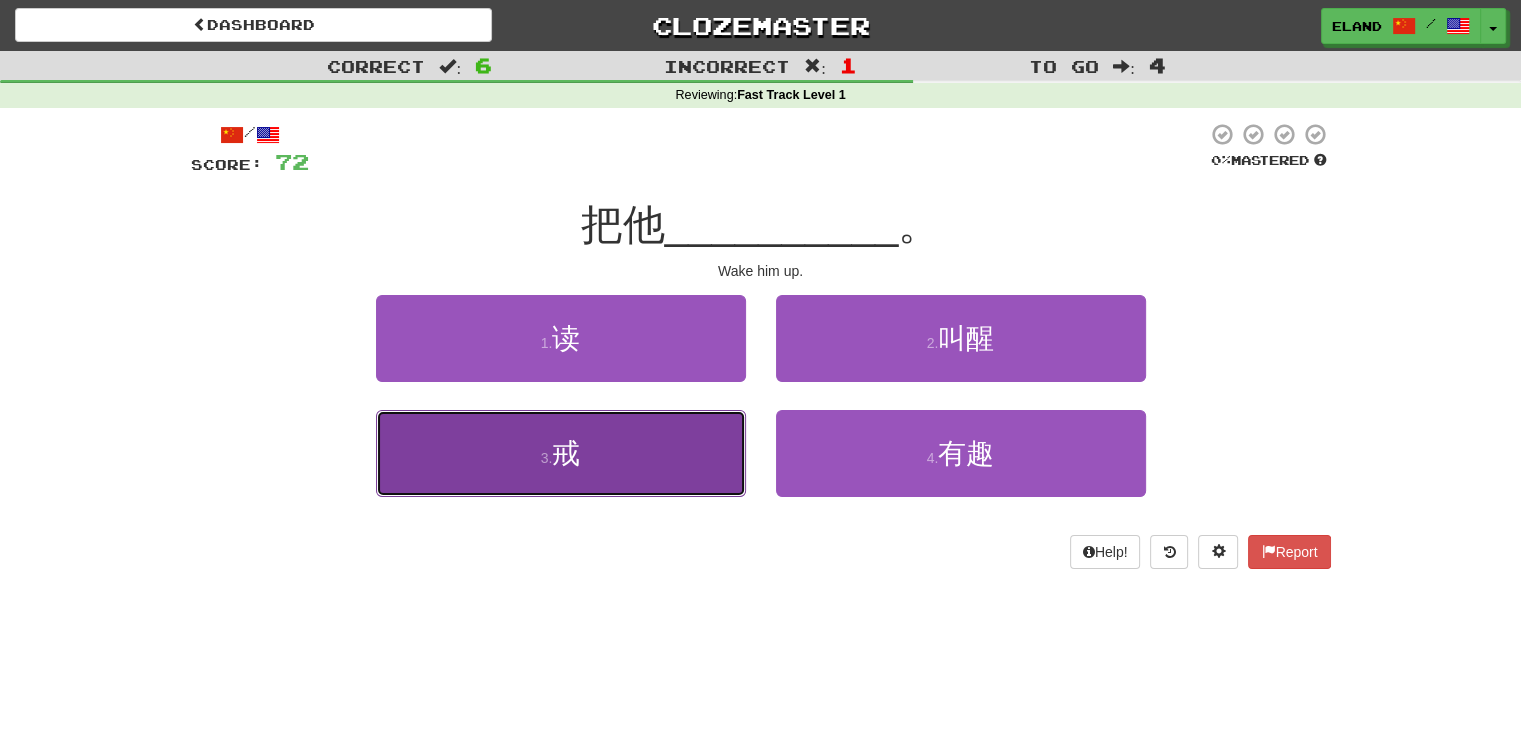click on "3 .  戒" at bounding box center (561, 453) 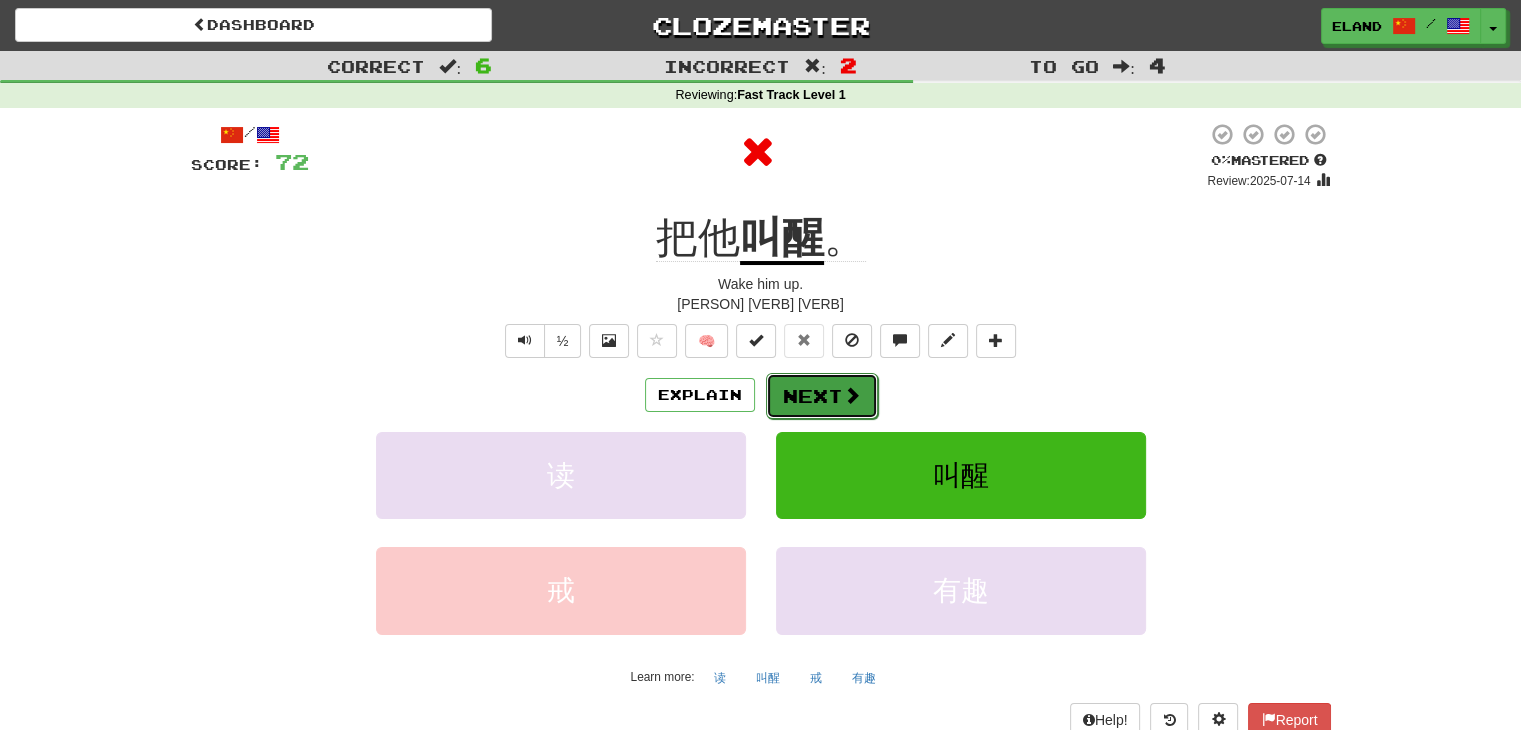 click on "Next" at bounding box center [822, 396] 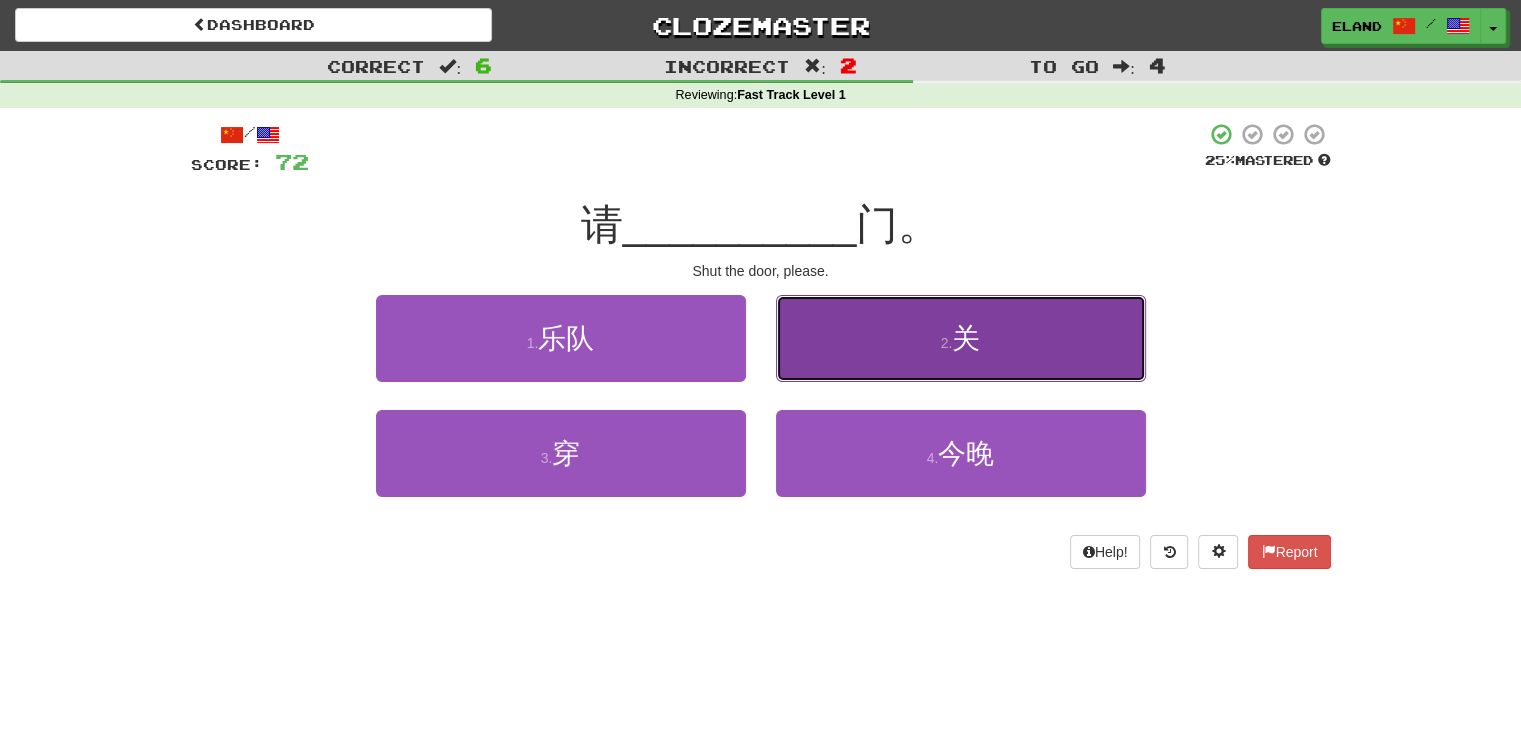 click on "2 .  关" at bounding box center [961, 338] 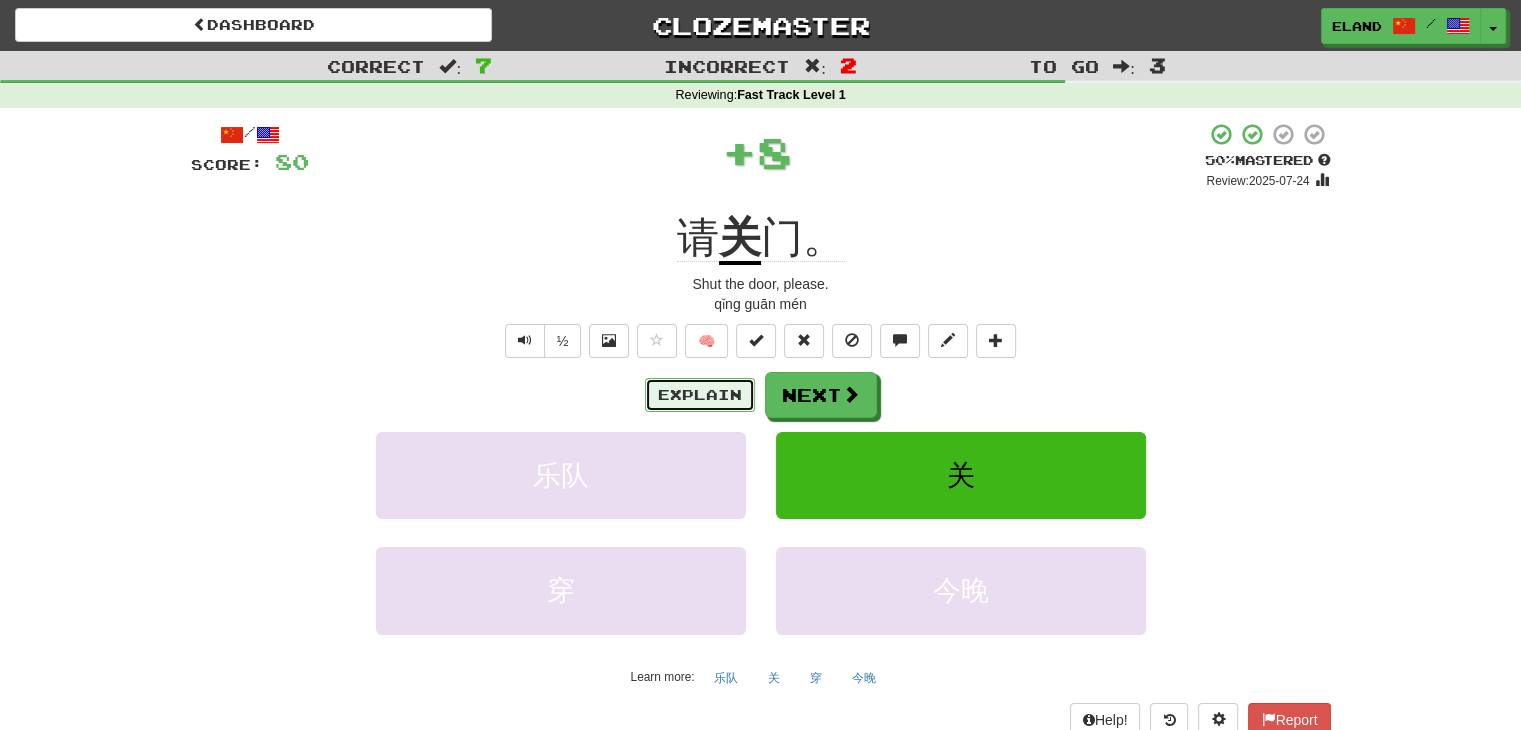 click on "Explain" at bounding box center (700, 395) 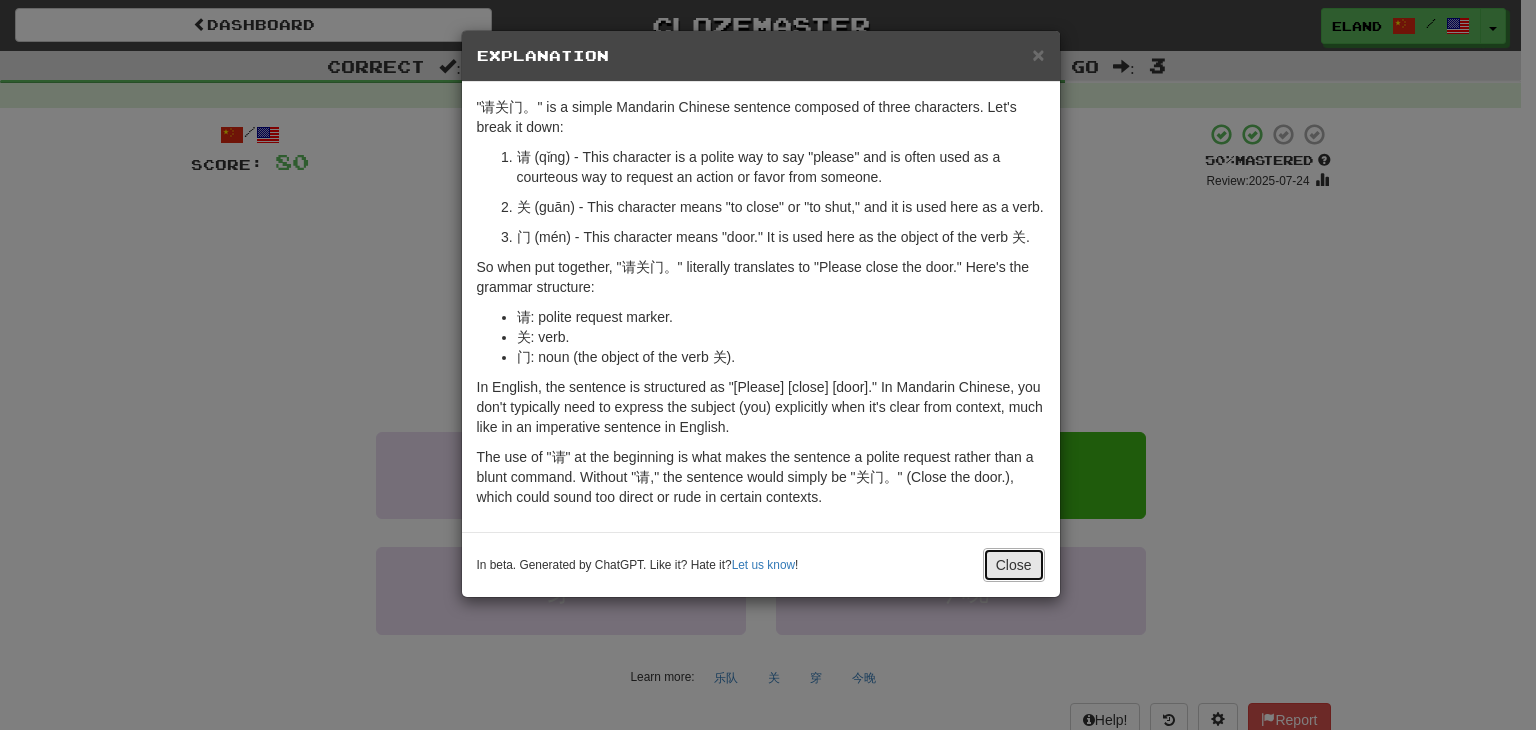 click on "Close" at bounding box center (1014, 565) 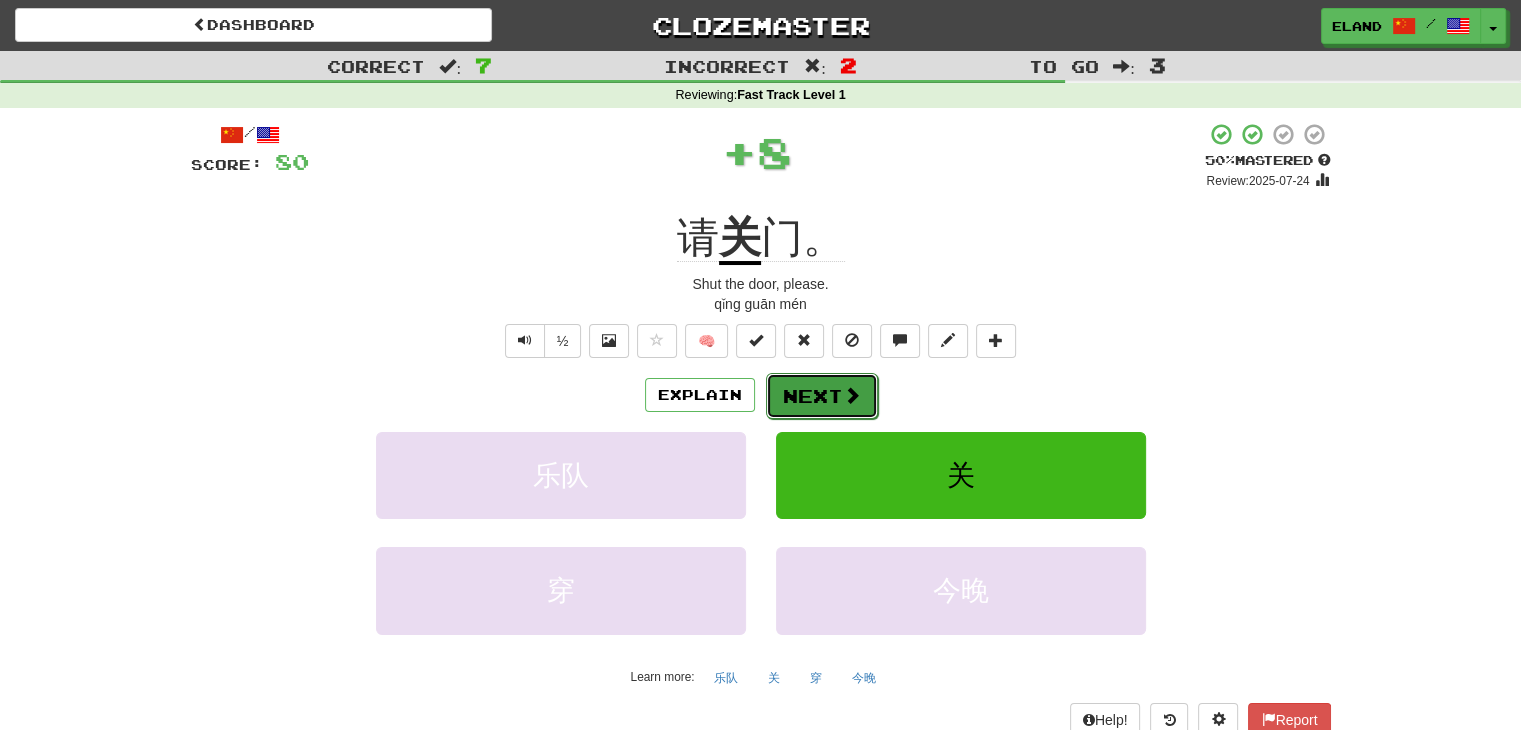 click at bounding box center [852, 395] 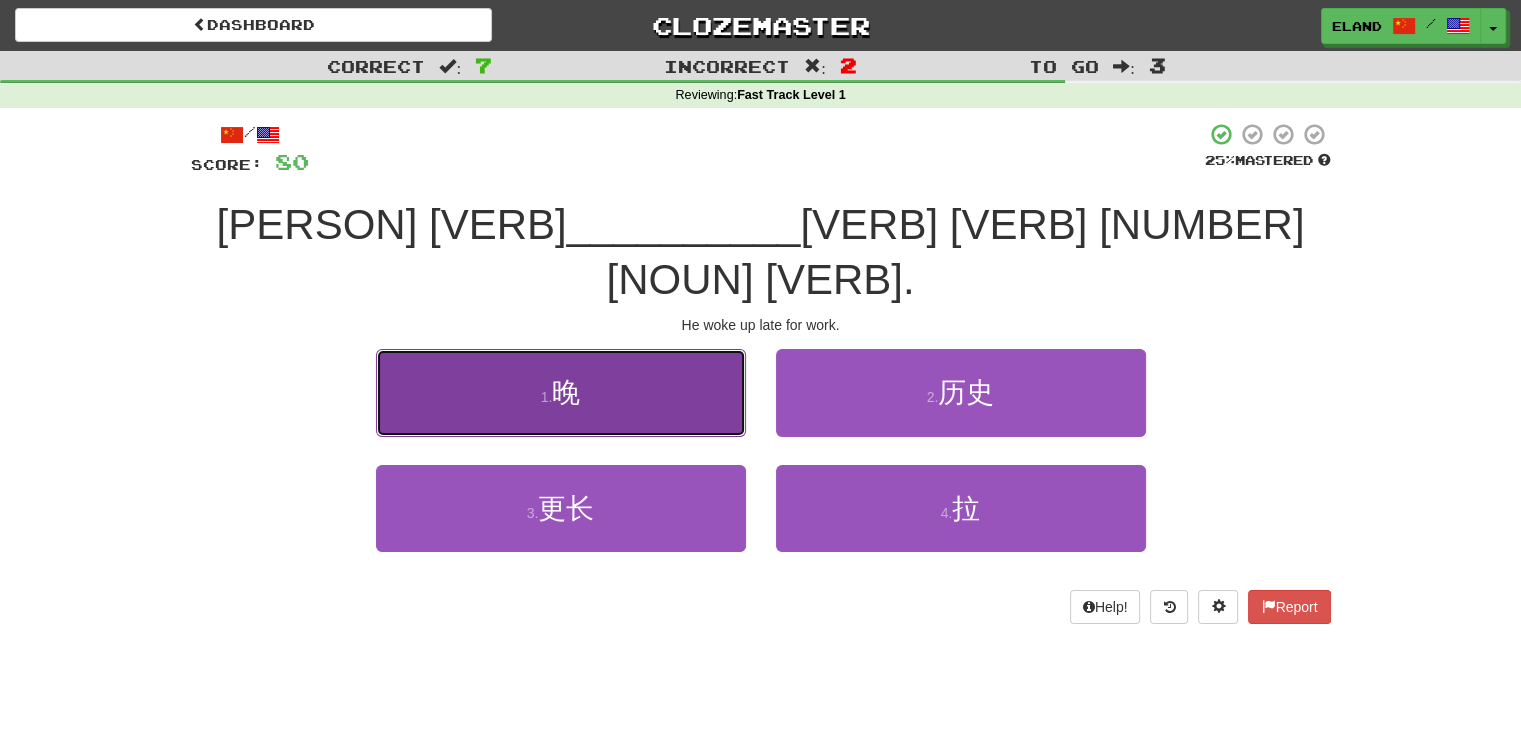 click on "1 .  晚" at bounding box center (561, 392) 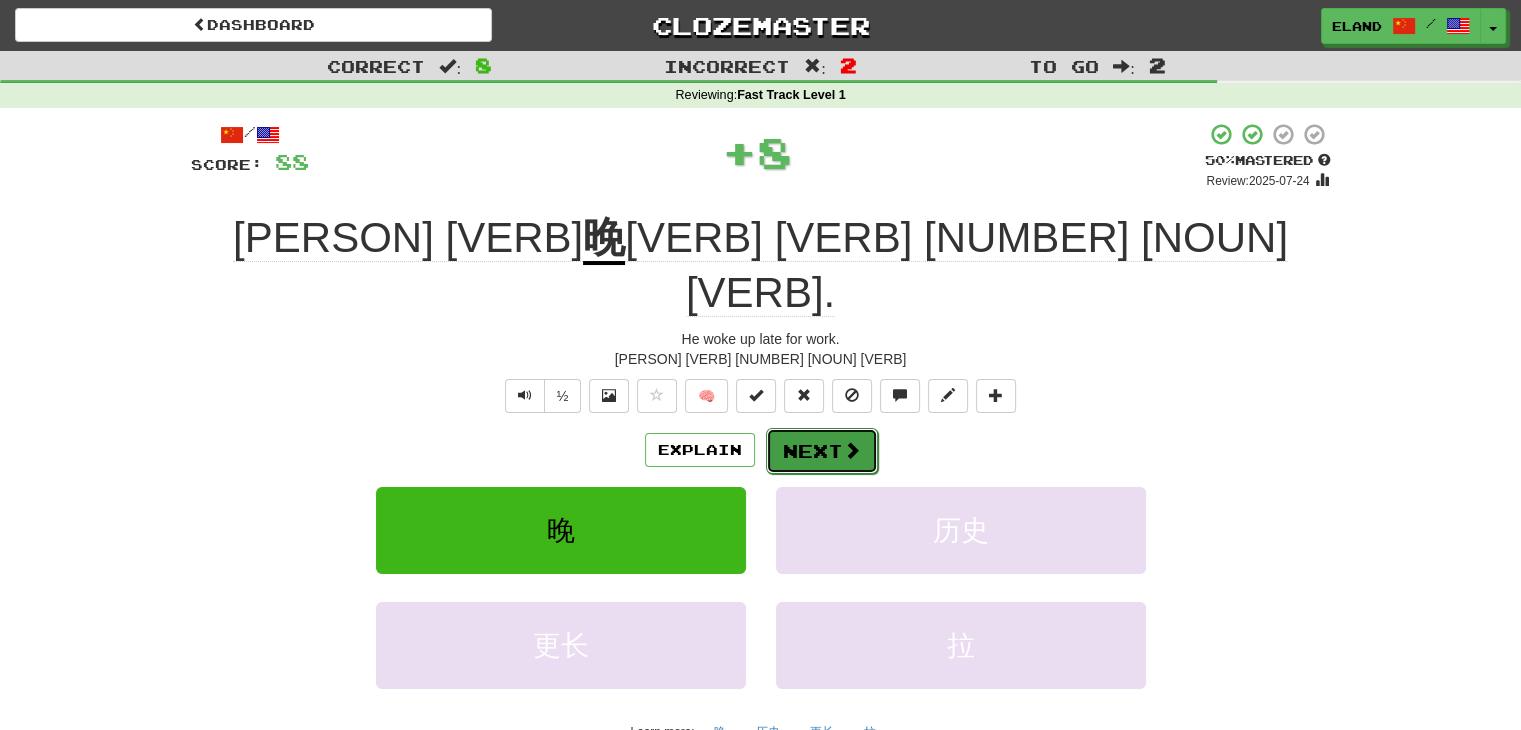 click on "Next" at bounding box center [822, 451] 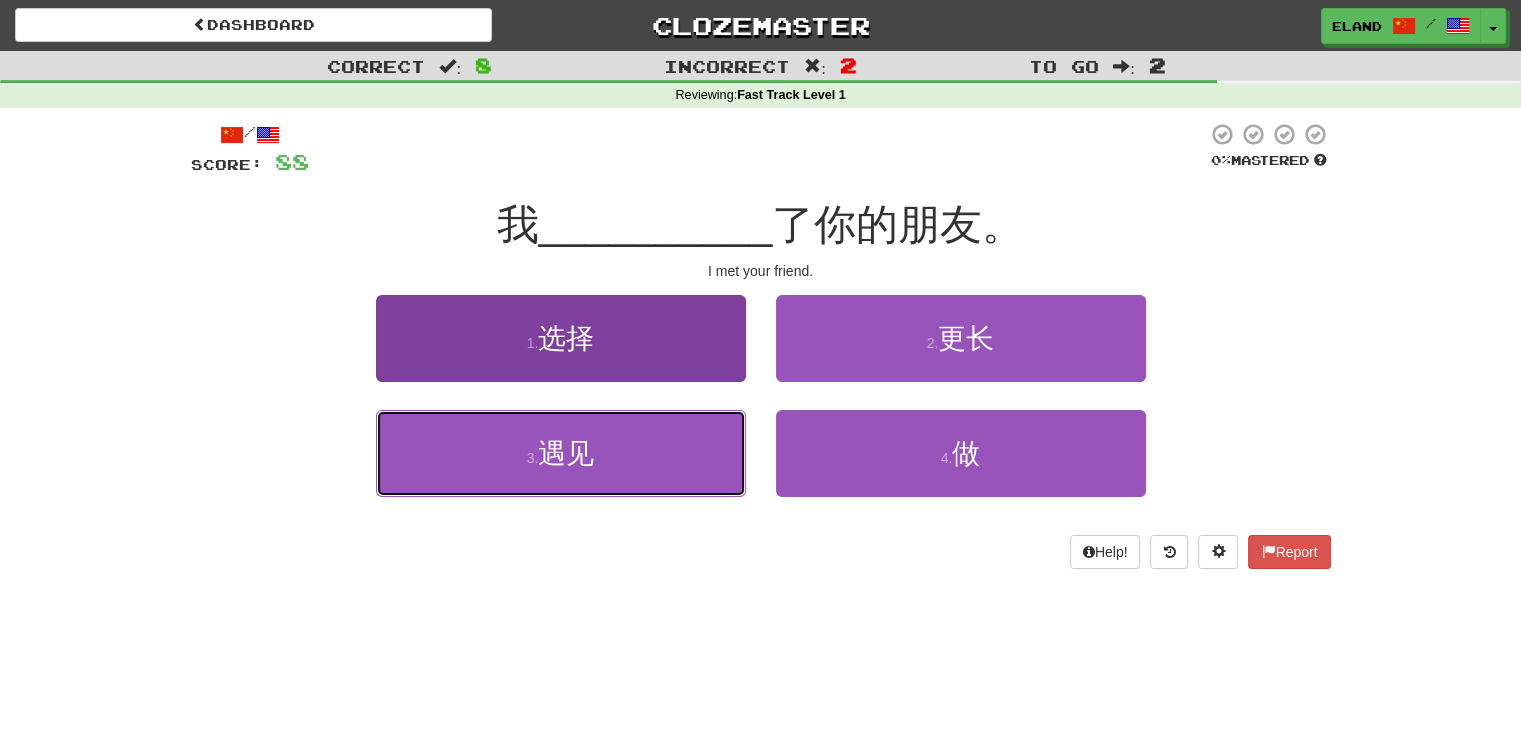 click on "3 .  遇见" at bounding box center (561, 453) 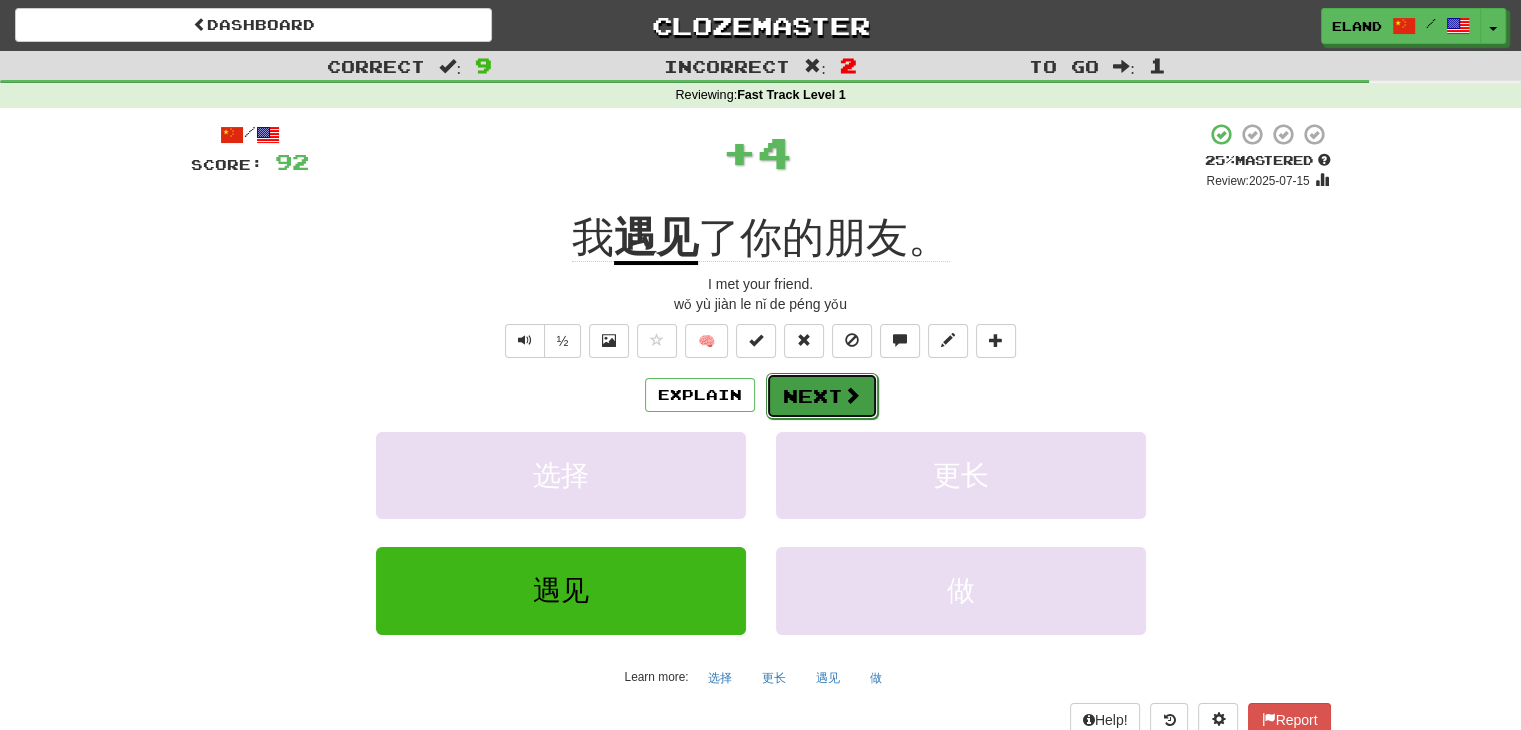 click on "Next" at bounding box center (822, 396) 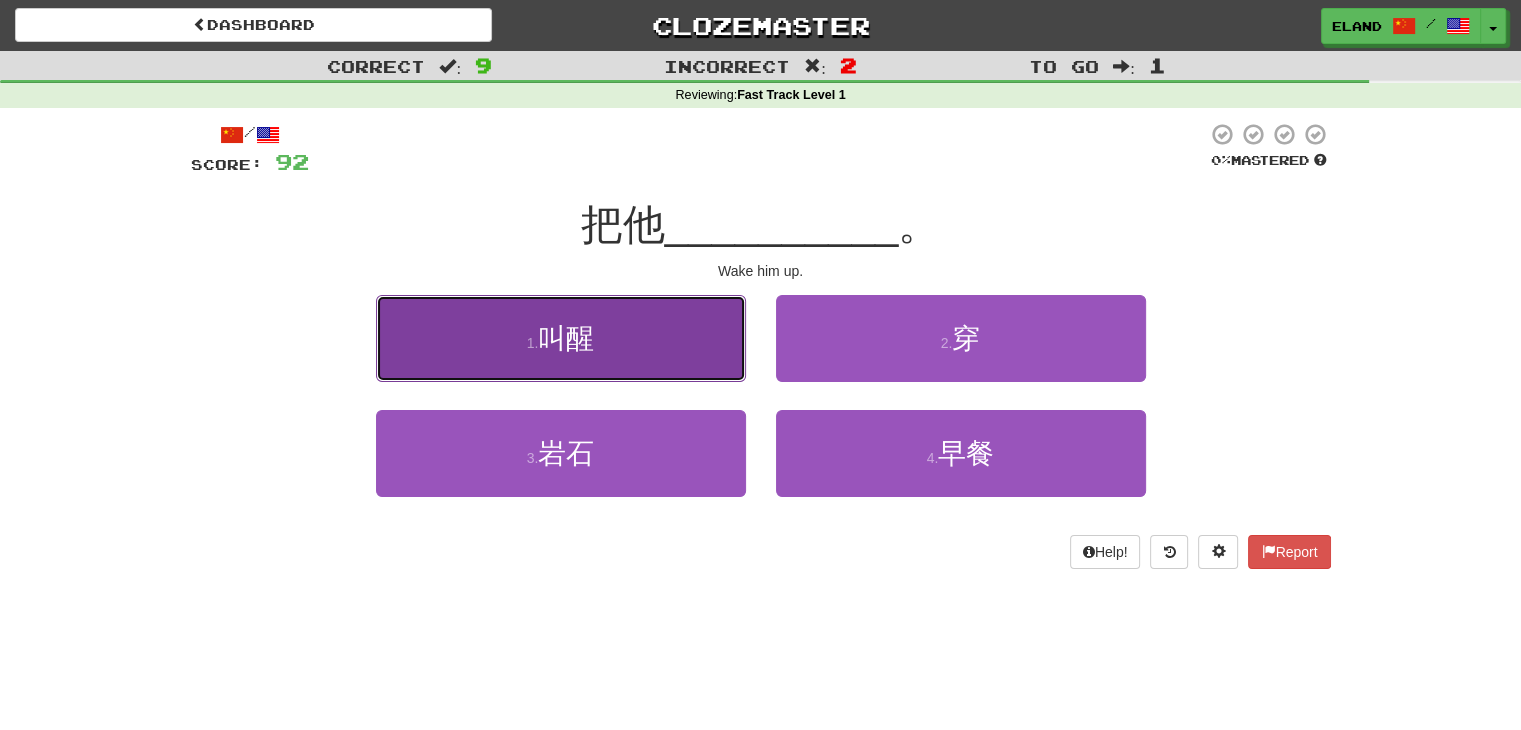 click on "1 .  叫醒" at bounding box center (561, 338) 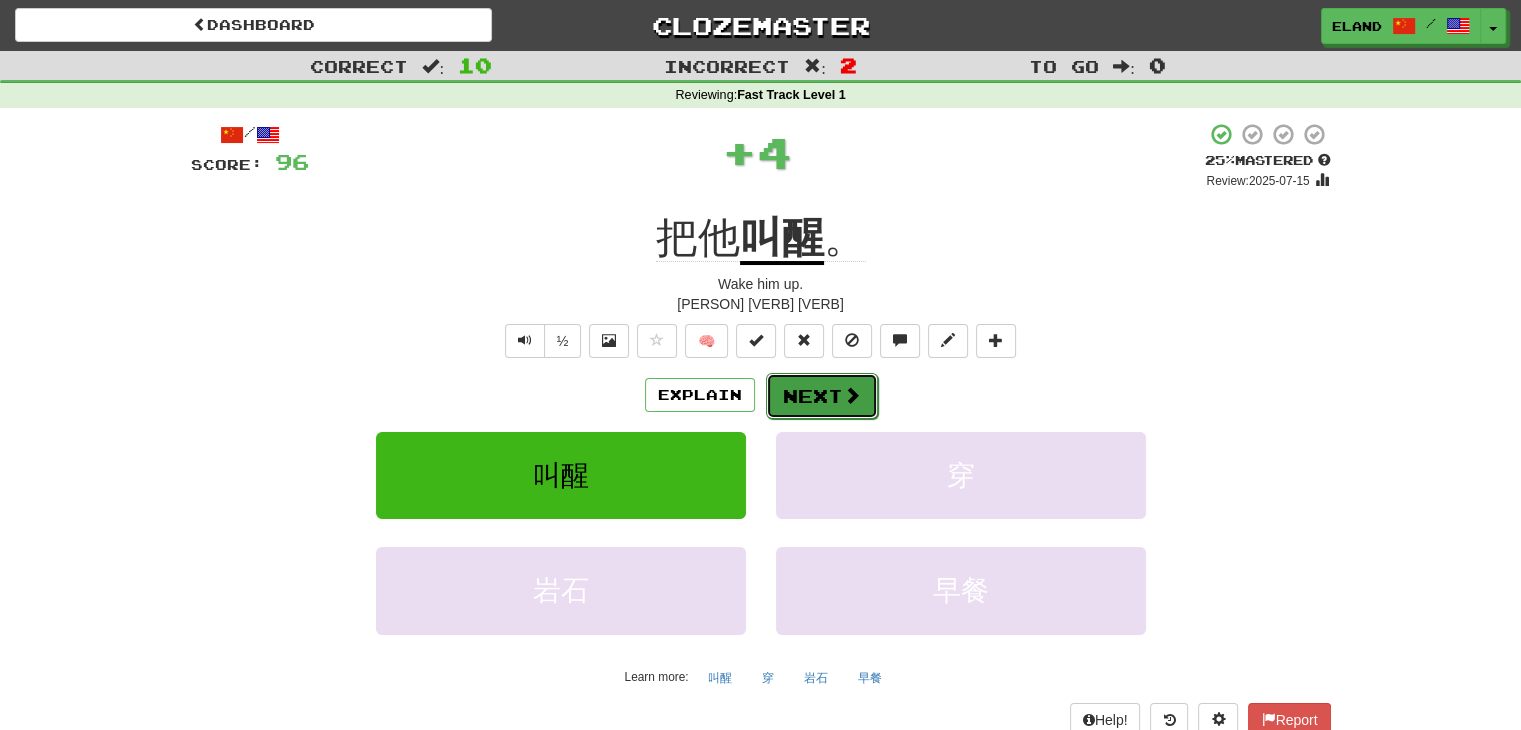 click on "Next" at bounding box center (822, 396) 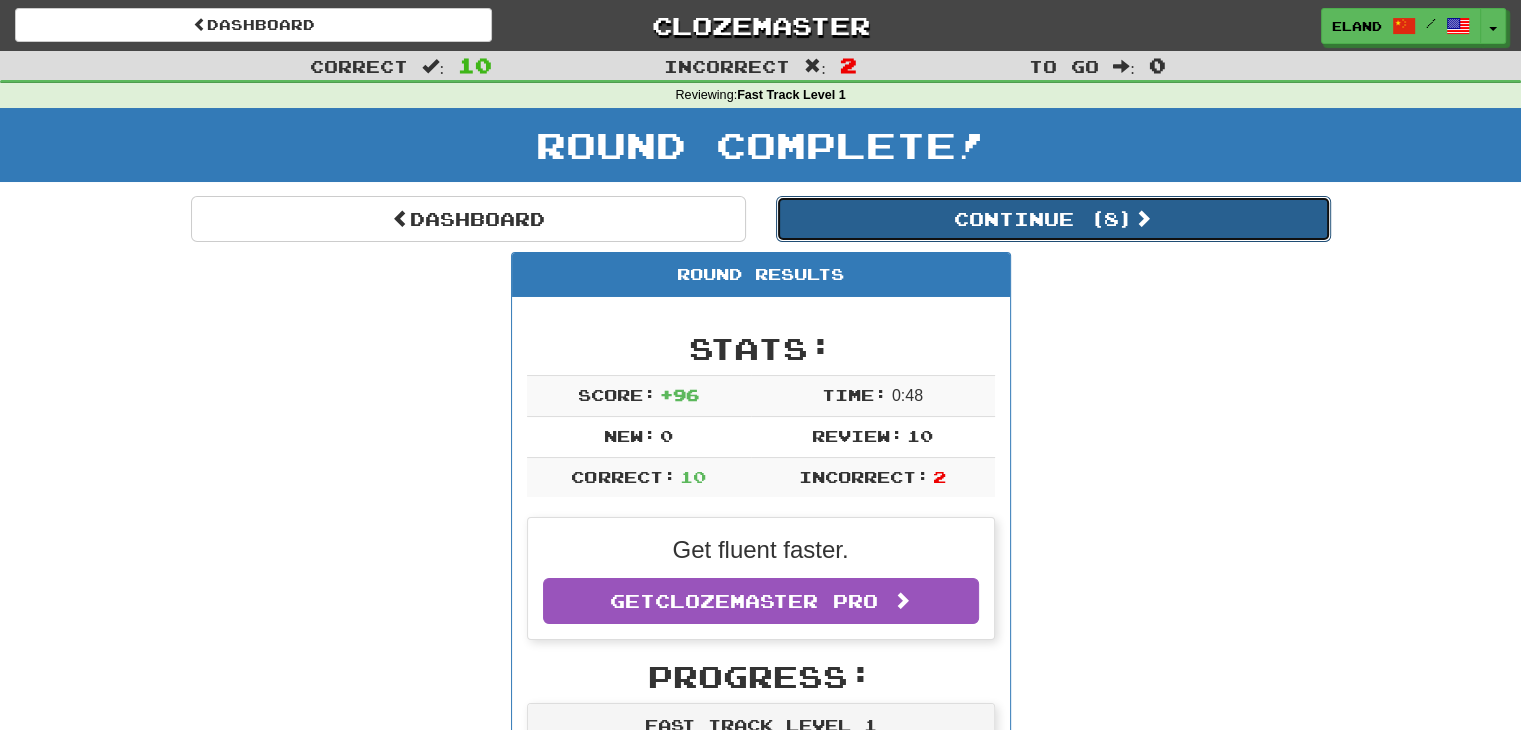 click on "Continue ( 8 )" at bounding box center [1053, 219] 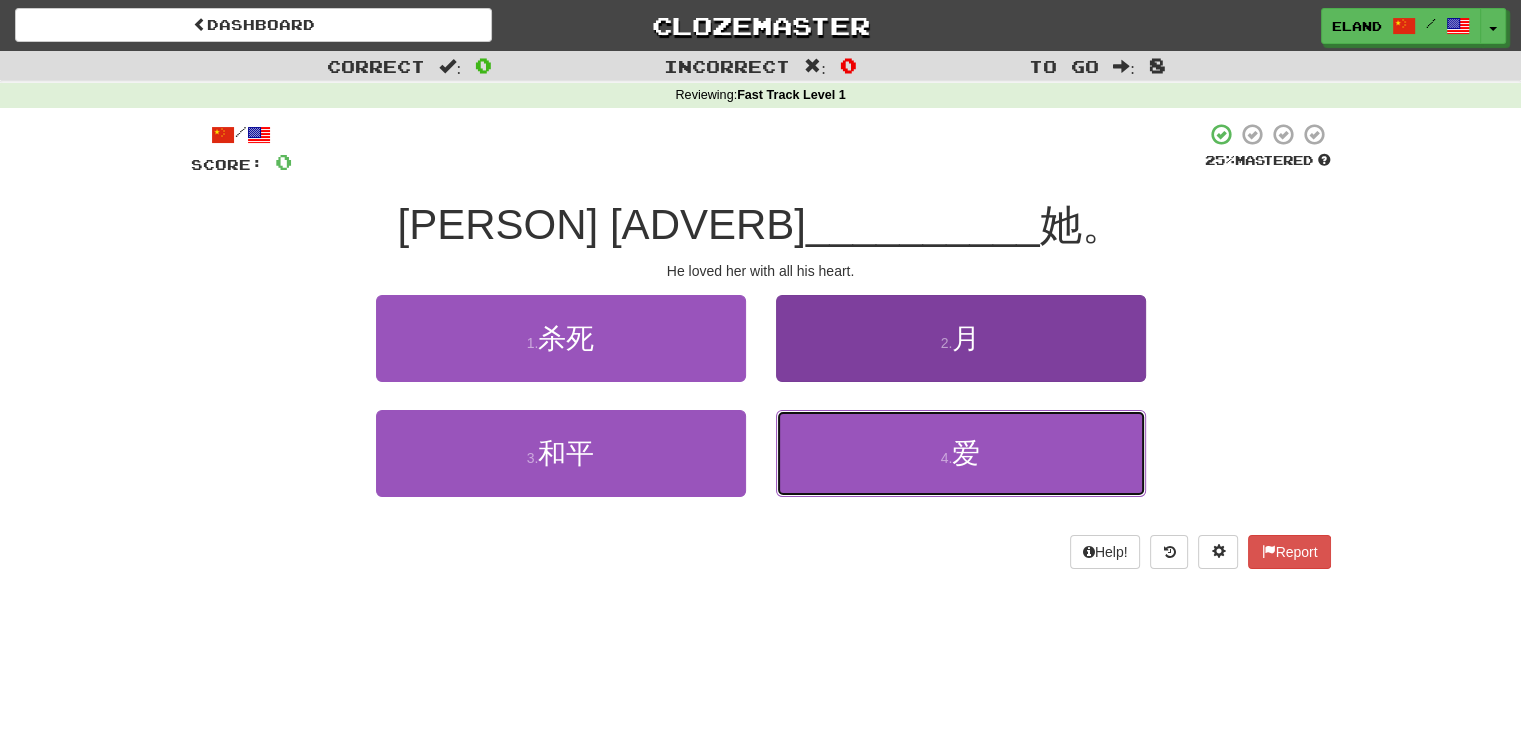 click on "4 .  爱" at bounding box center (961, 453) 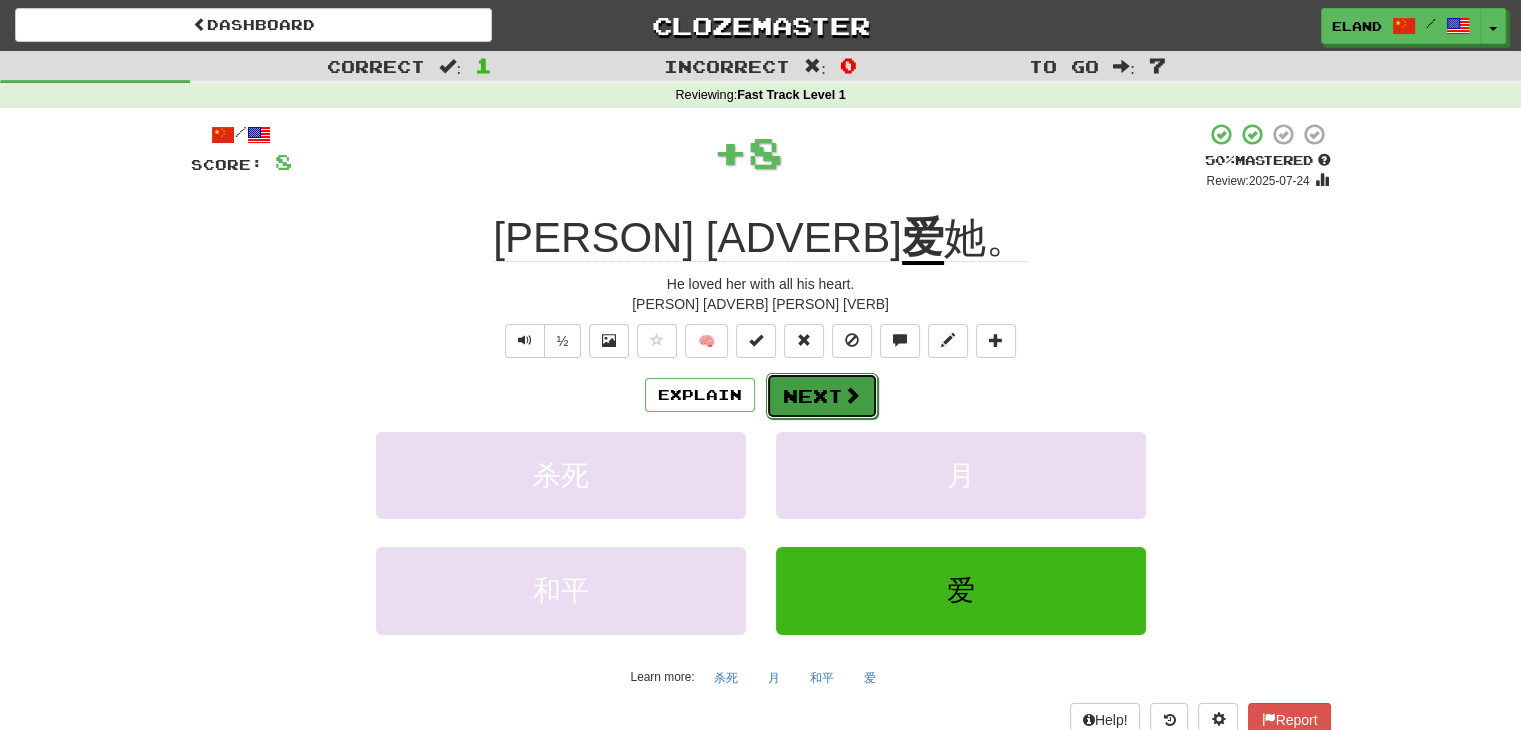 click on "Next" at bounding box center (822, 396) 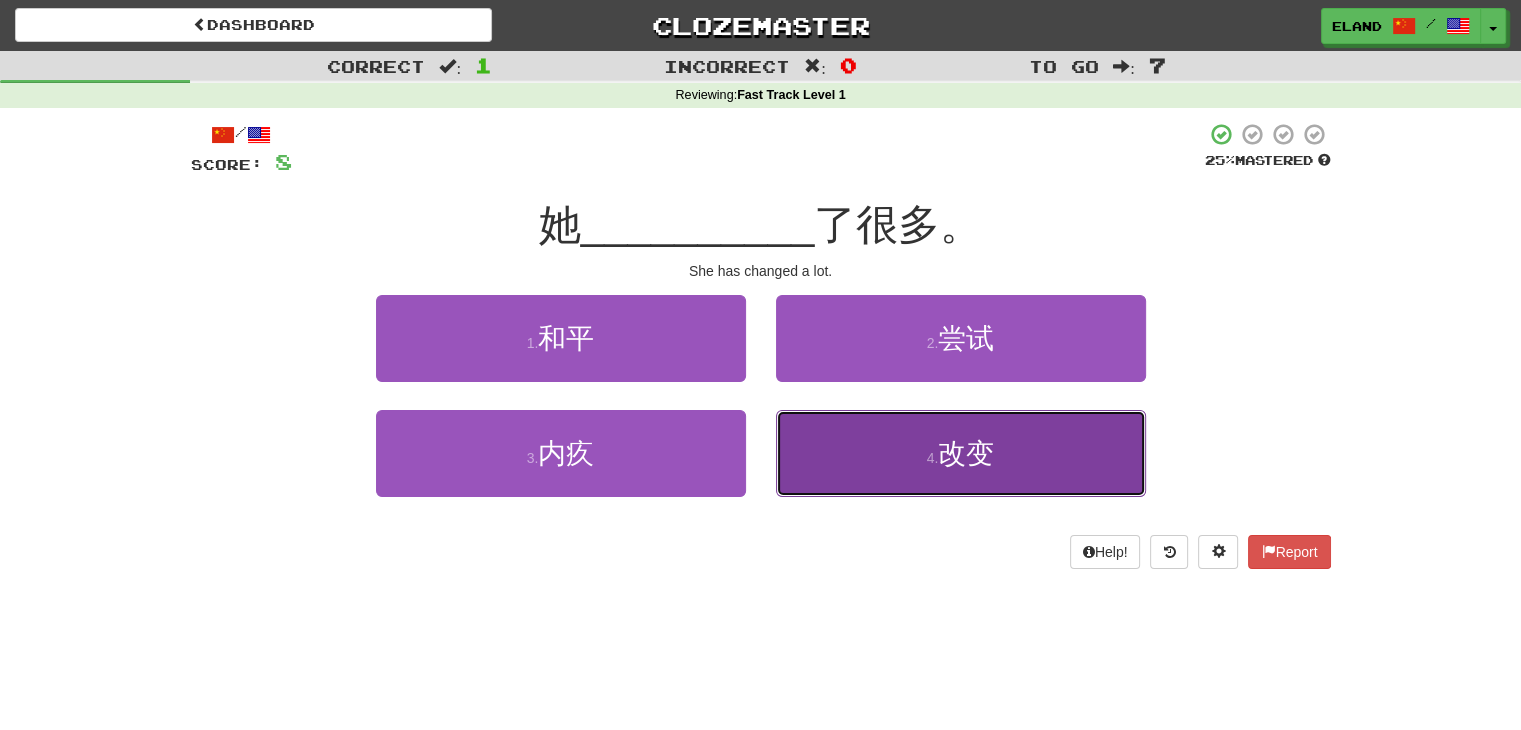 click on "4 .  改变" at bounding box center (961, 453) 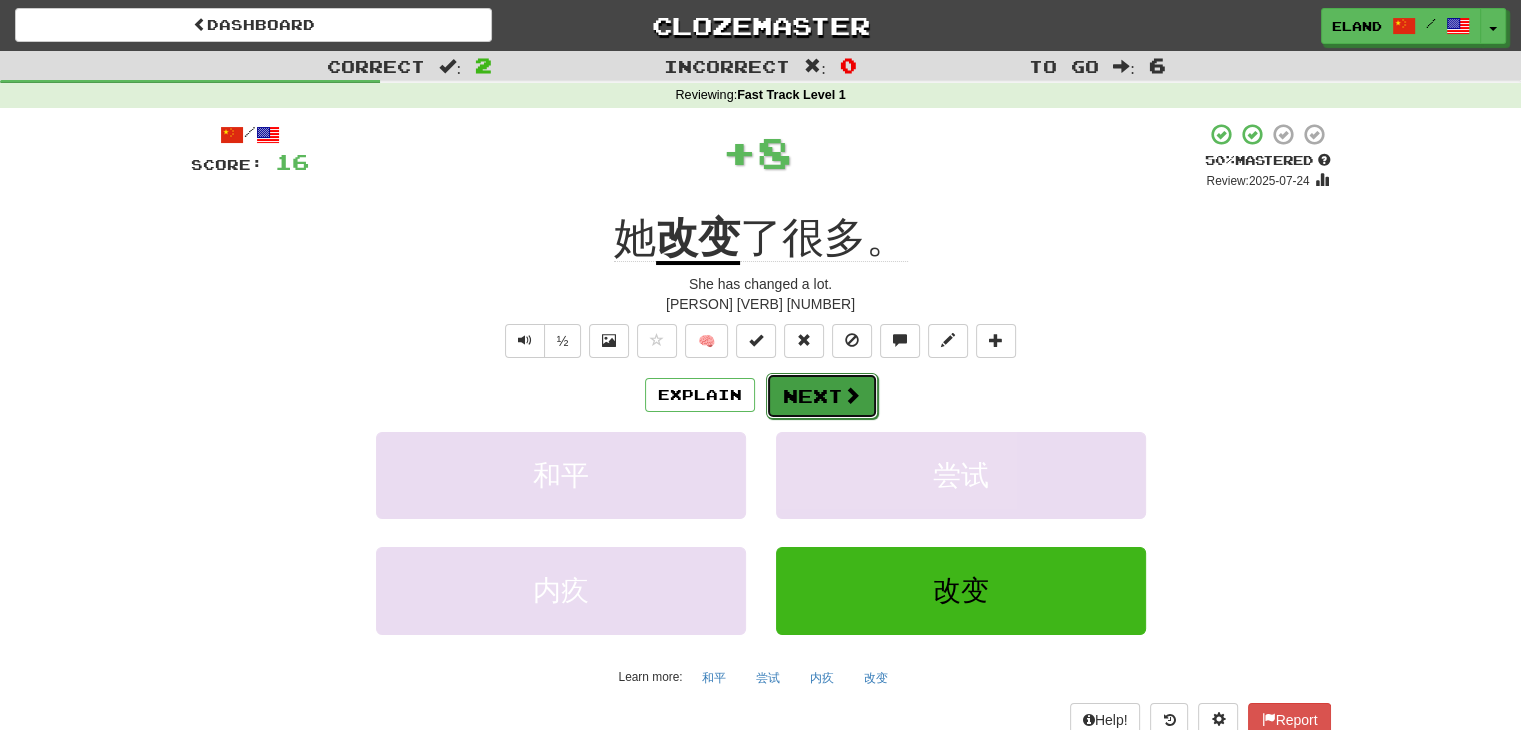 click on "Next" at bounding box center (822, 396) 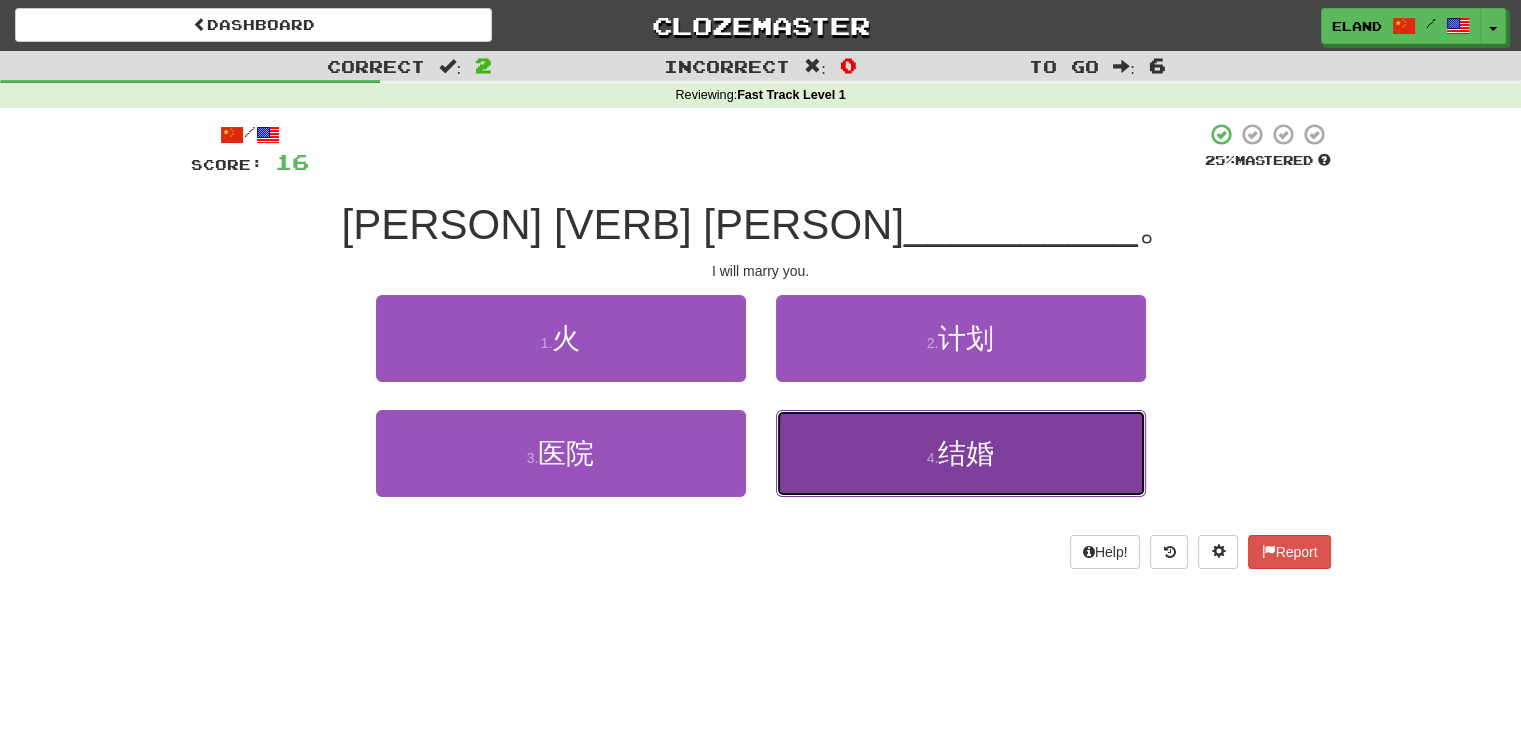 click on "4 .  结婚" at bounding box center [961, 453] 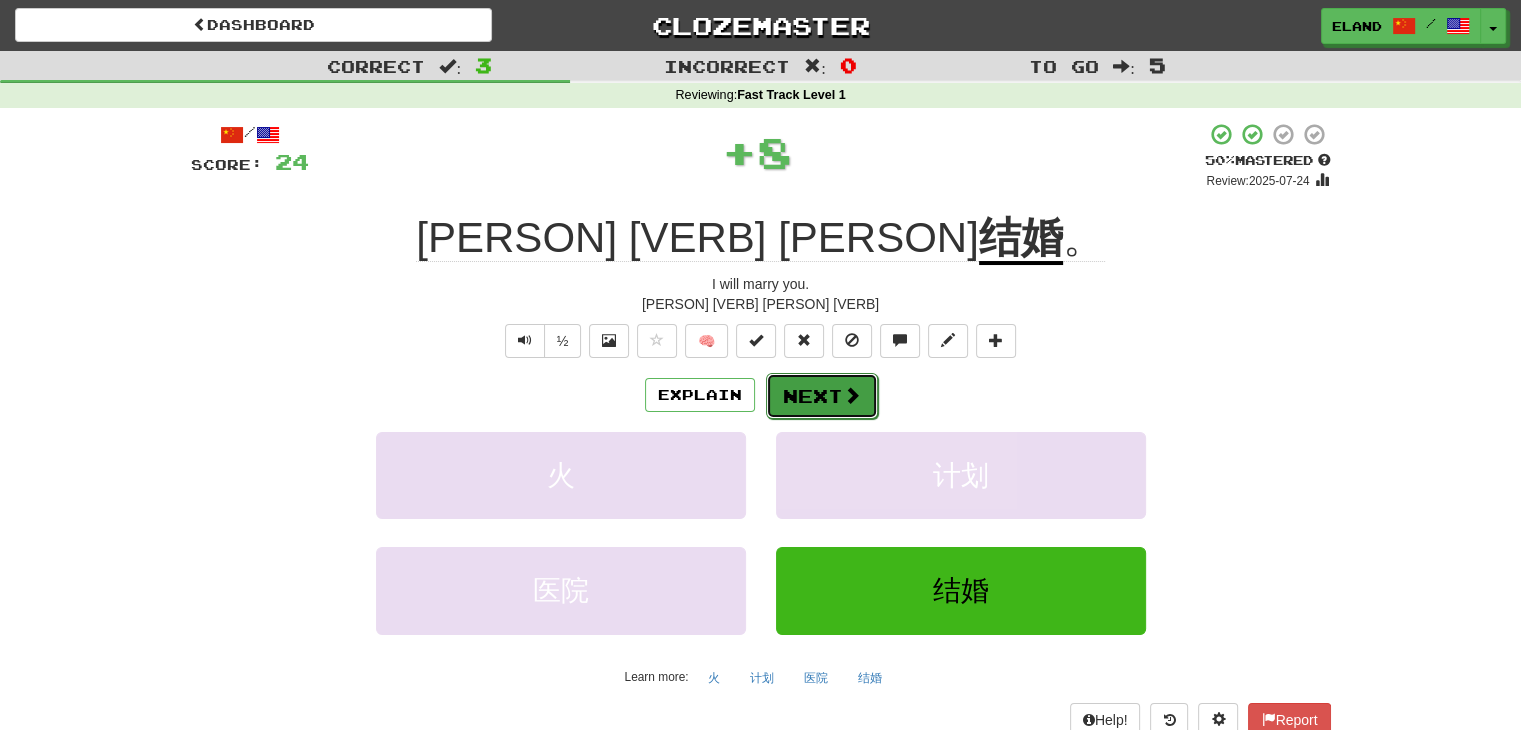 click on "Next" at bounding box center (822, 396) 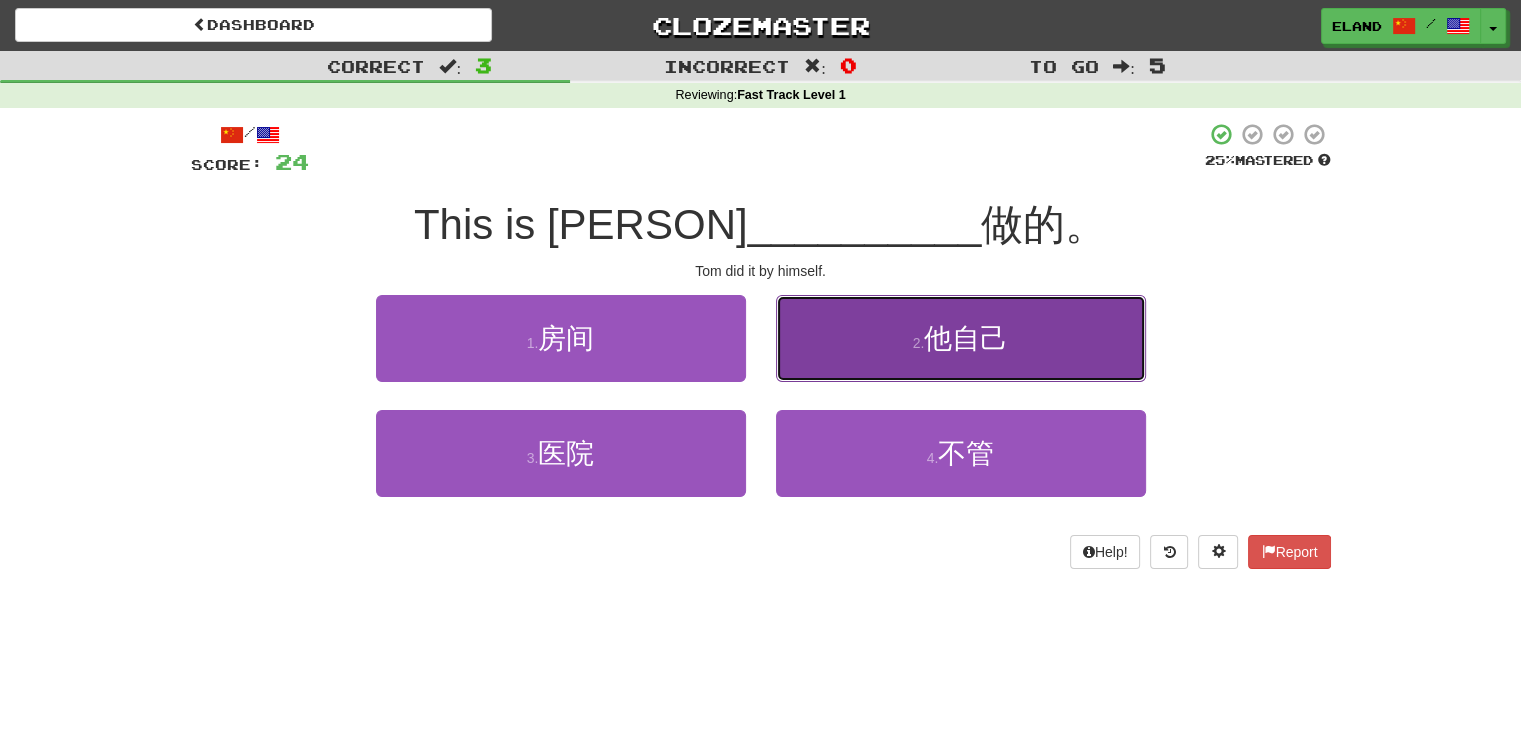 click on "2 .  他自己" at bounding box center [961, 338] 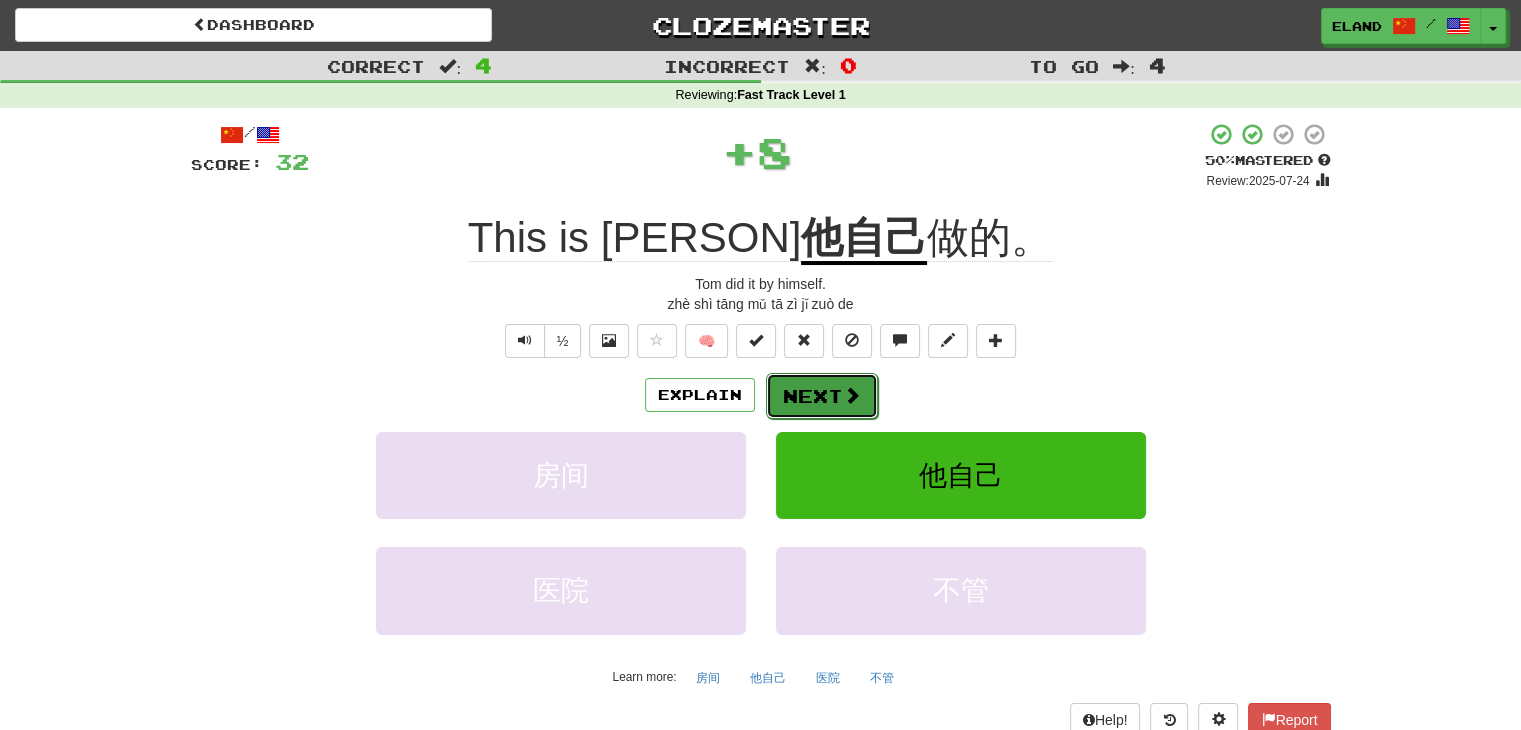 click on "Next" at bounding box center [822, 396] 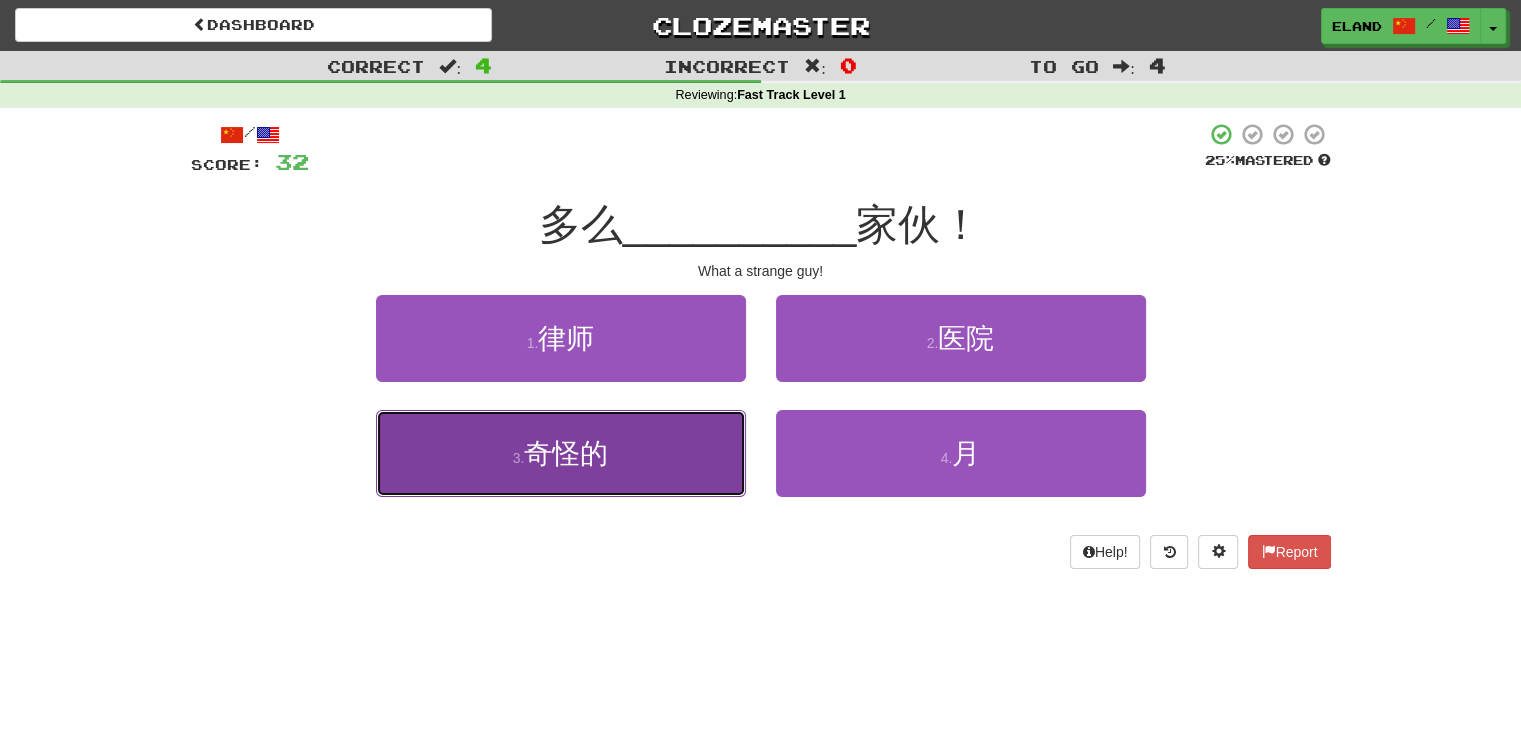 click on "3 .  奇怪的" at bounding box center [561, 453] 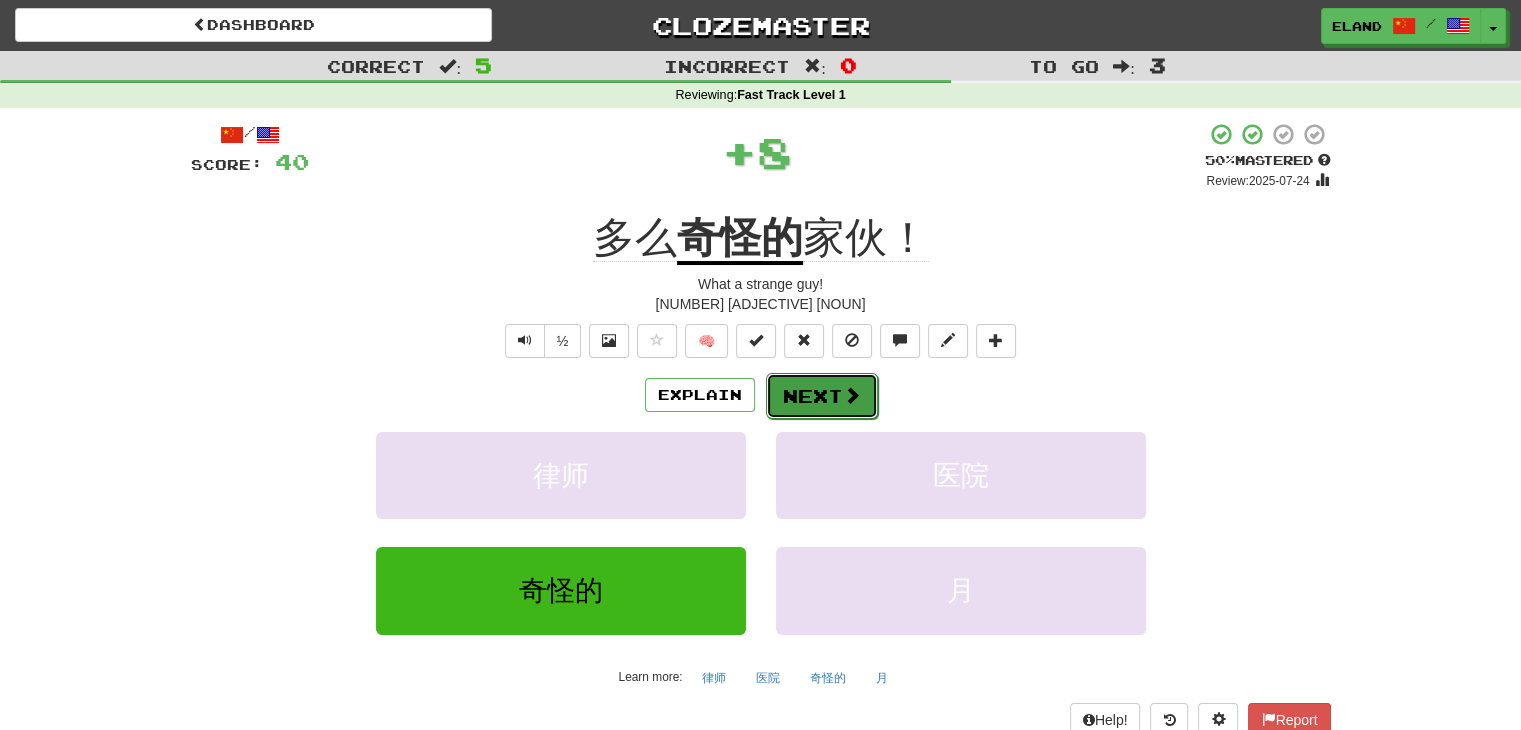 click on "Next" at bounding box center (822, 396) 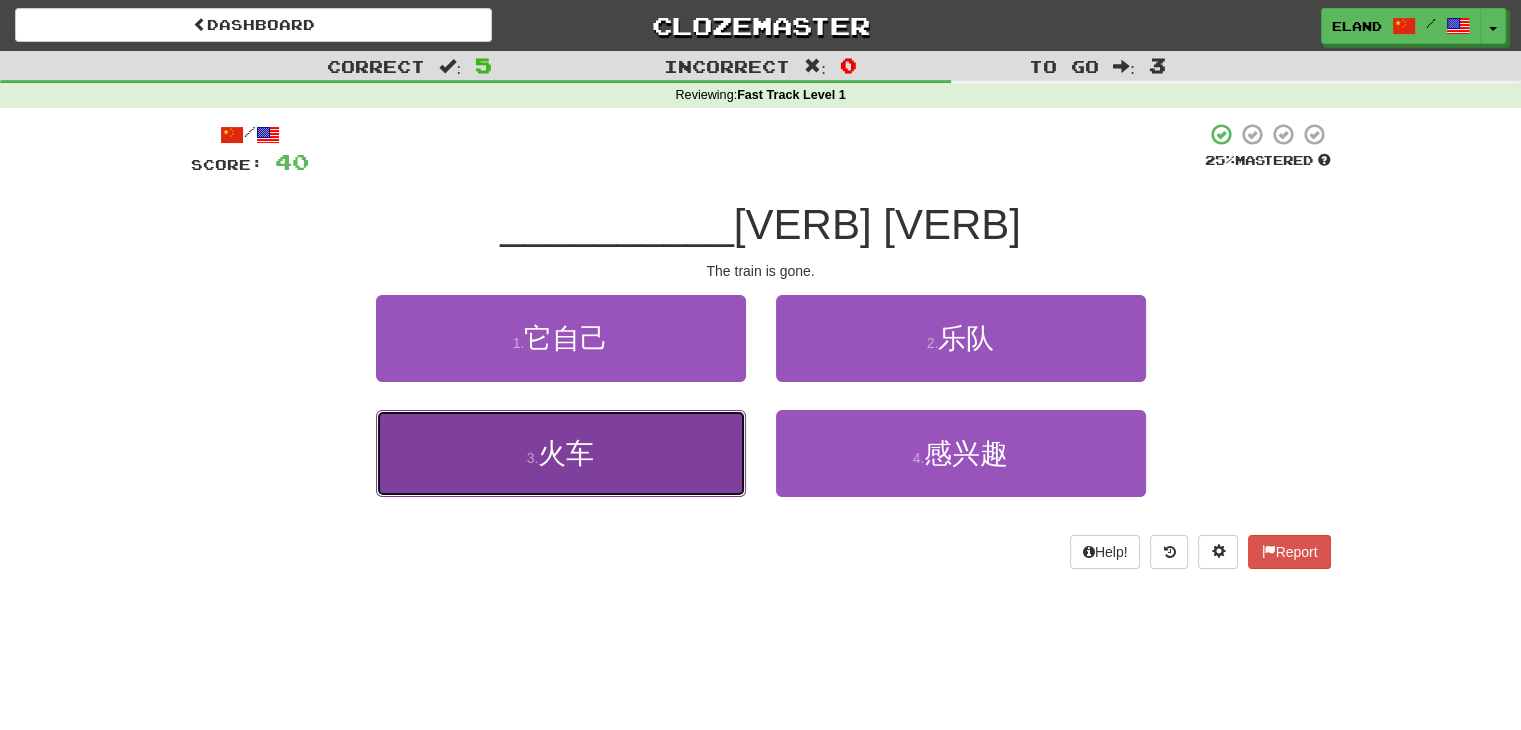 click on "3 .  火车" at bounding box center (561, 453) 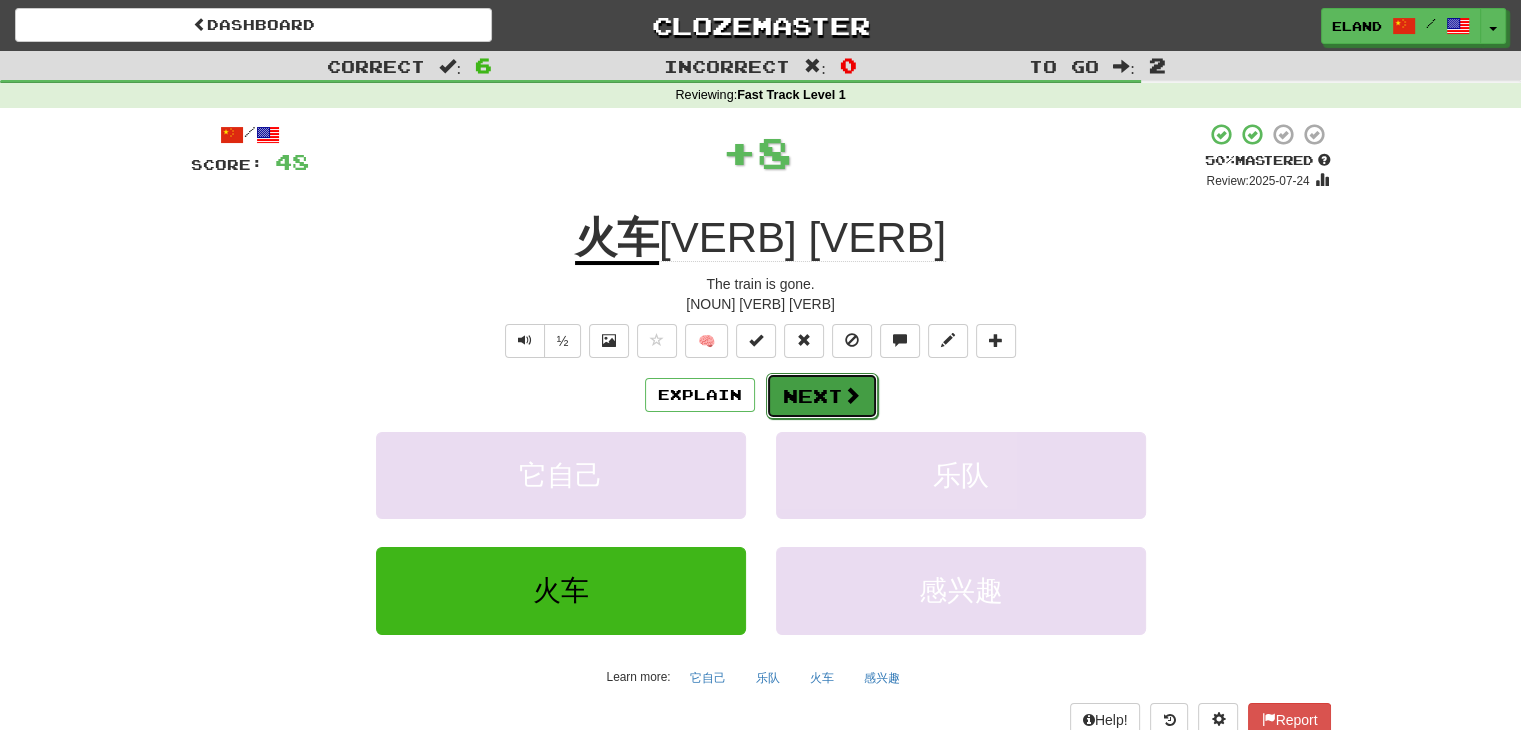 click on "Next" at bounding box center (822, 396) 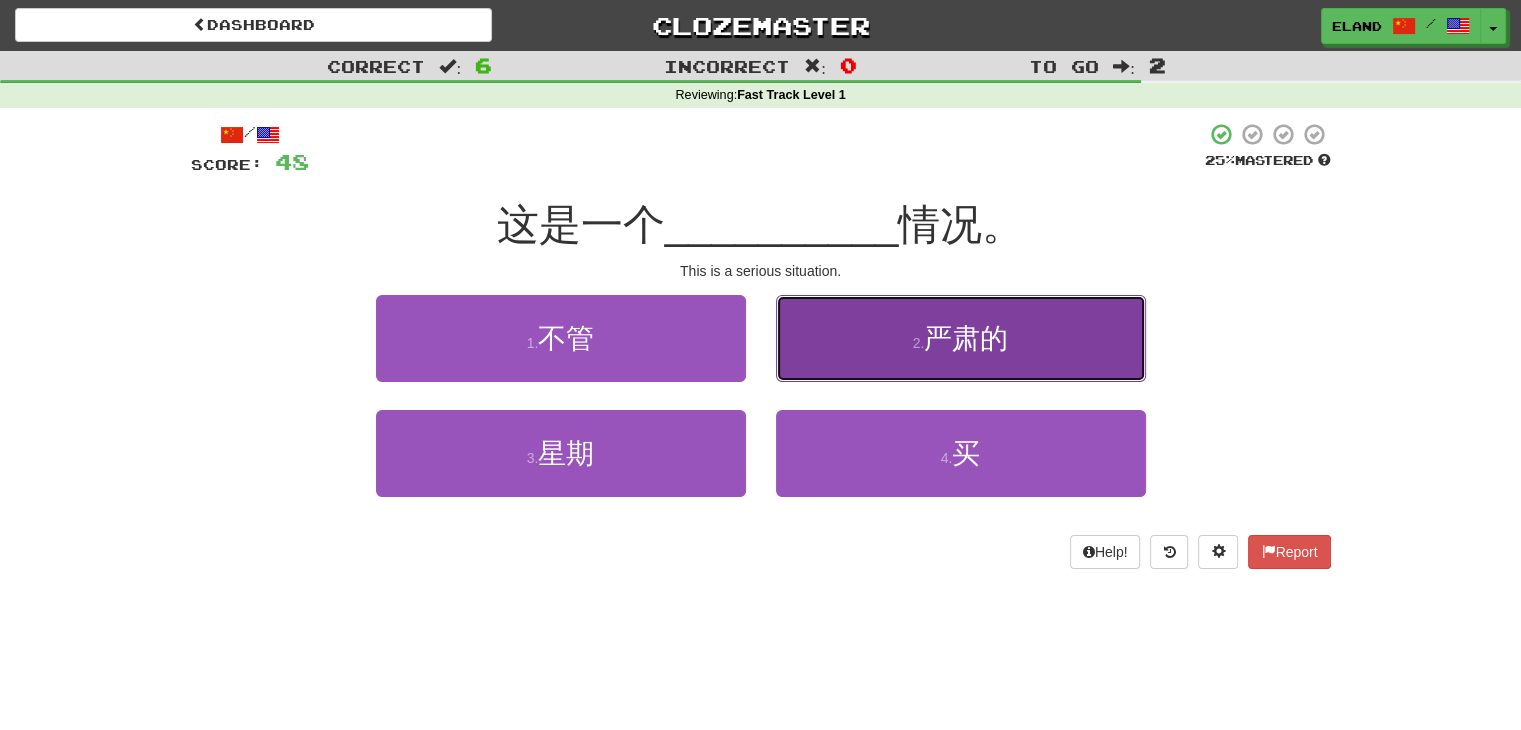 click on "2 .  严肃的" at bounding box center [961, 338] 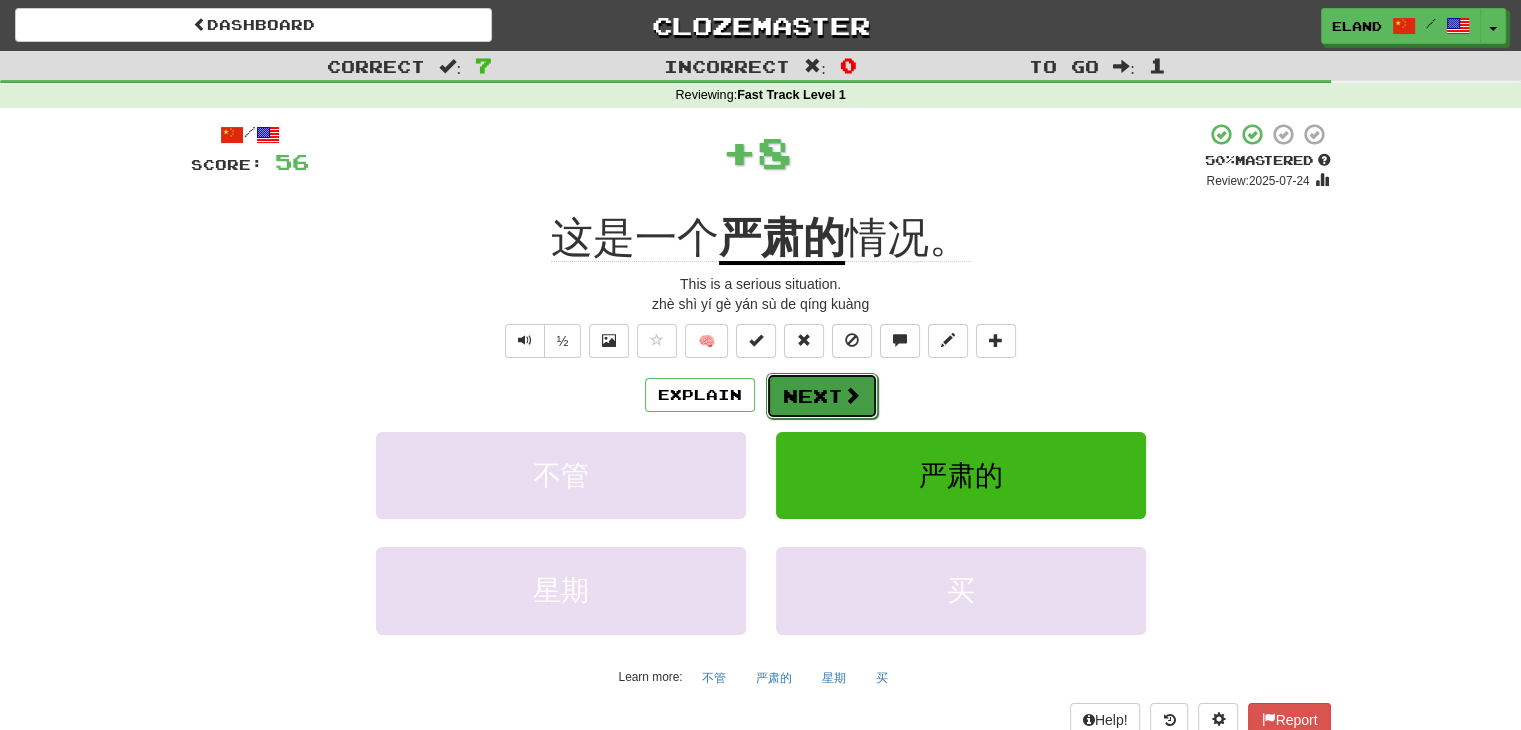 click on "Next" at bounding box center [822, 396] 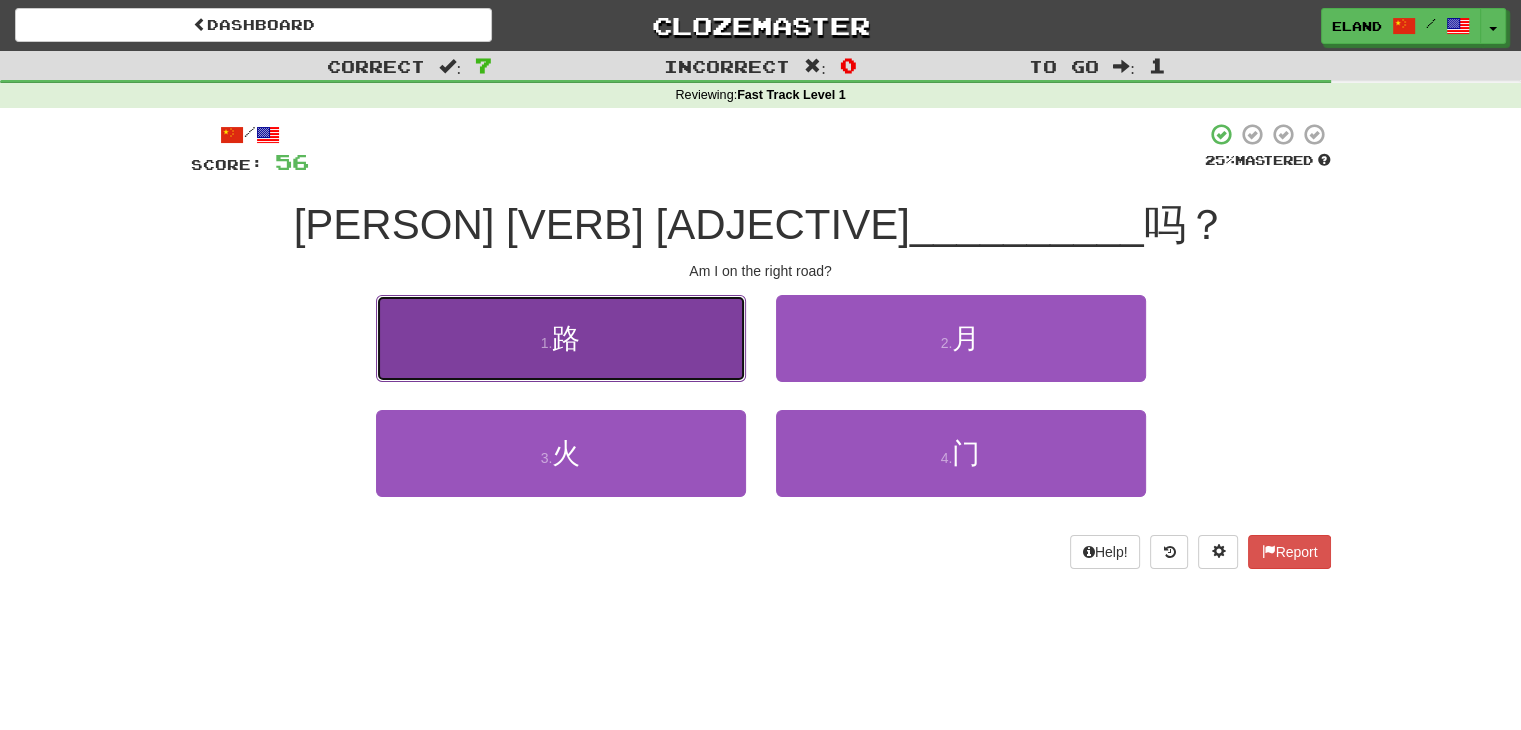 click on "1 .  路" at bounding box center (561, 338) 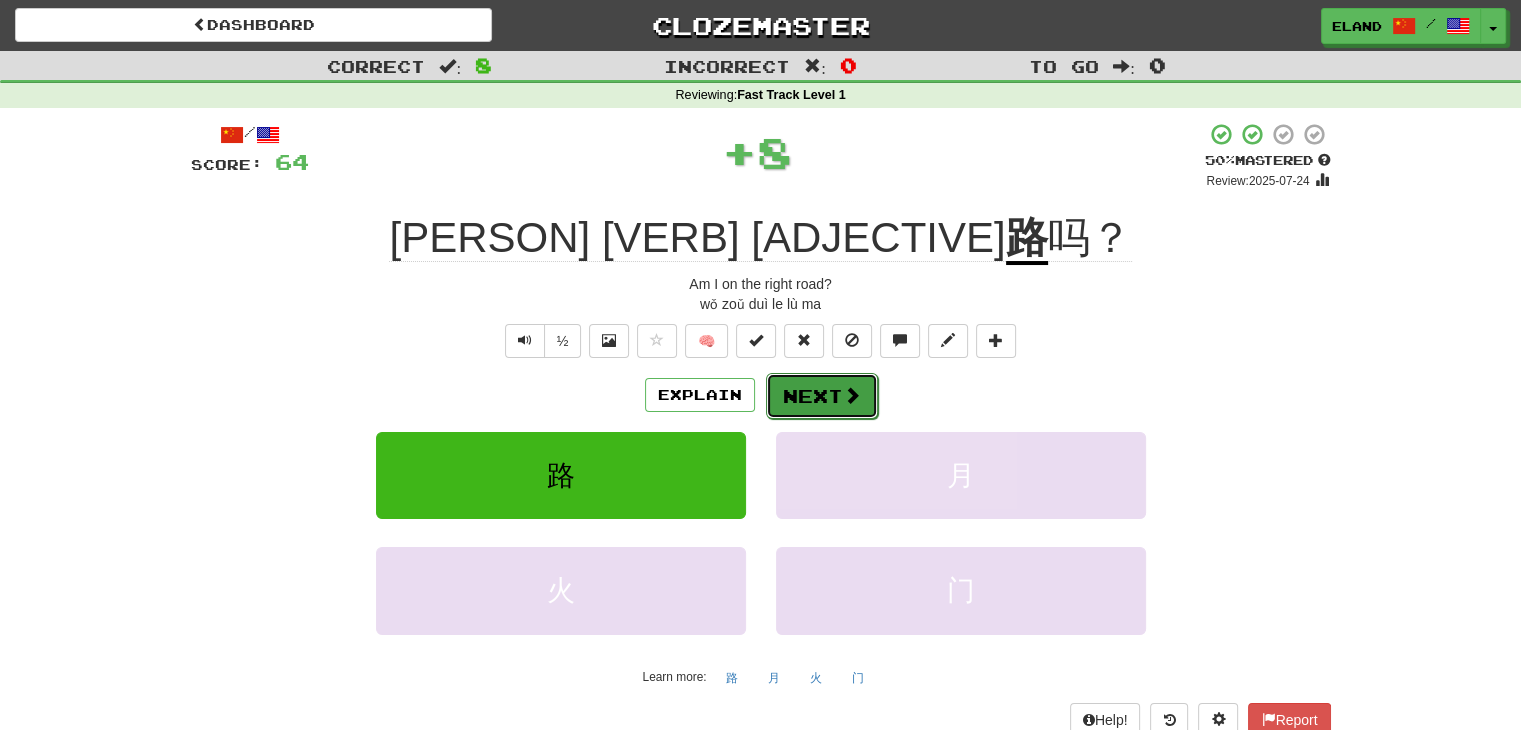 click on "Next" at bounding box center [822, 396] 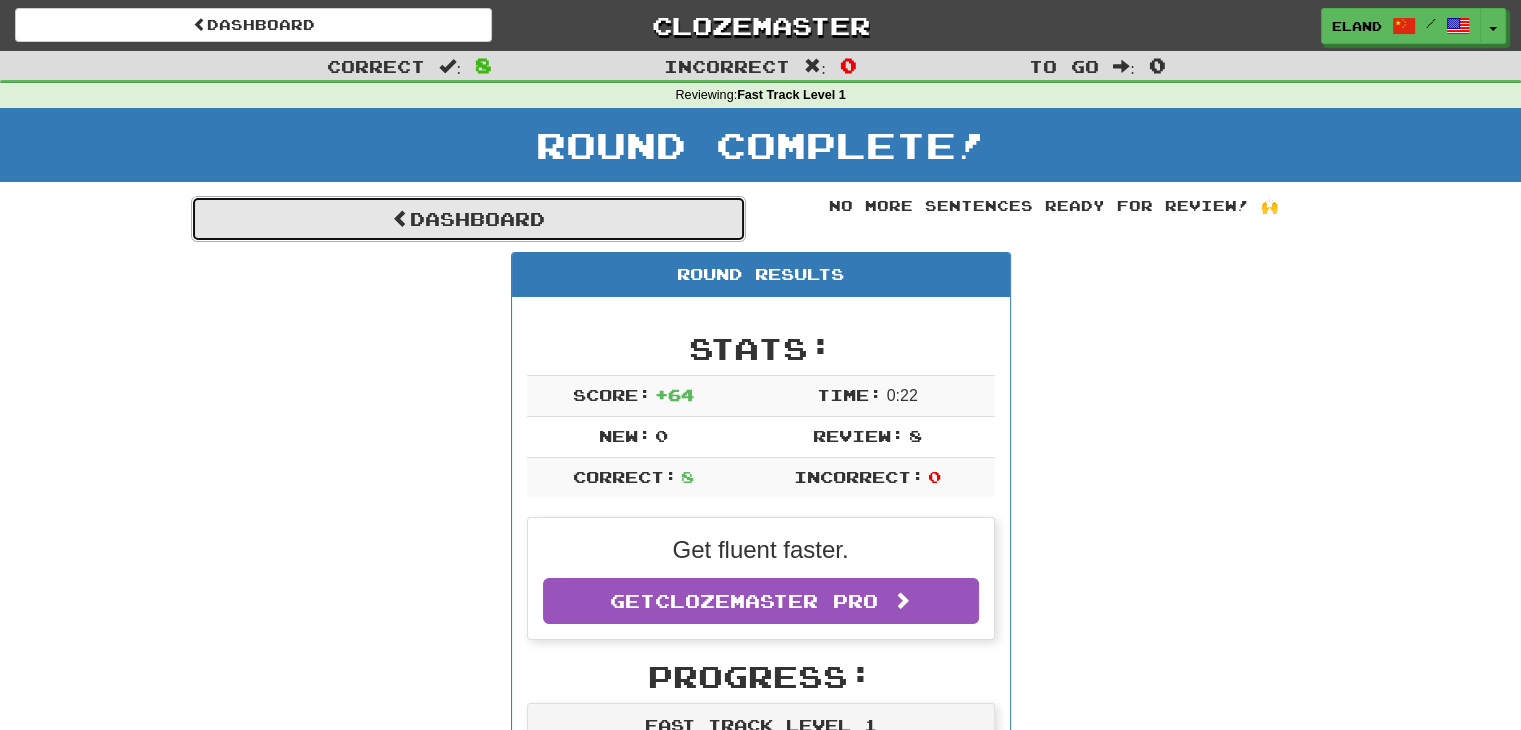 click on "Dashboard" at bounding box center (468, 219) 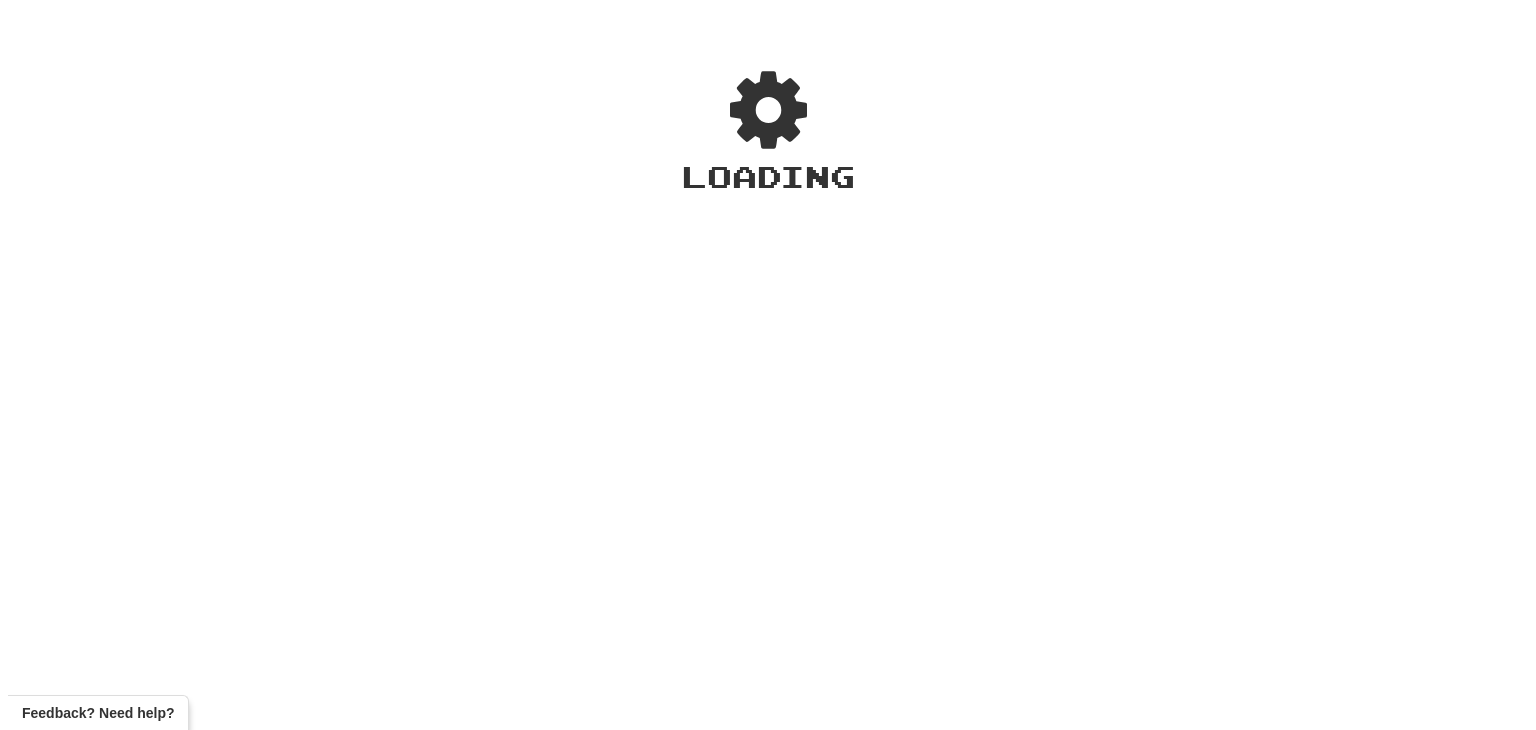 scroll, scrollTop: 0, scrollLeft: 0, axis: both 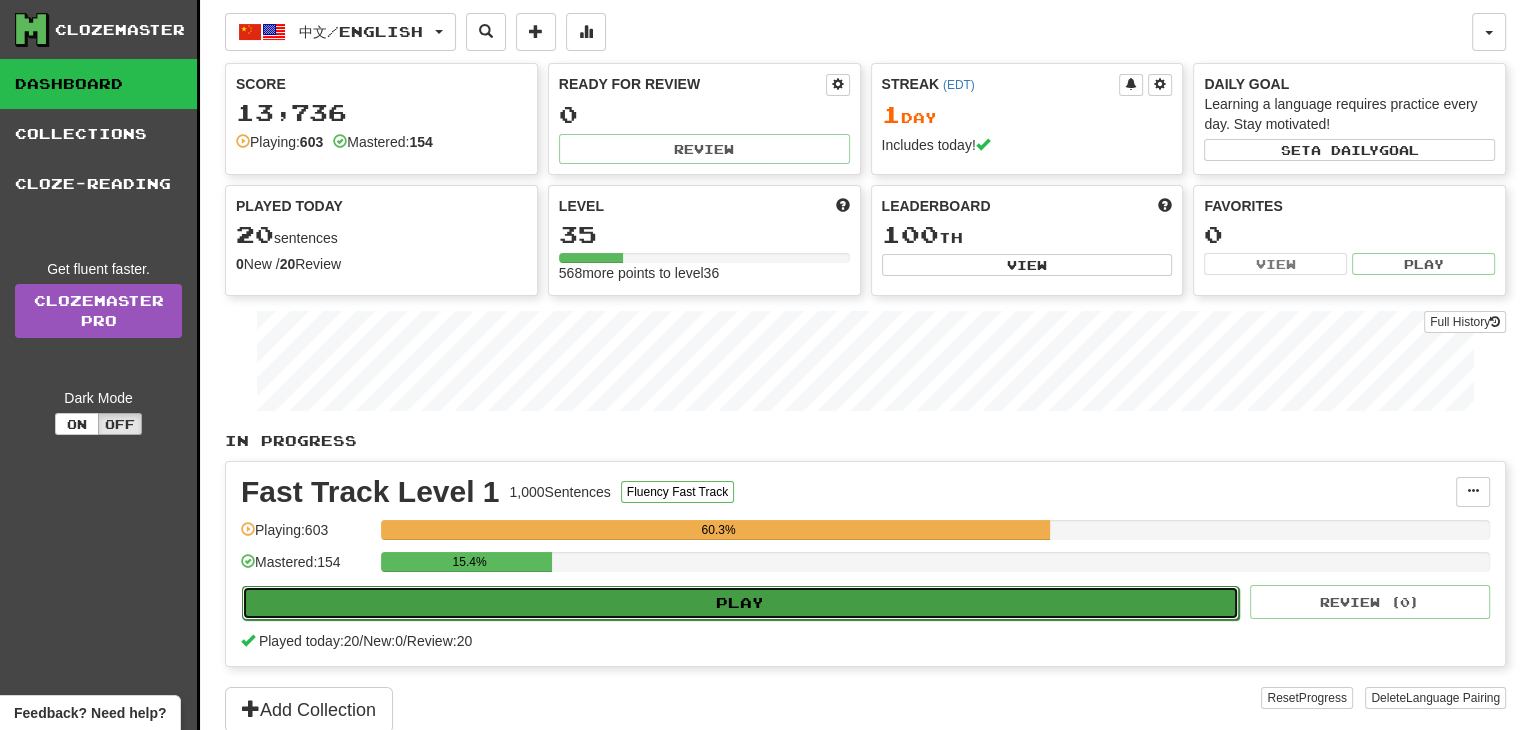 click on "Play" 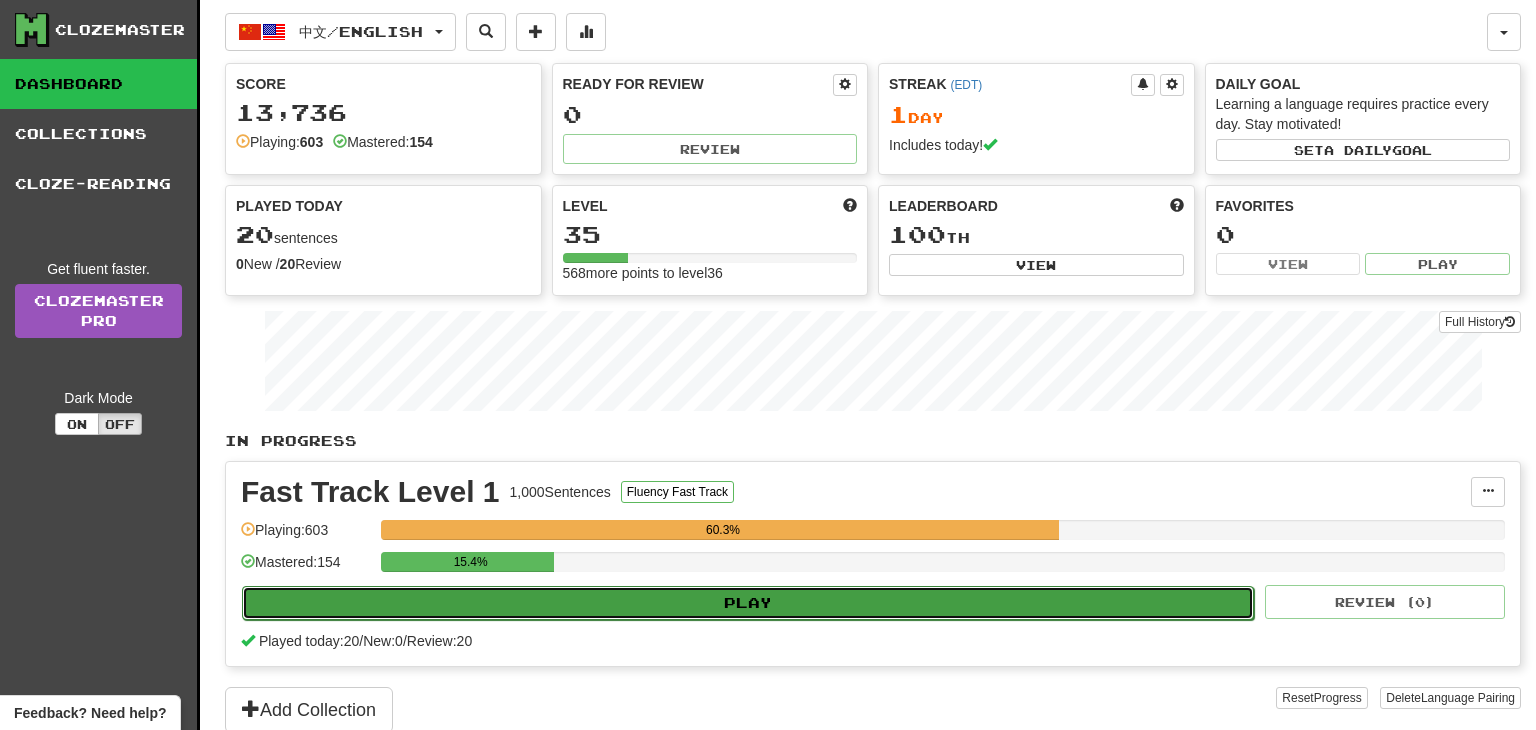 select on "**" 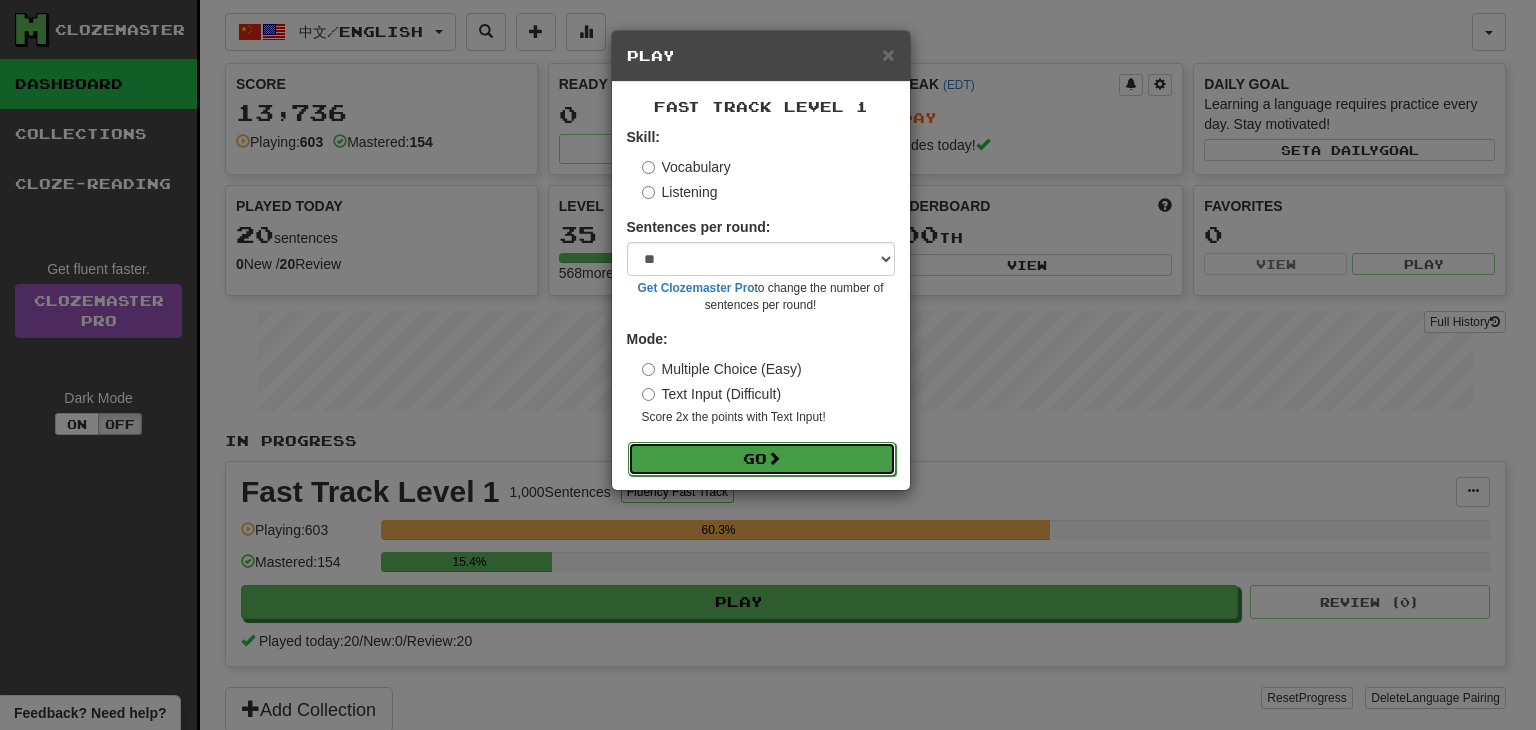 click on "Go" at bounding box center [762, 459] 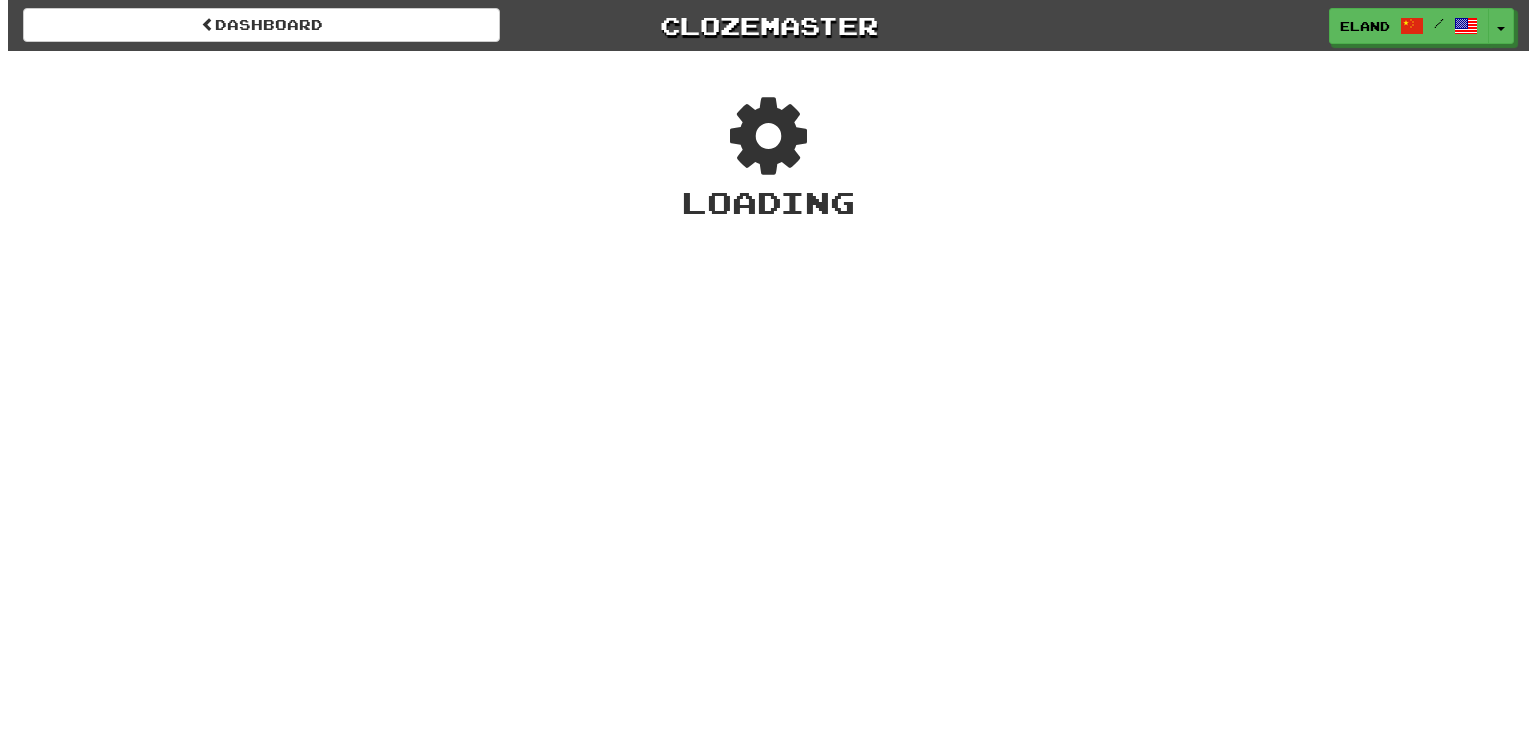 scroll, scrollTop: 0, scrollLeft: 0, axis: both 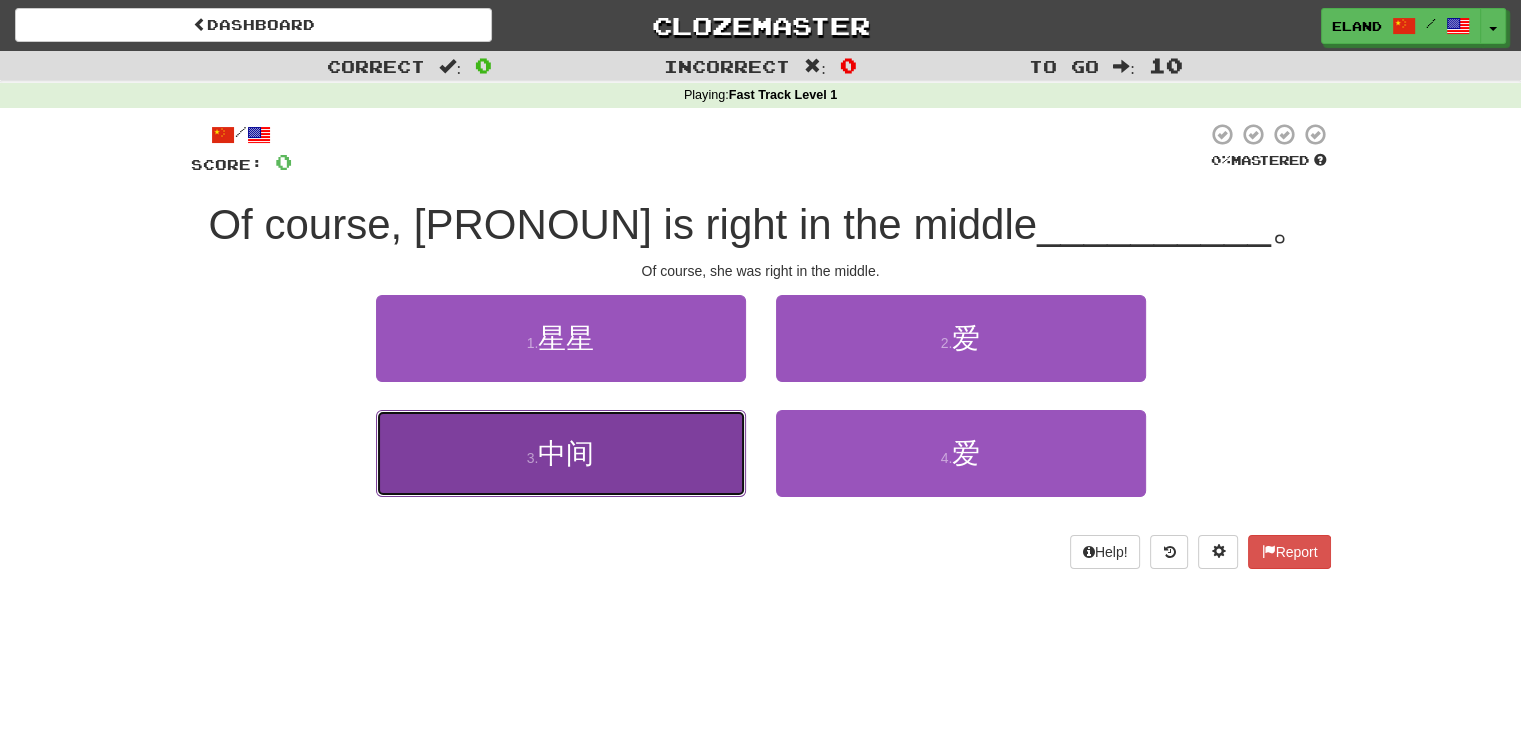 click on "3 .  中间" at bounding box center (561, 453) 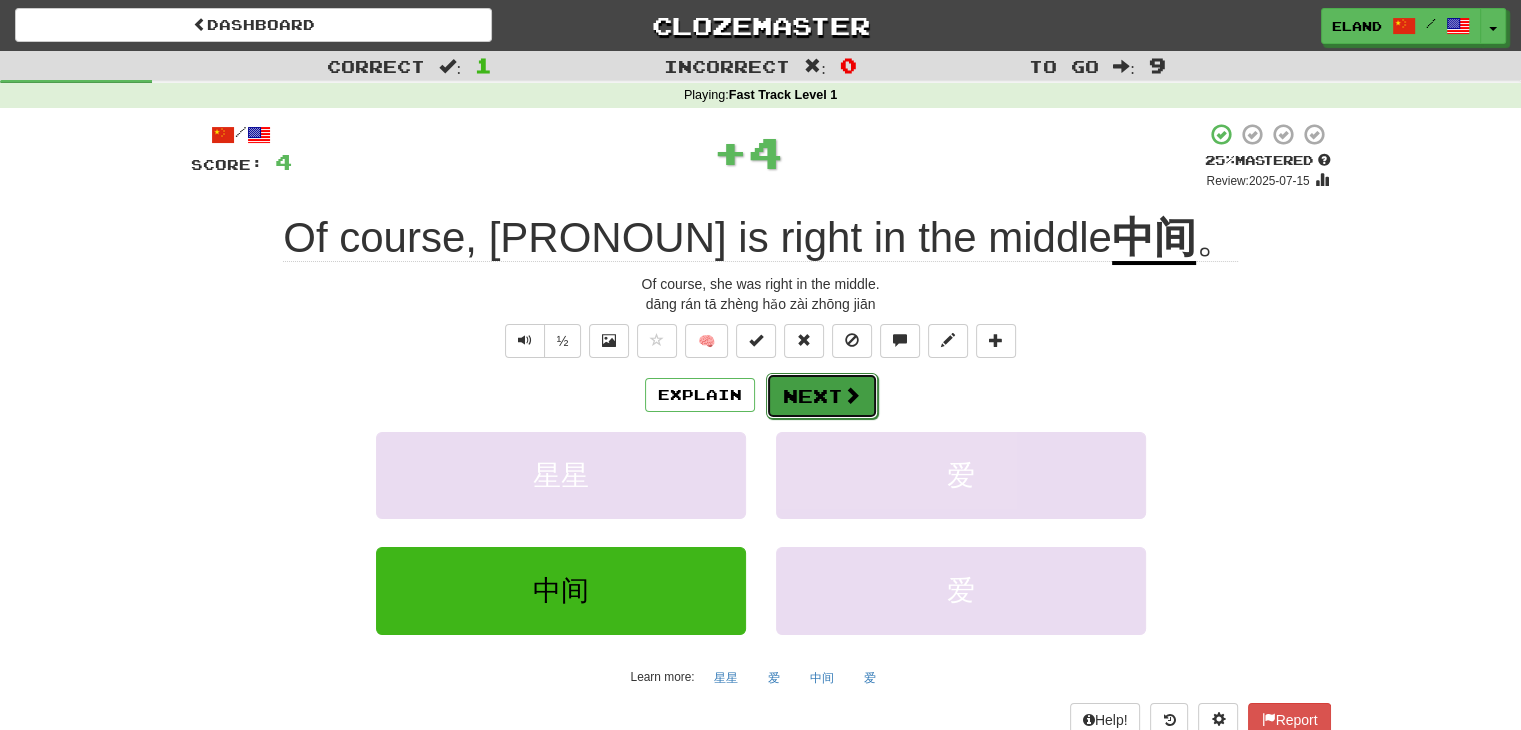 click on "Next" at bounding box center [822, 396] 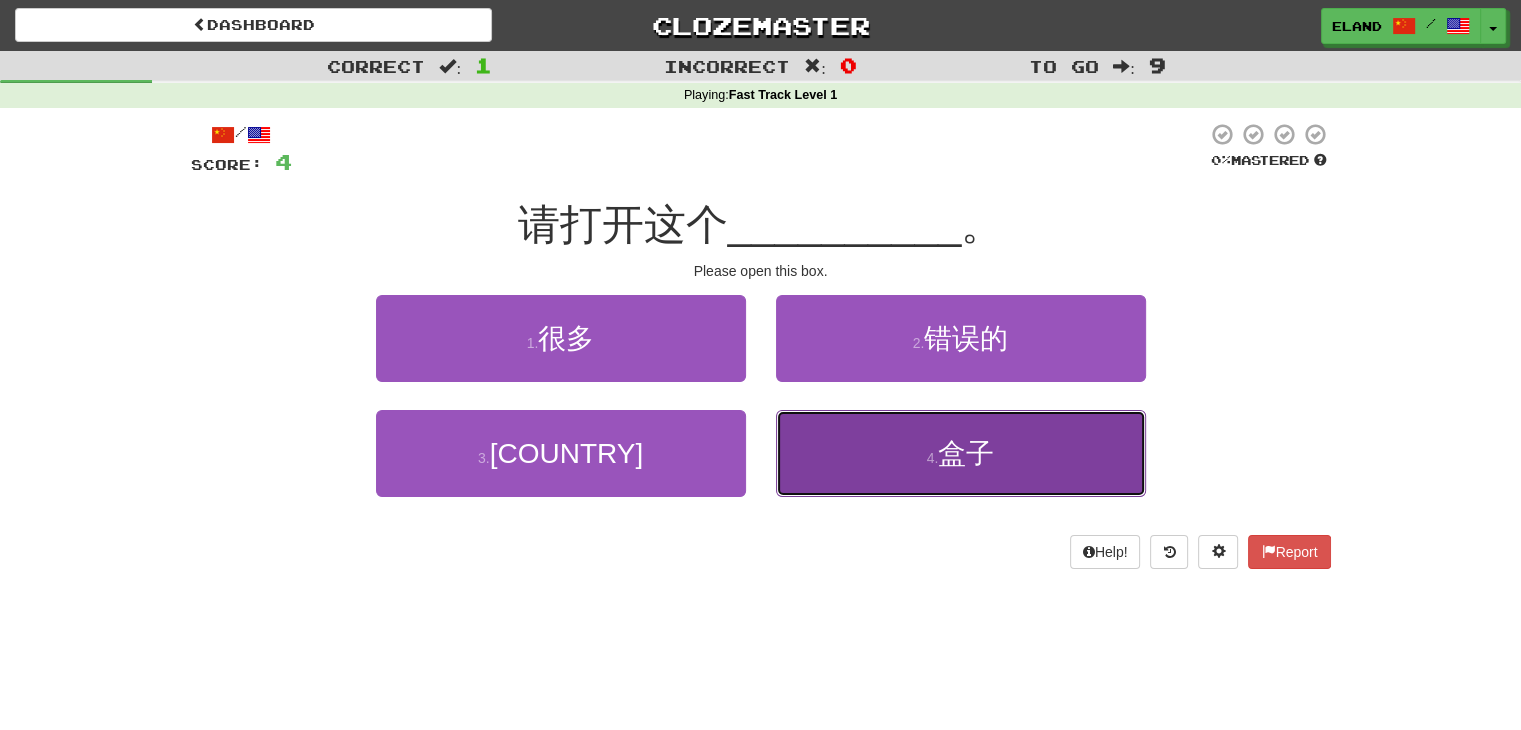 click on "4 .  盒子" at bounding box center (961, 453) 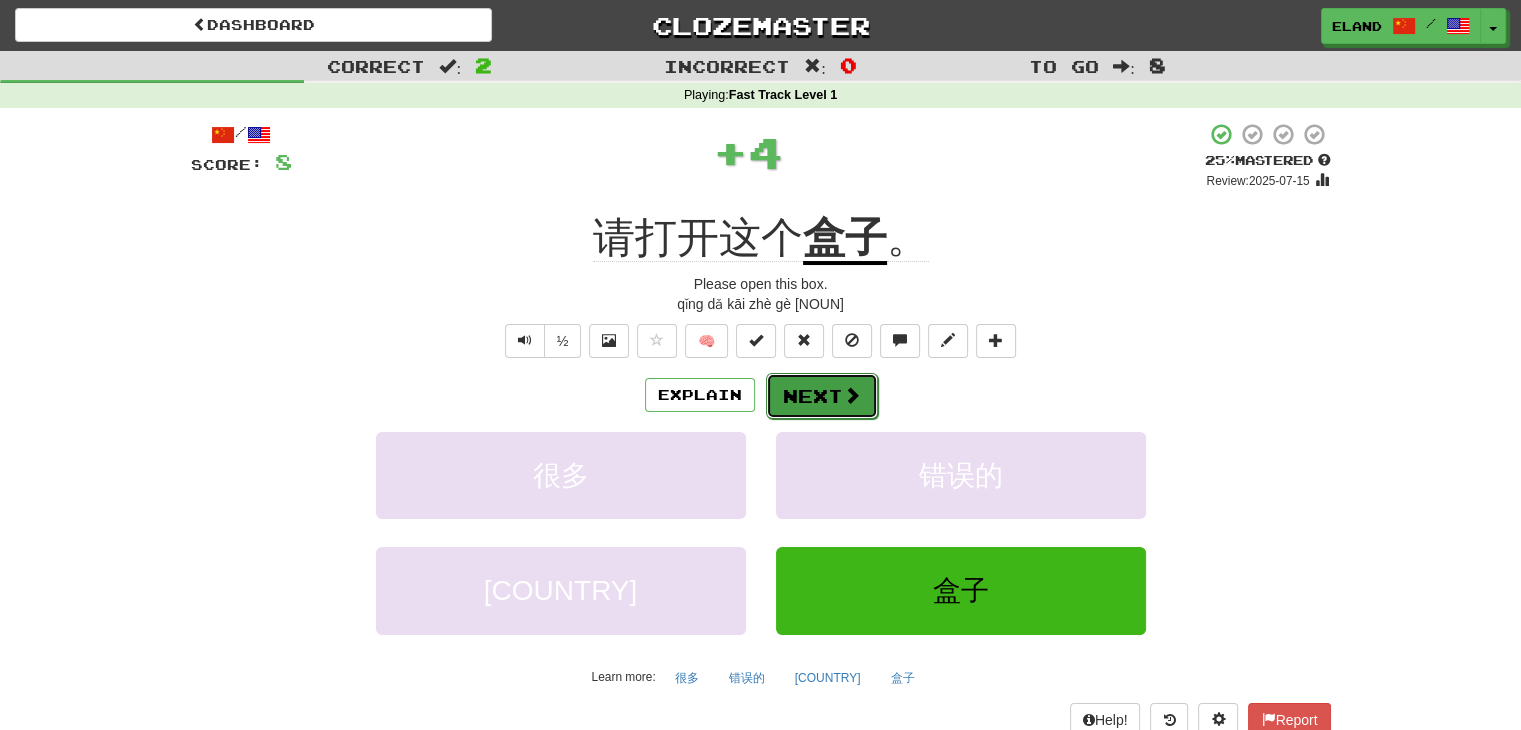 click on "Next" at bounding box center [822, 396] 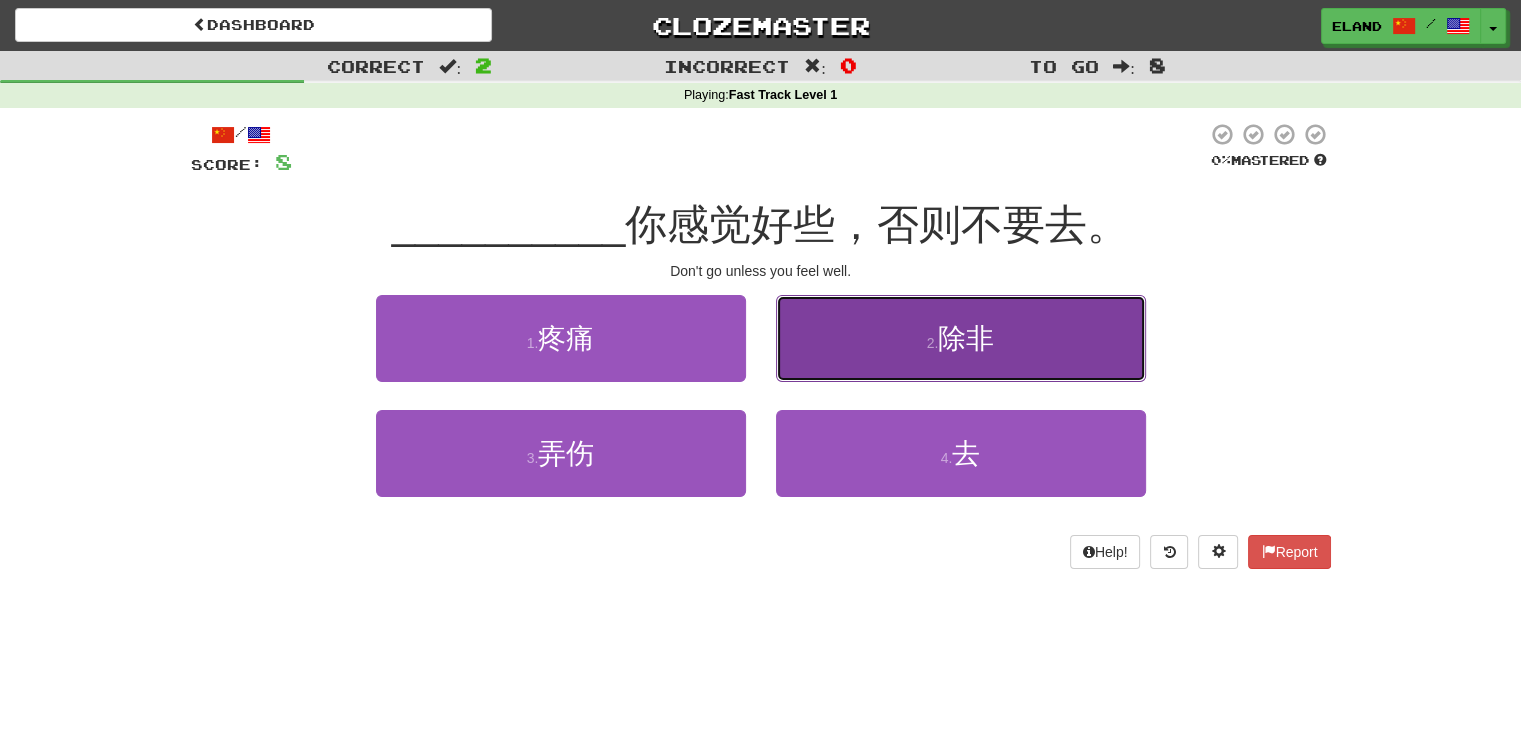click on "2 .  除非" at bounding box center (961, 338) 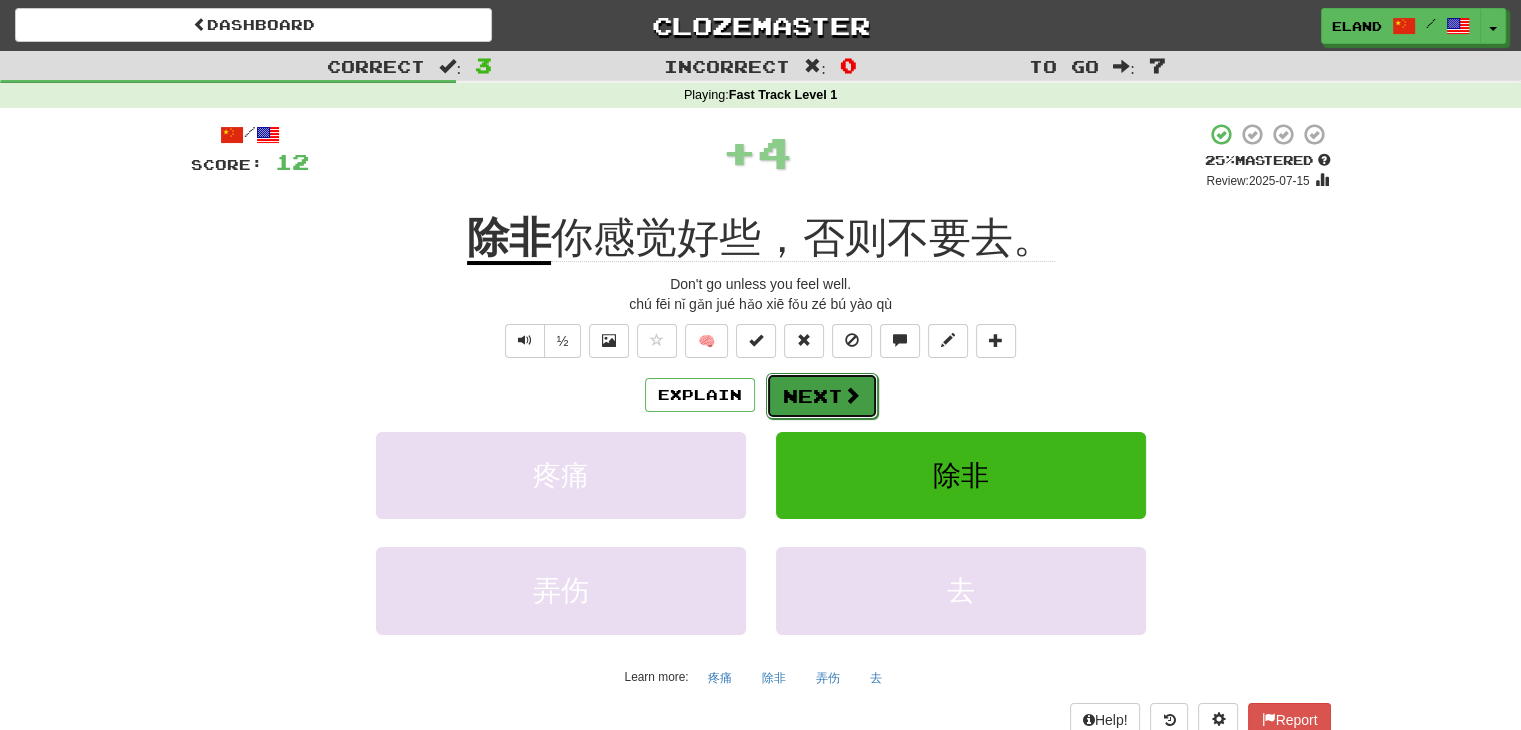 click on "Next" at bounding box center [822, 396] 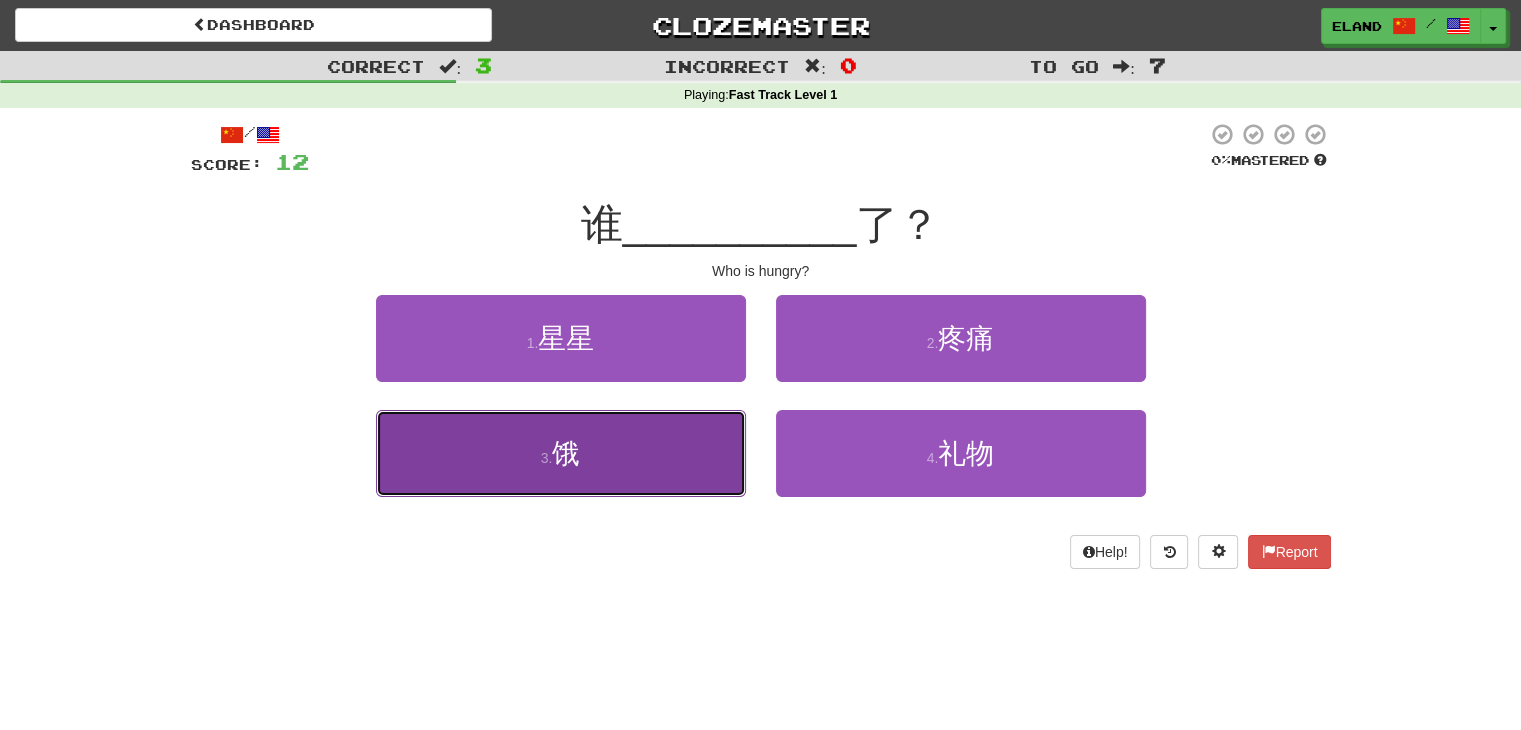 click on "3 .  饿" at bounding box center [561, 453] 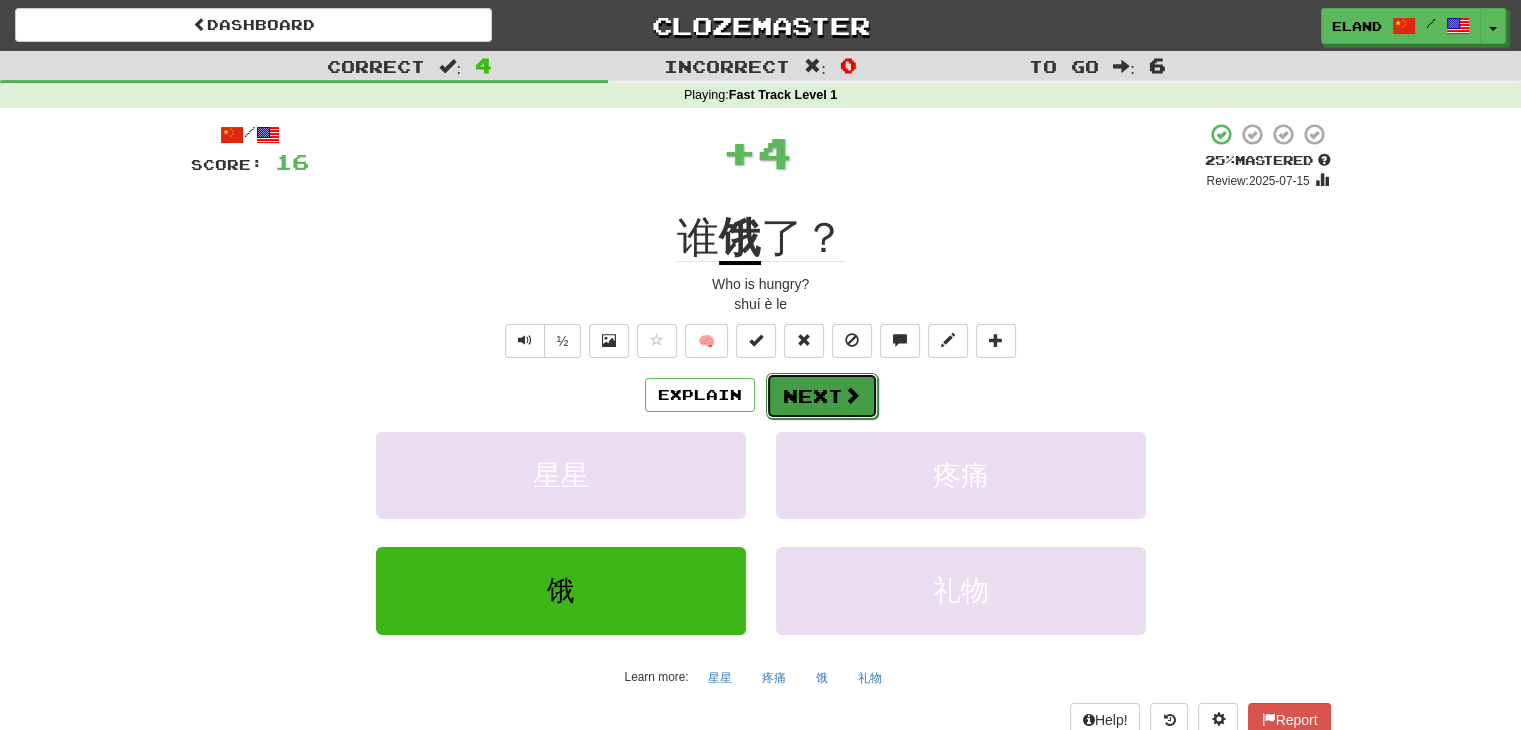 click on "Next" at bounding box center (822, 396) 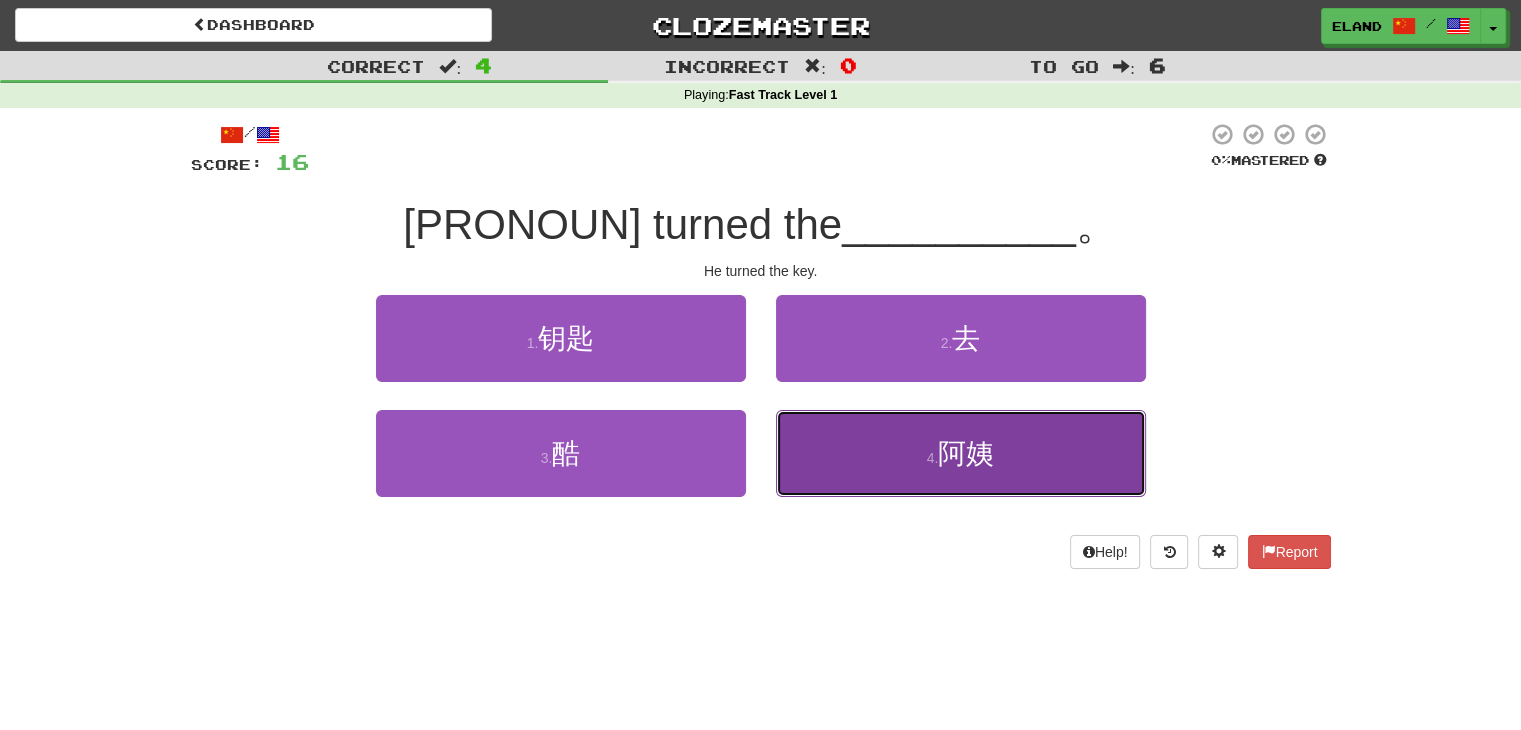 click on "4 .  阿姨" at bounding box center [961, 453] 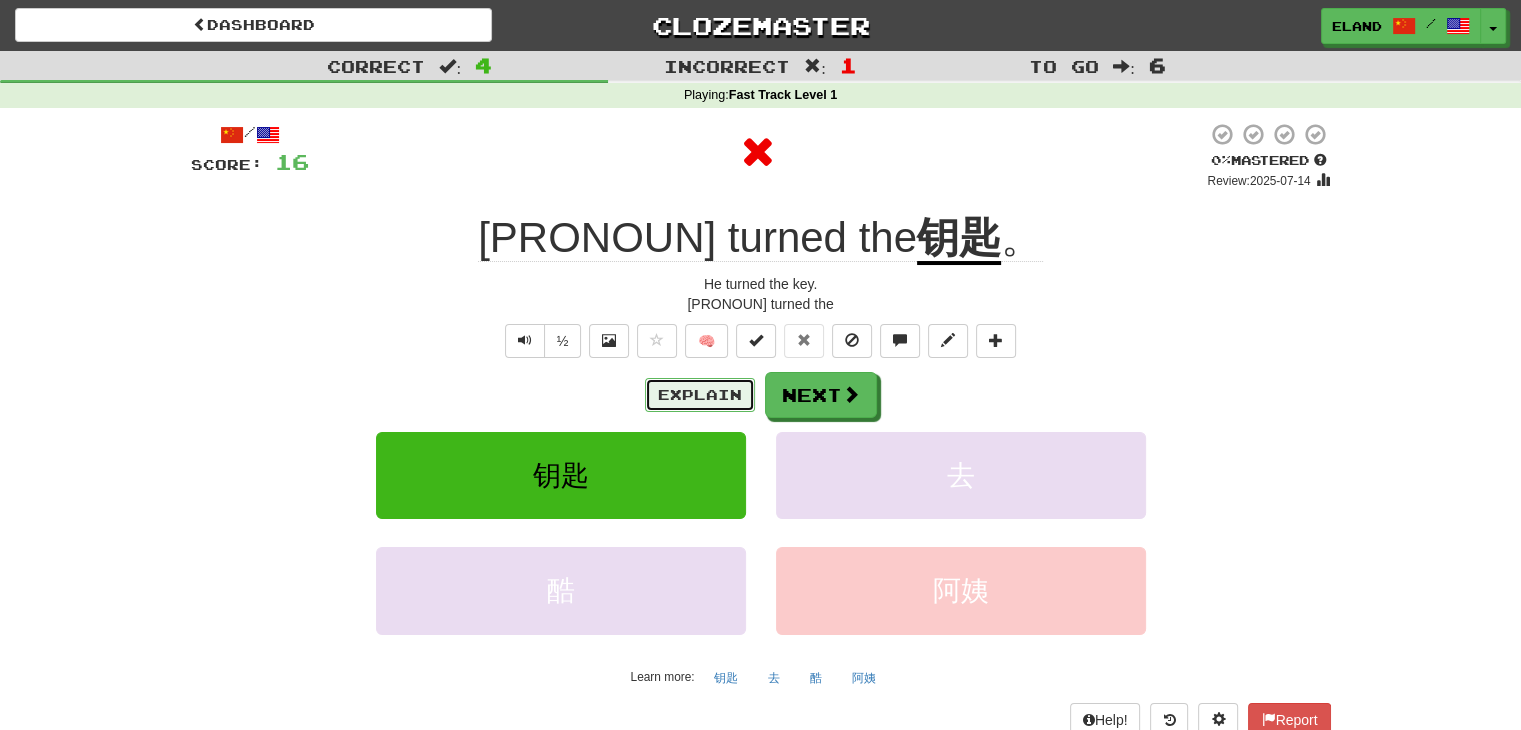 click on "Explain" at bounding box center [700, 395] 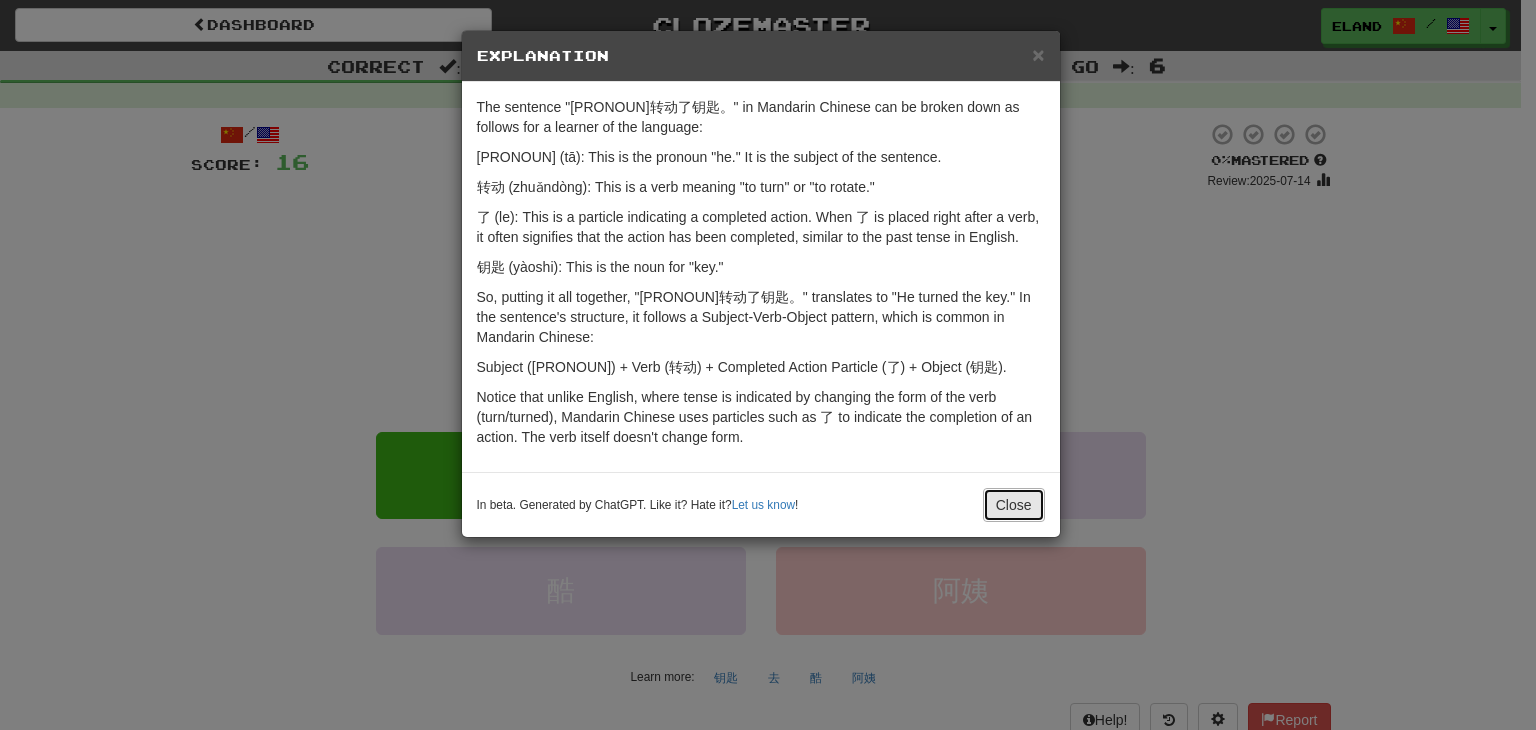 click on "Close" at bounding box center (1014, 505) 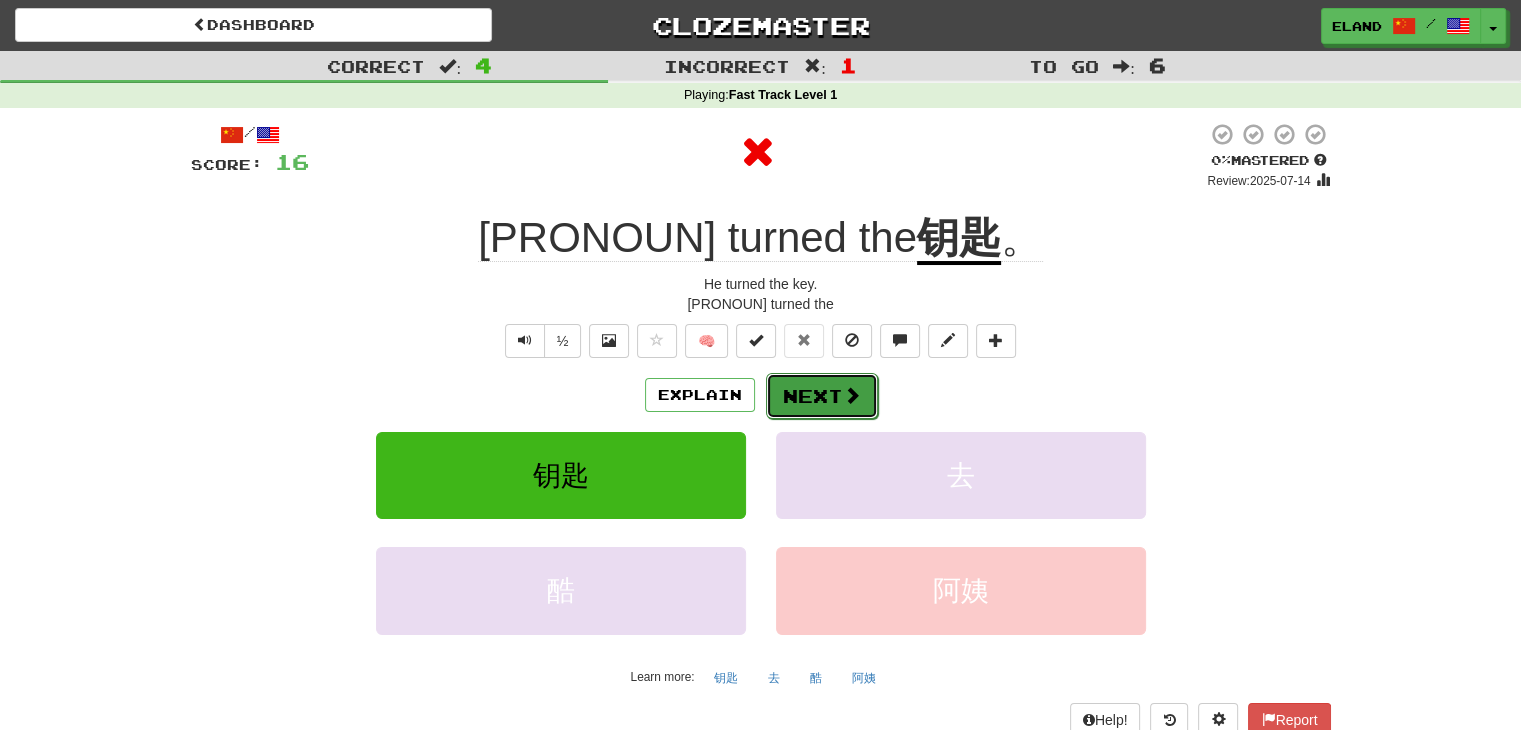 click on "Next" at bounding box center [822, 396] 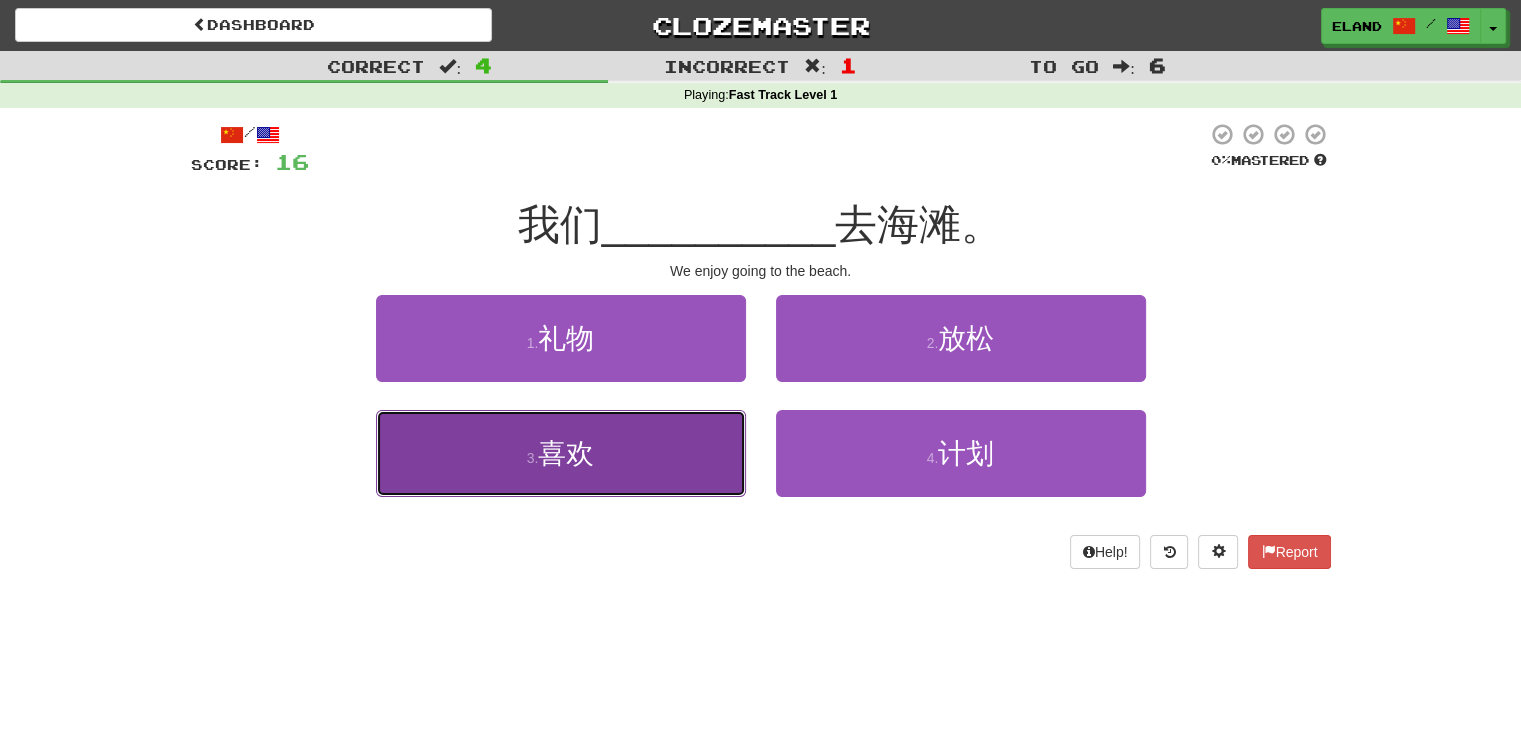 click on "3 .  喜欢" at bounding box center (561, 453) 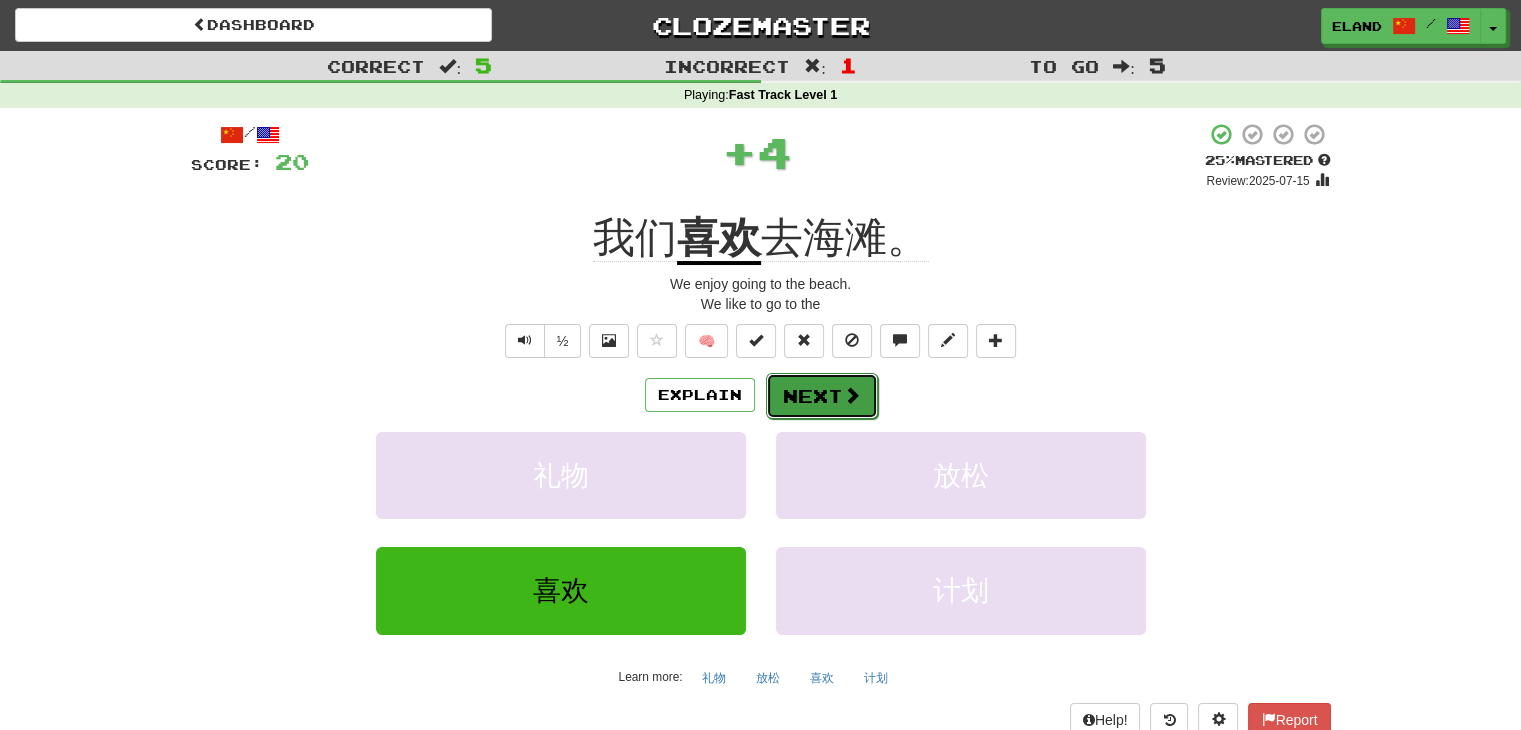 click on "Next" at bounding box center (822, 396) 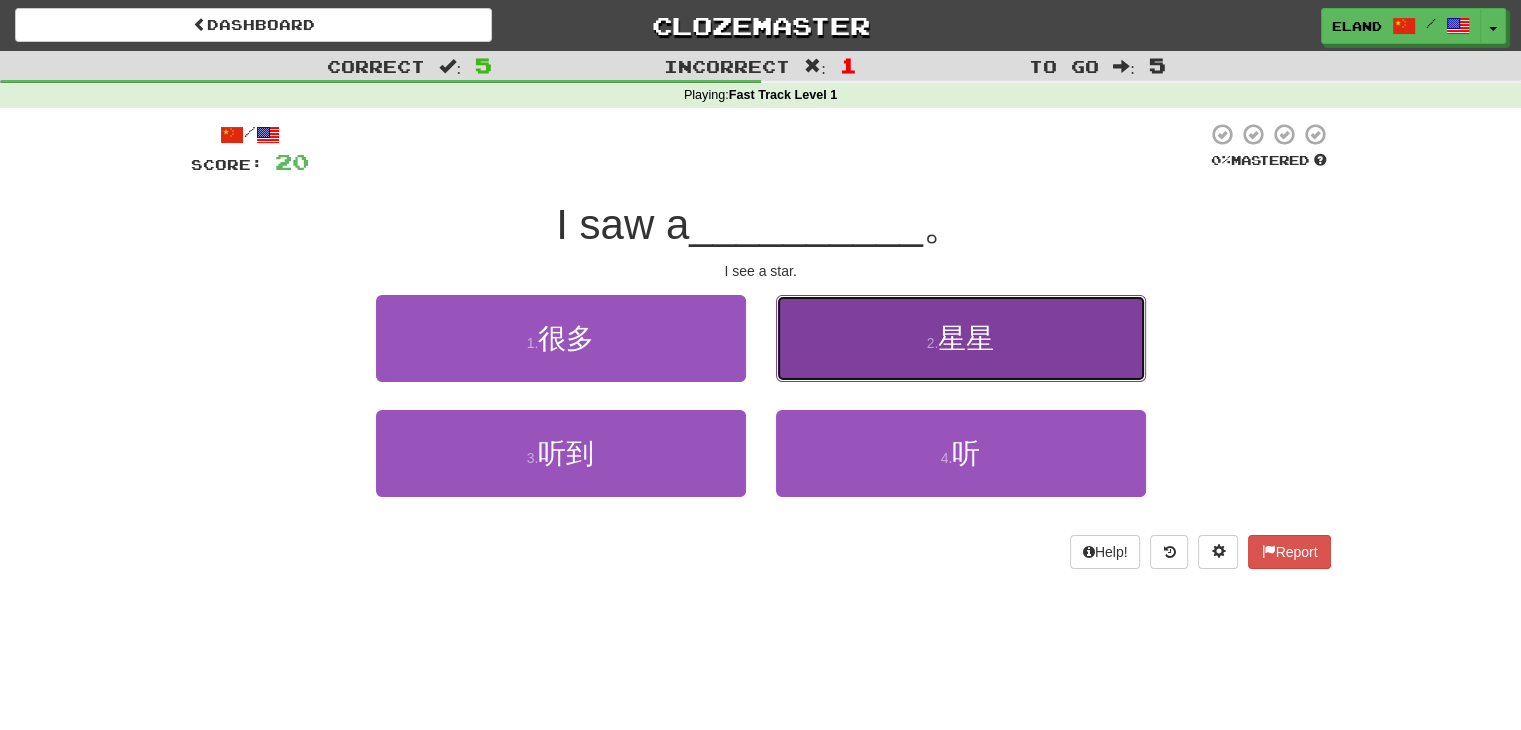 click on "2 .  [NOUN]" at bounding box center (961, 338) 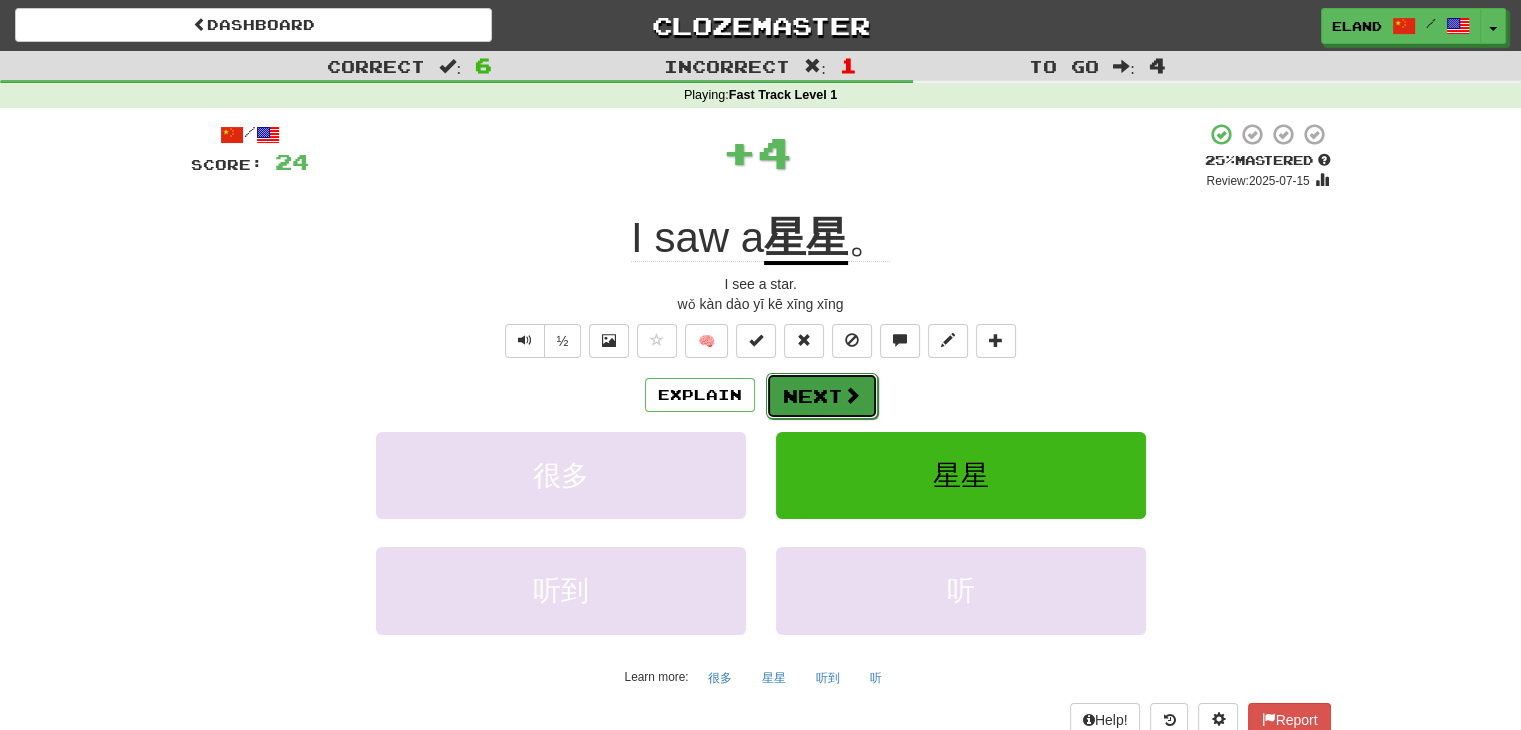 click on "Next" at bounding box center (822, 396) 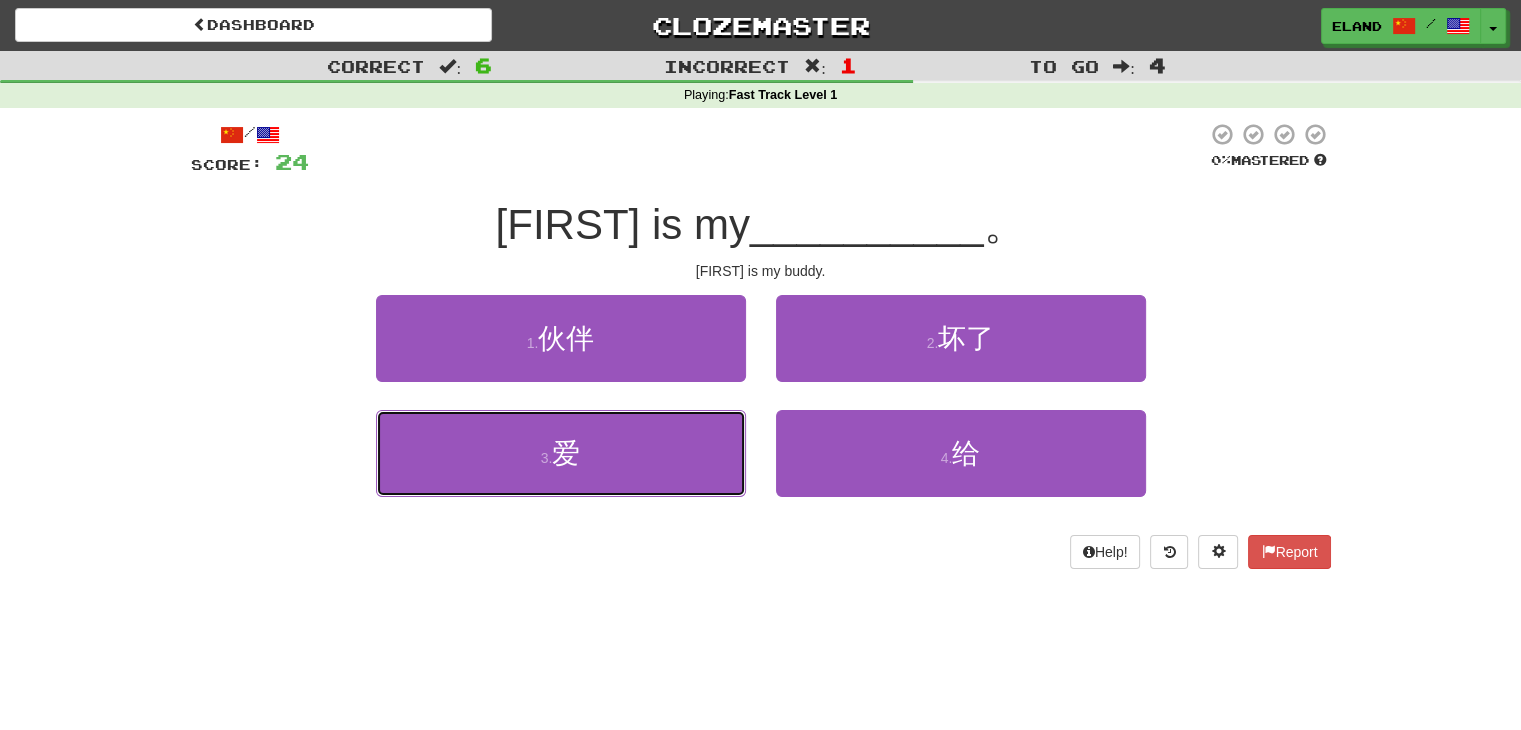 drag, startPoint x: 624, startPoint y: 453, endPoint x: 673, endPoint y: 606, distance: 160.6549 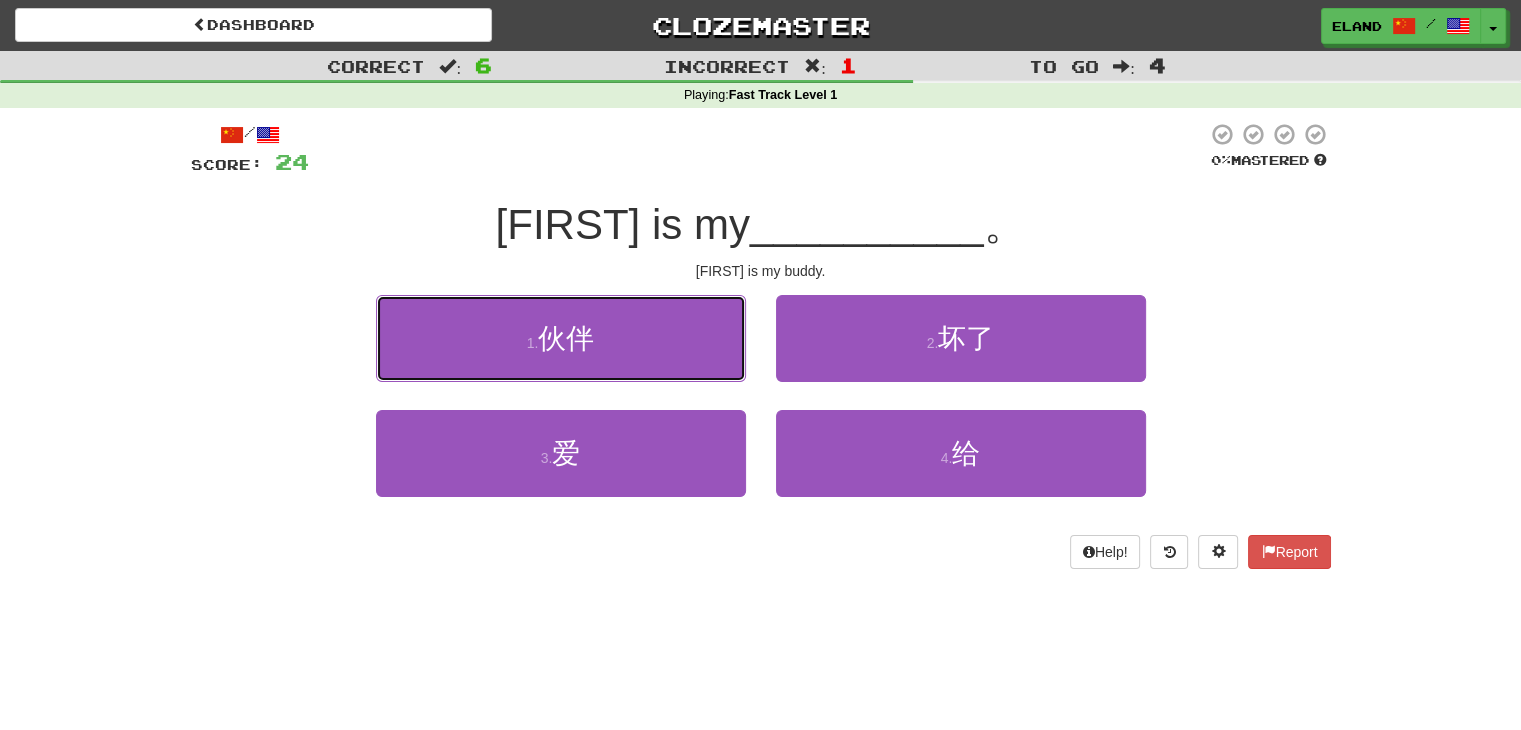 drag, startPoint x: 648, startPoint y: 372, endPoint x: 648, endPoint y: 361, distance: 11 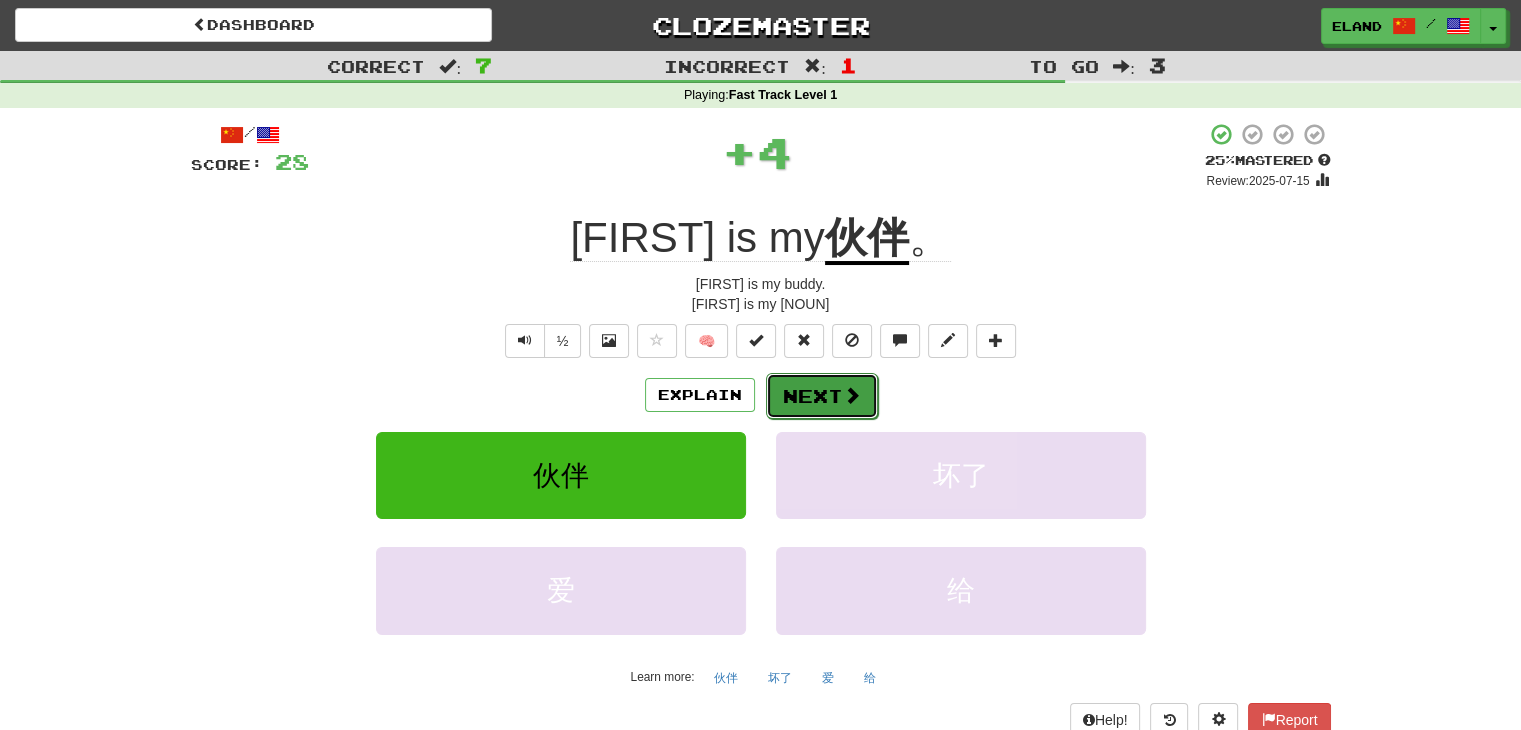 click on "Next" at bounding box center [822, 396] 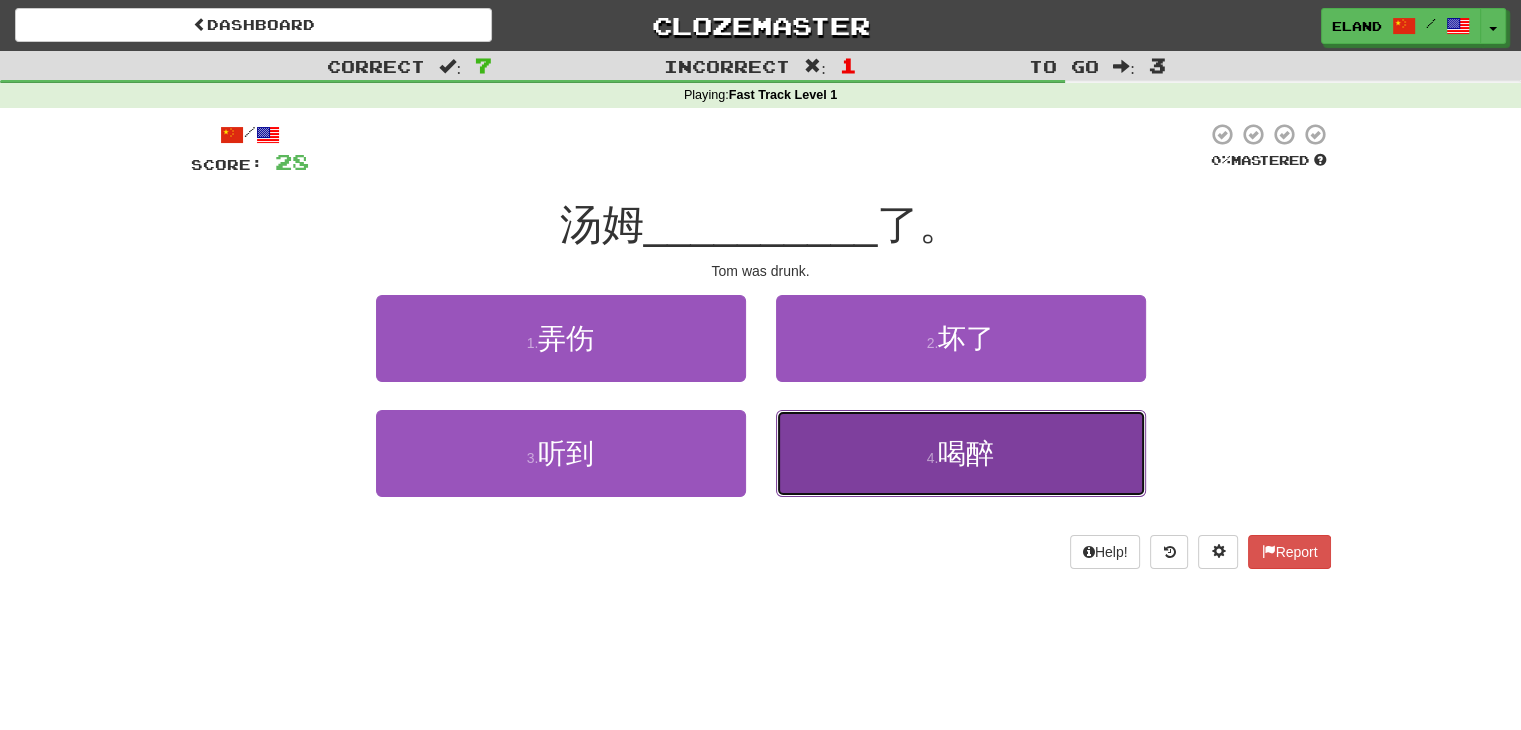 click on "4 .  喝醉" at bounding box center (961, 453) 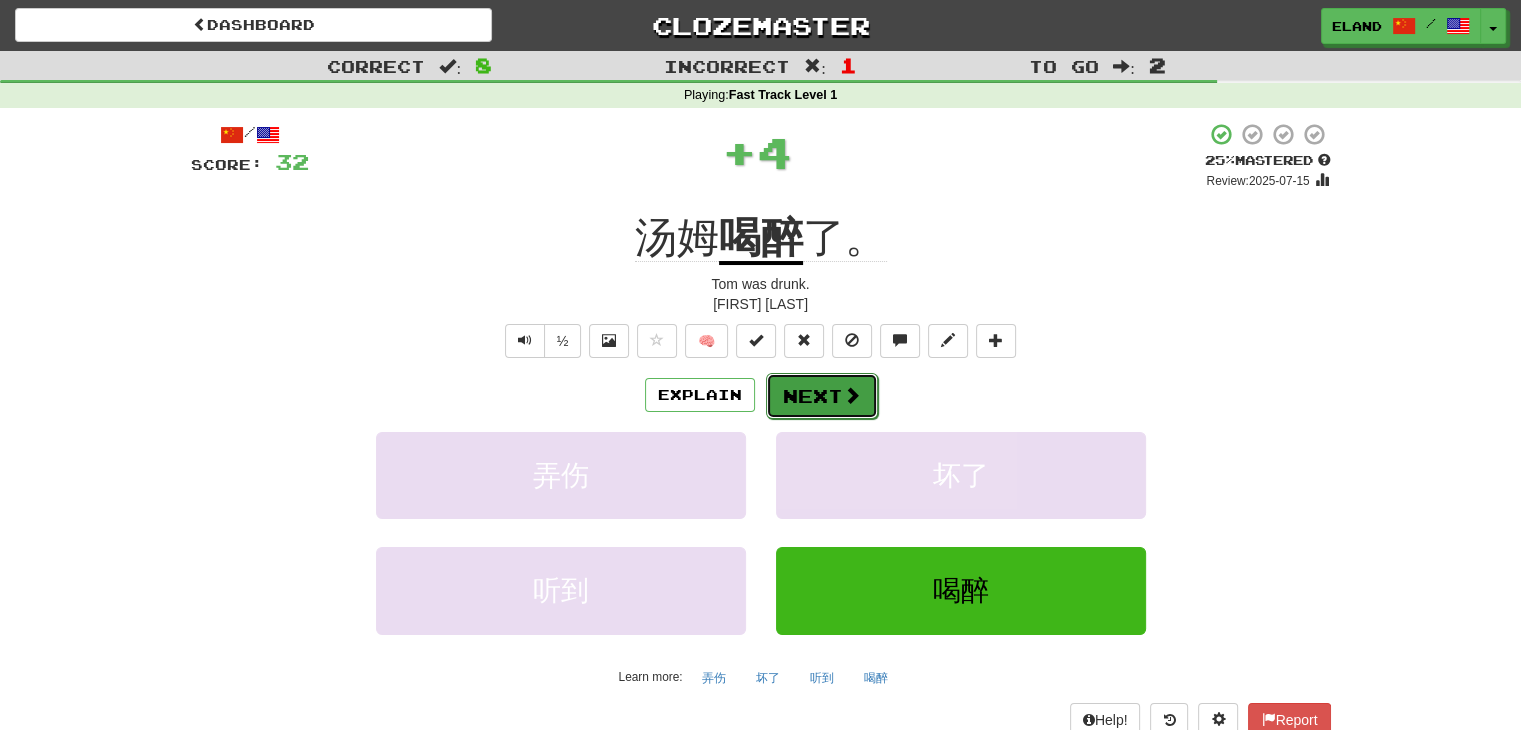 click at bounding box center (852, 395) 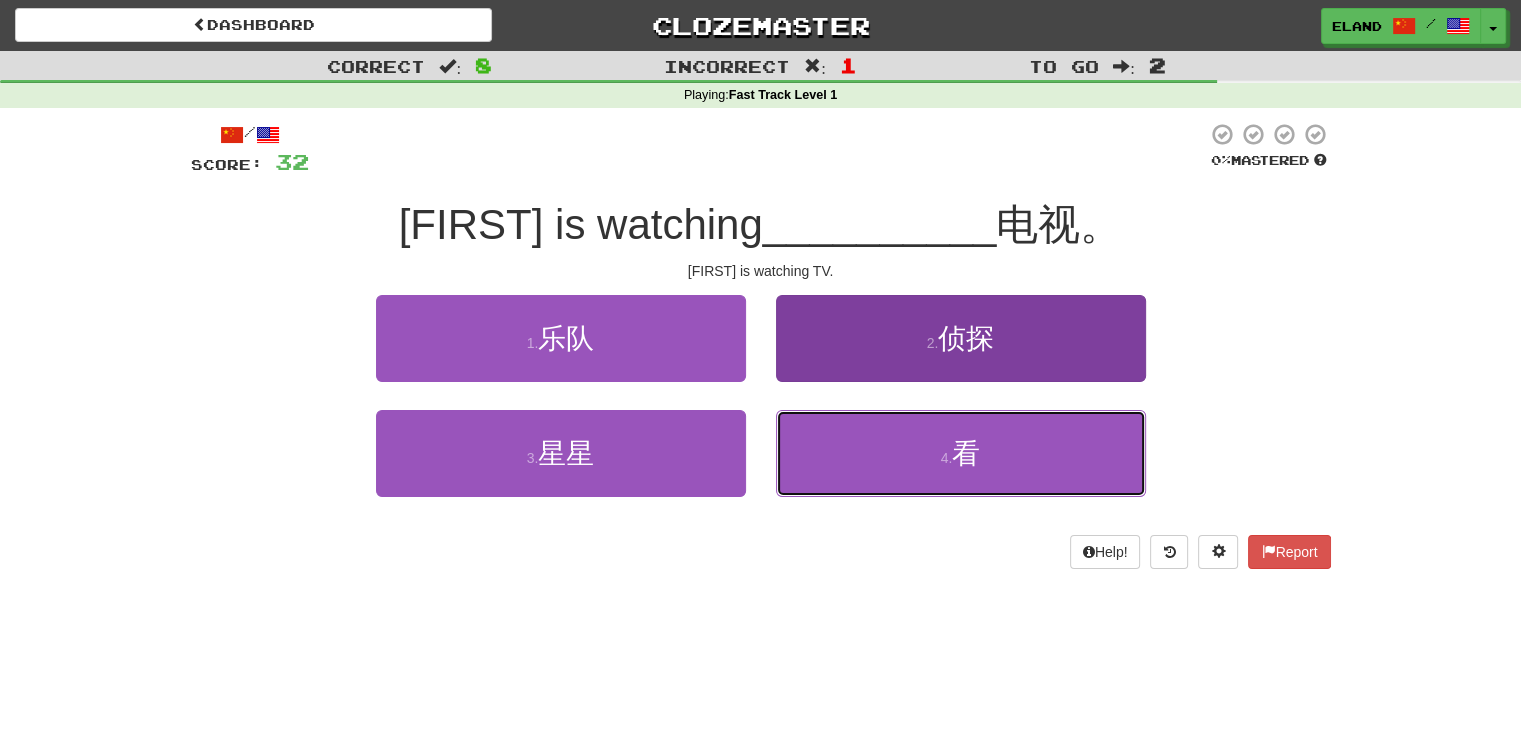click on "4 .  看" at bounding box center (961, 453) 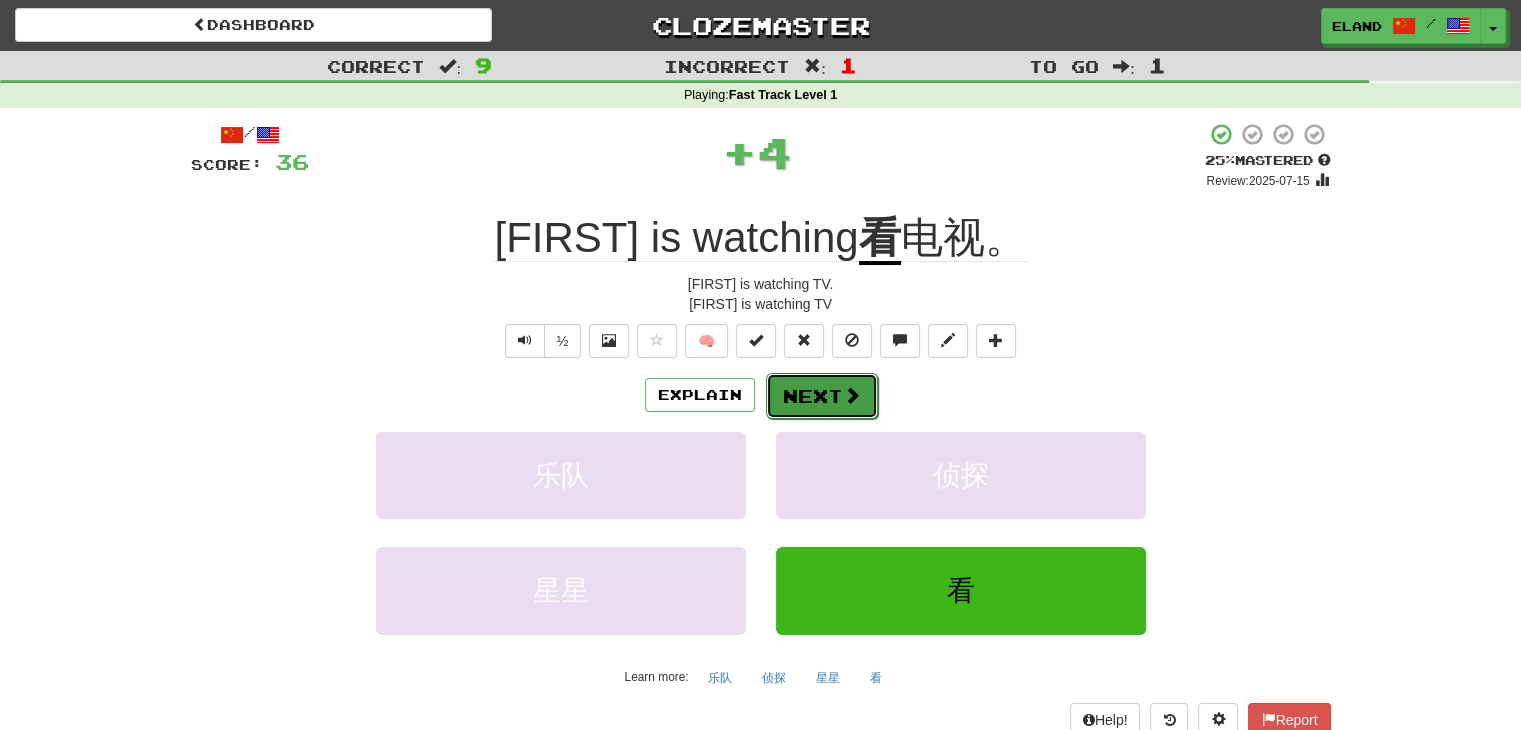 click on "Next" at bounding box center [822, 396] 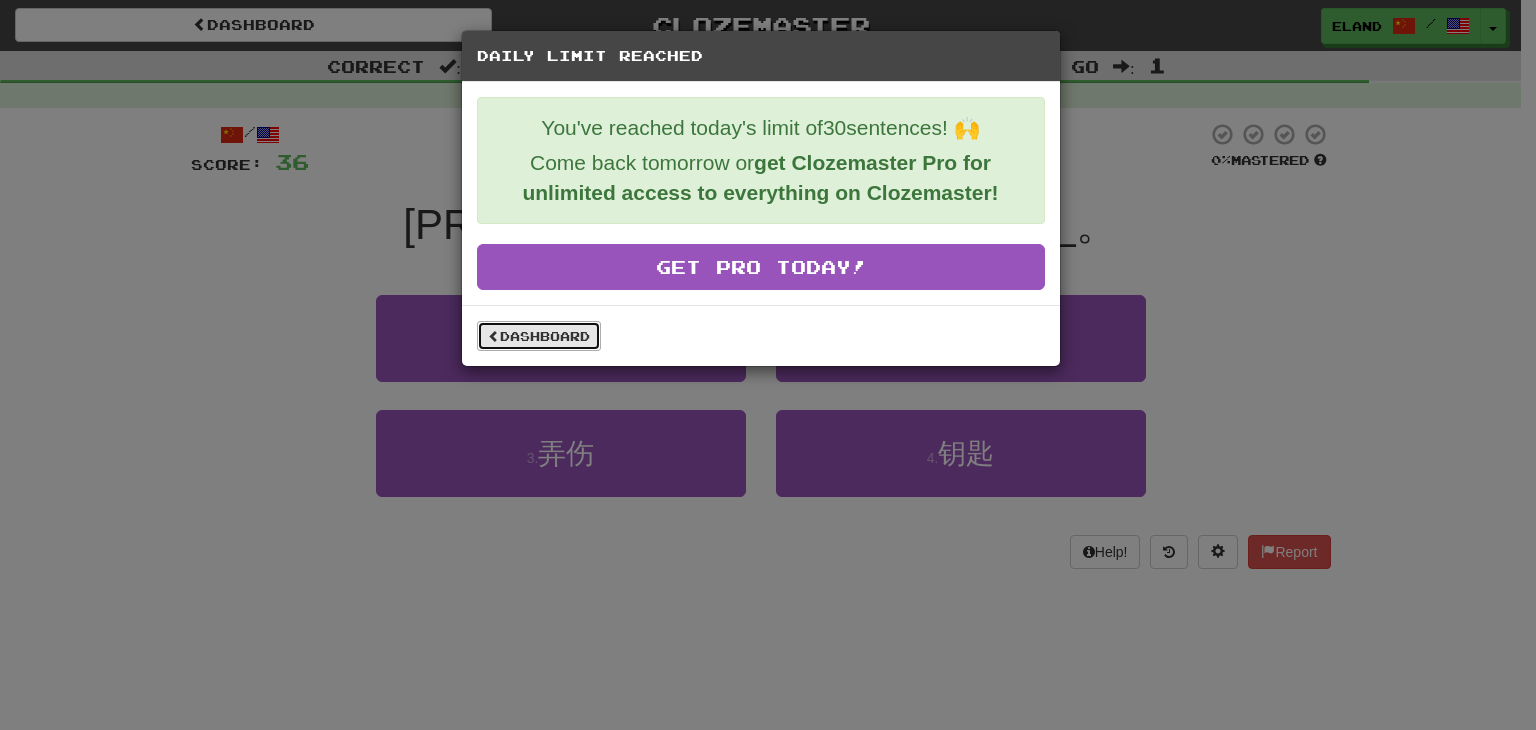 click on "Dashboard" at bounding box center [539, 336] 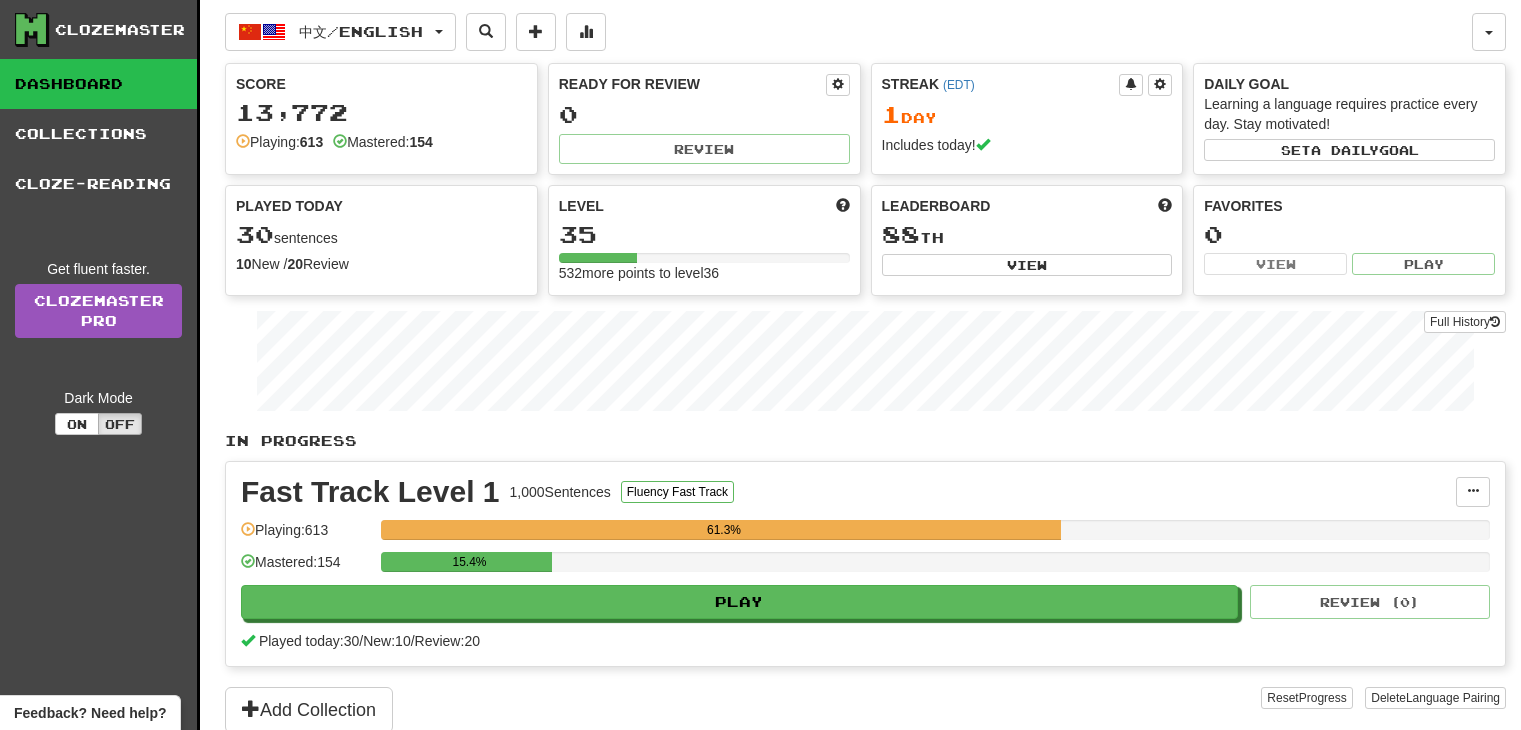 scroll, scrollTop: 0, scrollLeft: 0, axis: both 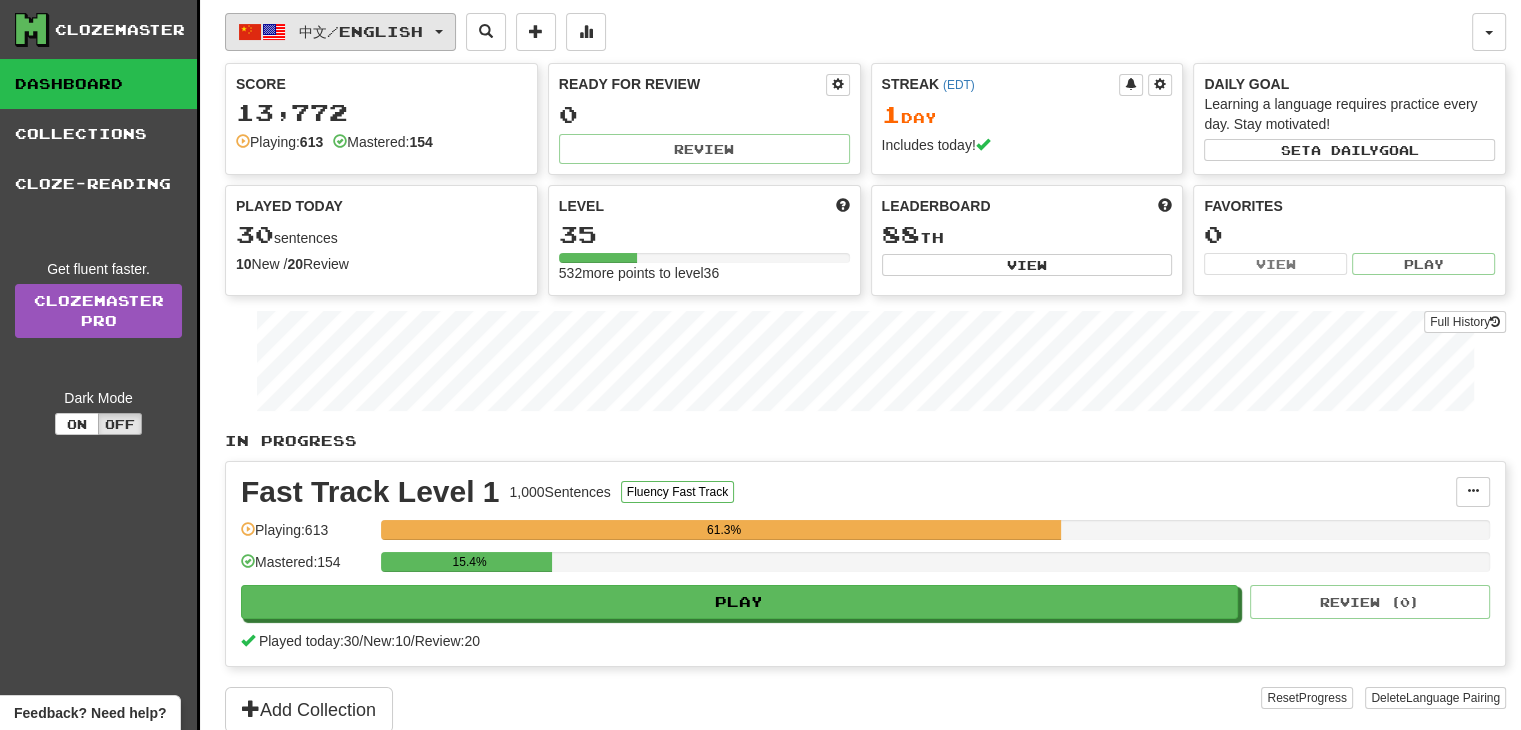 click on "中文  /  English" 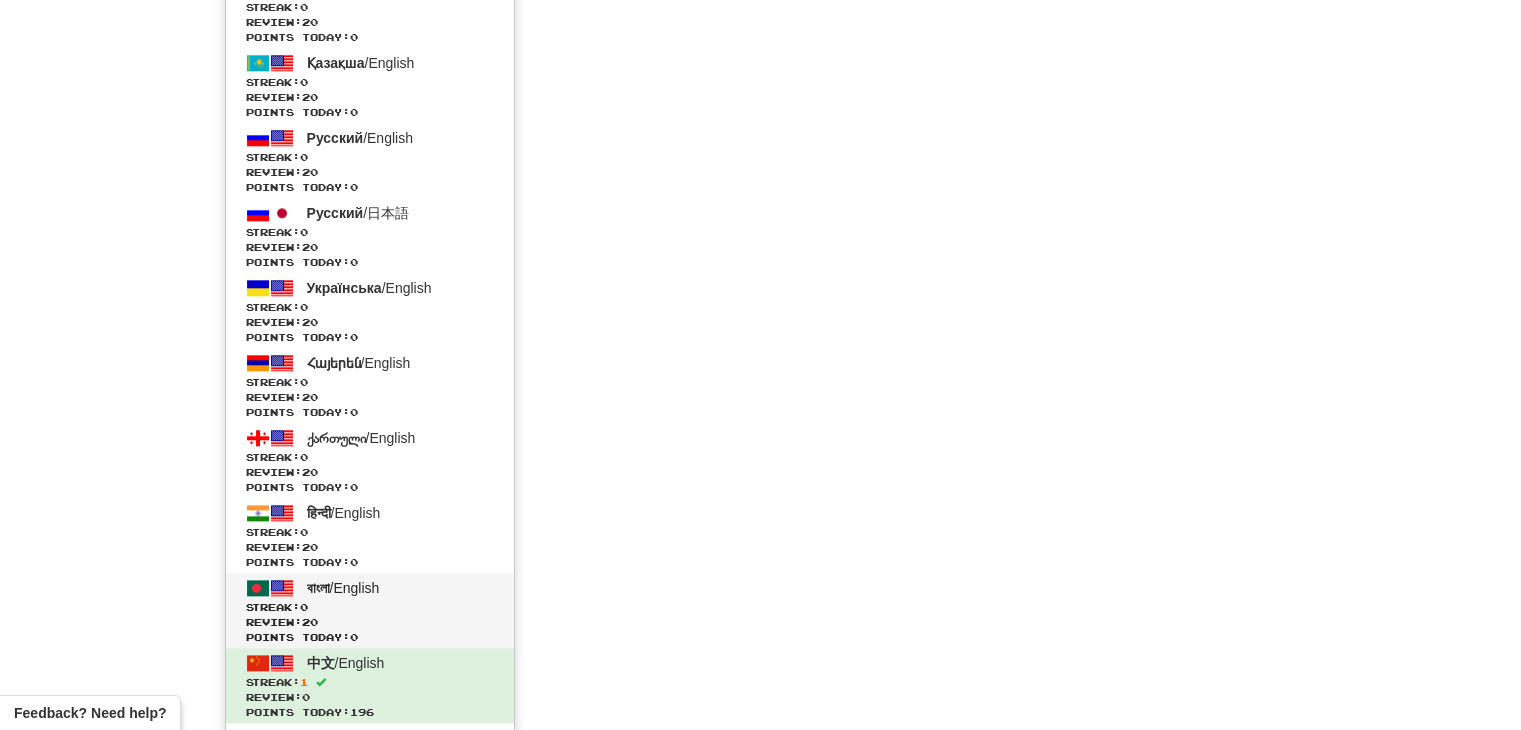 scroll, scrollTop: 2081, scrollLeft: 0, axis: vertical 